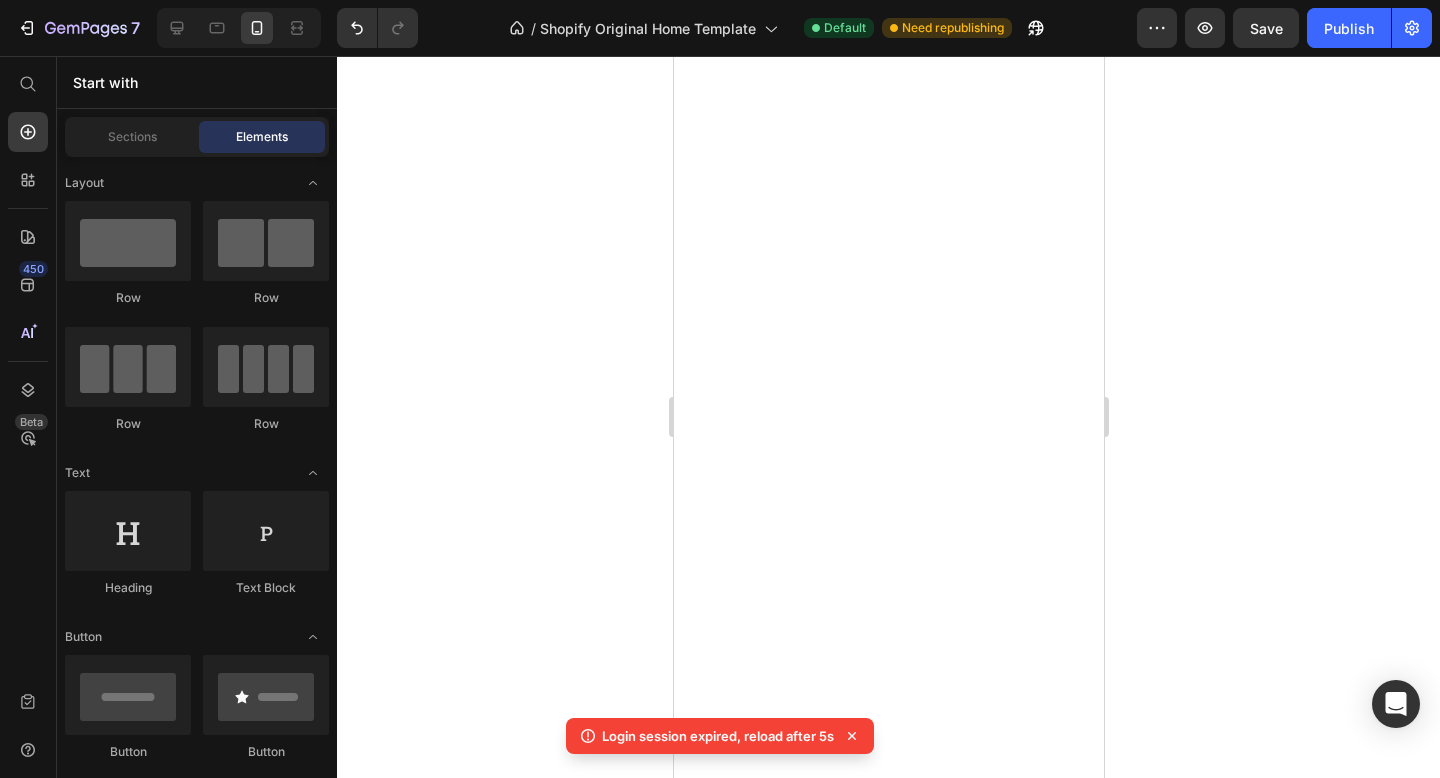 scroll, scrollTop: 0, scrollLeft: 0, axis: both 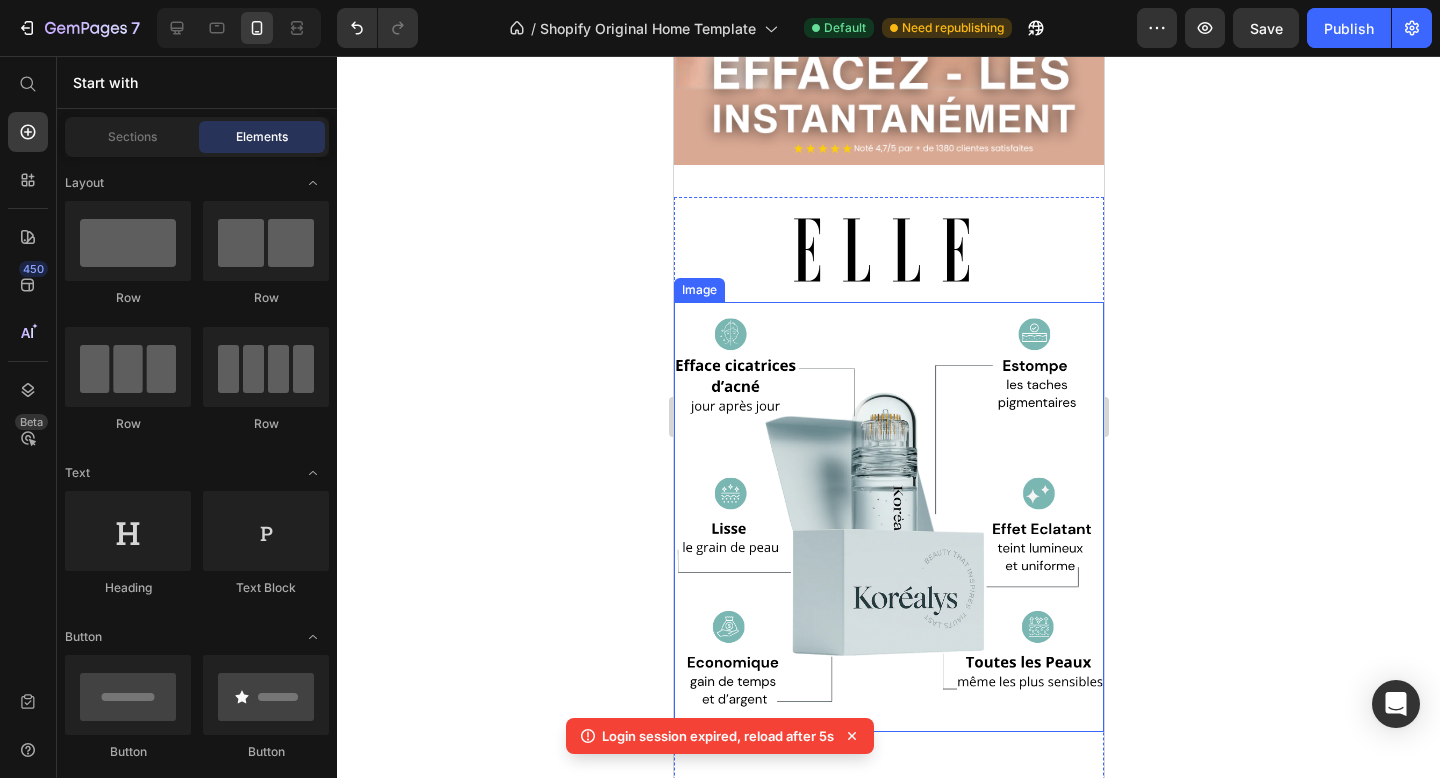 click at bounding box center (888, 517) 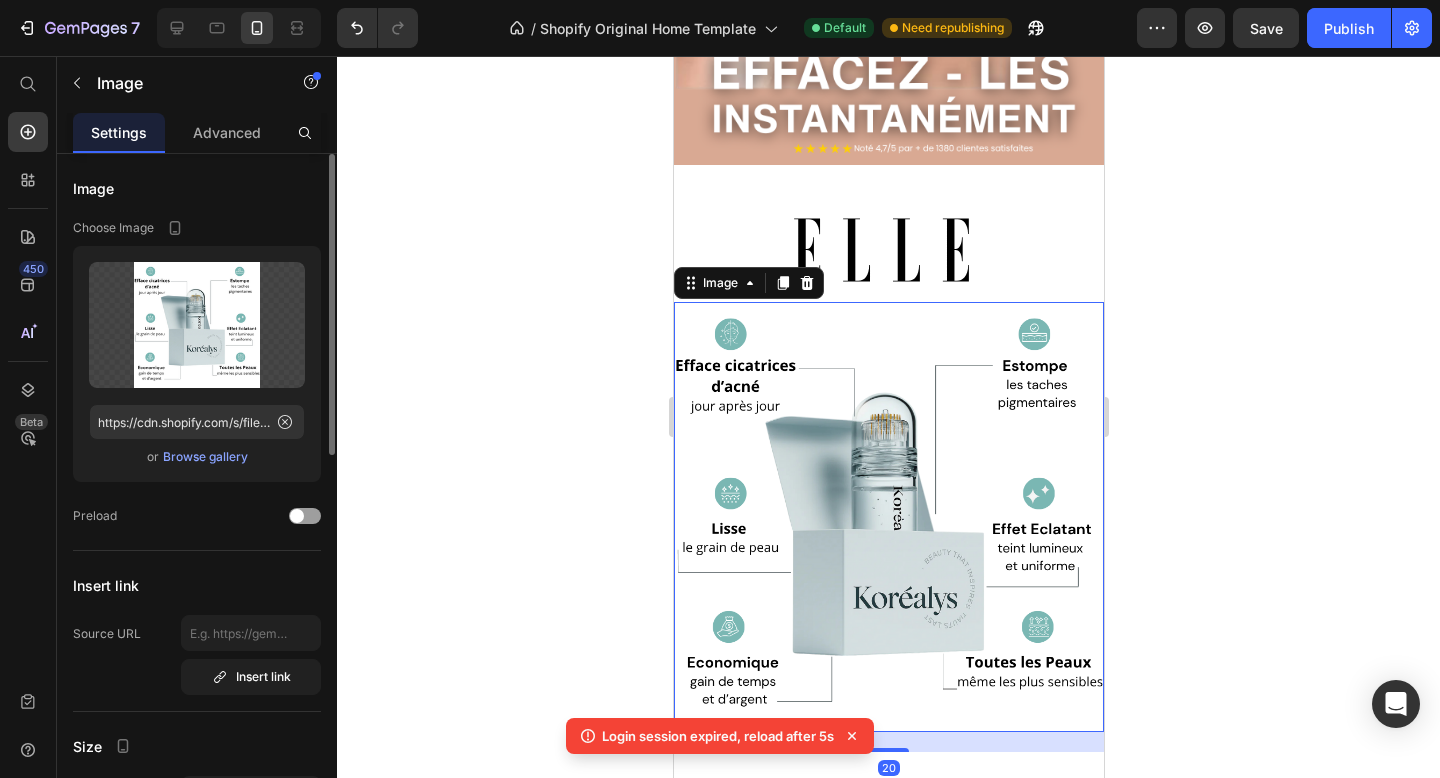 click on "Browse gallery" at bounding box center (205, 457) 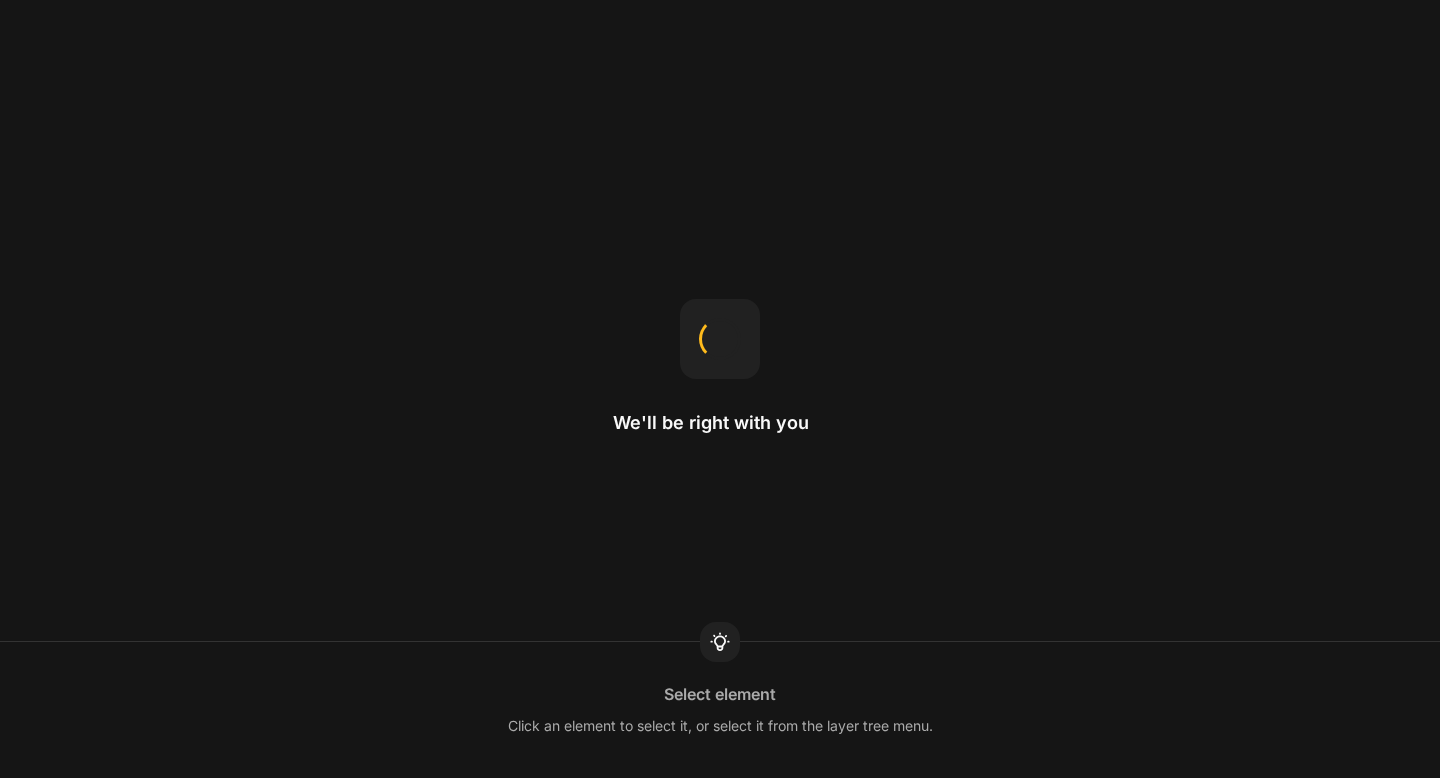 scroll, scrollTop: 0, scrollLeft: 0, axis: both 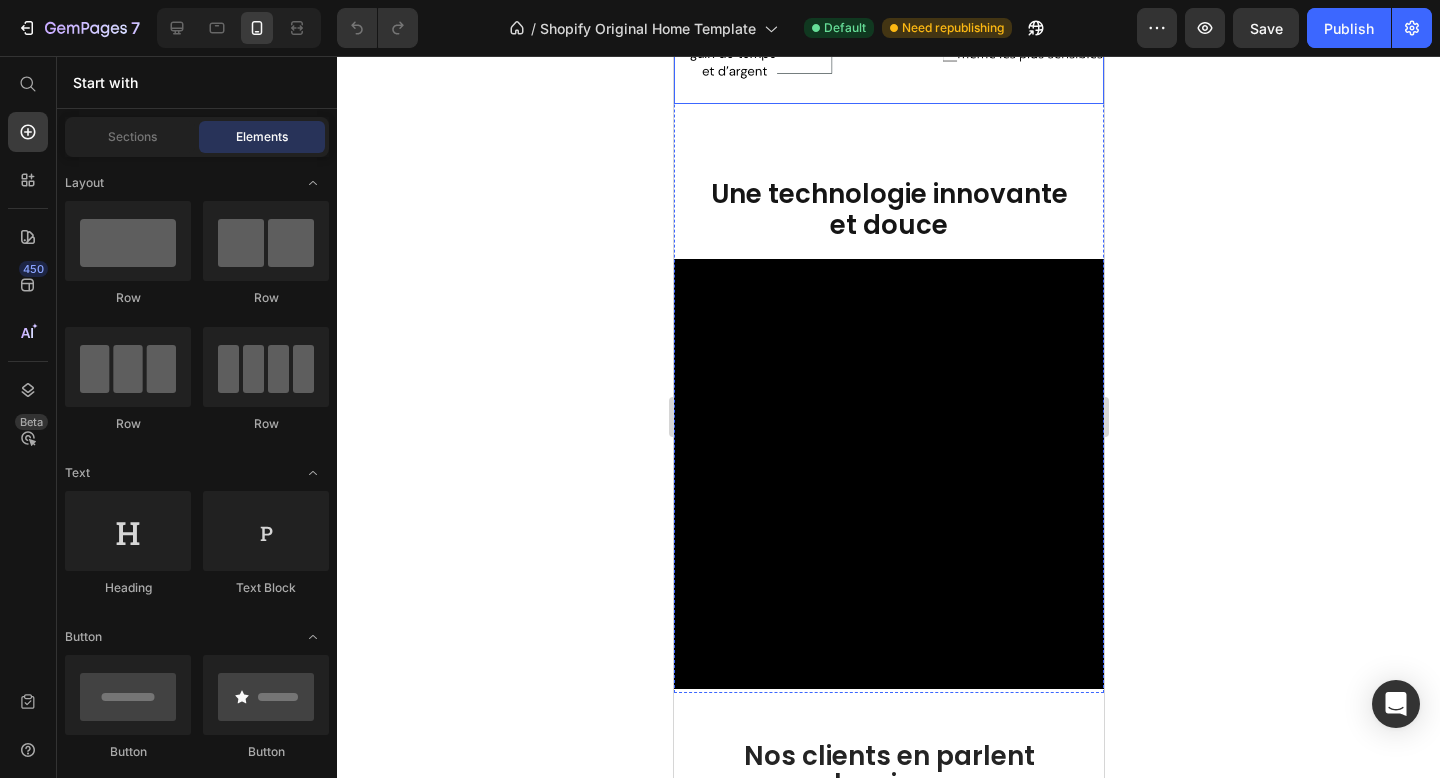 click at bounding box center [888, -111] 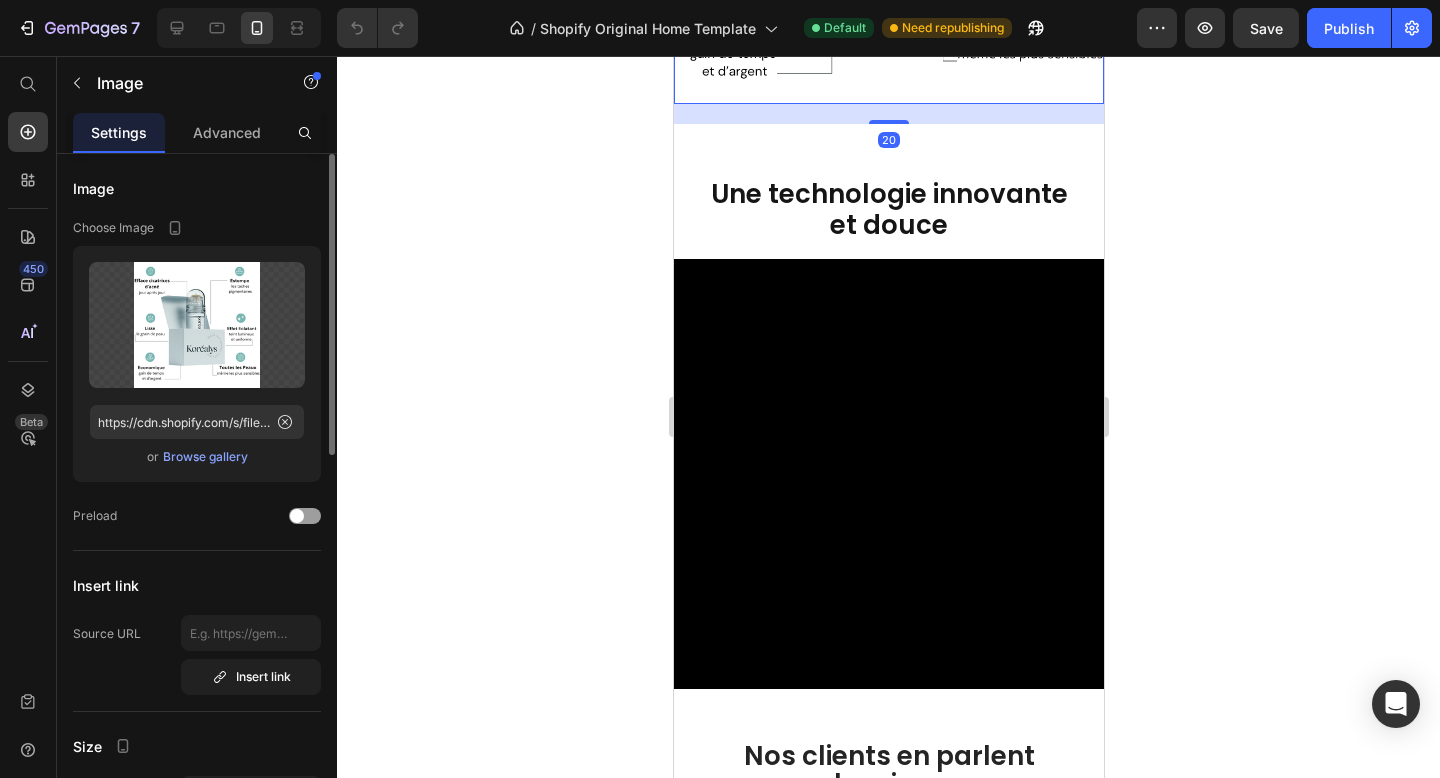 click on "Browse gallery" at bounding box center (205, 457) 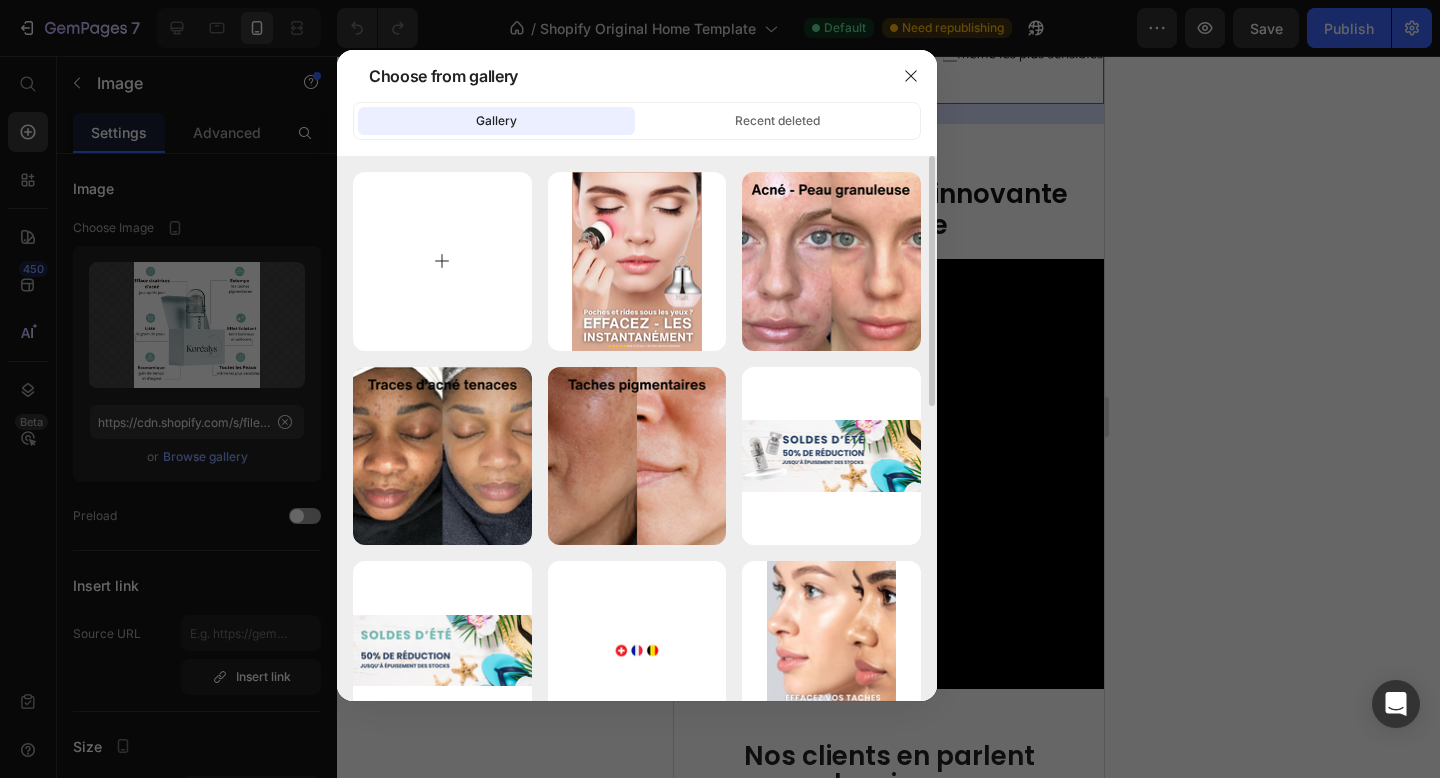 click at bounding box center (442, 261) 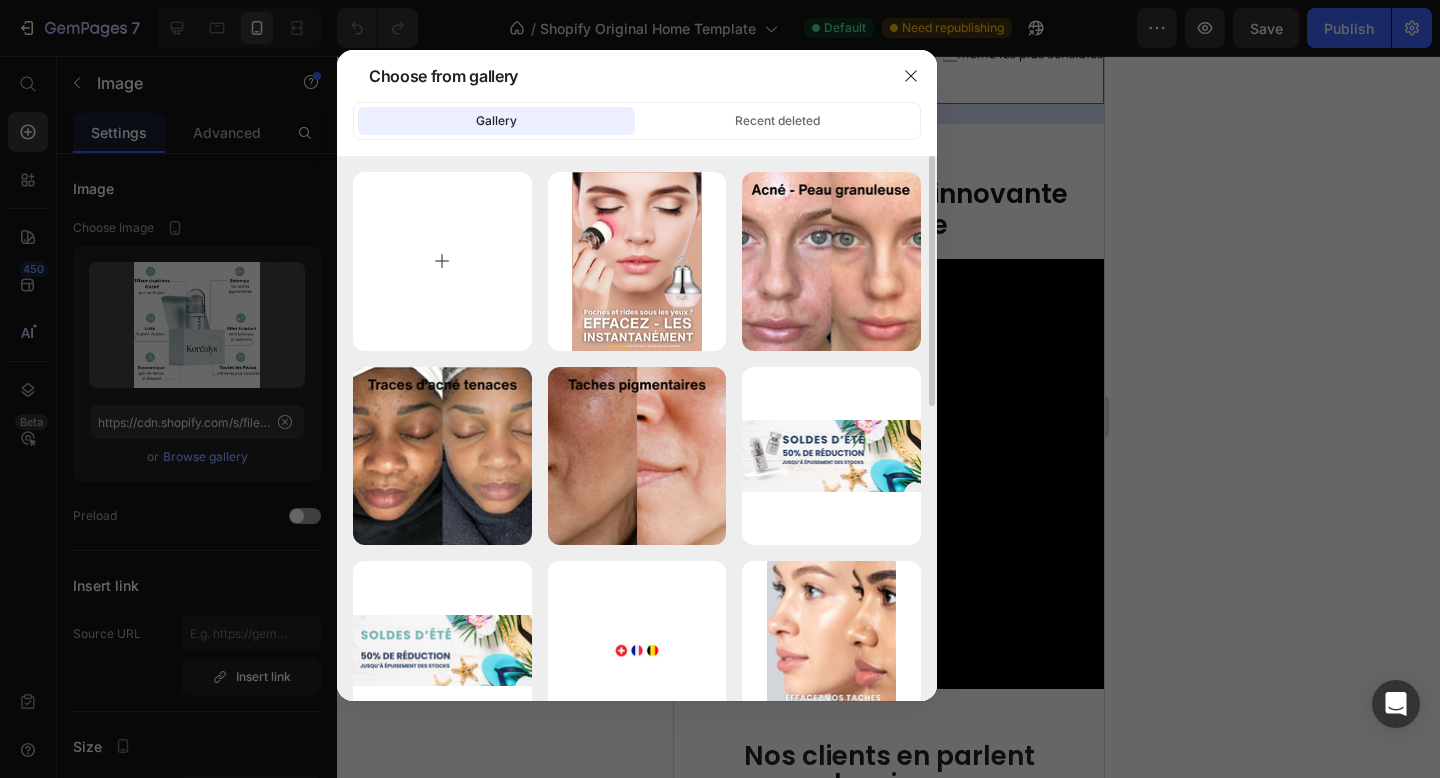 type on "C:\fakepath\Publication Instagram de Soins de la peau Caractéristiques de produits Chaleureux et Délicat en Marron Foncé et Beige (400 x 400 px).png" 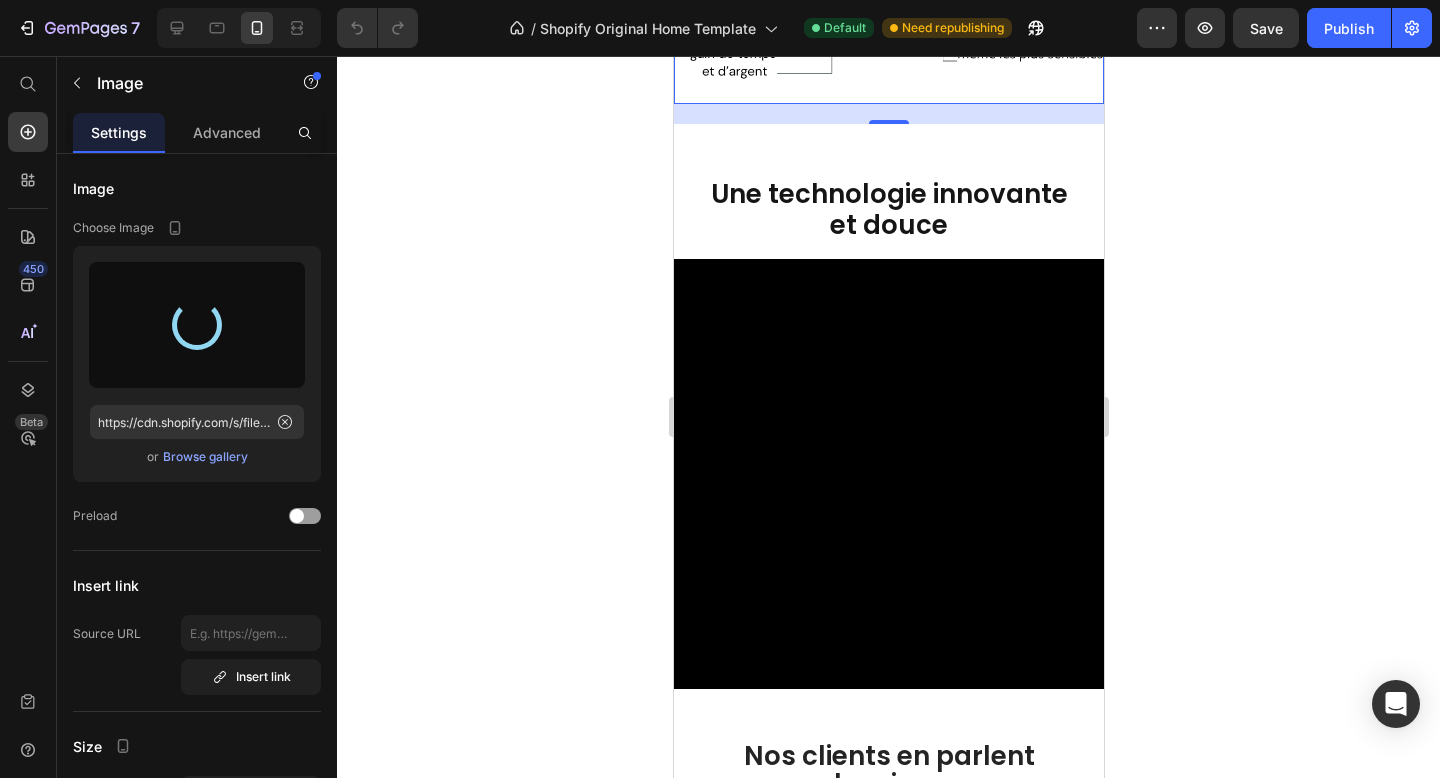 type on "https://cdn.shopify.com/s/files/1/0666/8432/1834/files/gempages_568431333374690213-479f683f-432c-400d-a053-41ad2ab17f58.png" 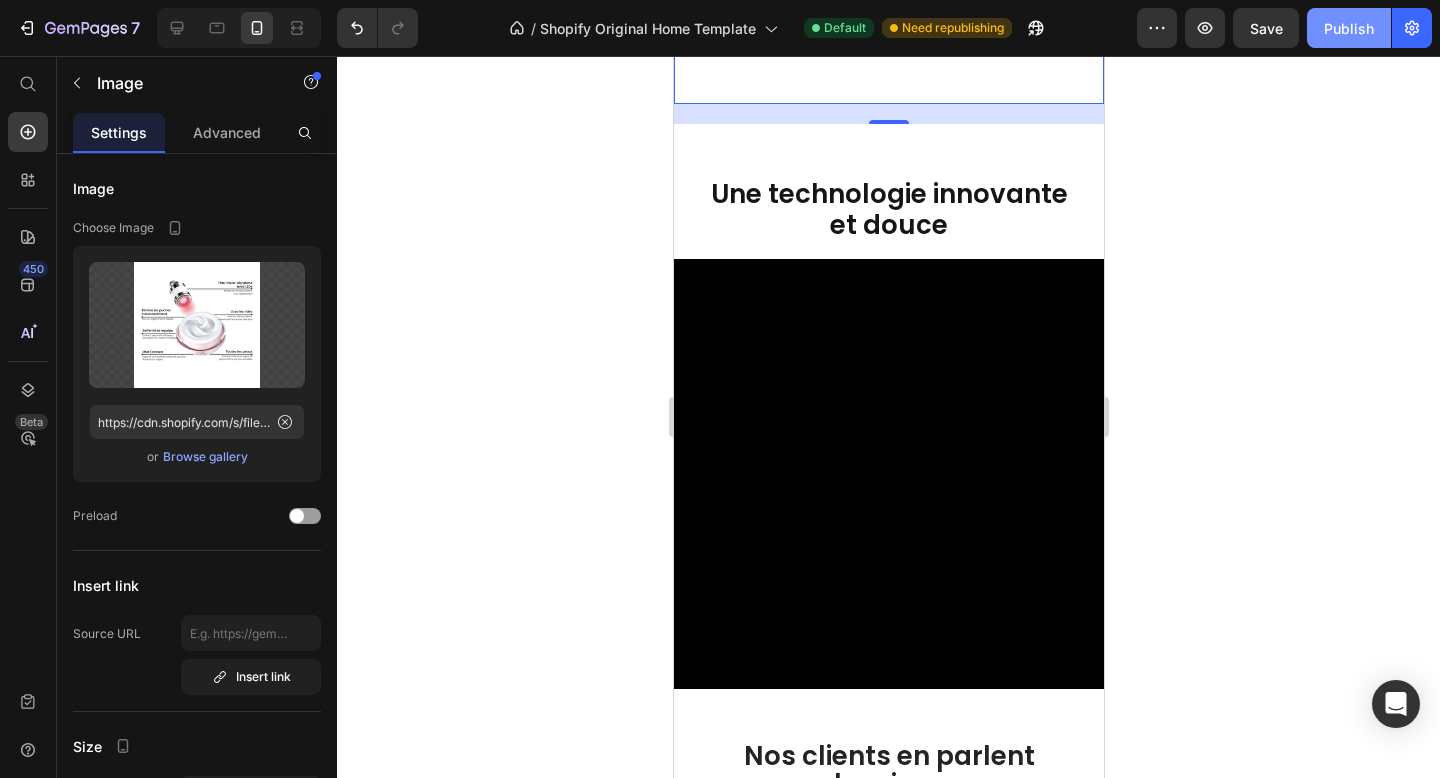 click on "Publish" at bounding box center [1349, 28] 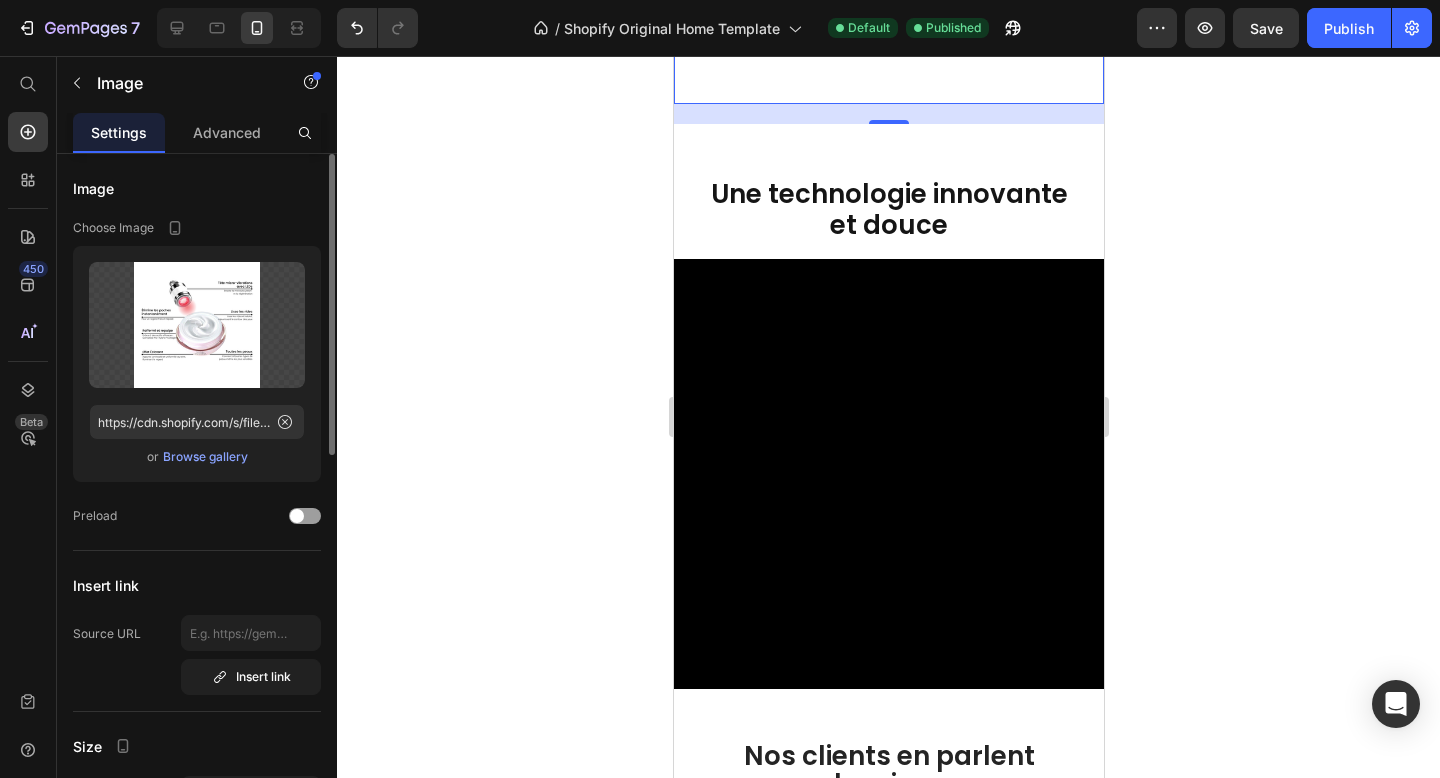 click on "Browse gallery" at bounding box center (205, 457) 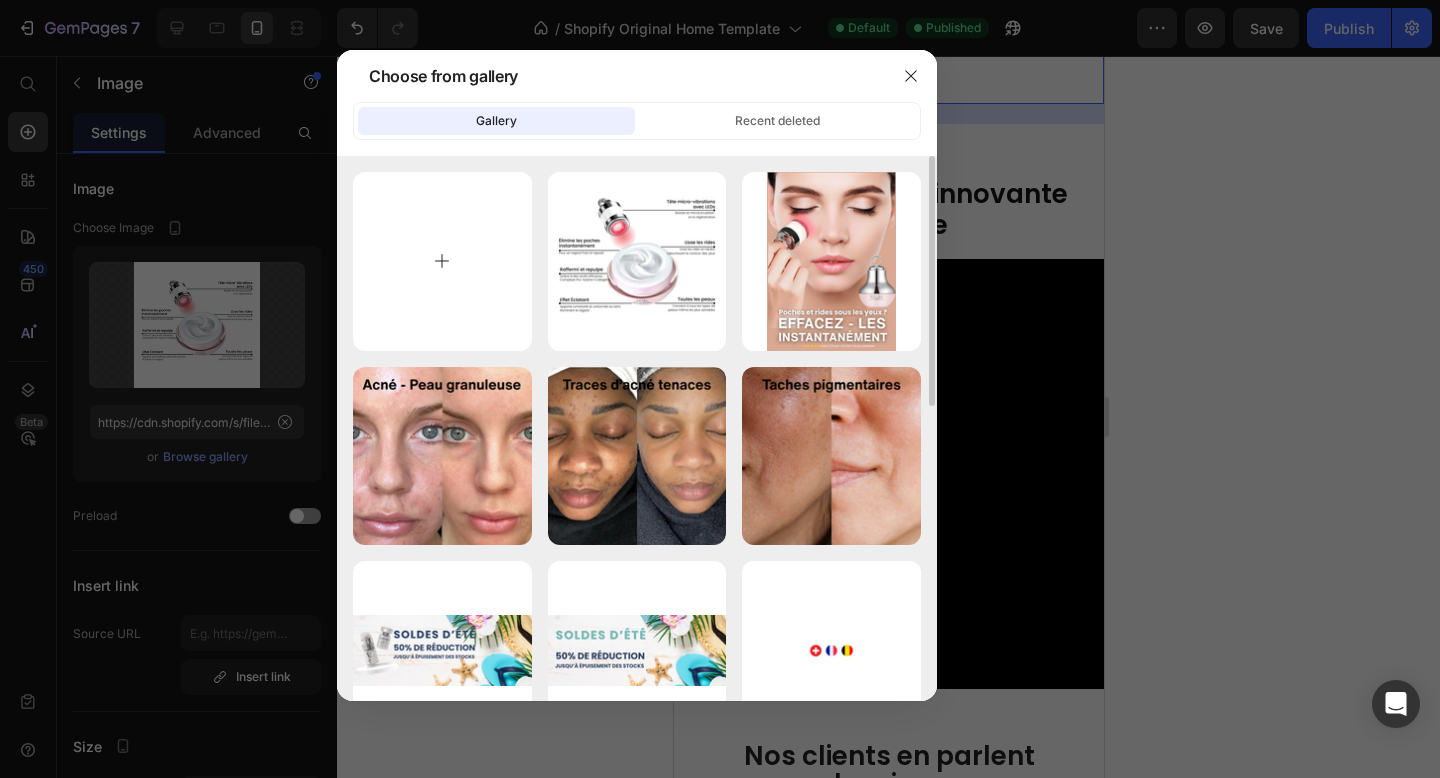 click at bounding box center (442, 261) 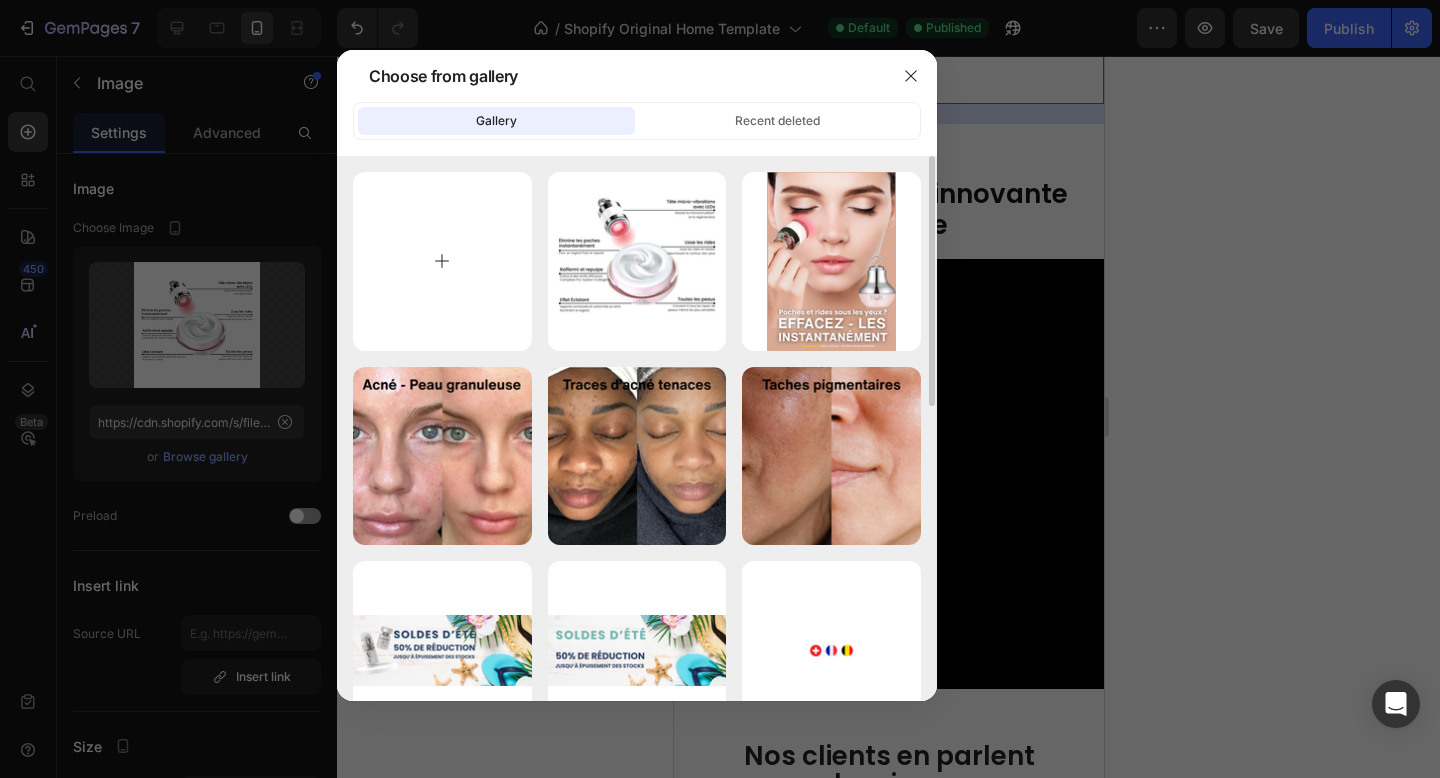 type on "C:\fakepath\Bénéfices Mobile.png" 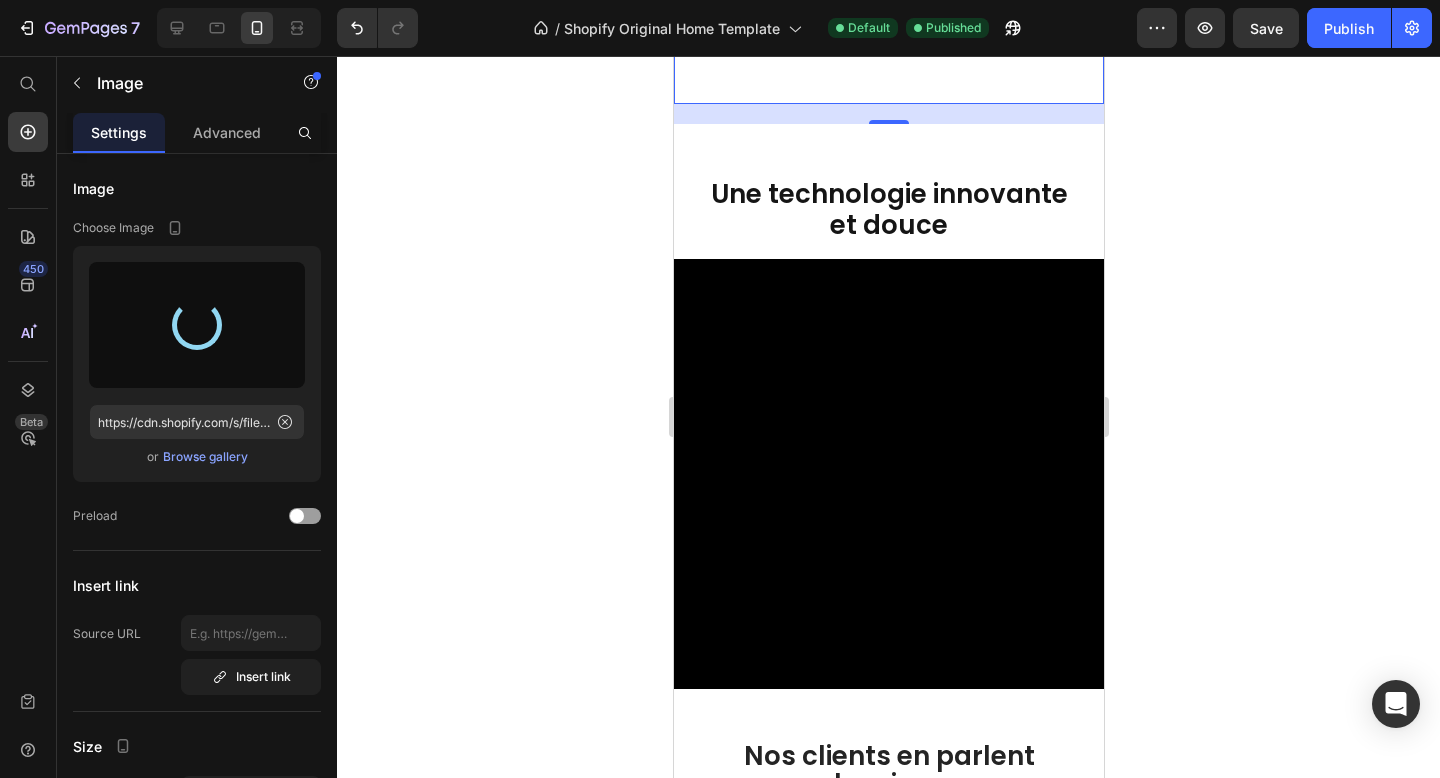 type on "https://cdn.shopify.com/s/files/1/0666/8432/1834/files/gempages_568431333374690213-61cf3c97-db4d-4d06-baca-43f837208736.png" 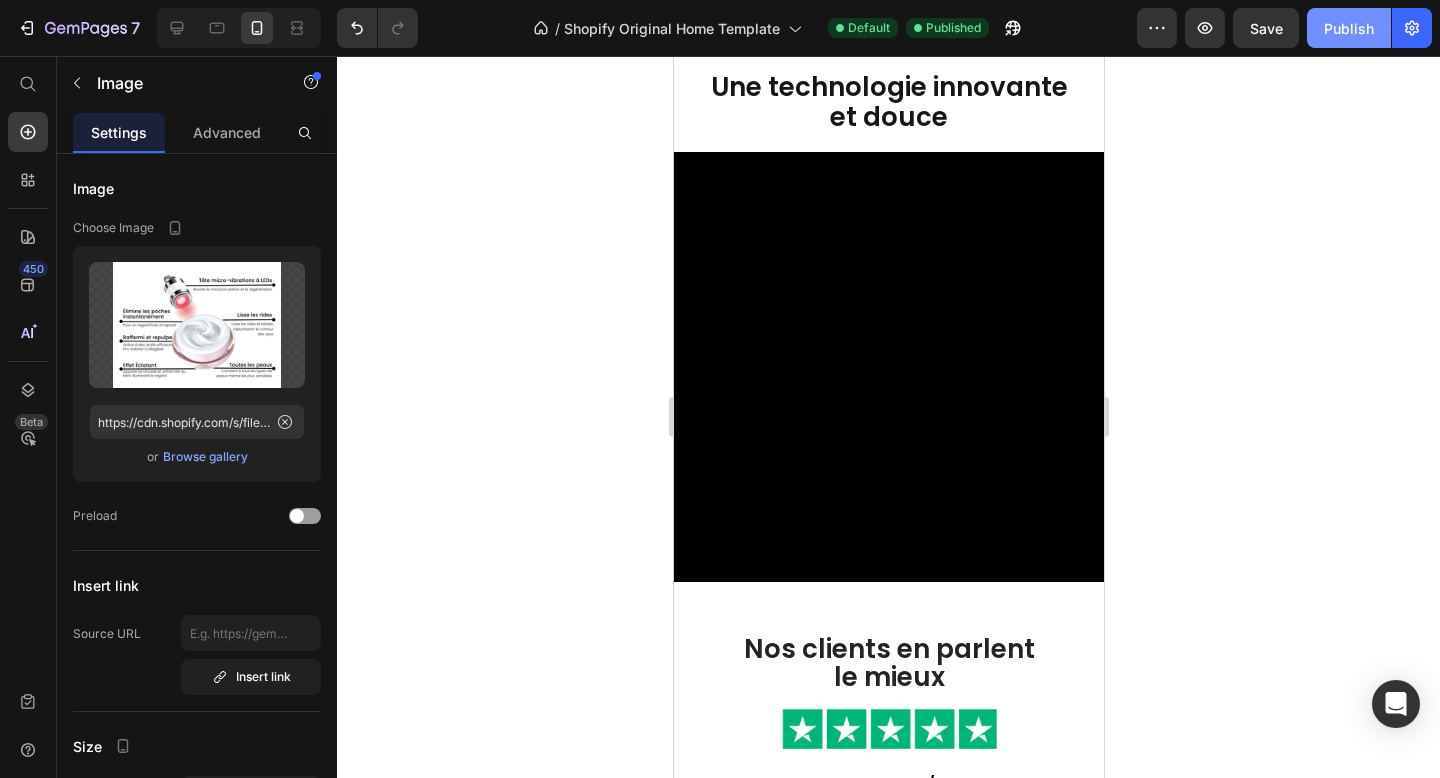 click on "Publish" at bounding box center (1349, 28) 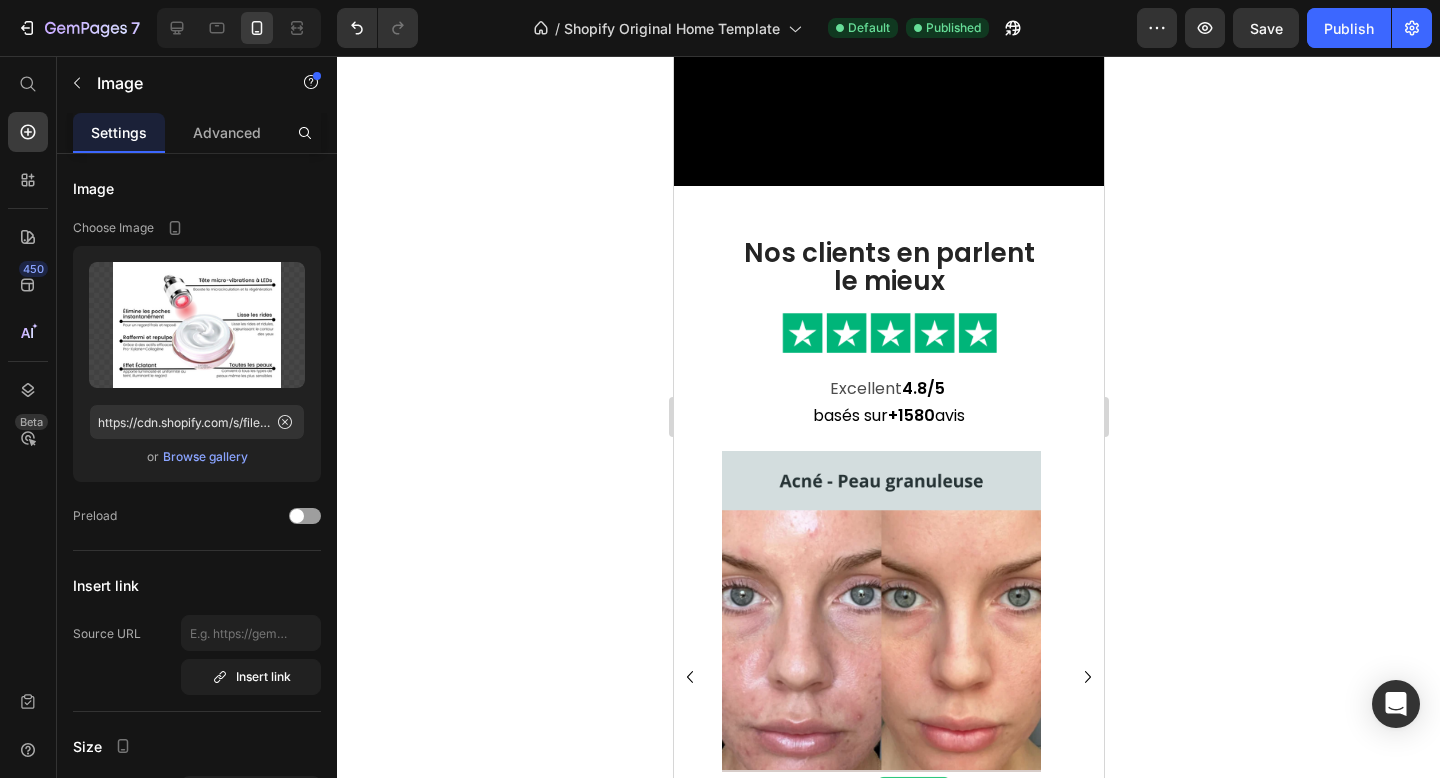 scroll, scrollTop: 996, scrollLeft: 0, axis: vertical 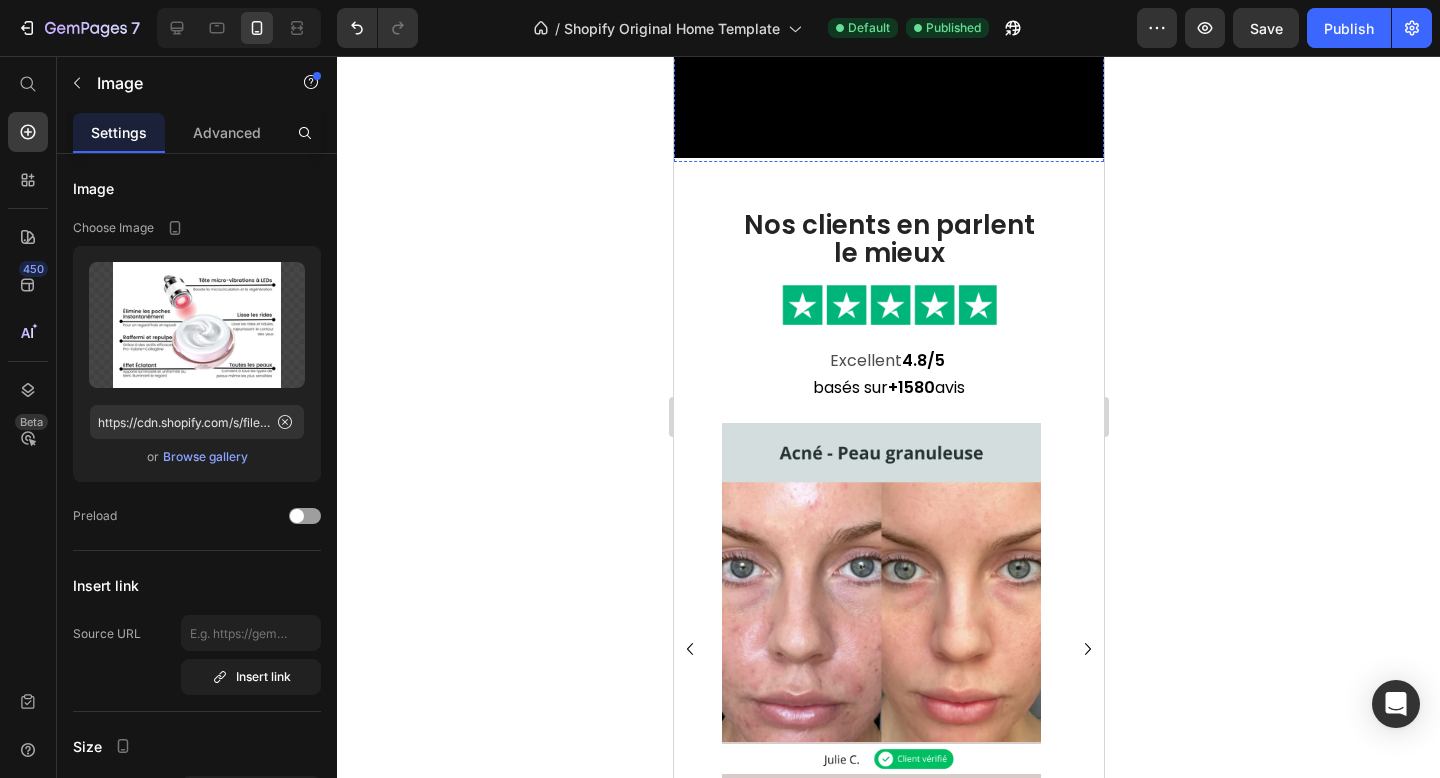 click on "et douce" at bounding box center [888, -307] 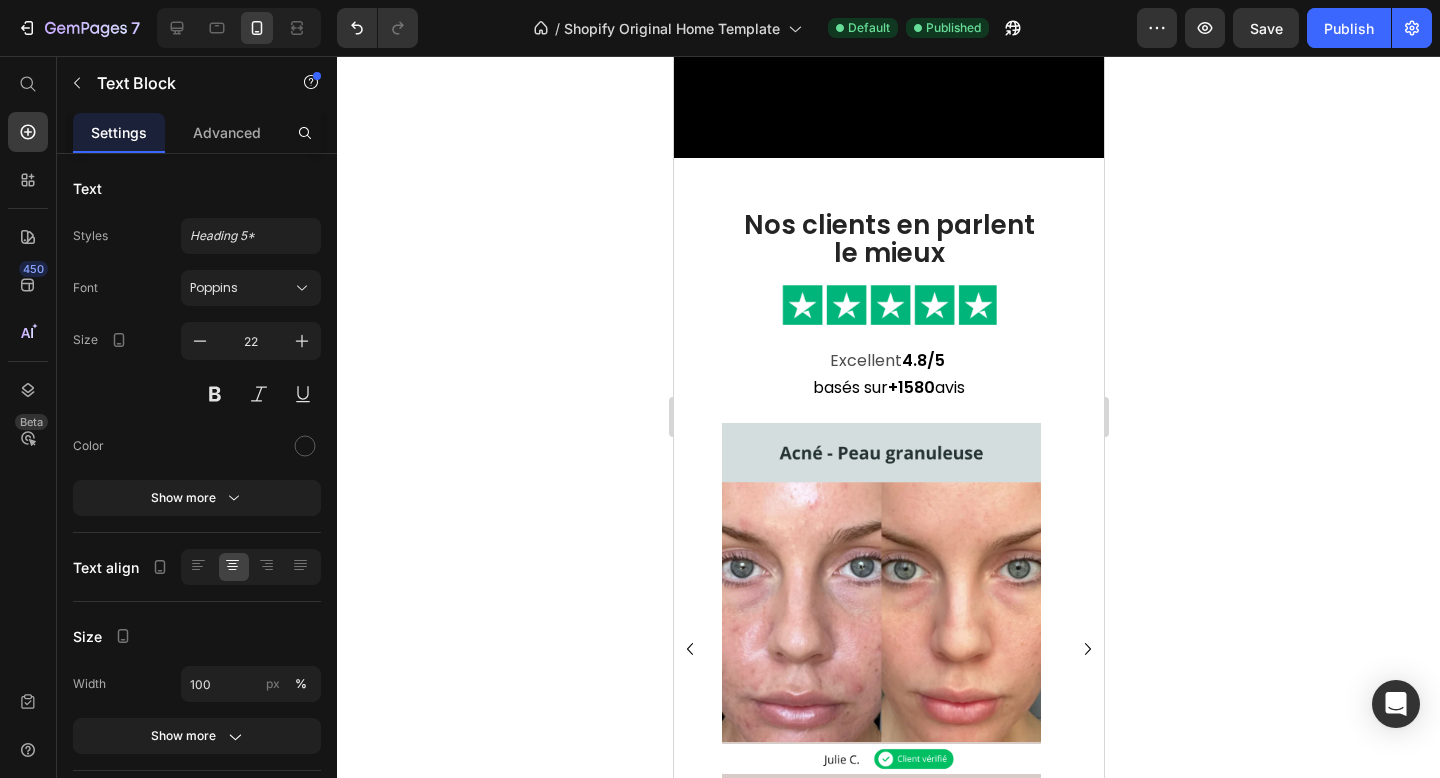 click on "et douce" at bounding box center [888, -307] 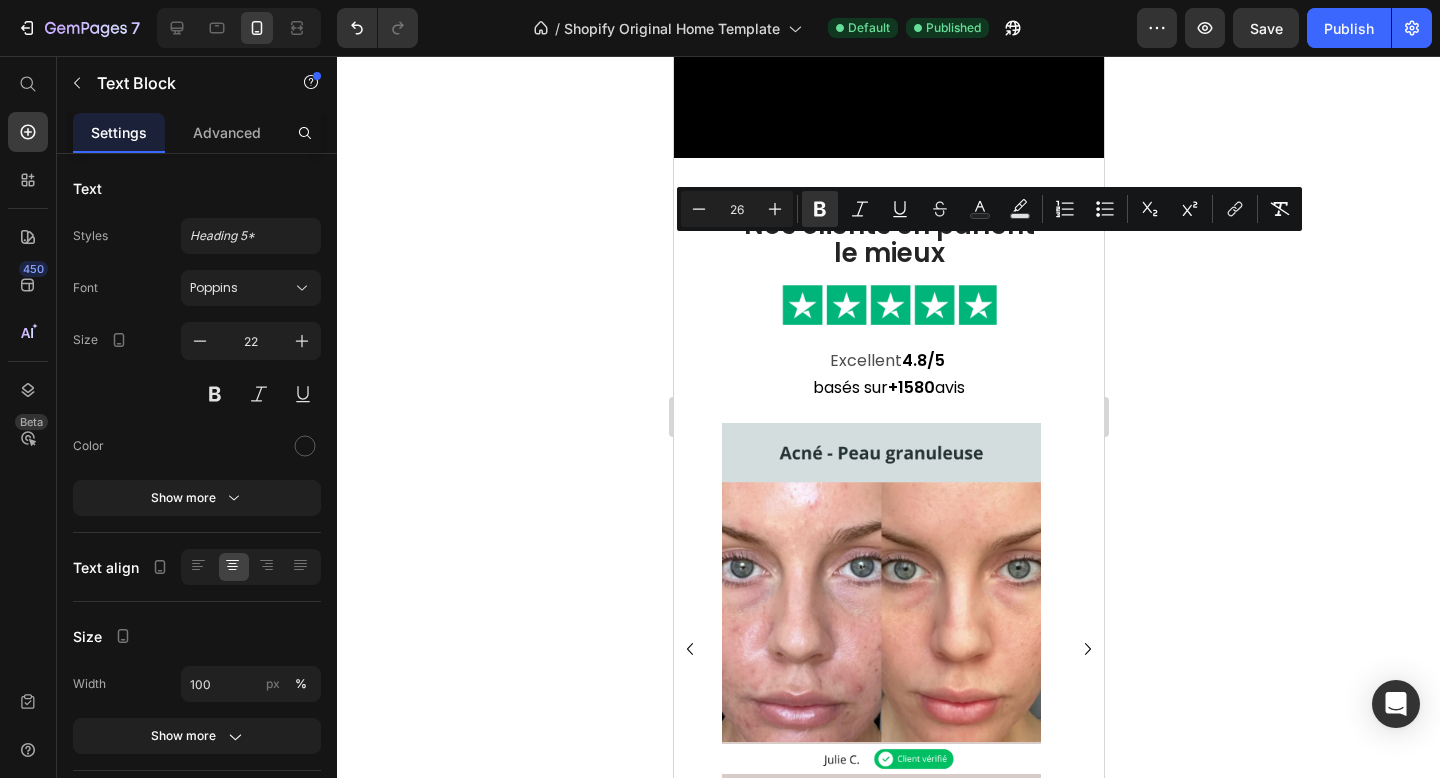 click on "et douce" at bounding box center (888, -307) 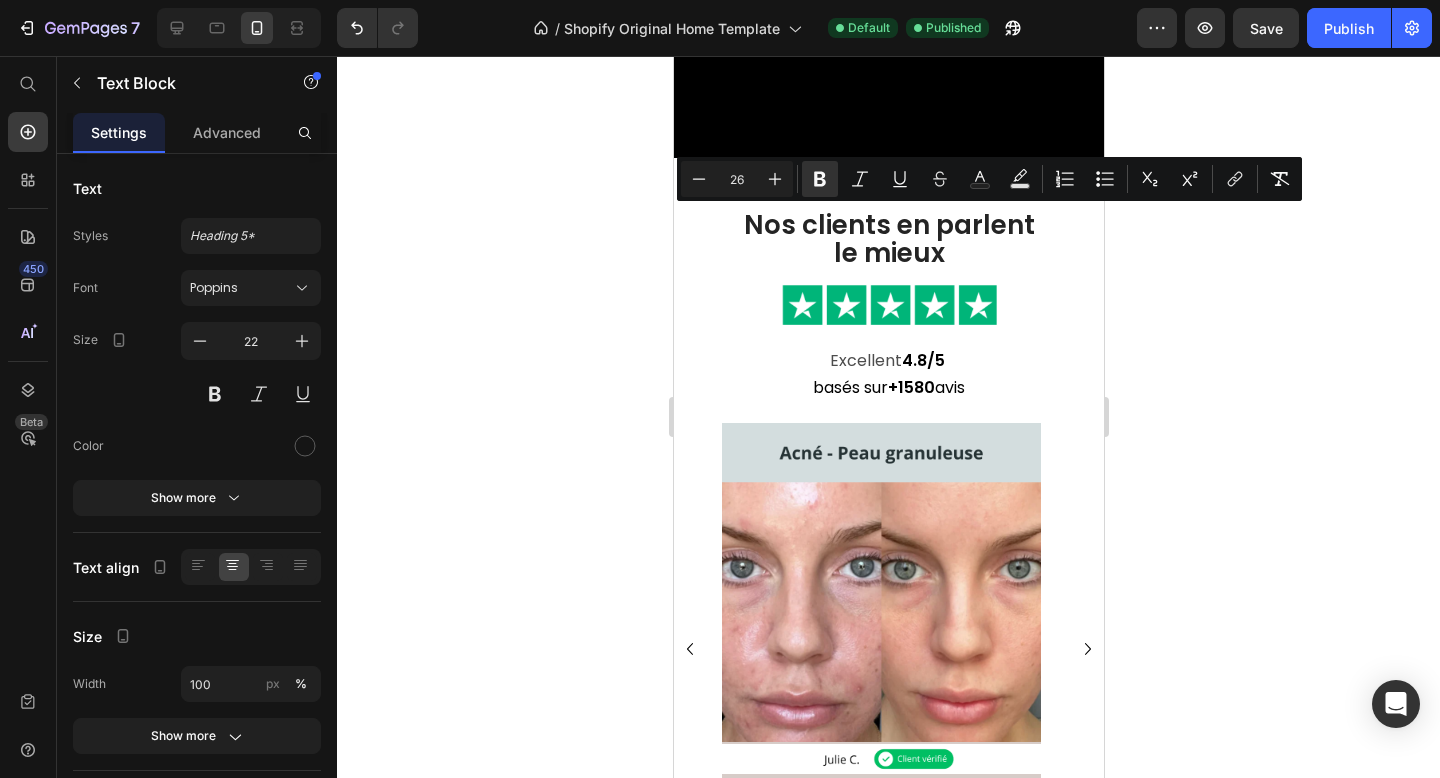 drag, startPoint x: 956, startPoint y: 260, endPoint x: 686, endPoint y: 227, distance: 272.0092 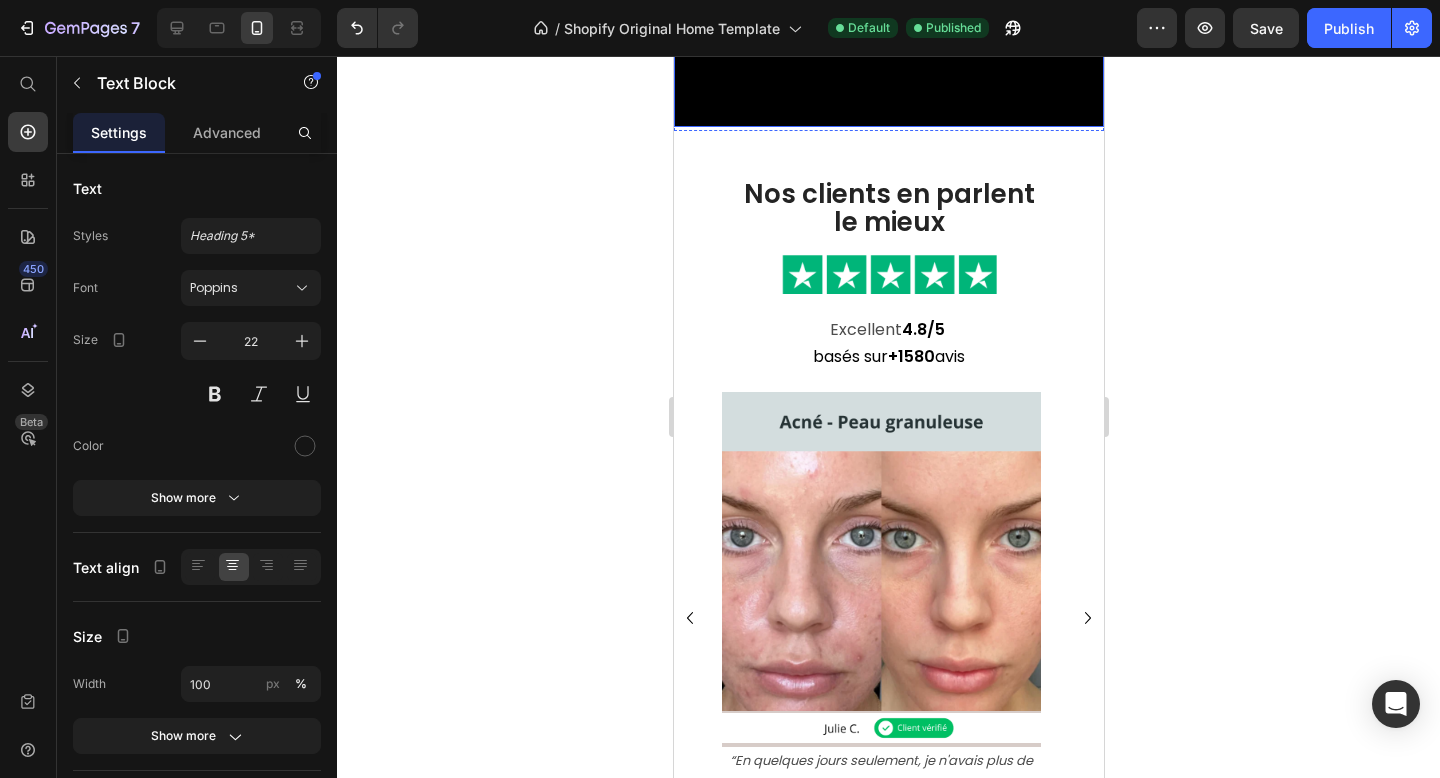 click at bounding box center (888, -88) 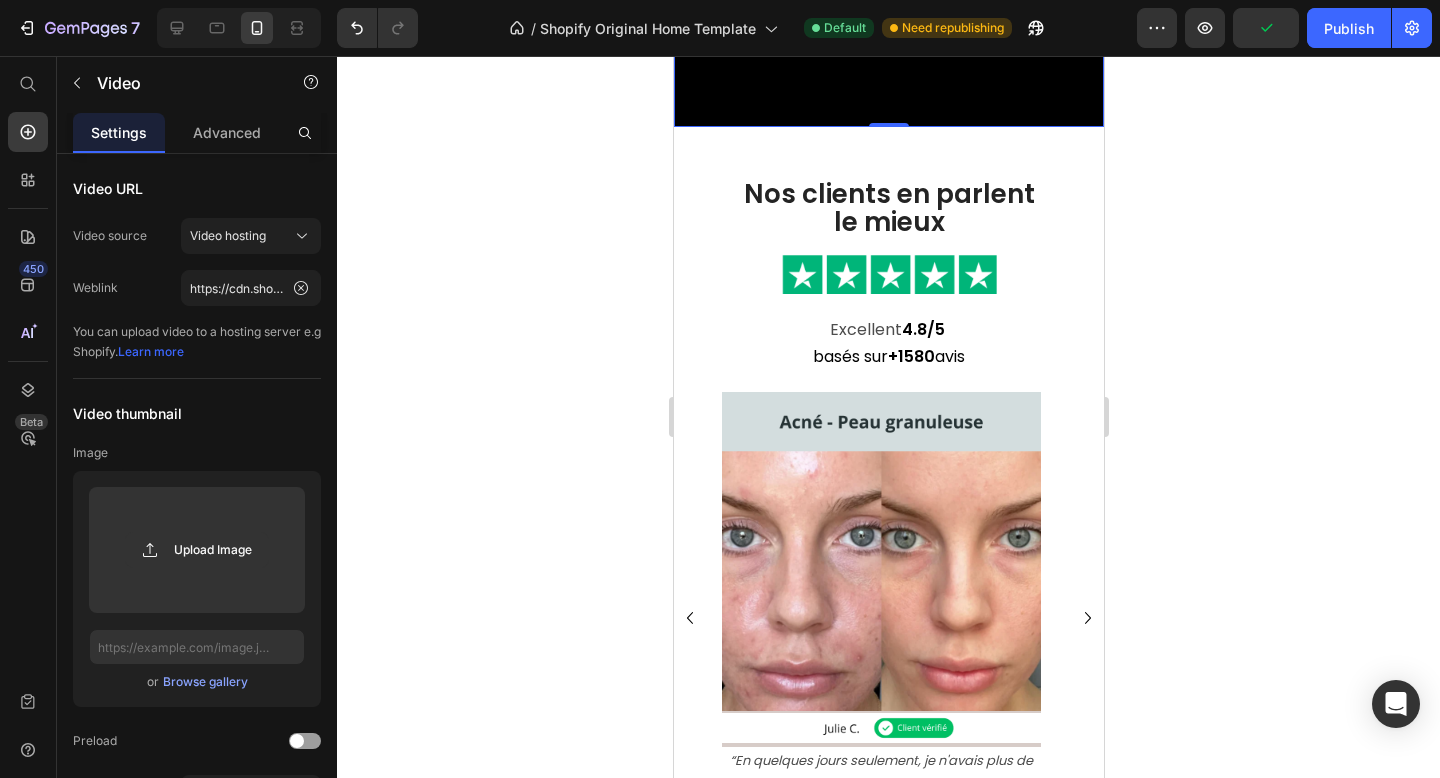 click 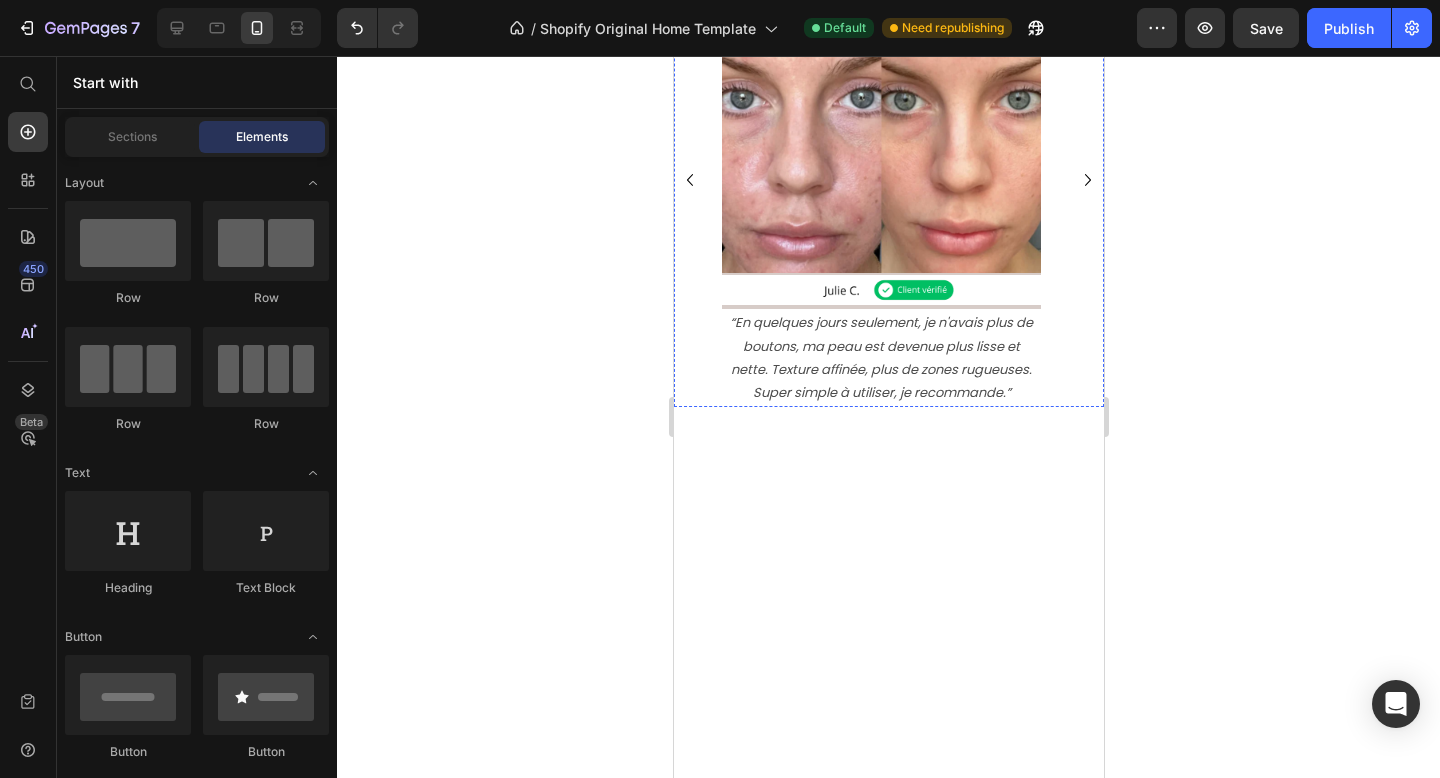 click on "le mieux" at bounding box center (888, -216) 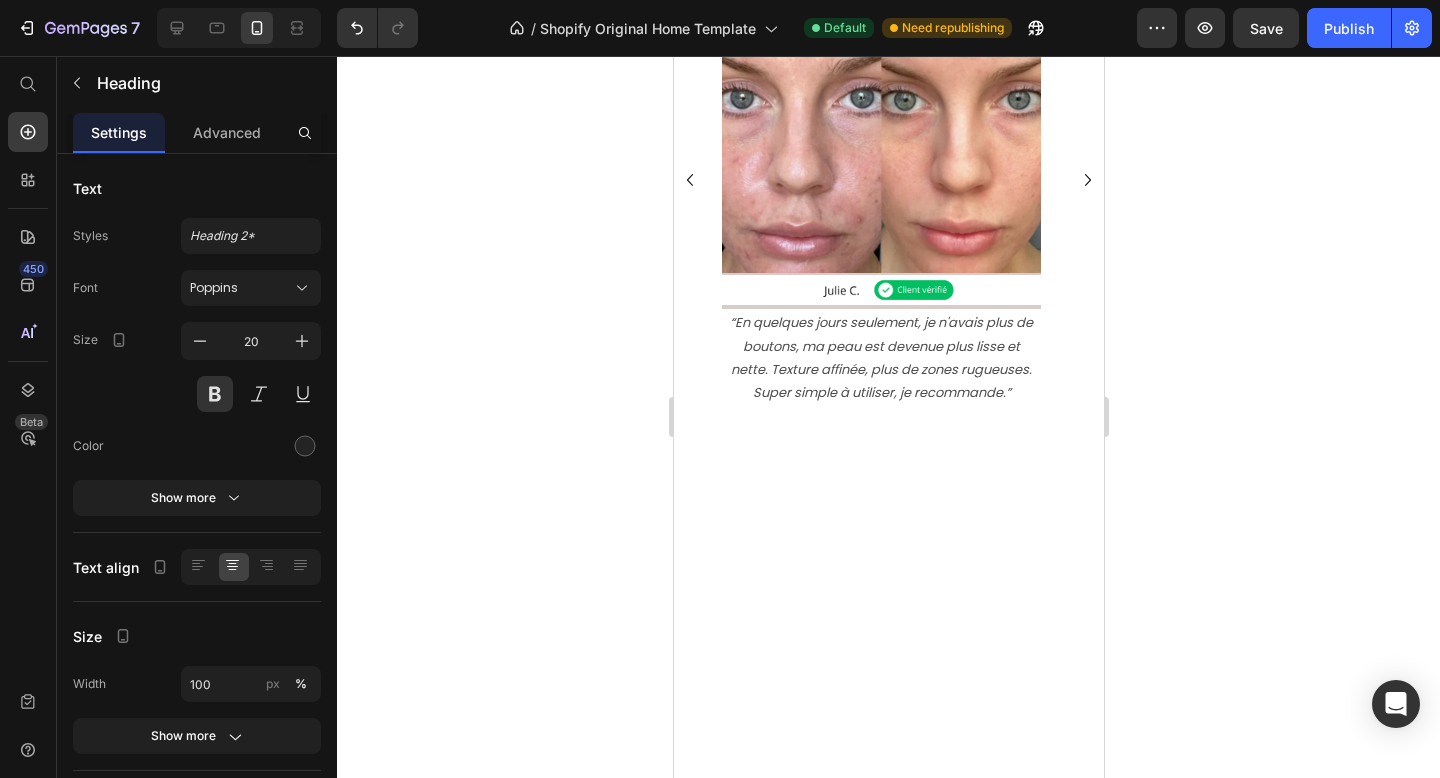 click 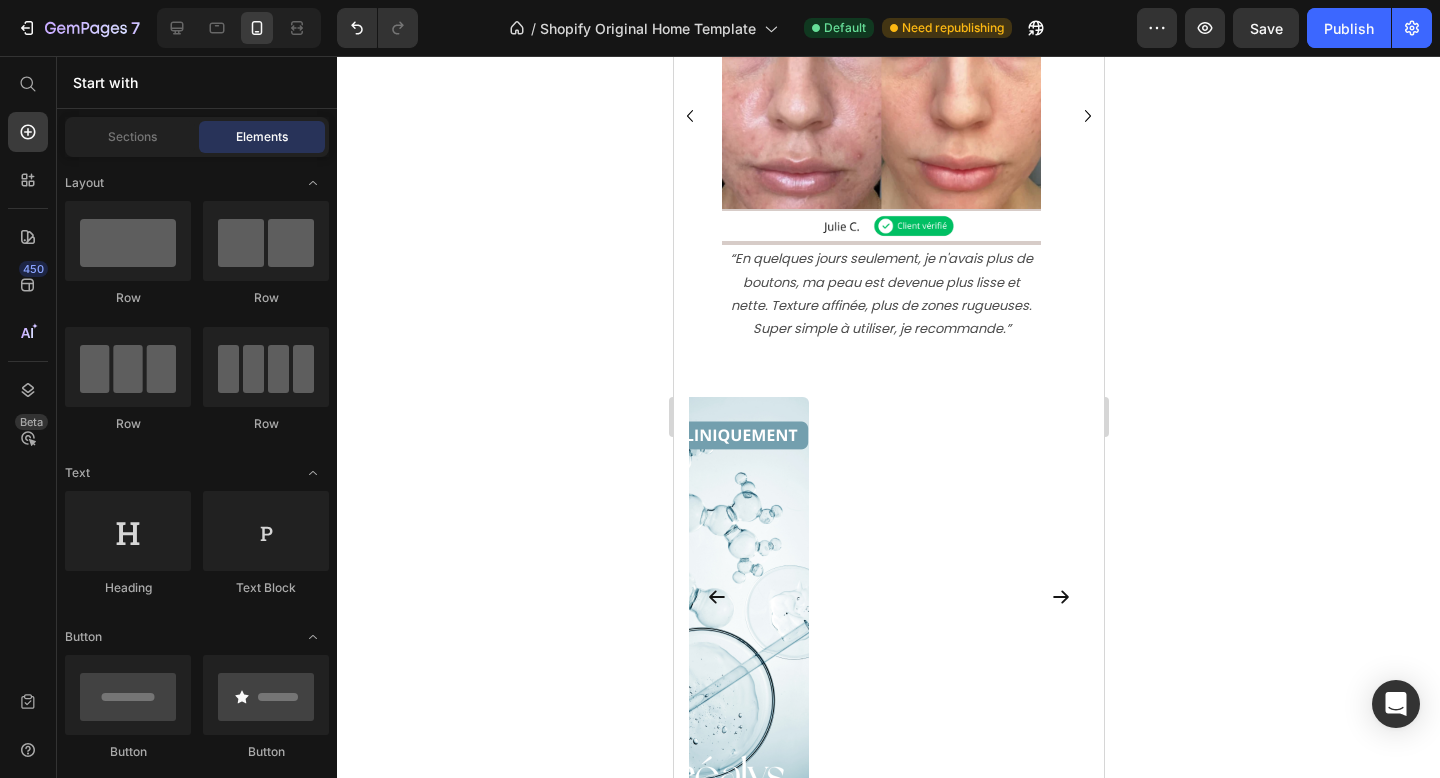 scroll, scrollTop: 941, scrollLeft: 0, axis: vertical 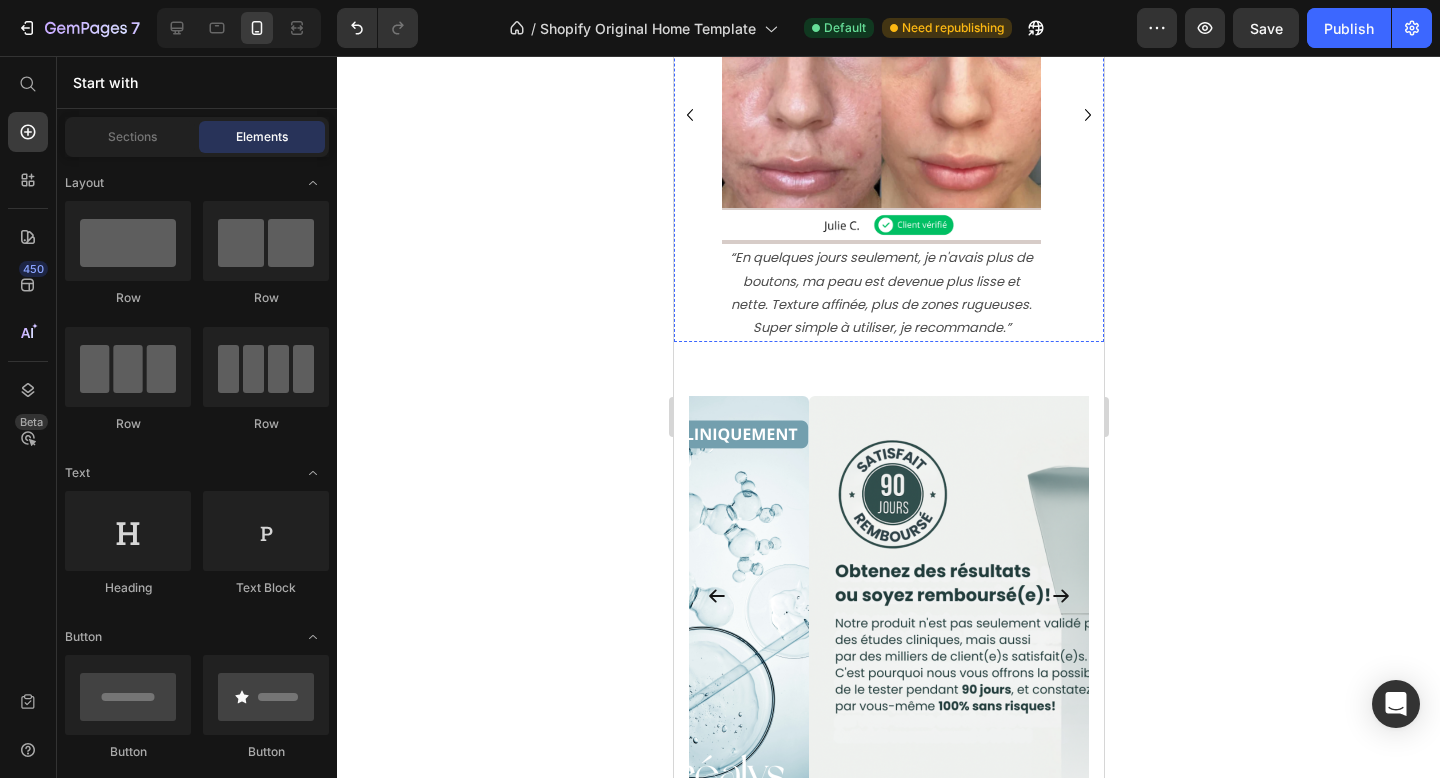 click on "4.8/5" at bounding box center [922, -174] 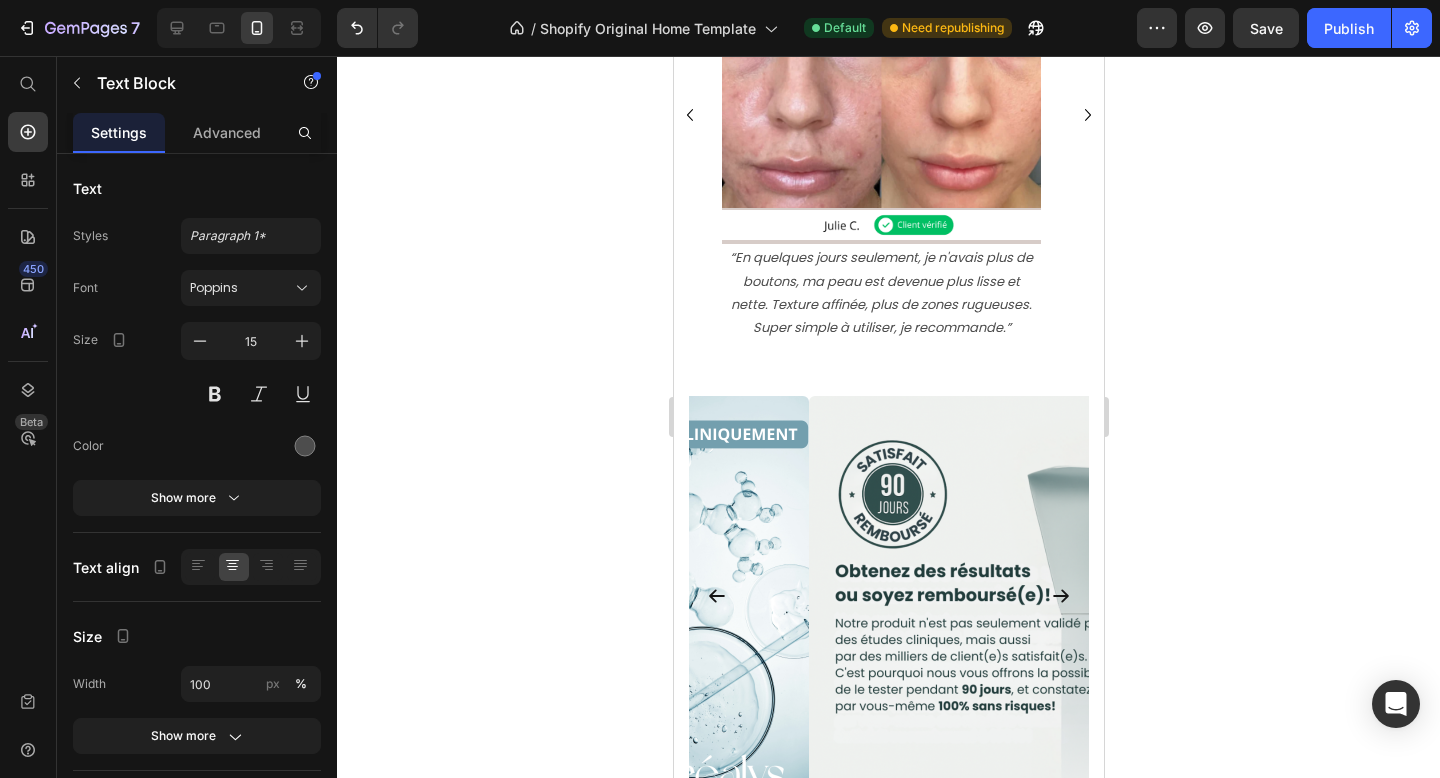 click on "4.8/5" at bounding box center [922, -174] 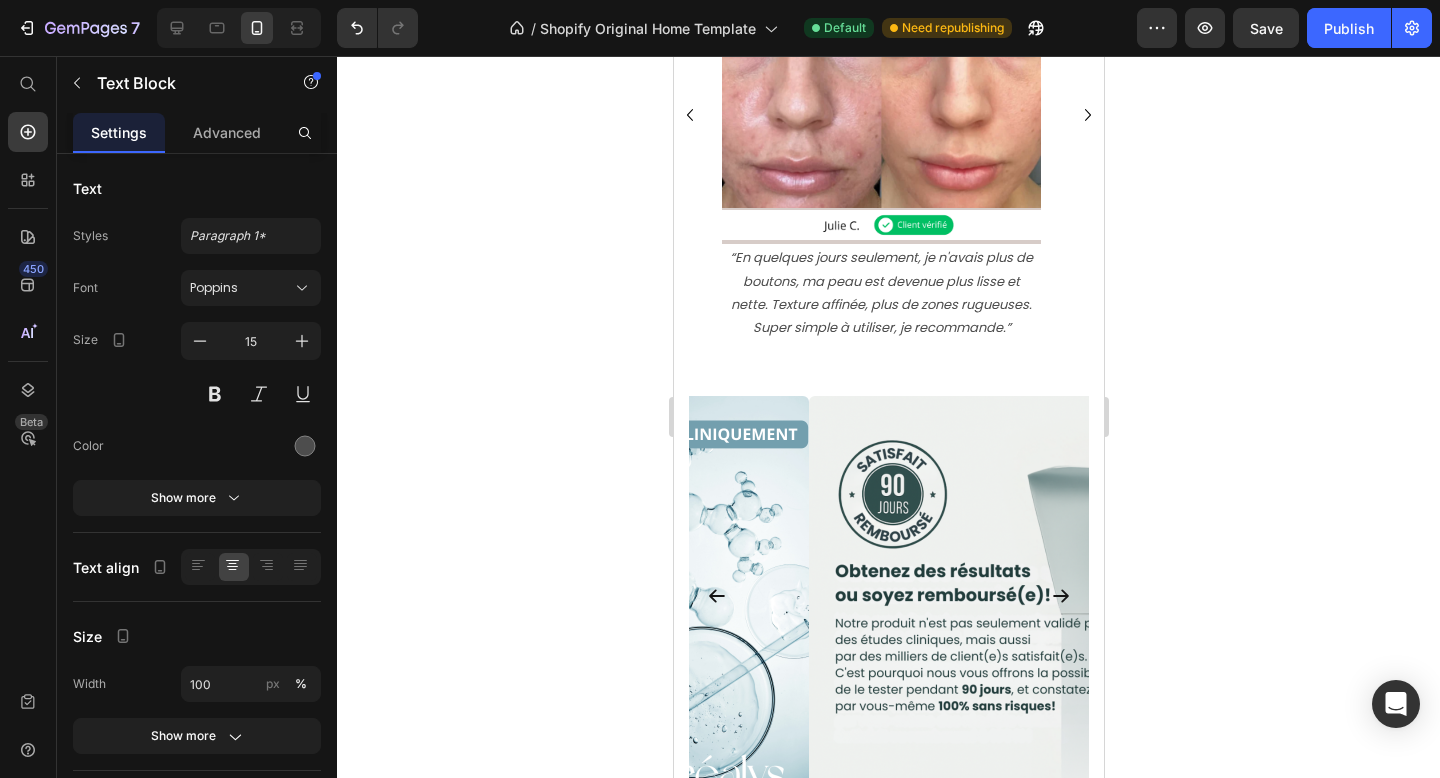 click 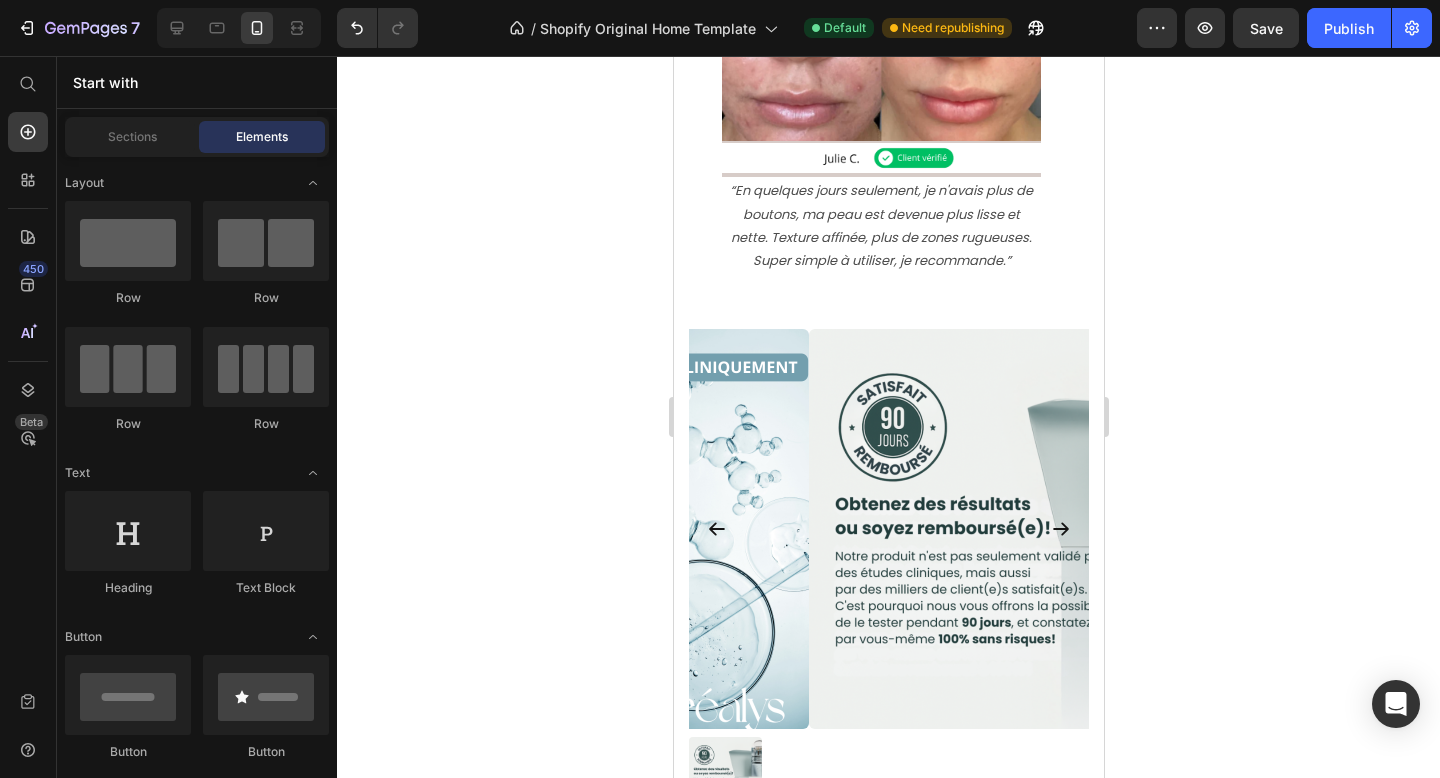 scroll, scrollTop: 1060, scrollLeft: 0, axis: vertical 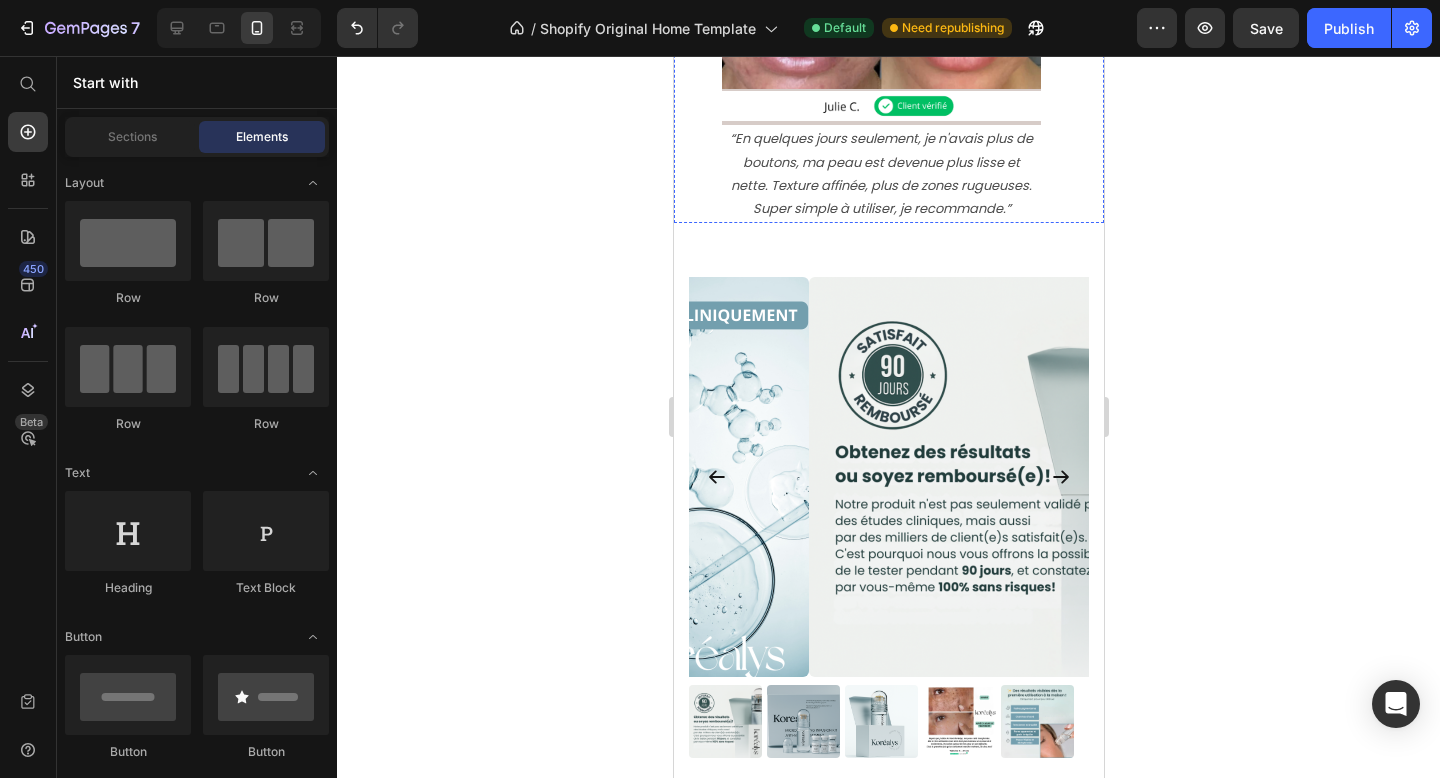 click at bounding box center (888, -350) 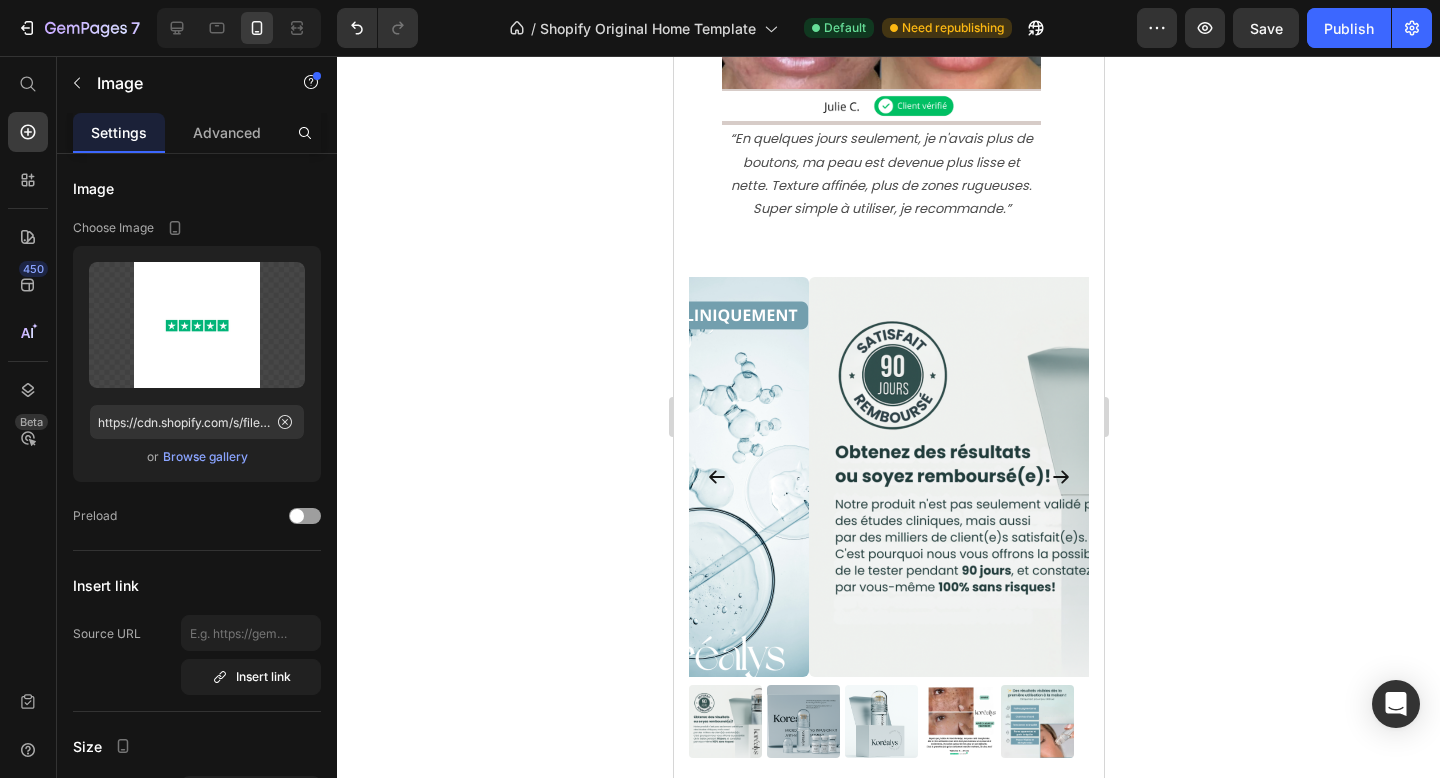 click at bounding box center (888, -350) 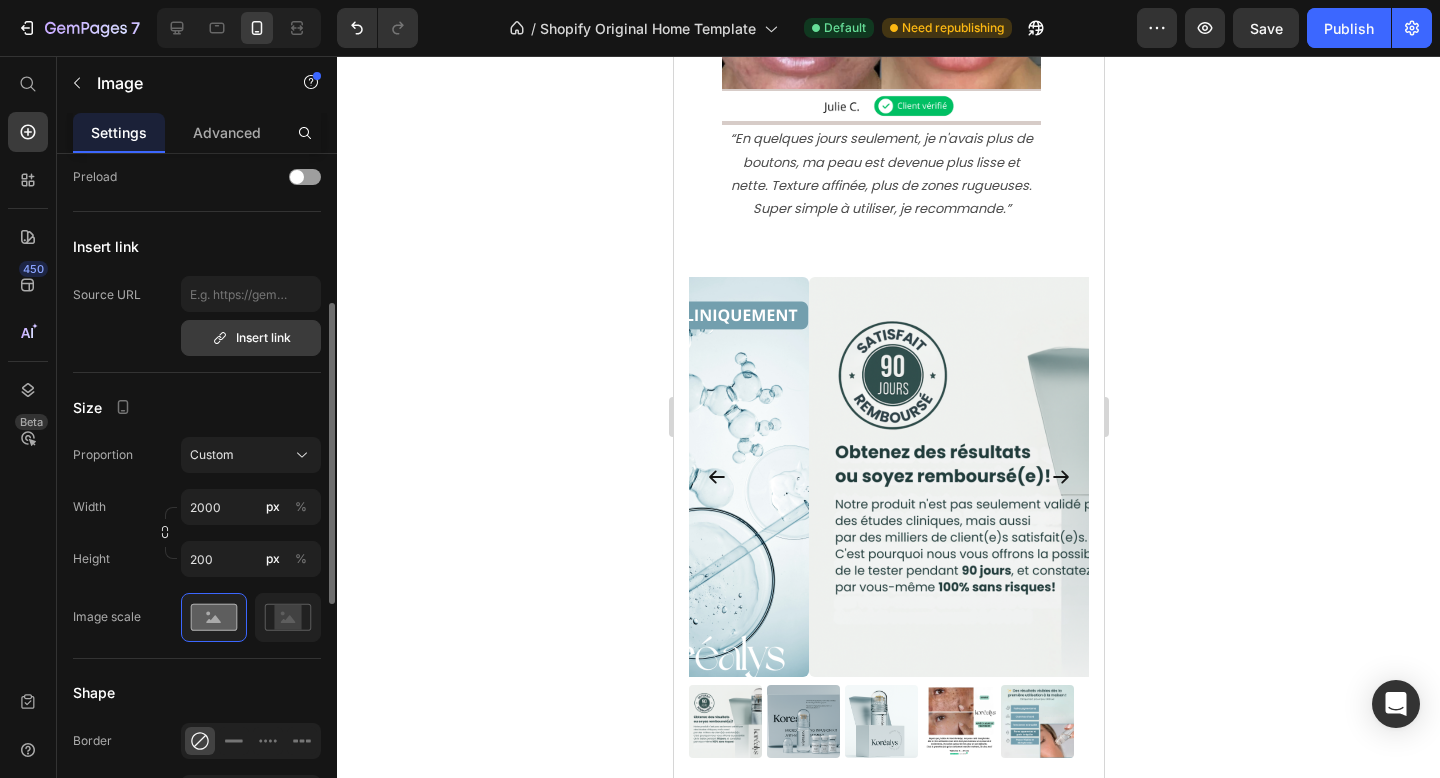 scroll, scrollTop: 341, scrollLeft: 0, axis: vertical 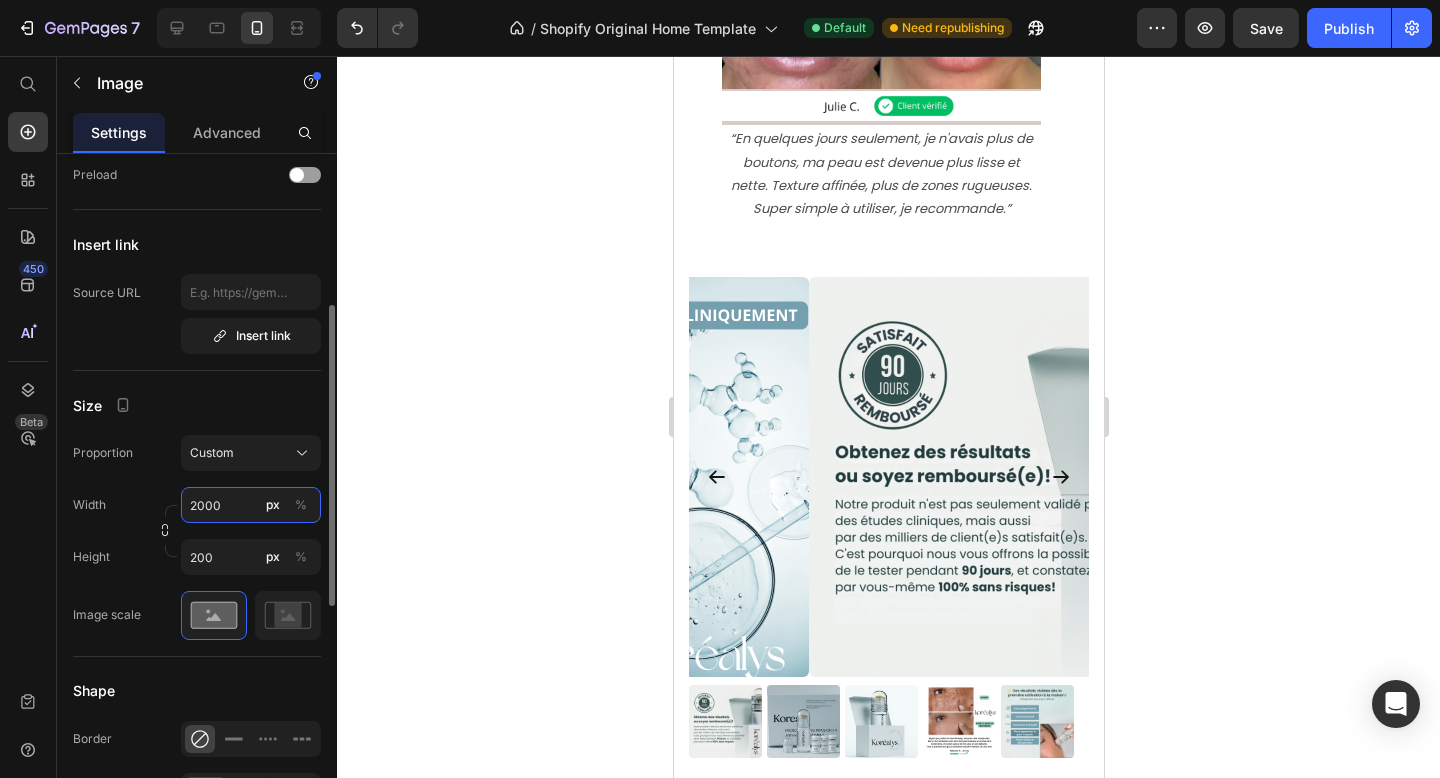 click on "2000" at bounding box center [251, 505] 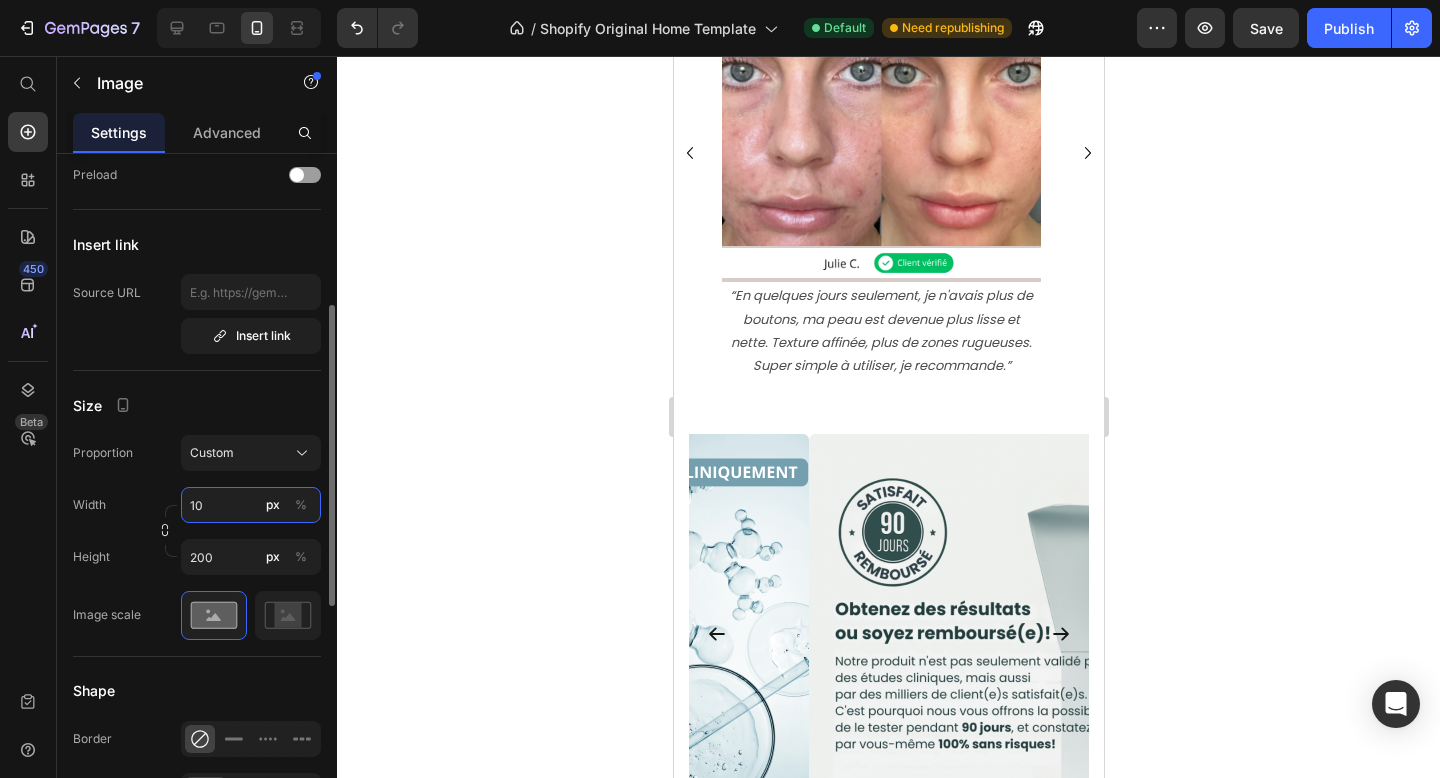type on "1" 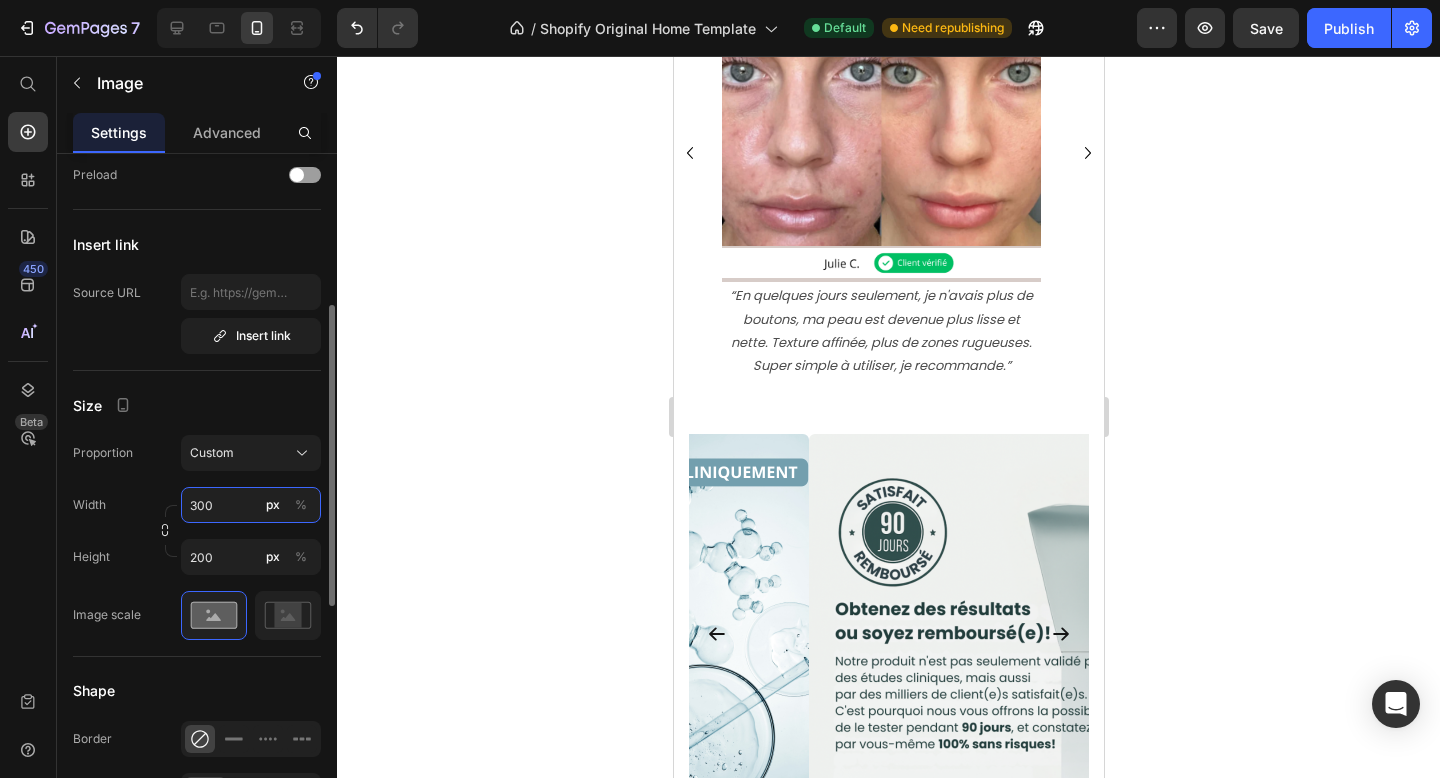 type on "3000" 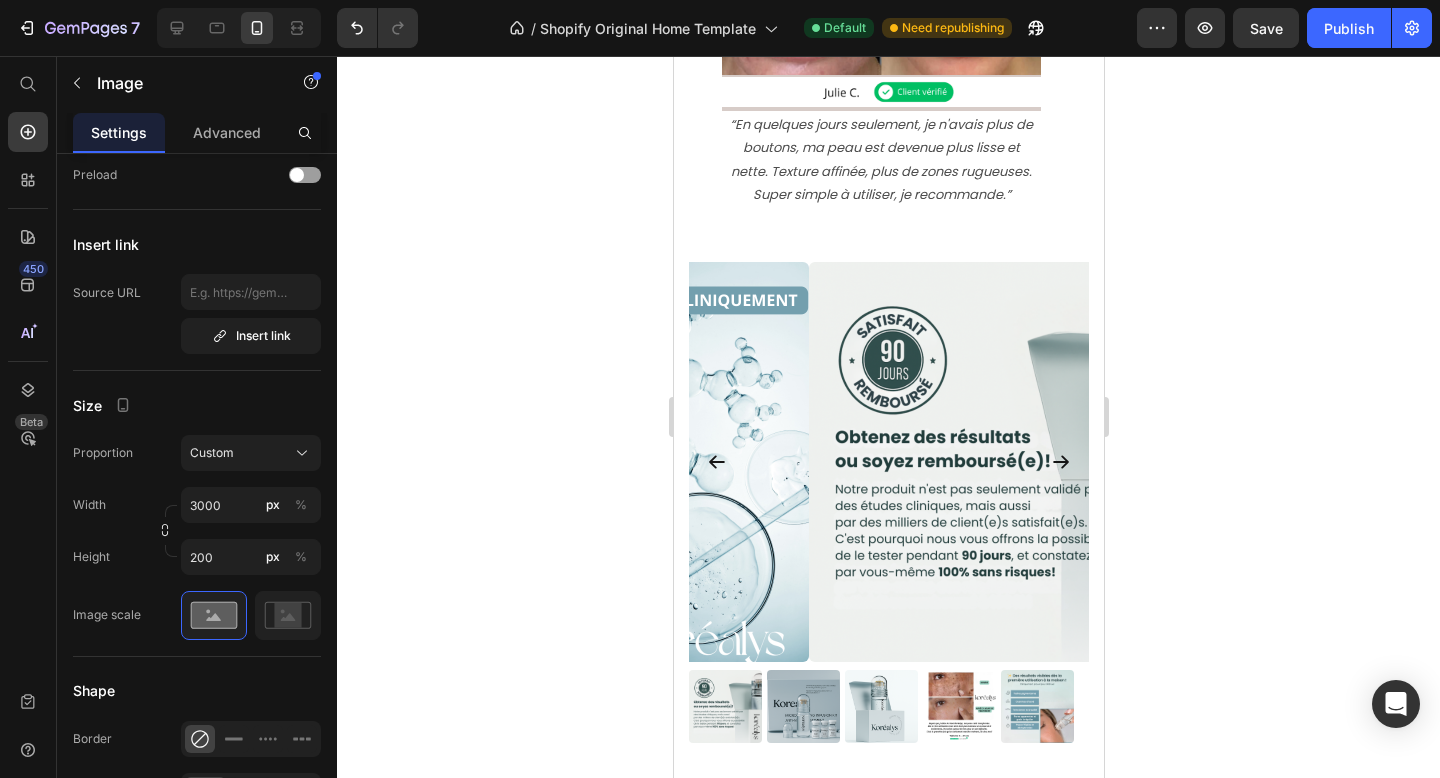 click 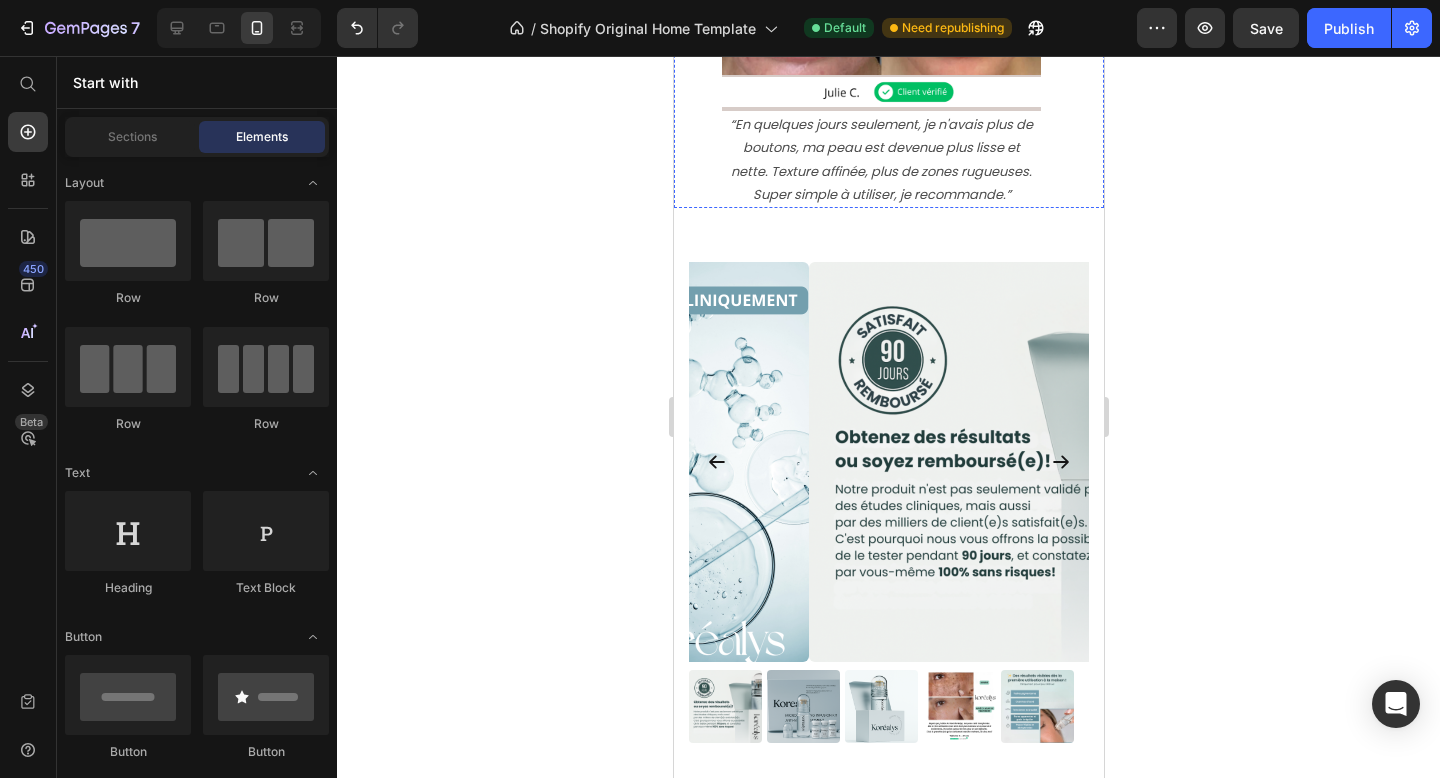click at bounding box center [888, -357] 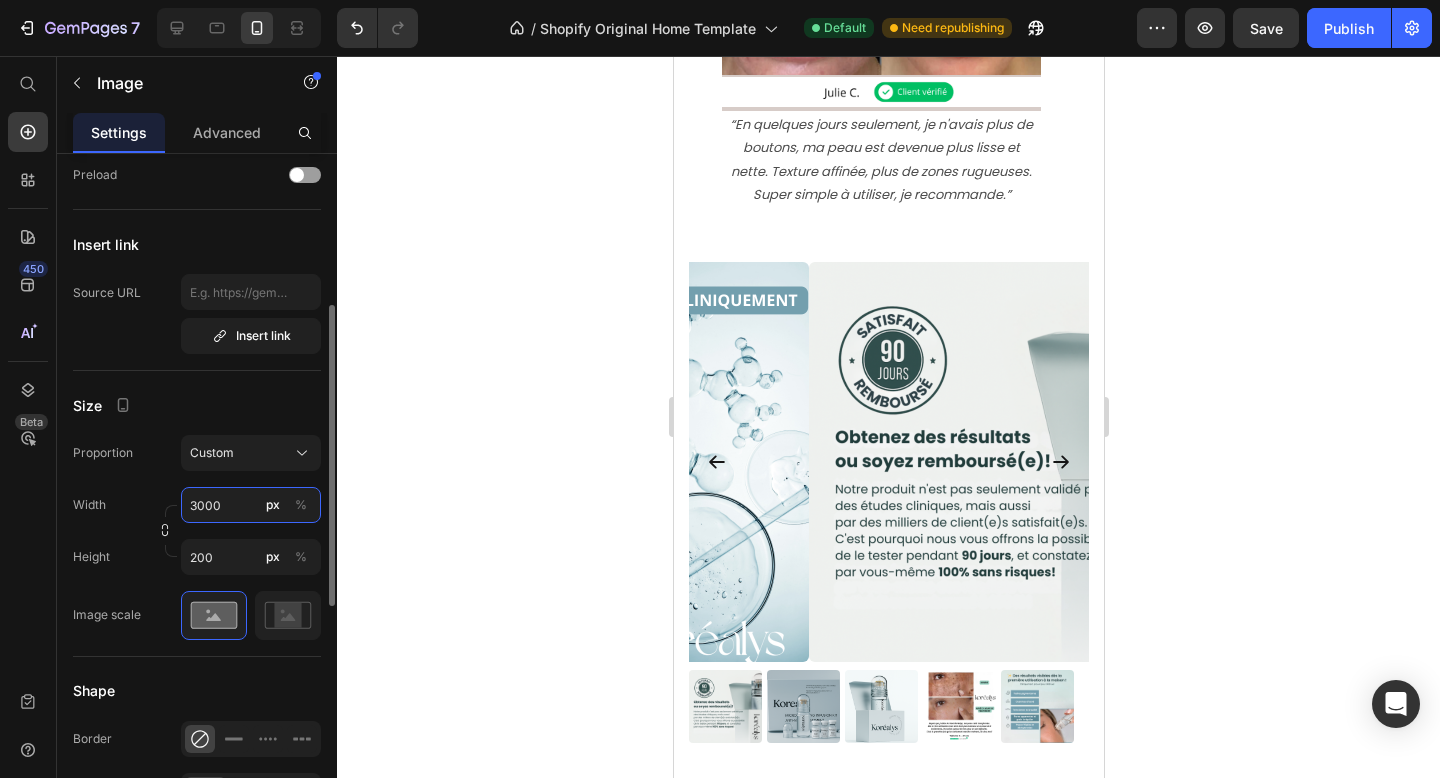 click on "3000" at bounding box center [251, 505] 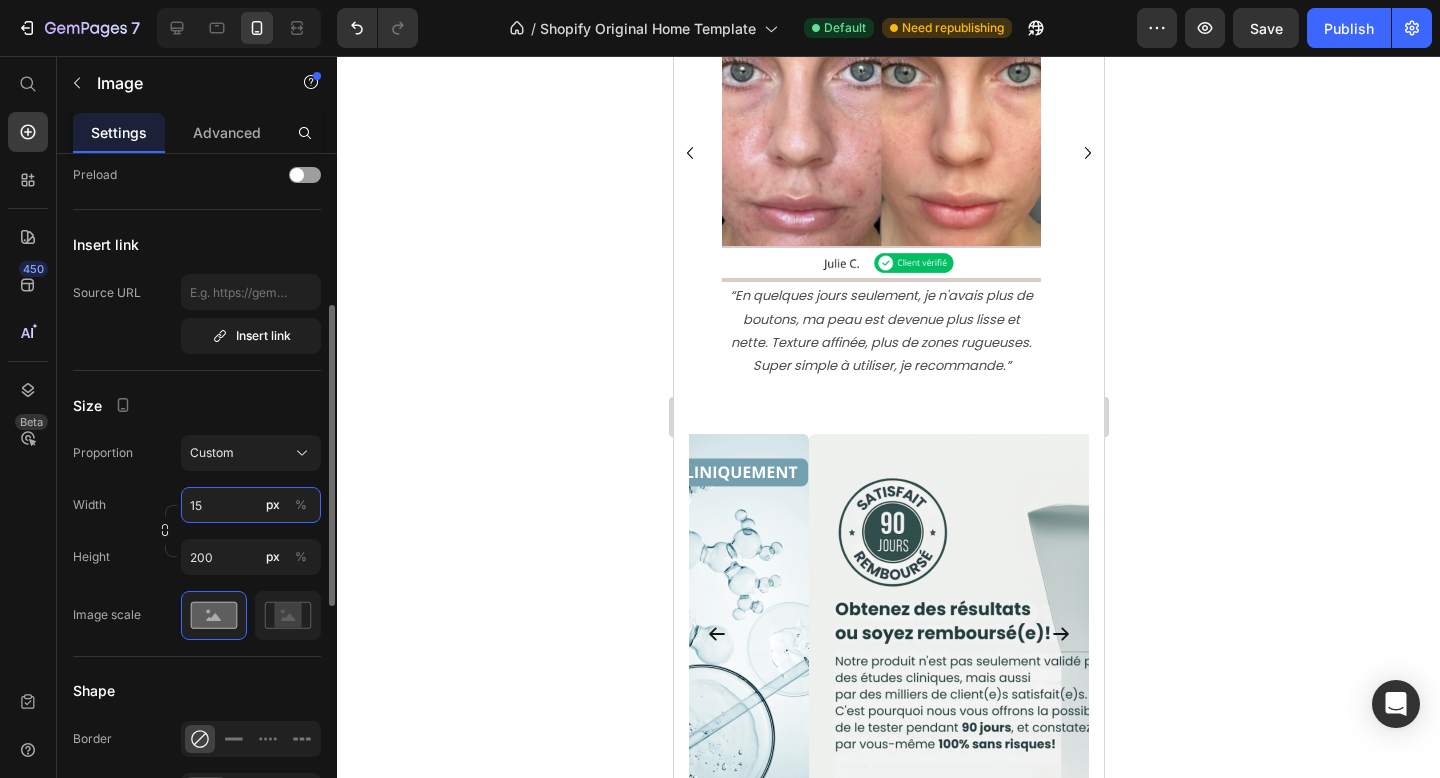type on "1" 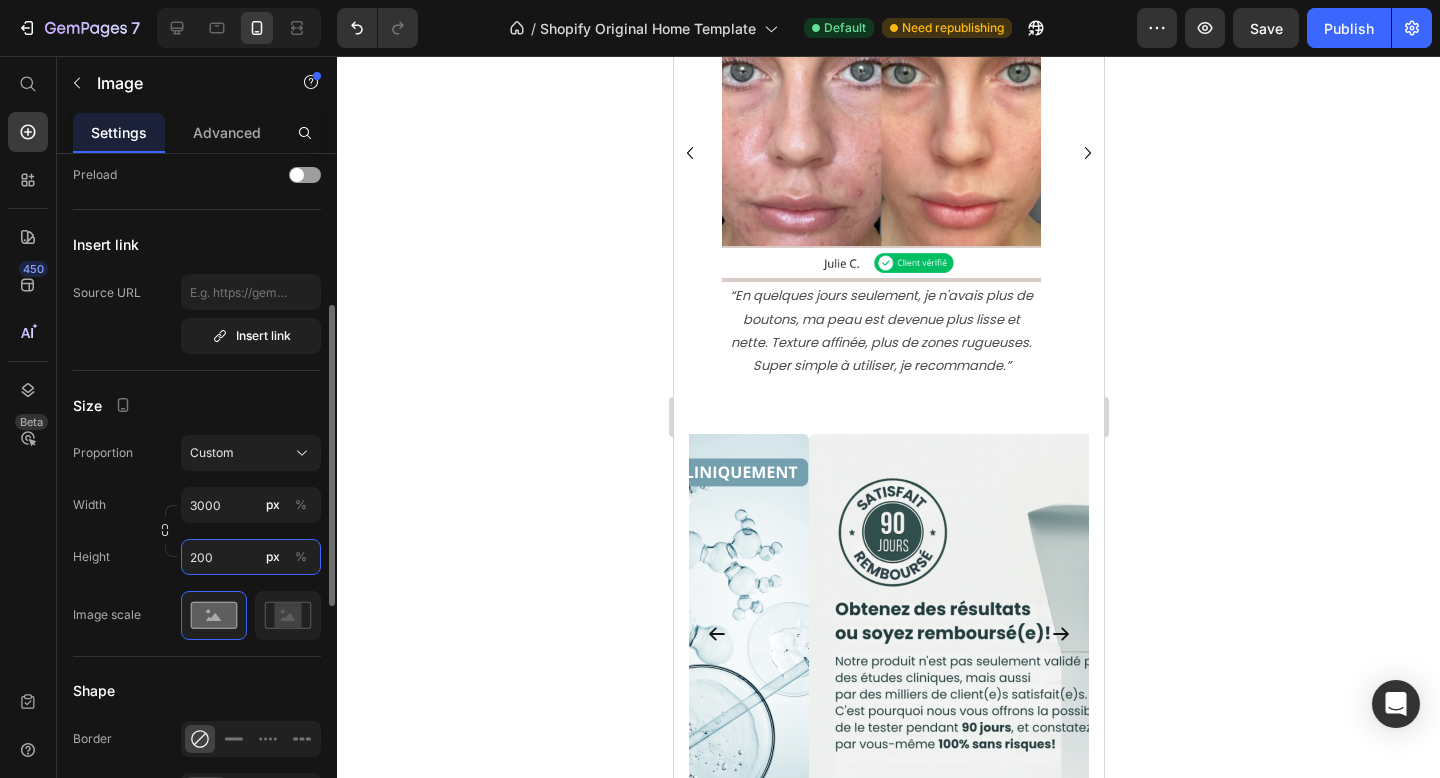 click on "200" at bounding box center [251, 557] 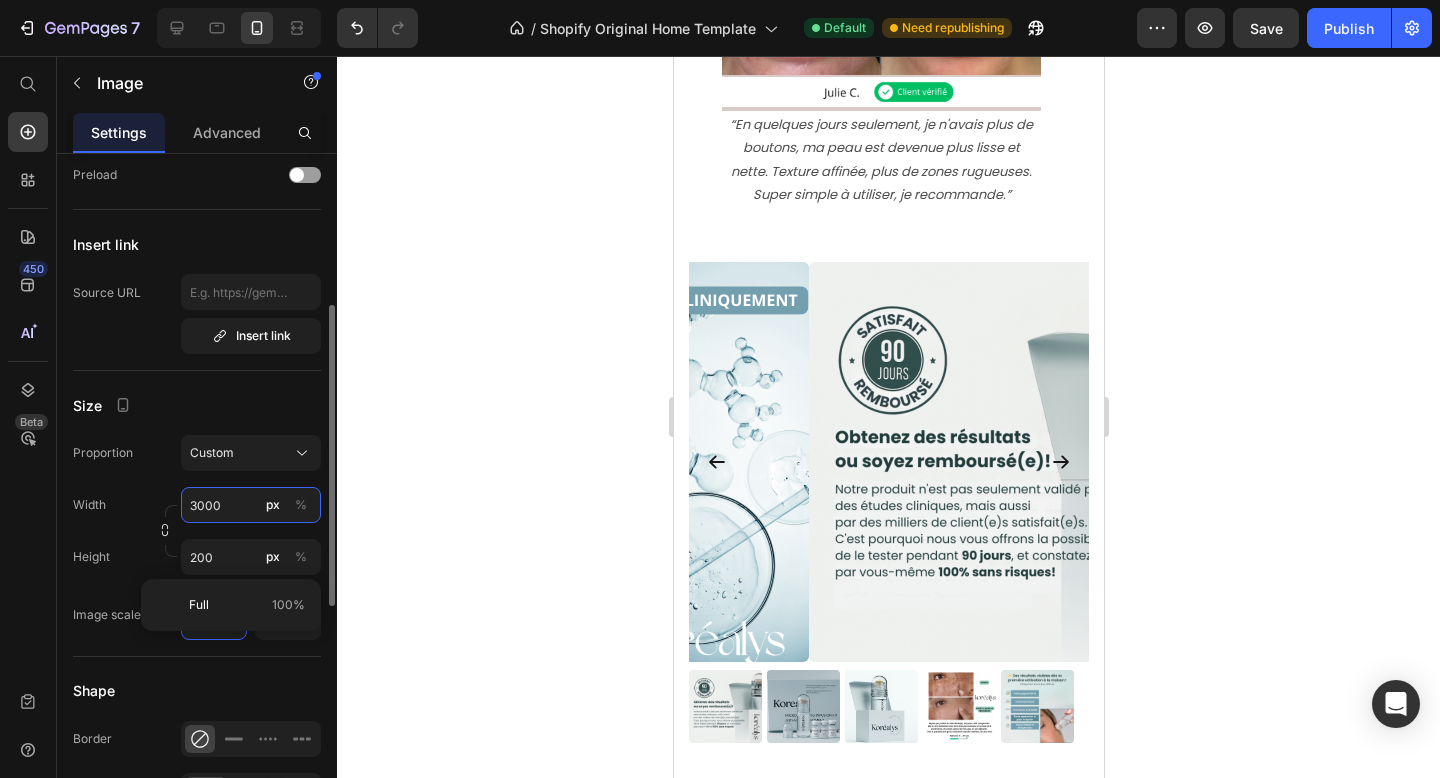 click on "3000" at bounding box center (251, 505) 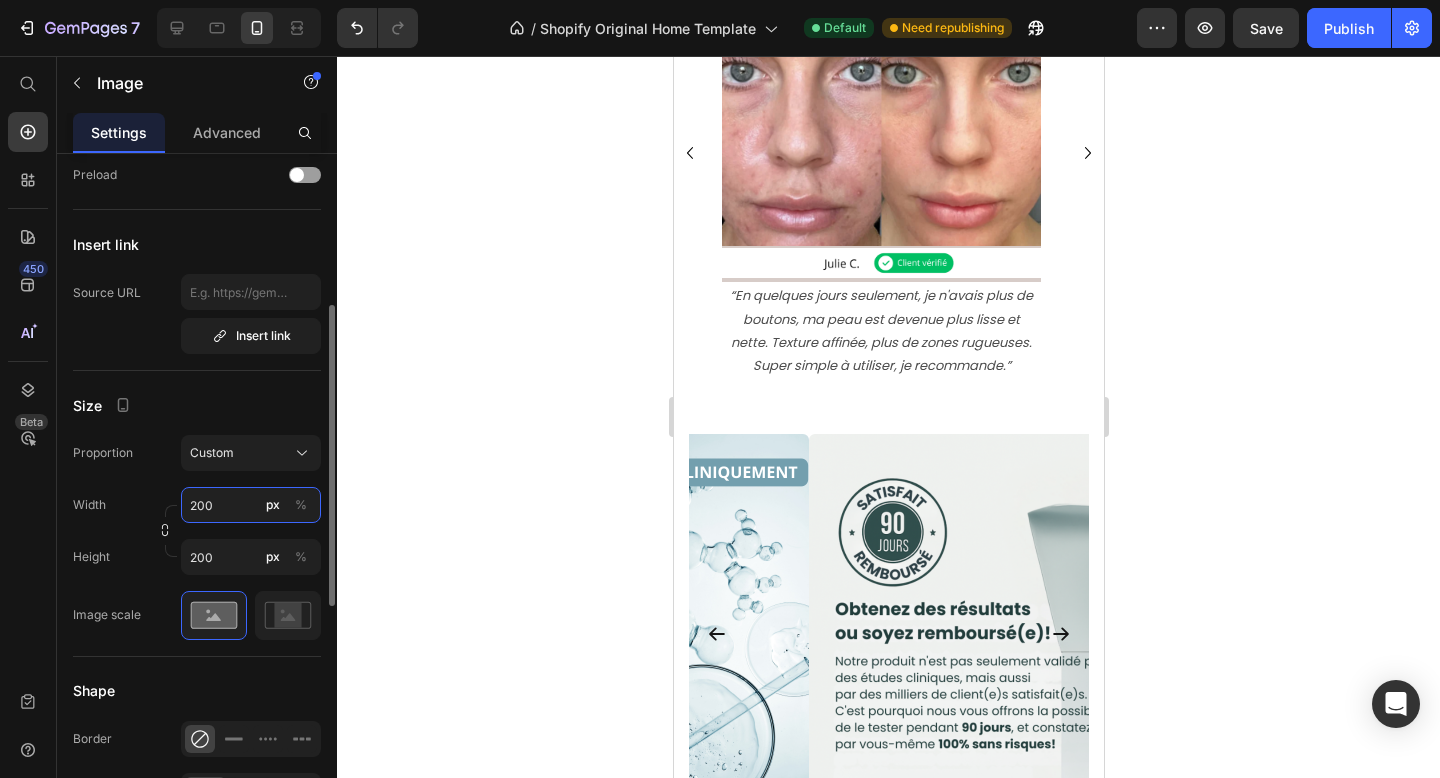 type on "2000" 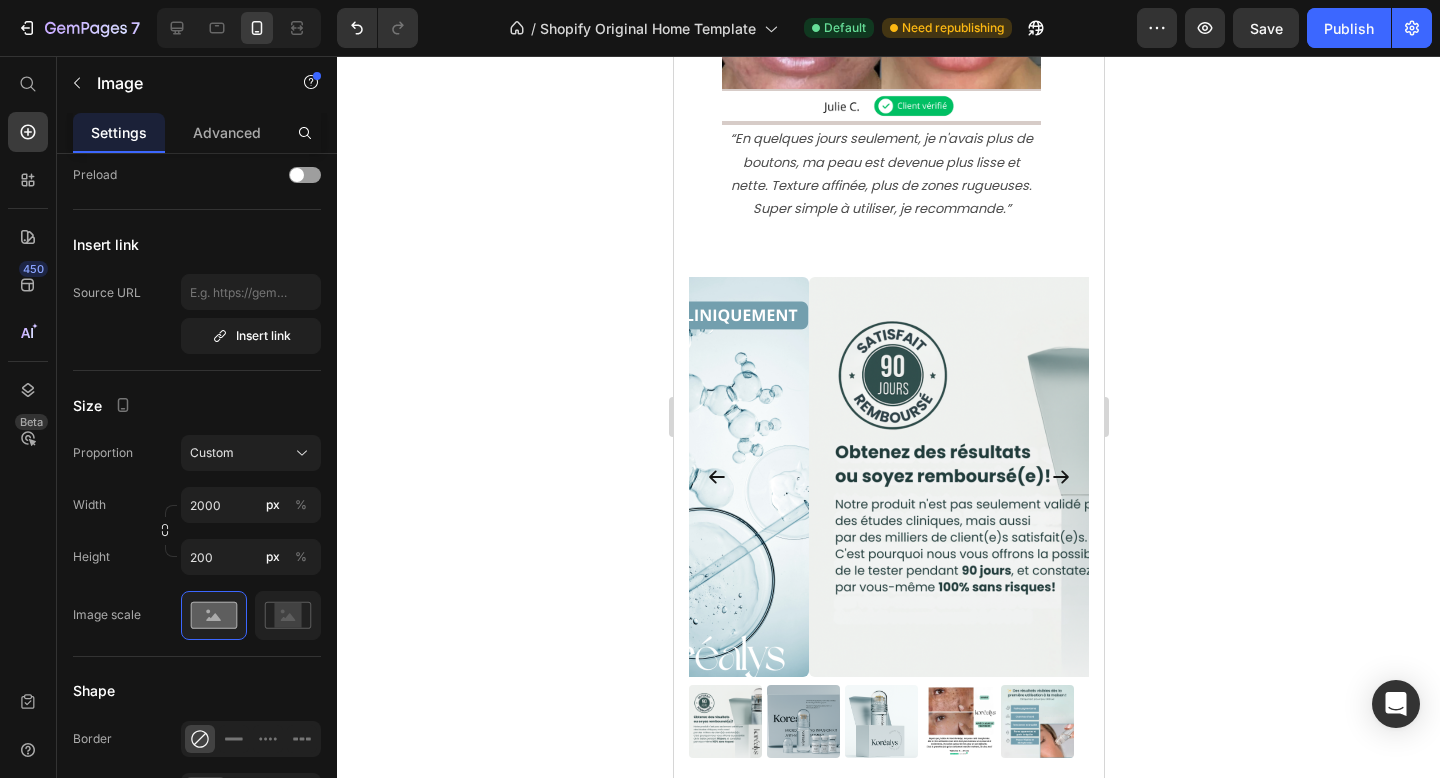 click 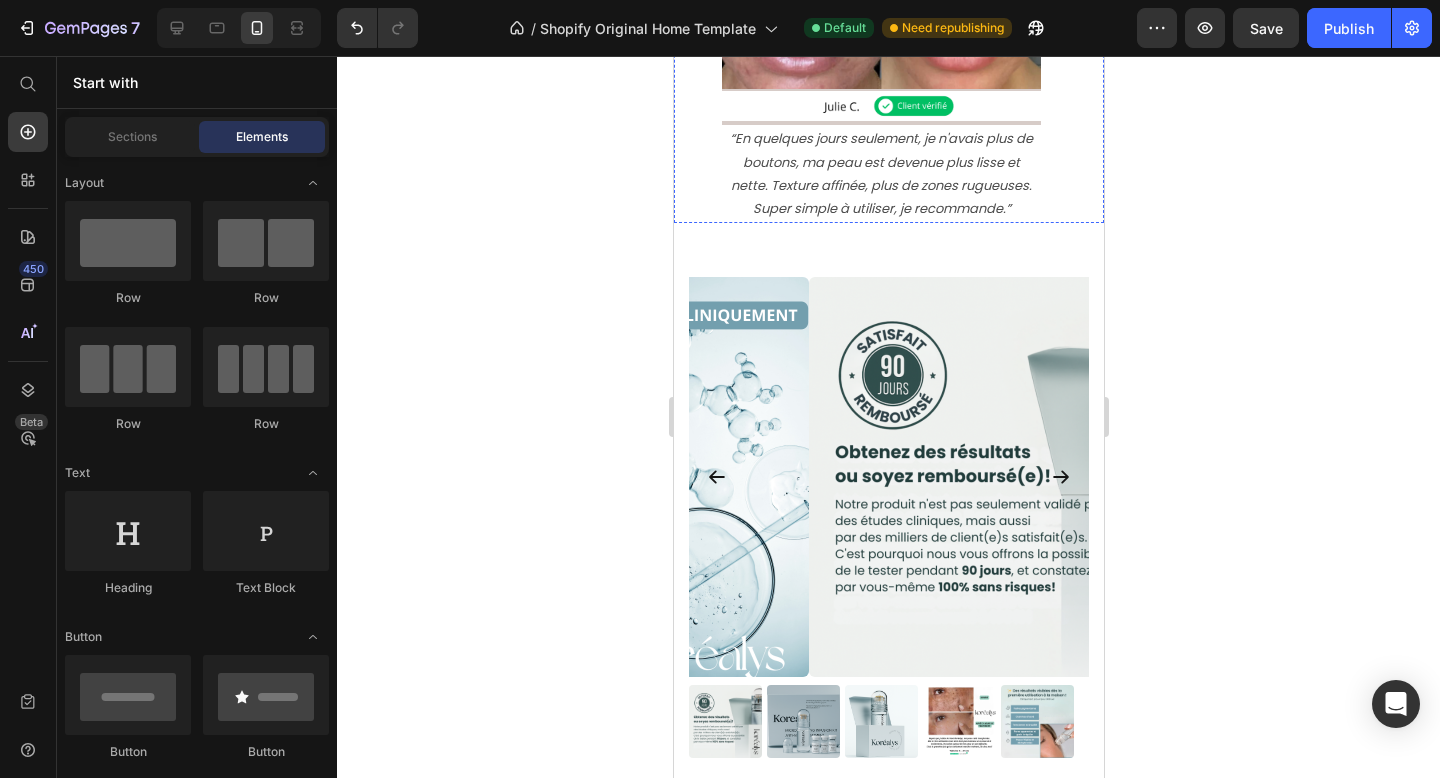click on "basés sur  +1380  avis" at bounding box center [888, -266] 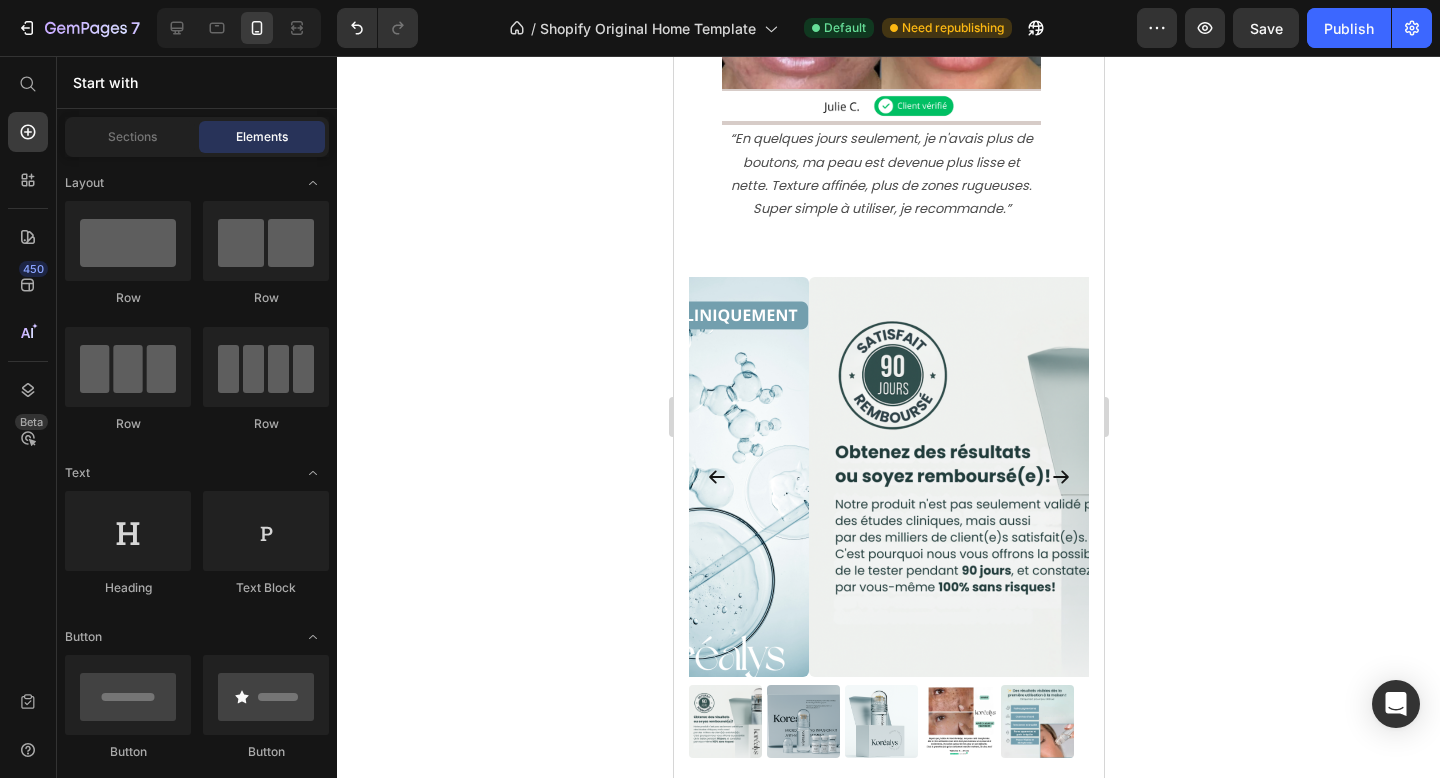 scroll, scrollTop: 0, scrollLeft: 0, axis: both 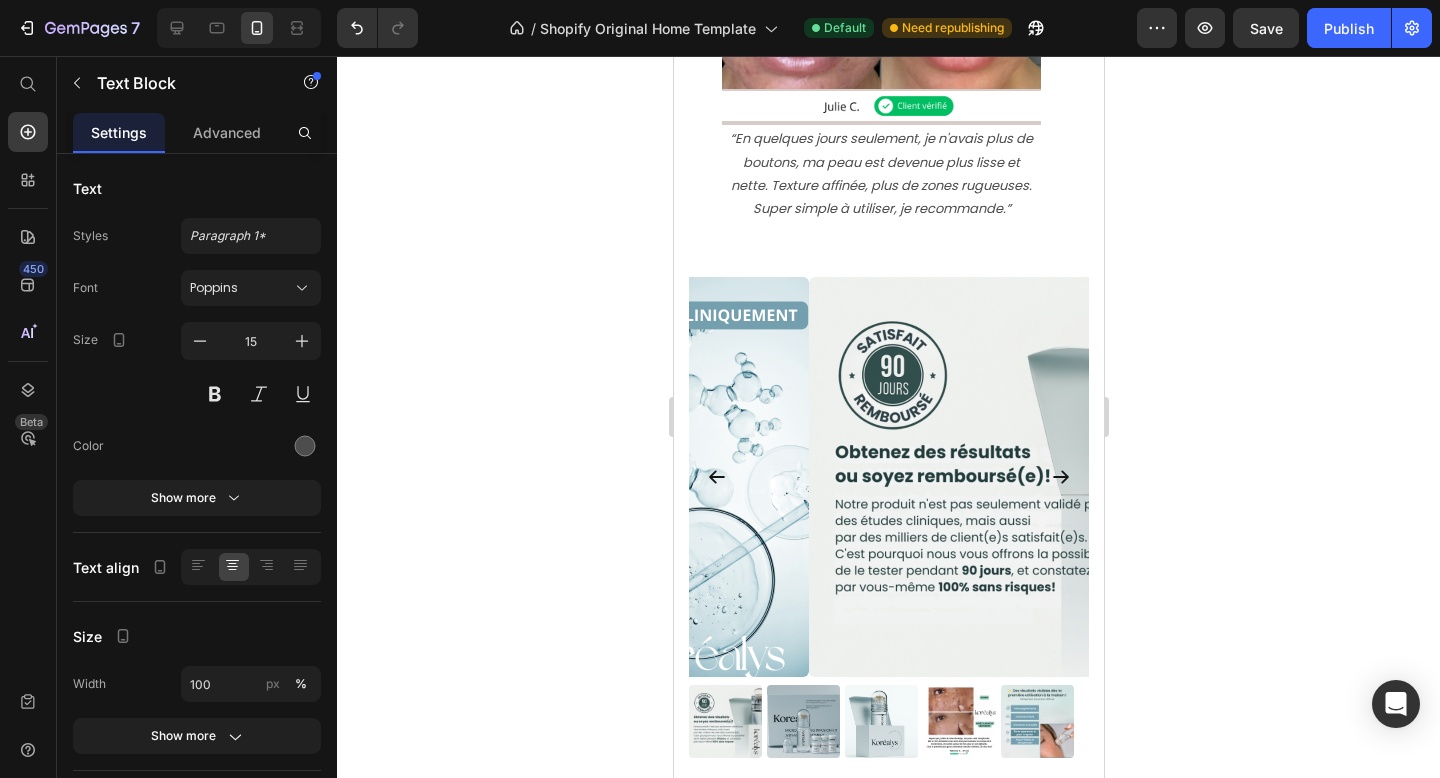 click 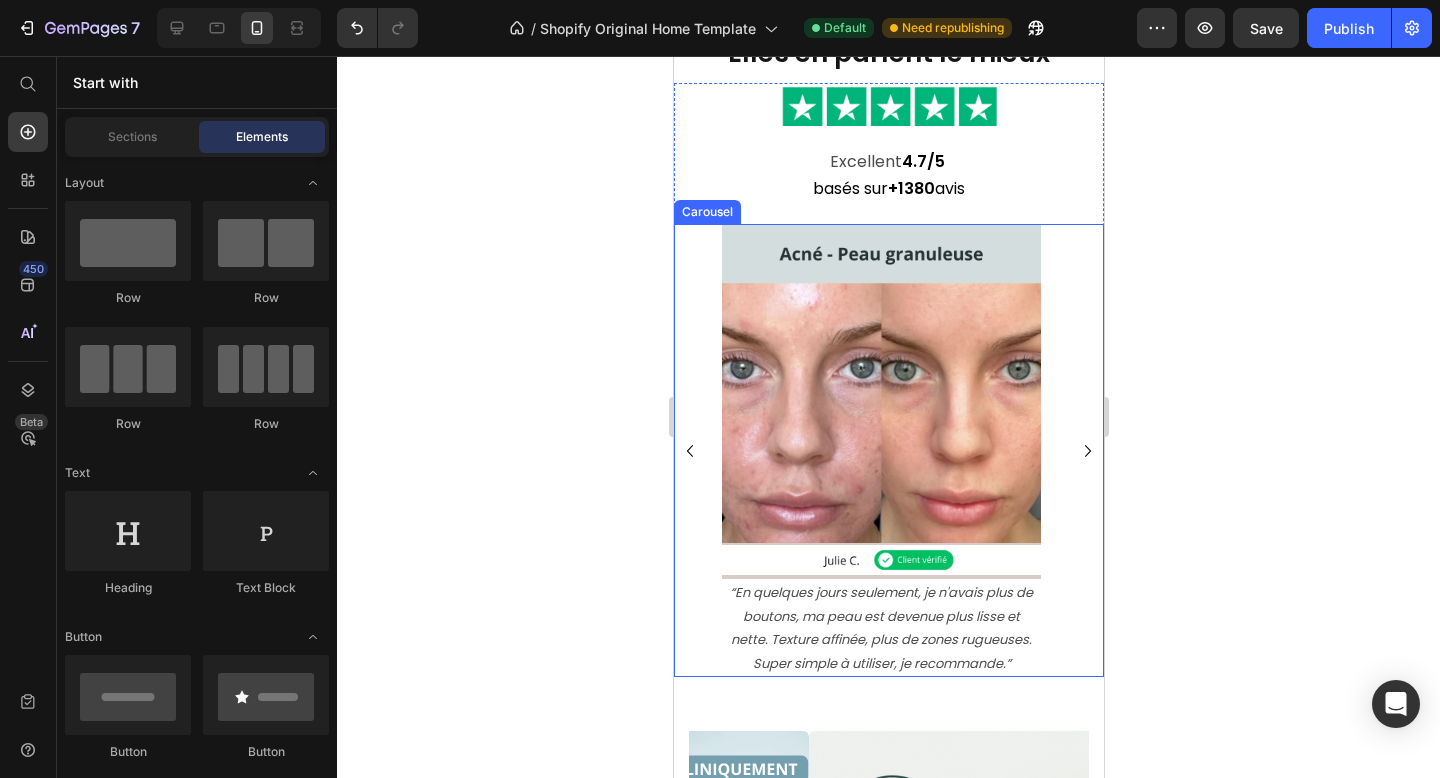 scroll, scrollTop: 1142, scrollLeft: 0, axis: vertical 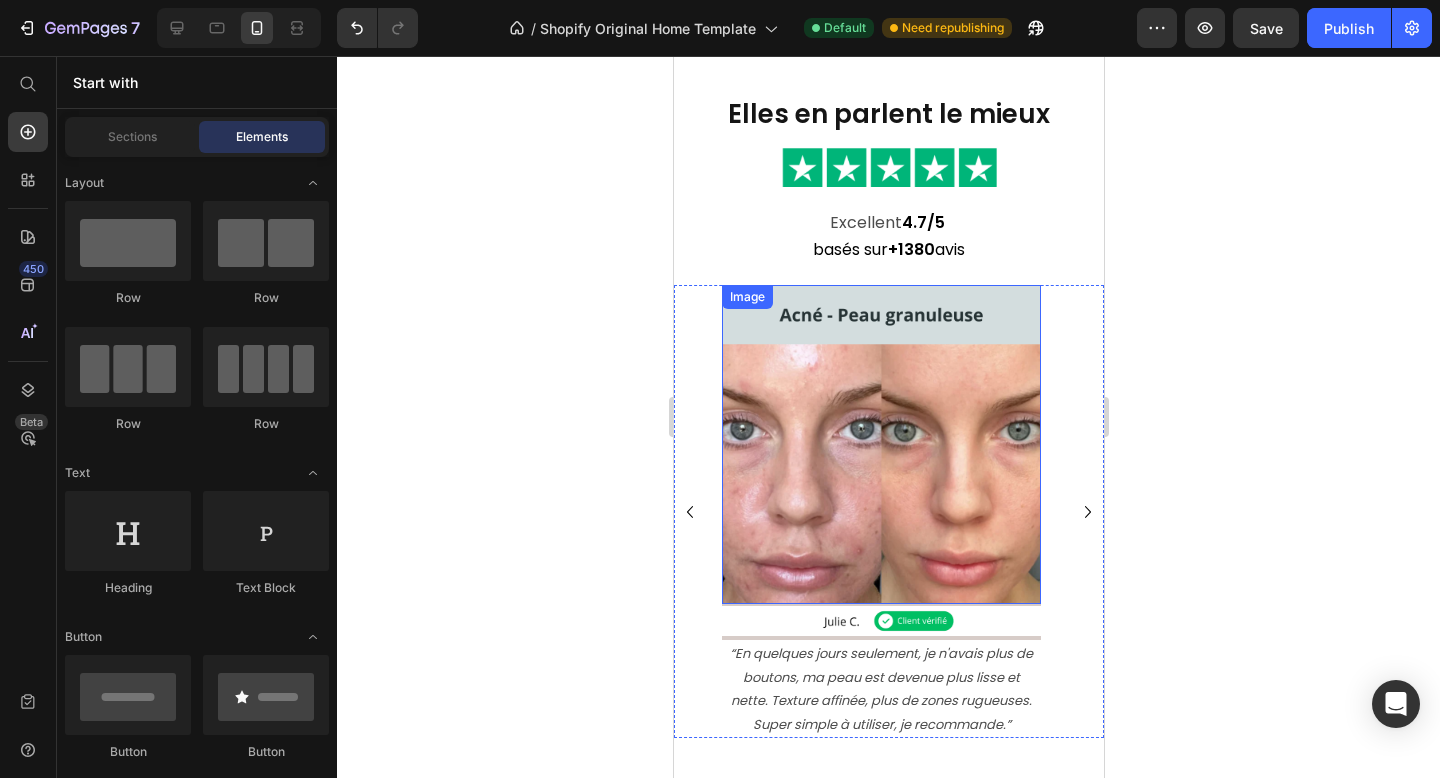 click at bounding box center [880, 444] 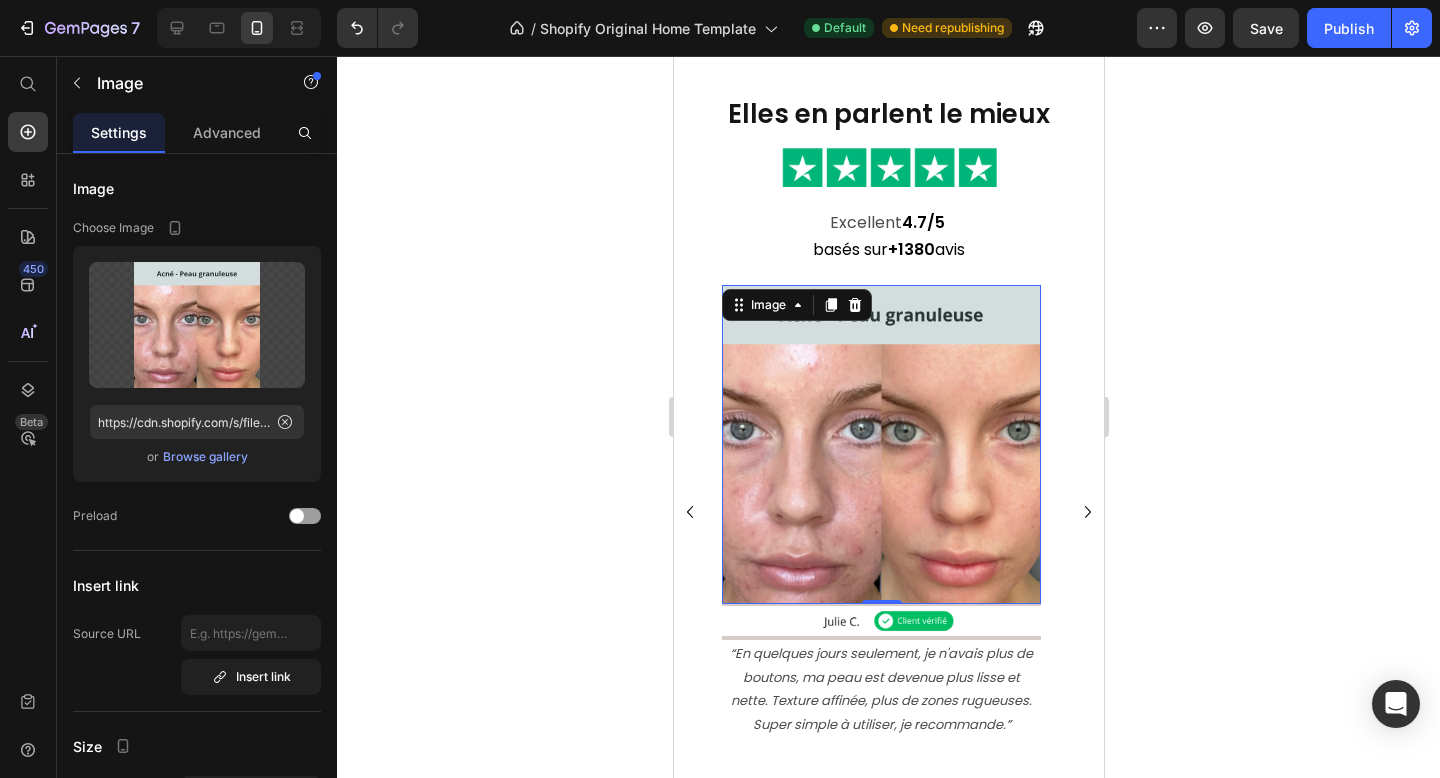 click 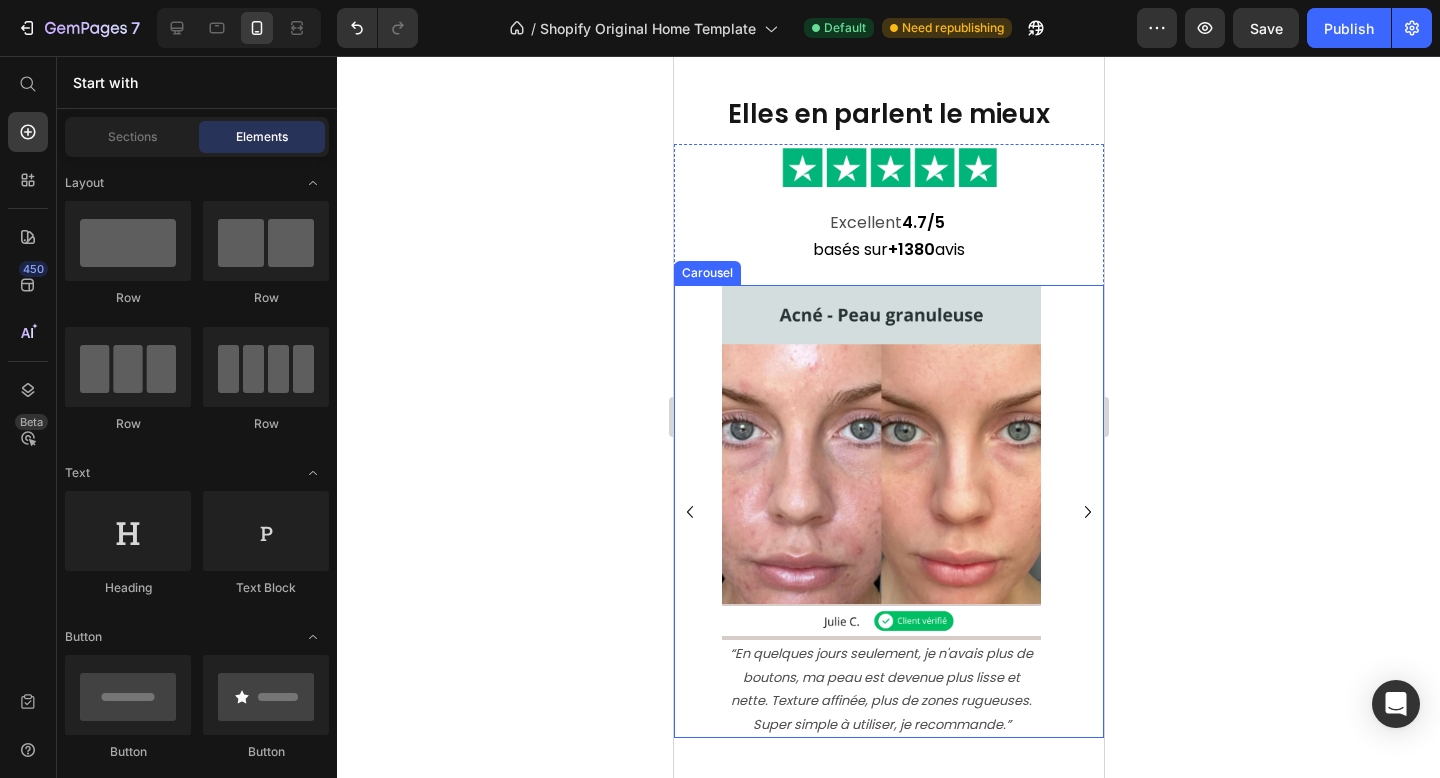 click on "Image                Title Line Image                Title Line                Title Line “En quelques jours seulement, je n'avais plus de boutons, ma peau est devenue plus lisse et nette. Texture affinée, plus de zones rugueuses. Super simple à utiliser, je recommande.” Text Block Row Image                Title Line Image                Title Line                Title Line "Ca fonctionne réellement! Je pensais que seul un laser à [PRICE] pouvait me sauver..., mais Koréalys a prouvé le contraire.  Je revis!" Text Block Image                Title Line Image                Title Line                Title Line "J'avais des poussées d'acné hormonale depuis des années. Koréalys a été une révélation: ma peau est plus lisse, les boutons ont diminué et je retrouve enfin confiance en moi" Text Block Image                Title Line Image                Title Line                Title Line Text Block Row Image                Title Line Image Title Line" at bounding box center [888, 511] 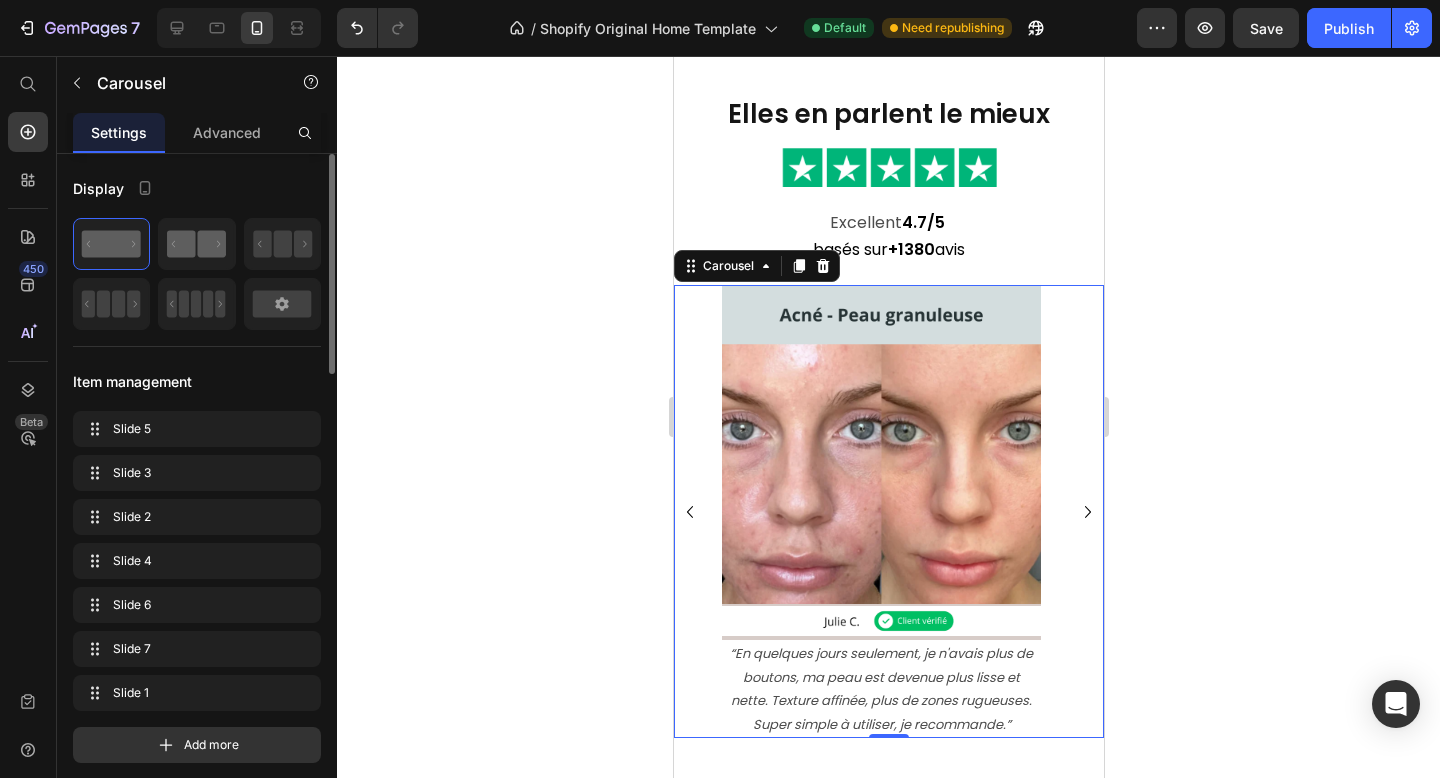 click 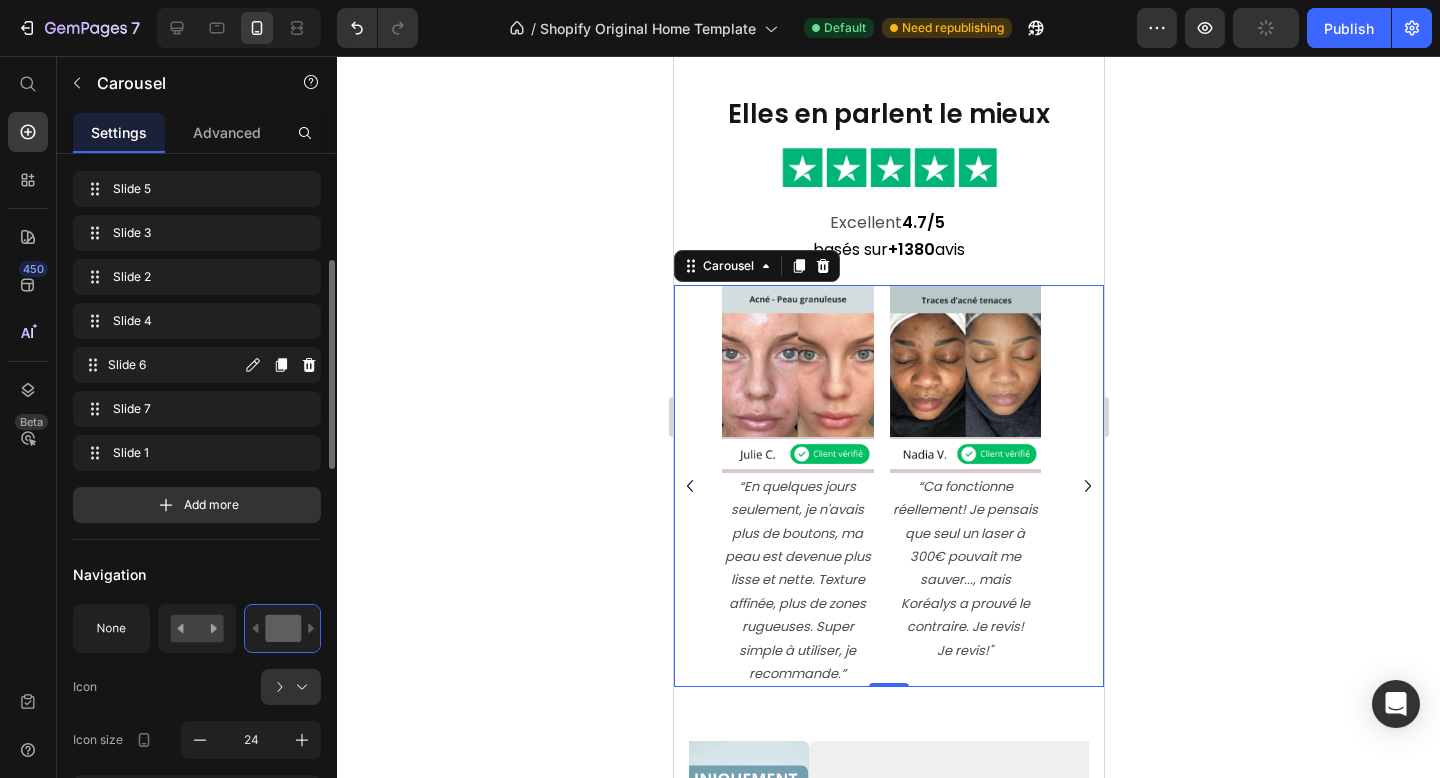 scroll, scrollTop: 0, scrollLeft: 0, axis: both 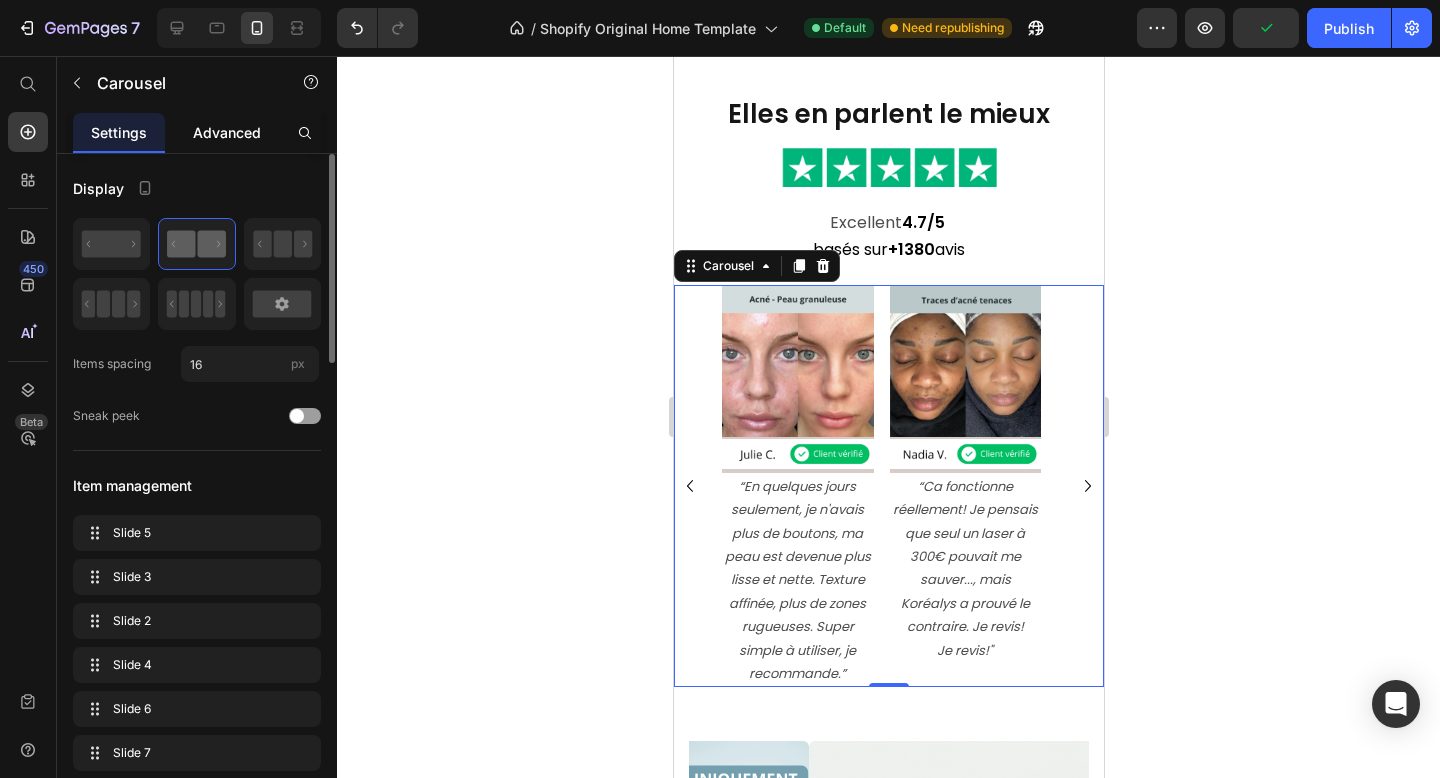 click on "Advanced" at bounding box center (227, 132) 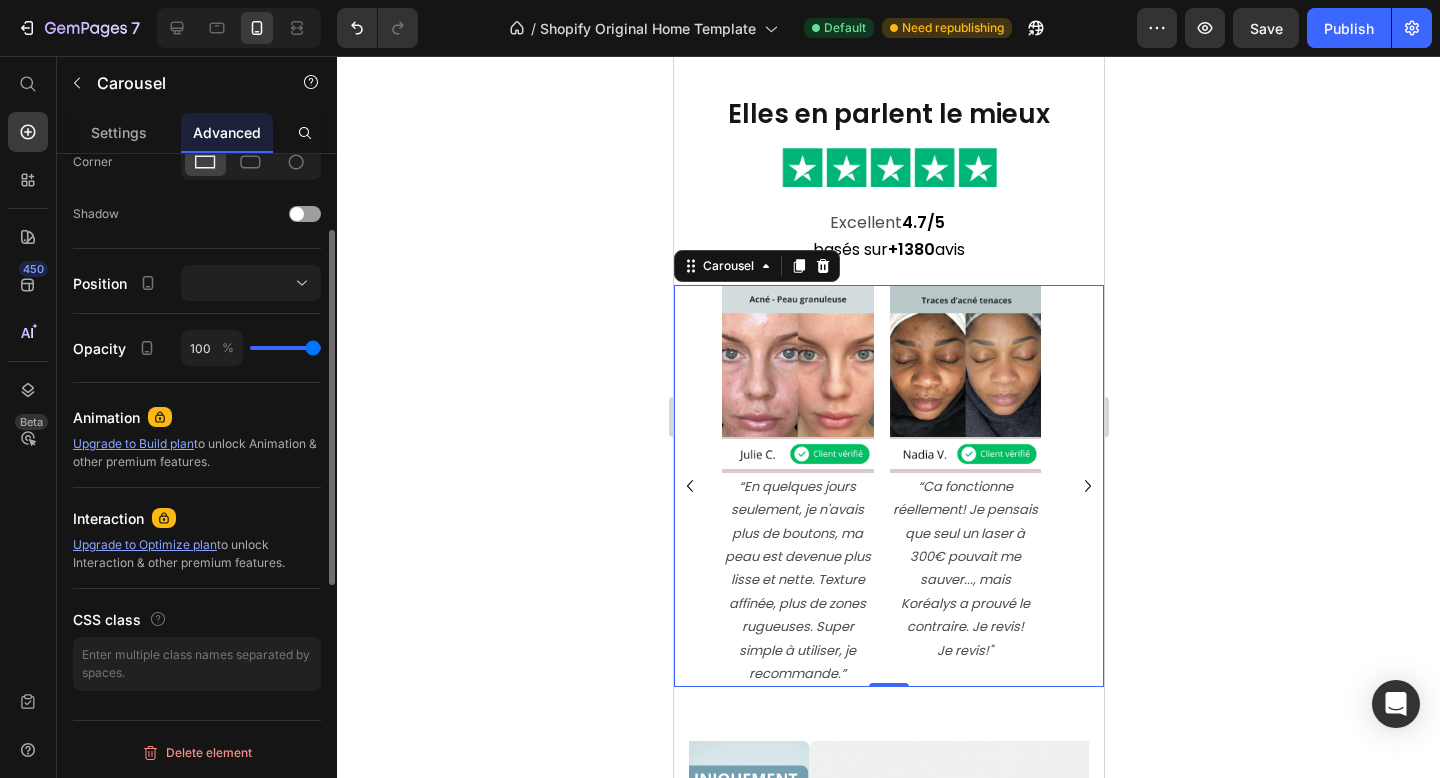 scroll, scrollTop: 0, scrollLeft: 0, axis: both 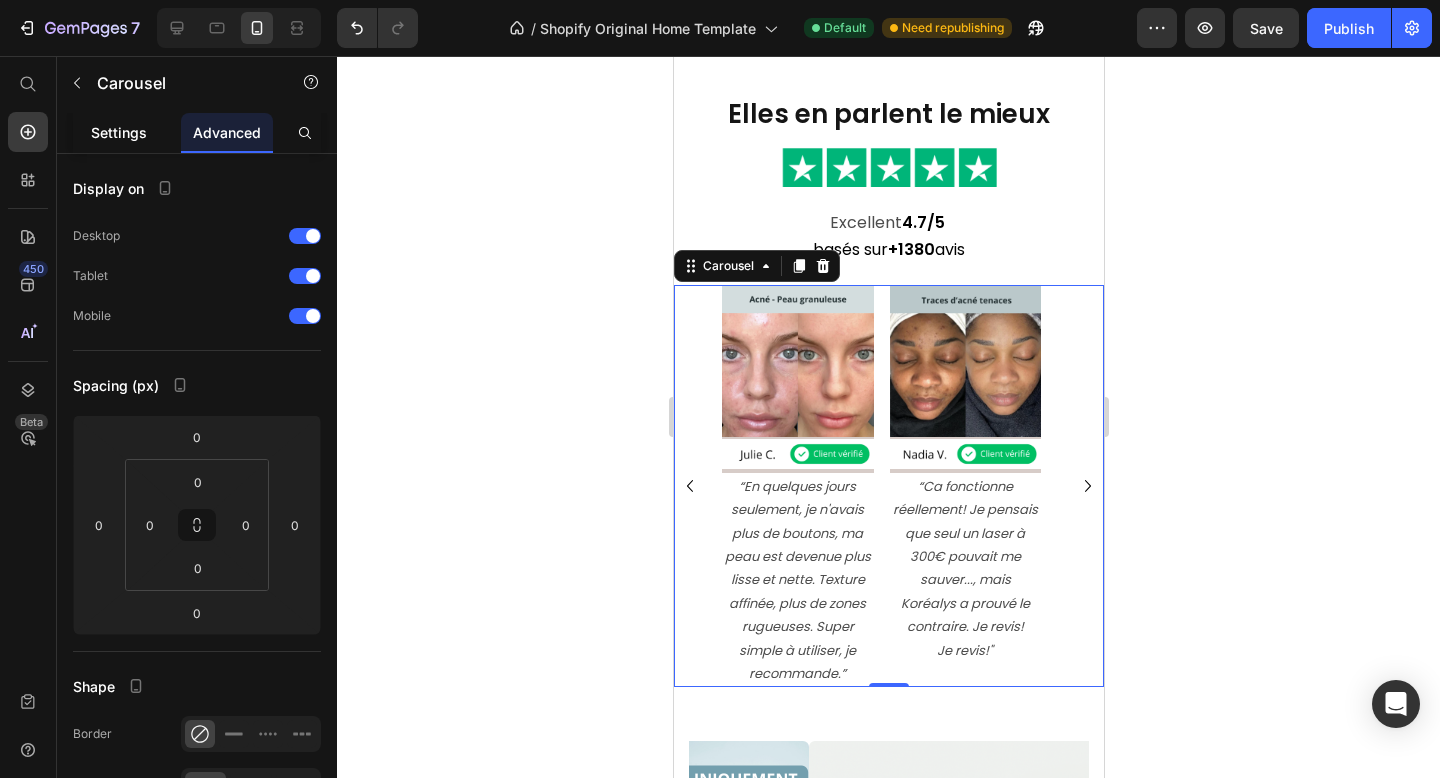 click on "Settings" at bounding box center [119, 132] 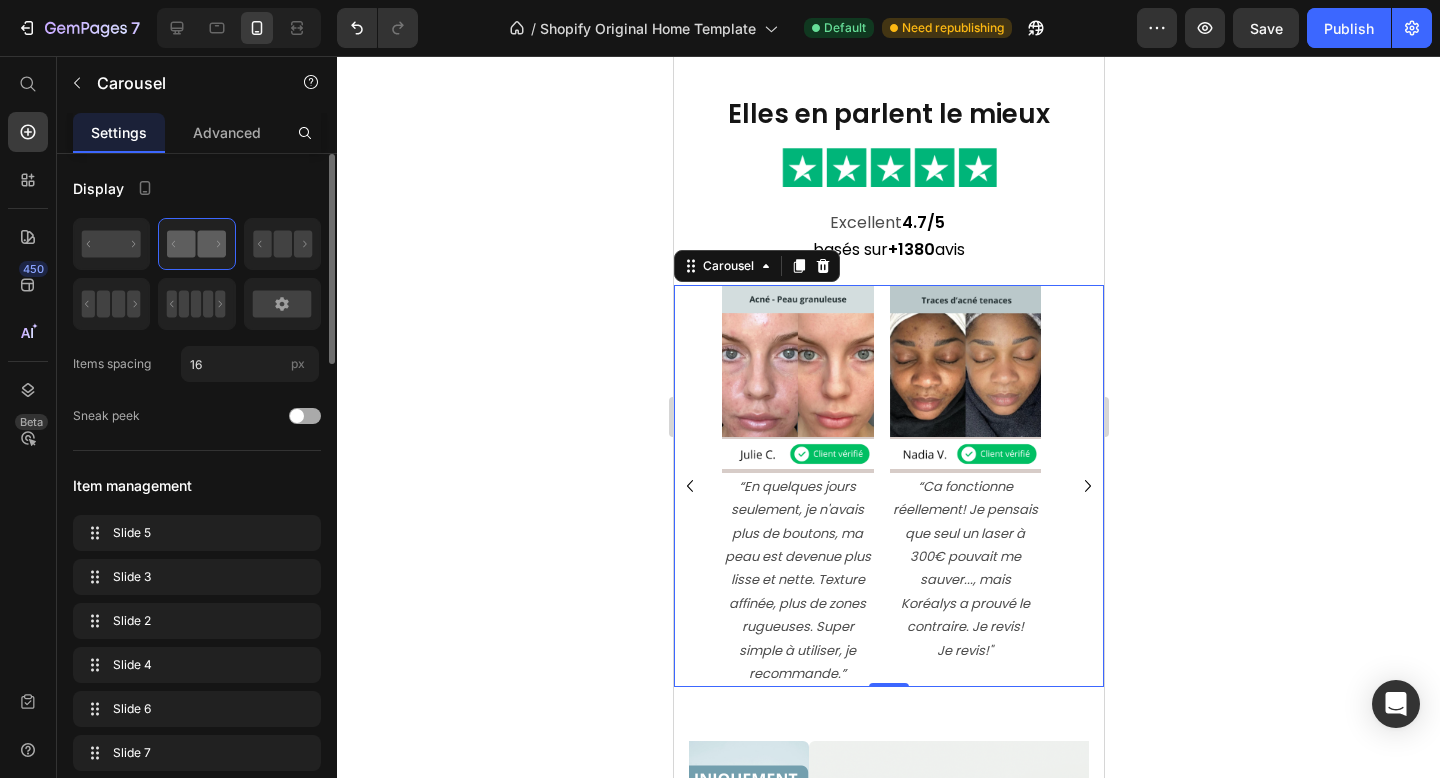 click at bounding box center (305, 416) 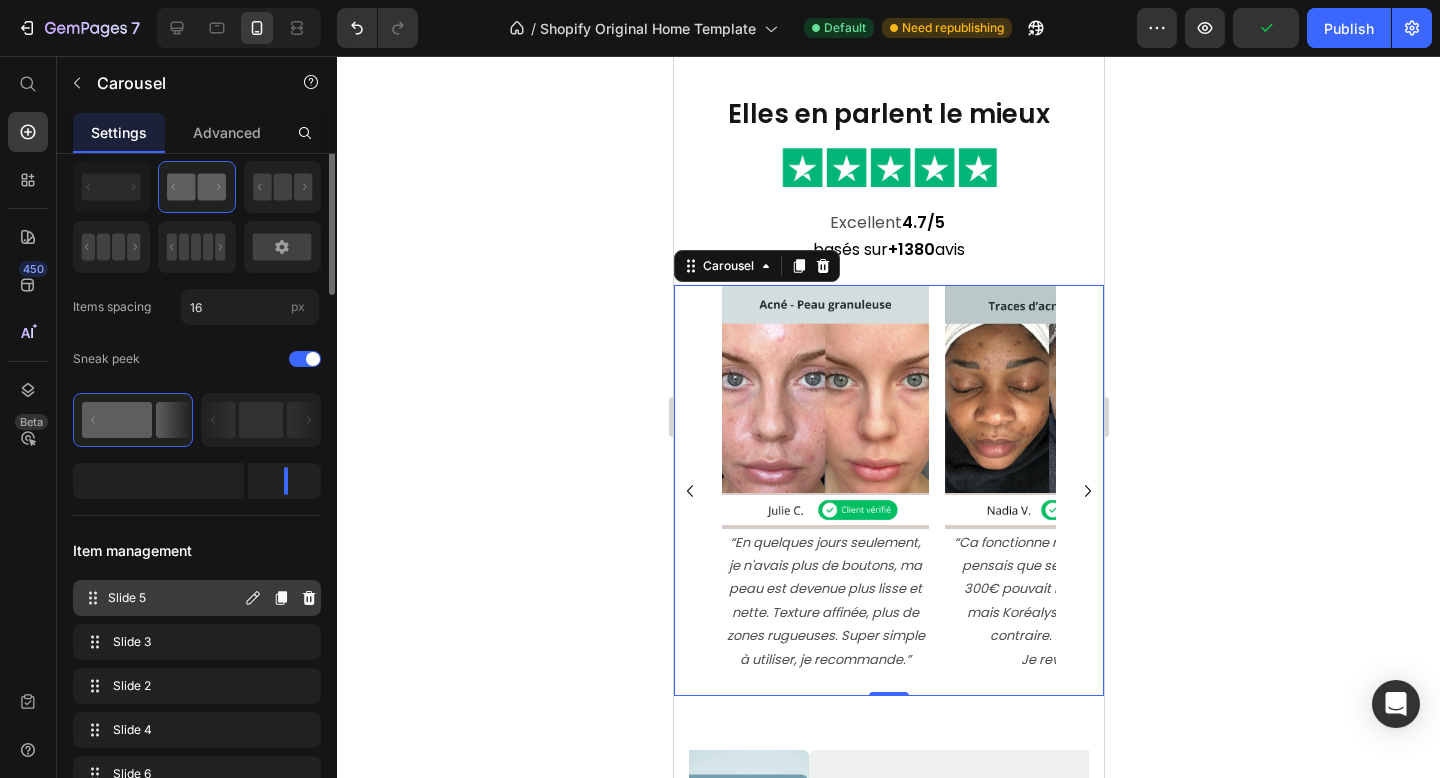 scroll, scrollTop: 0, scrollLeft: 0, axis: both 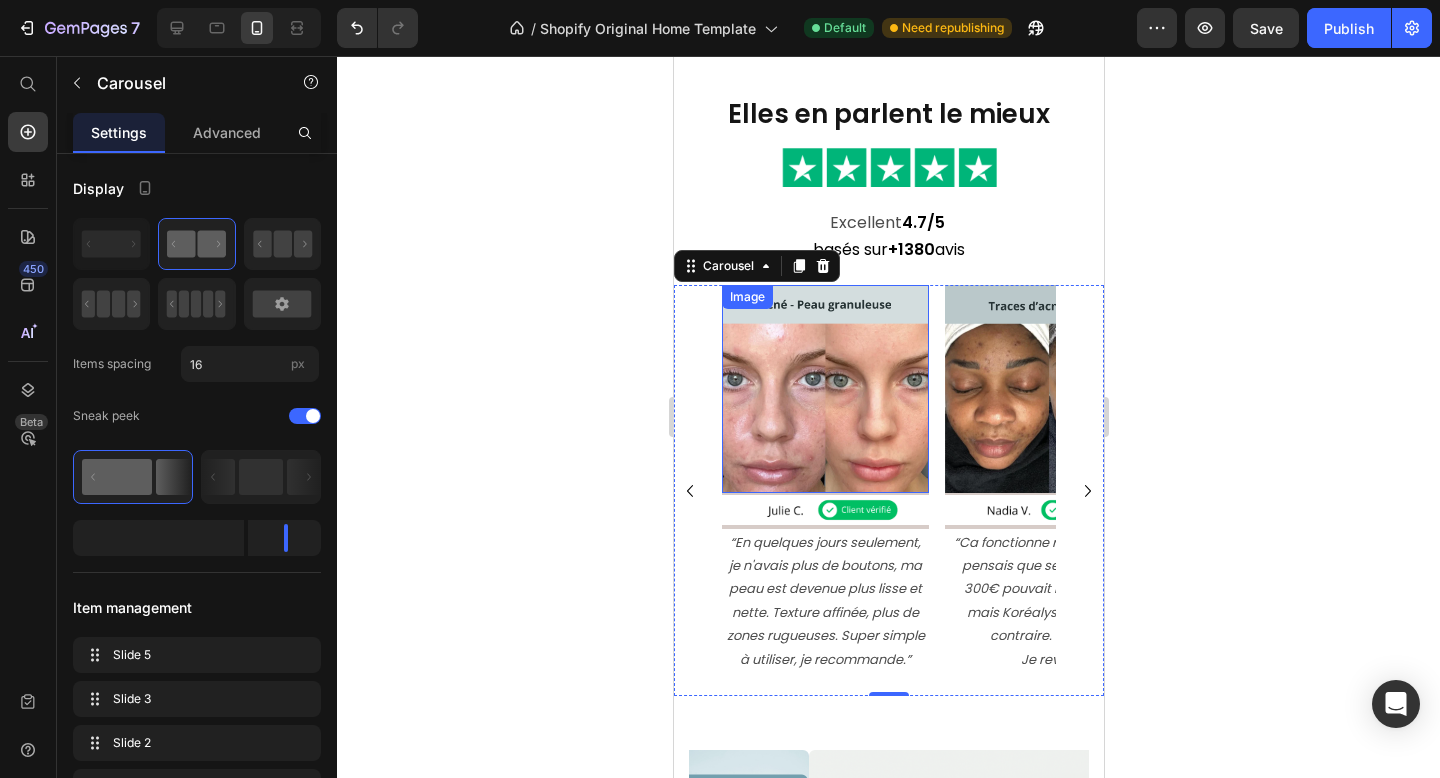click at bounding box center [824, 388] 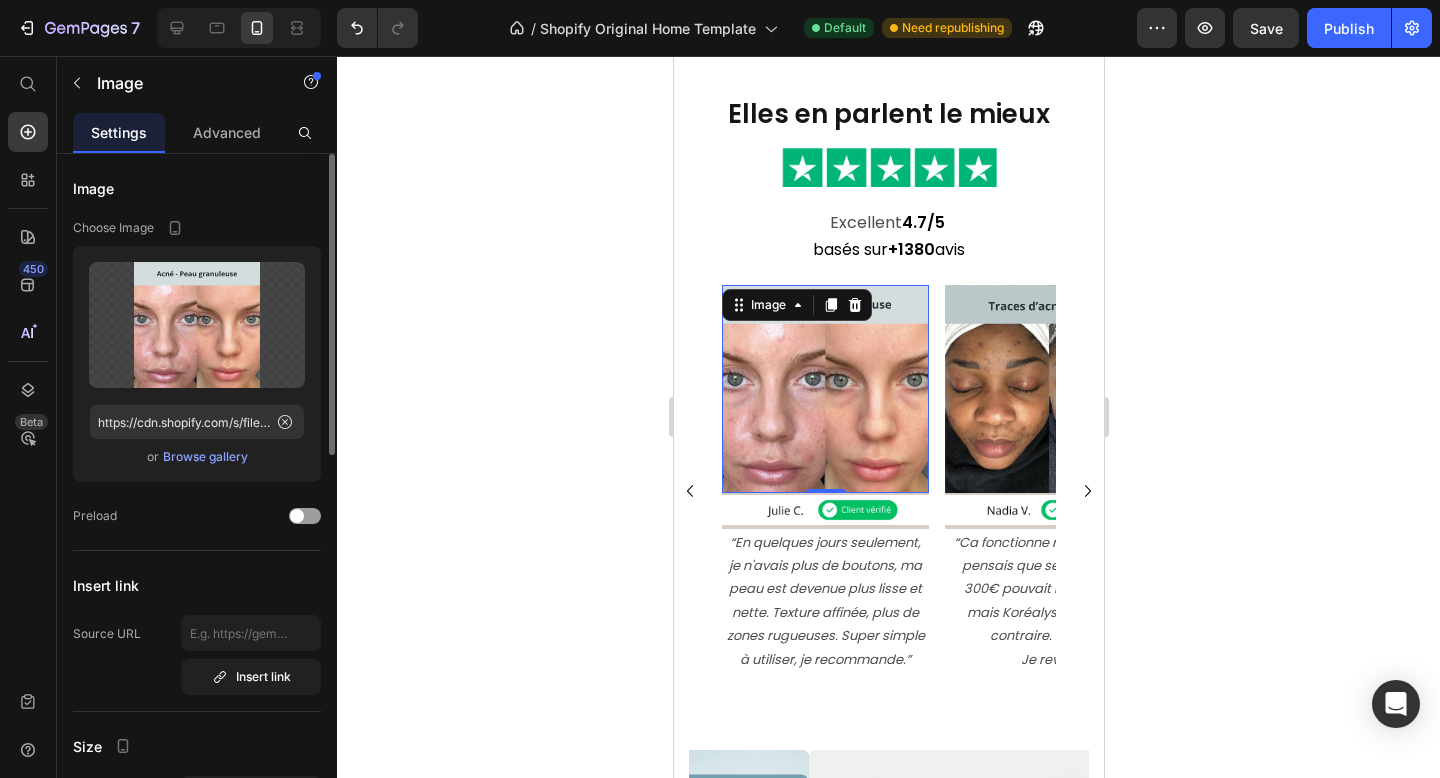 click on "Browse gallery" at bounding box center (205, 457) 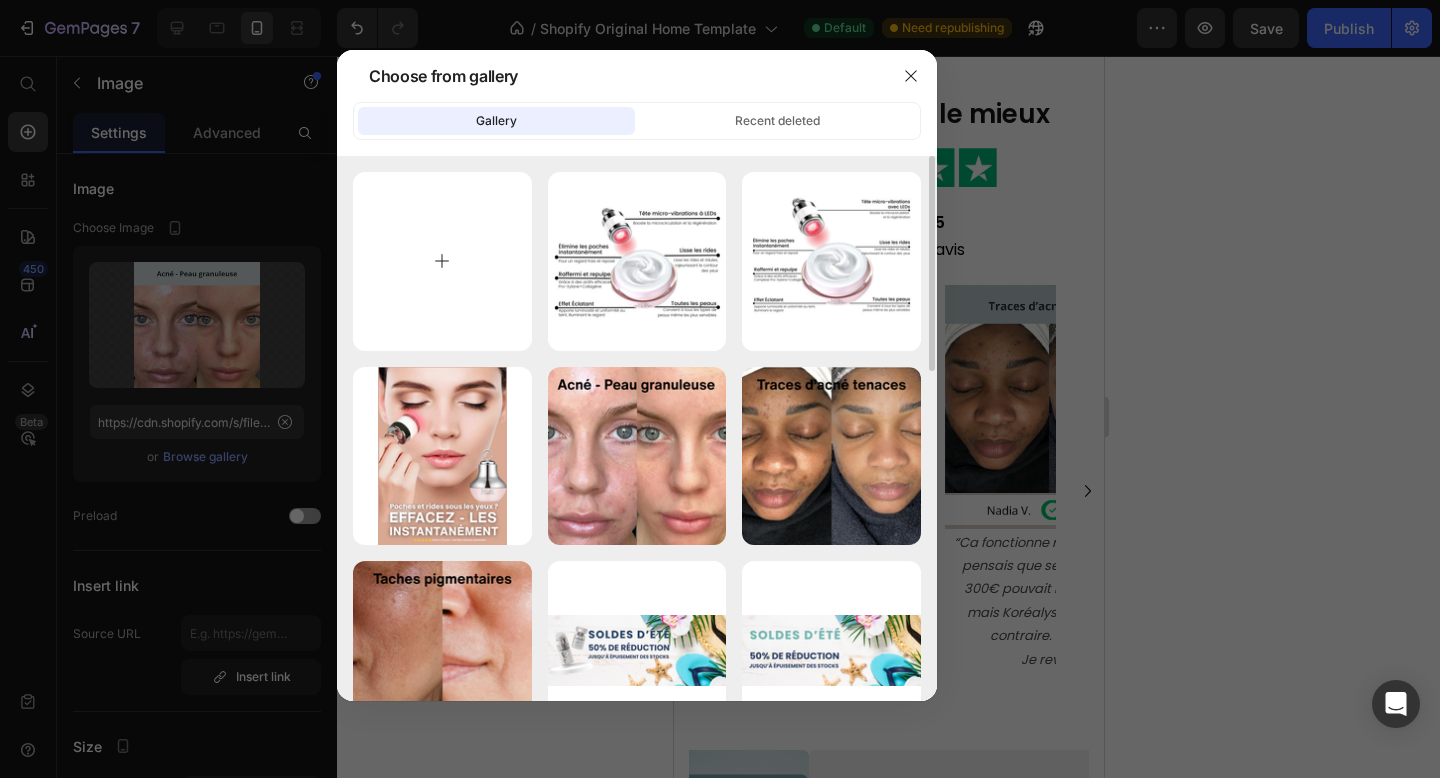 click at bounding box center (442, 261) 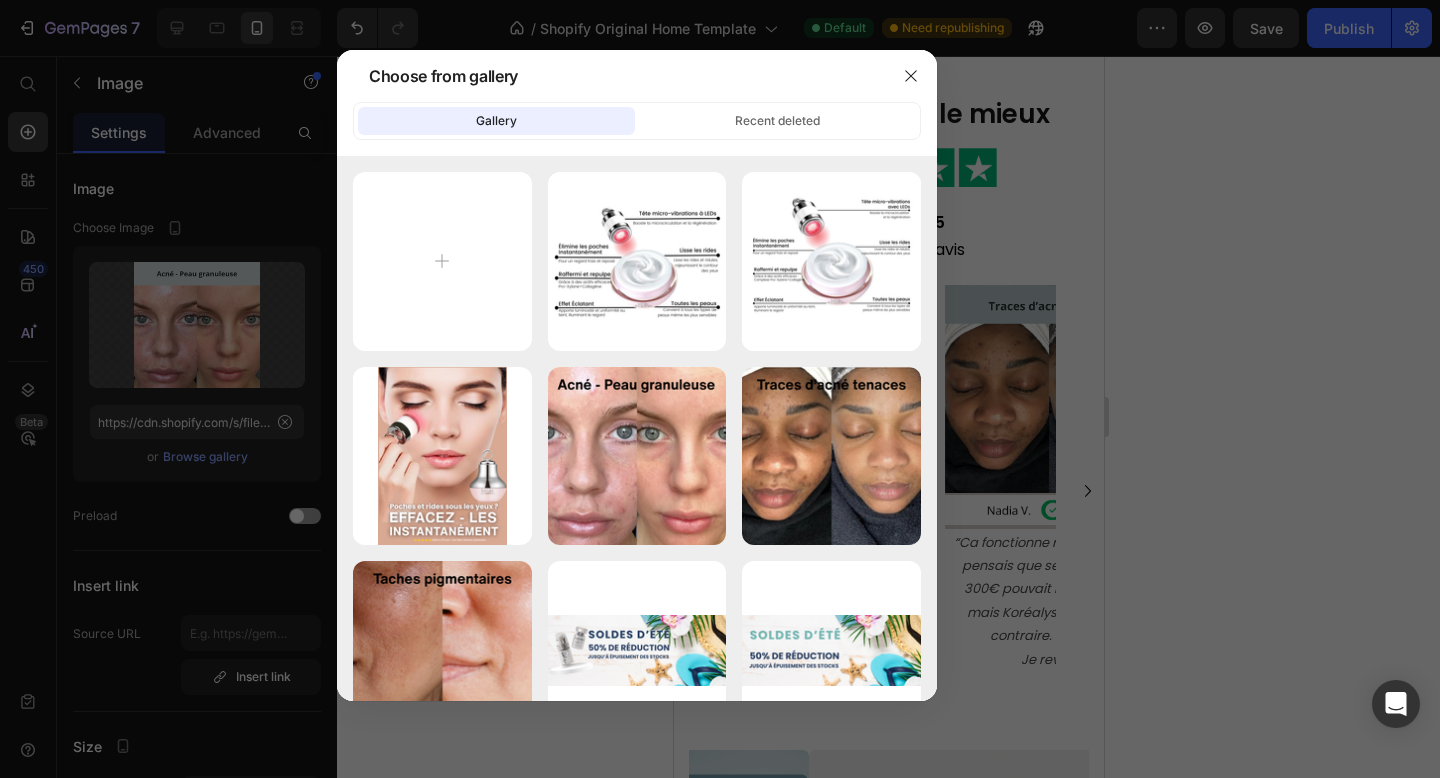 click at bounding box center (720, 389) 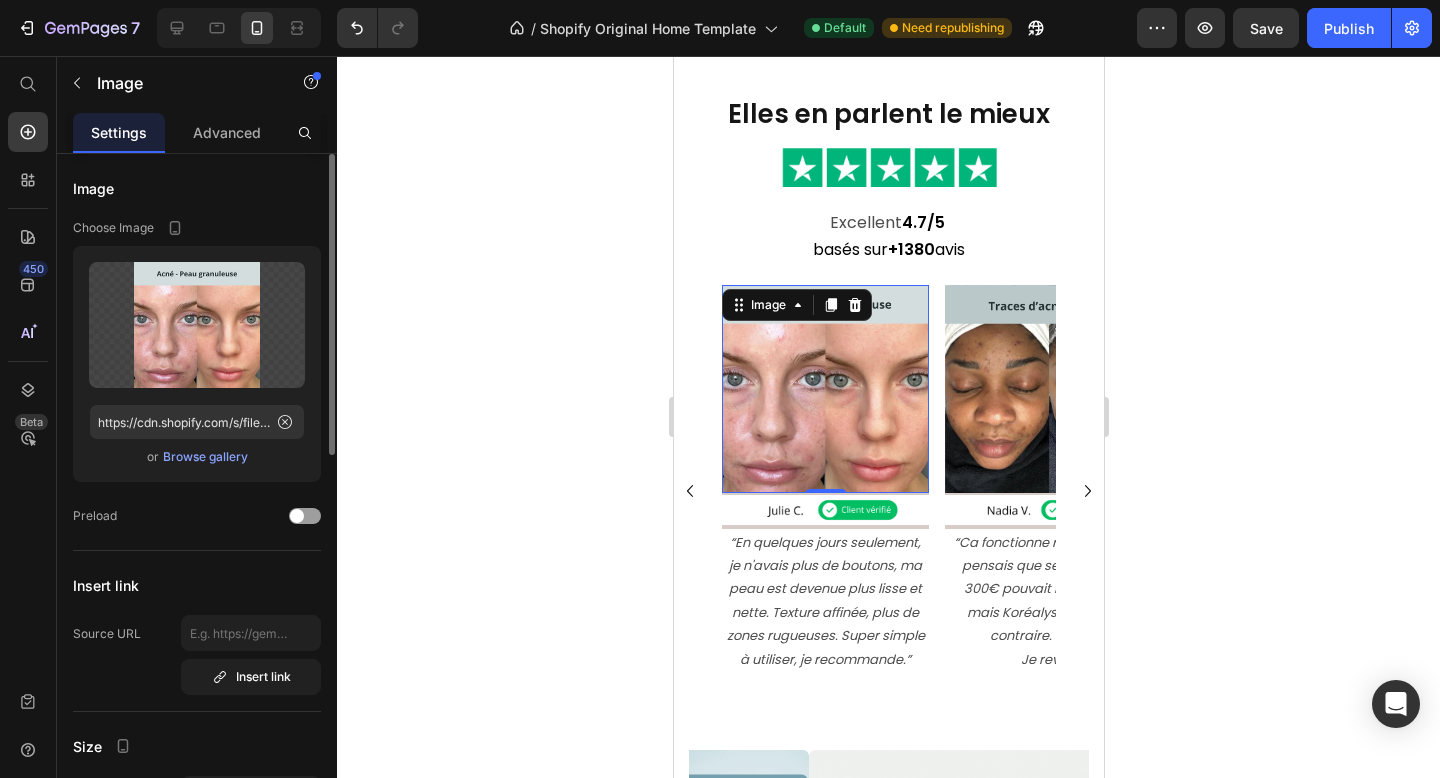 click on "Browse gallery" at bounding box center [205, 457] 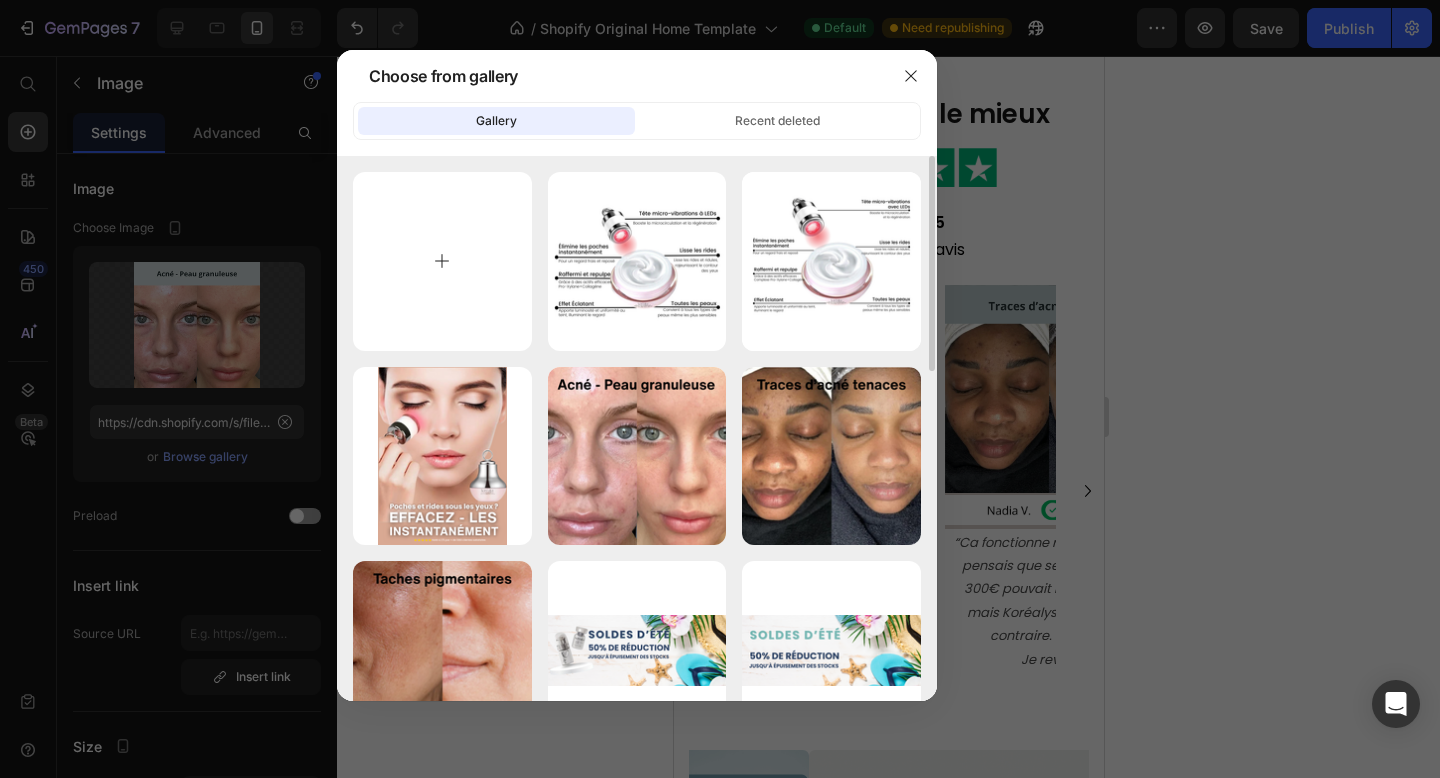 click at bounding box center [442, 261] 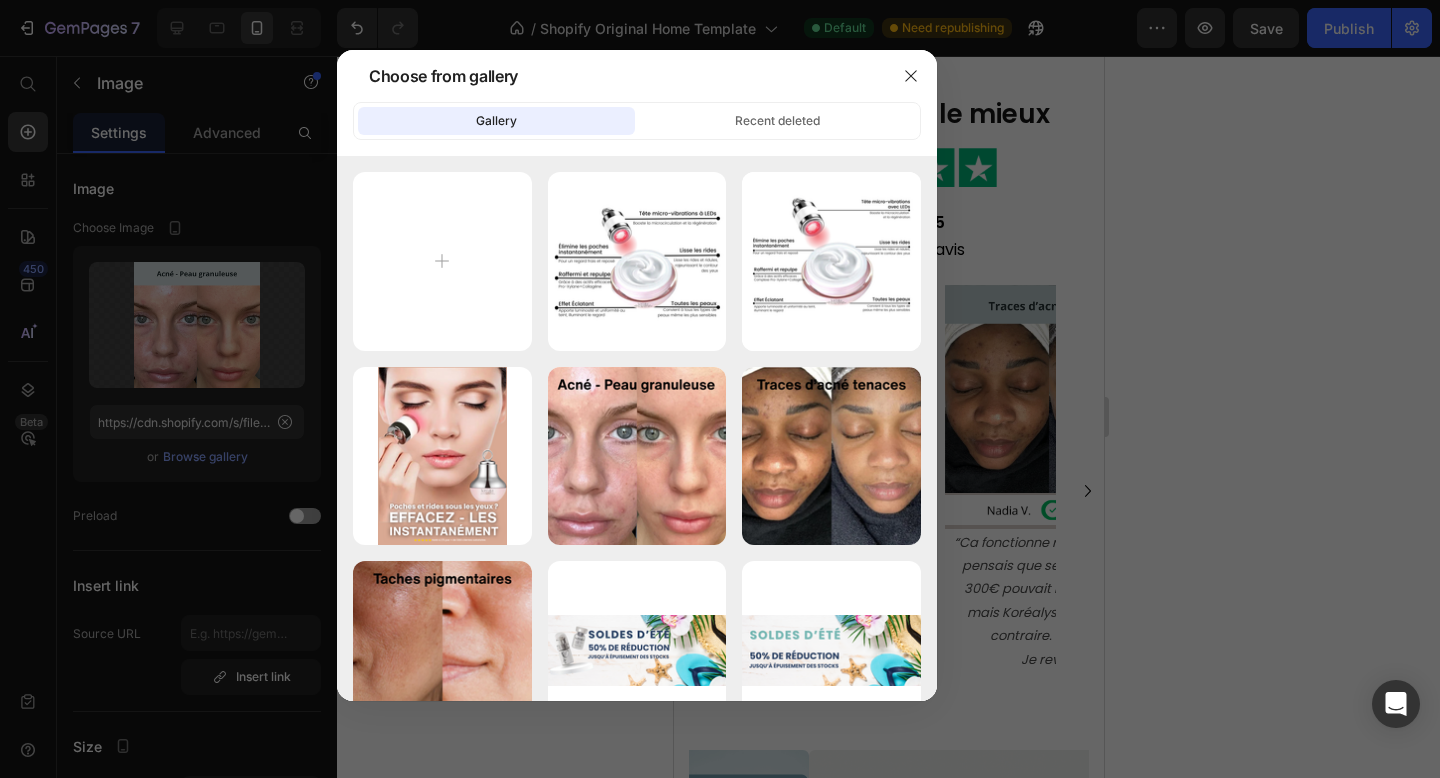 type on "C:\fakepath\AVANT.png" 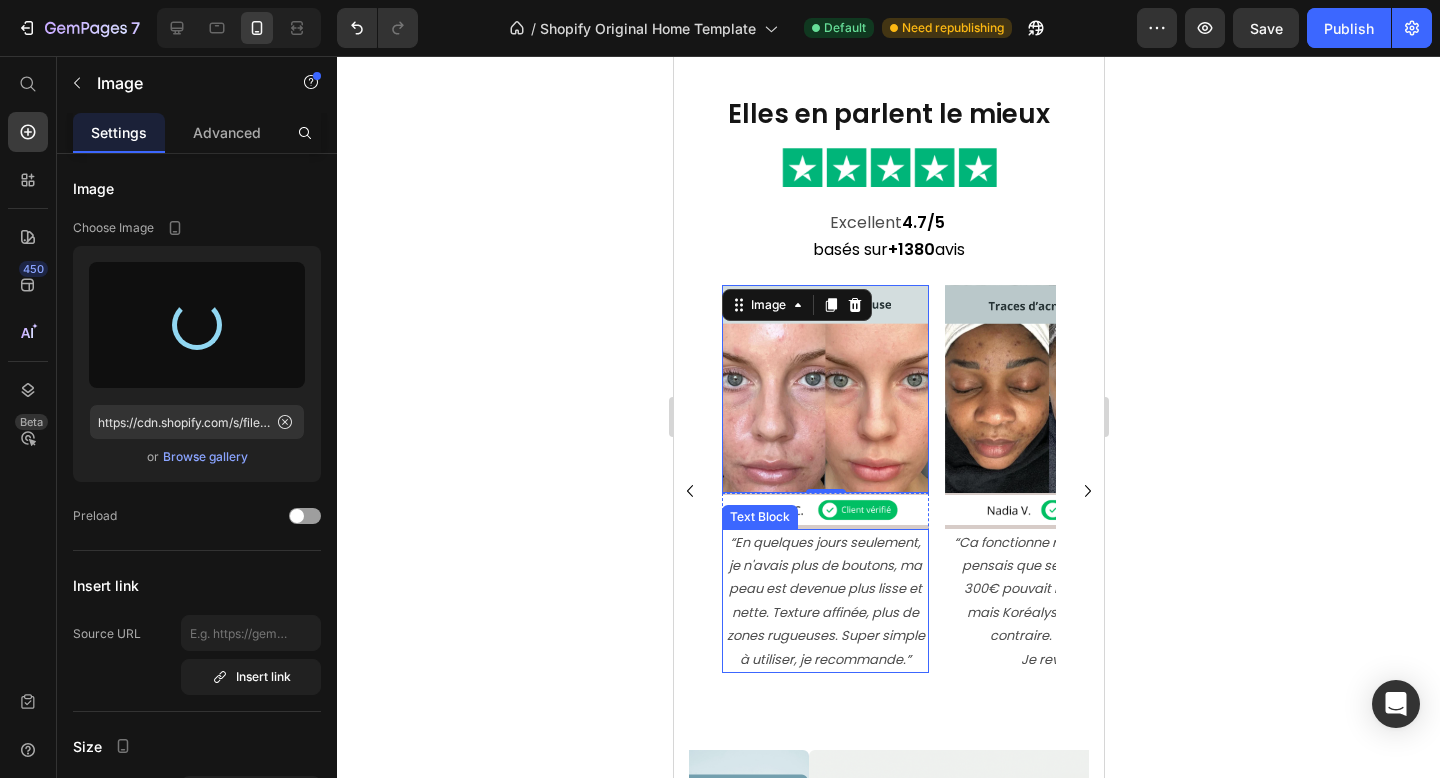 type on "https://cdn.shopify.com/s/files/1/0666/8432/1834/files/gempages_568431333374690213-c697d201-5e06-4fd0-a7ee-a2e288032b6d.png" 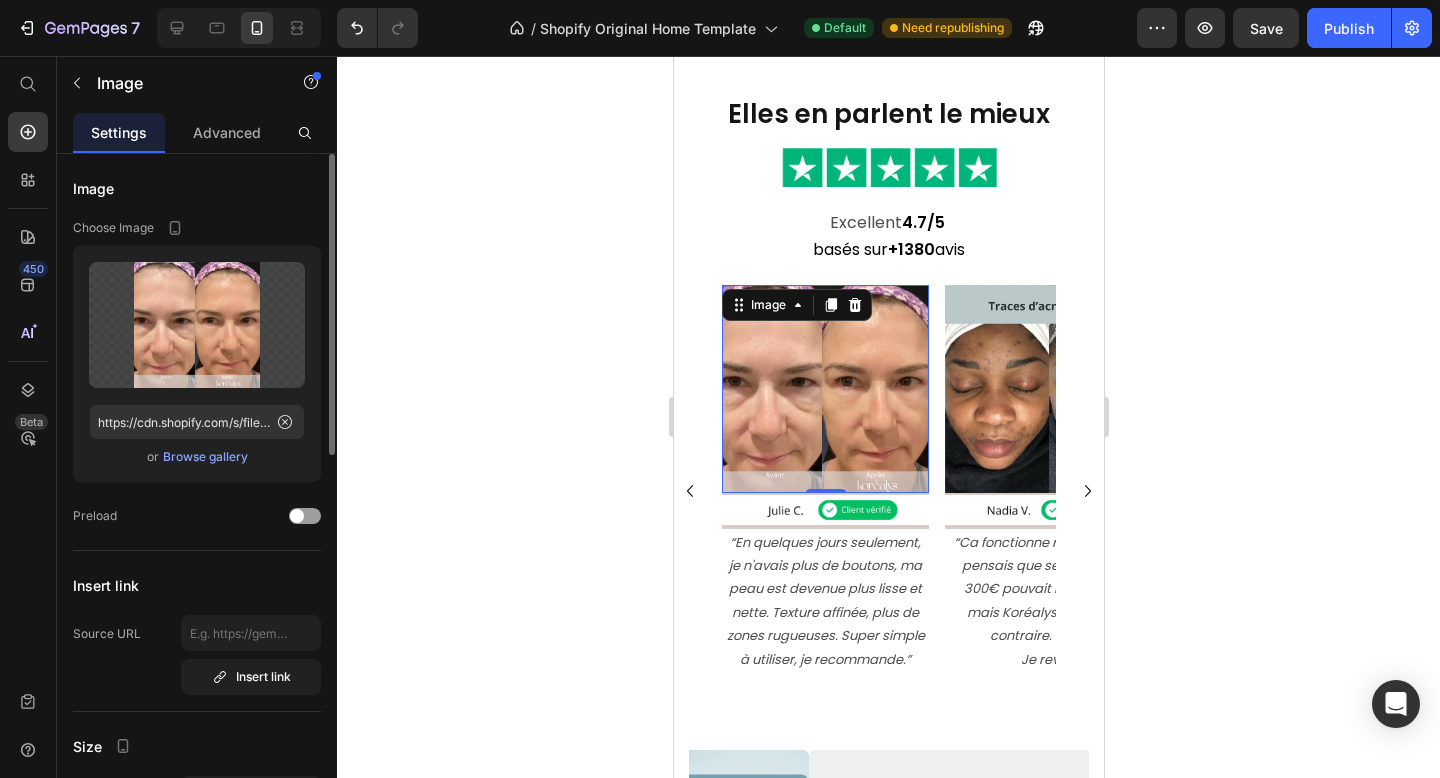 click on "Browse gallery" at bounding box center (205, 457) 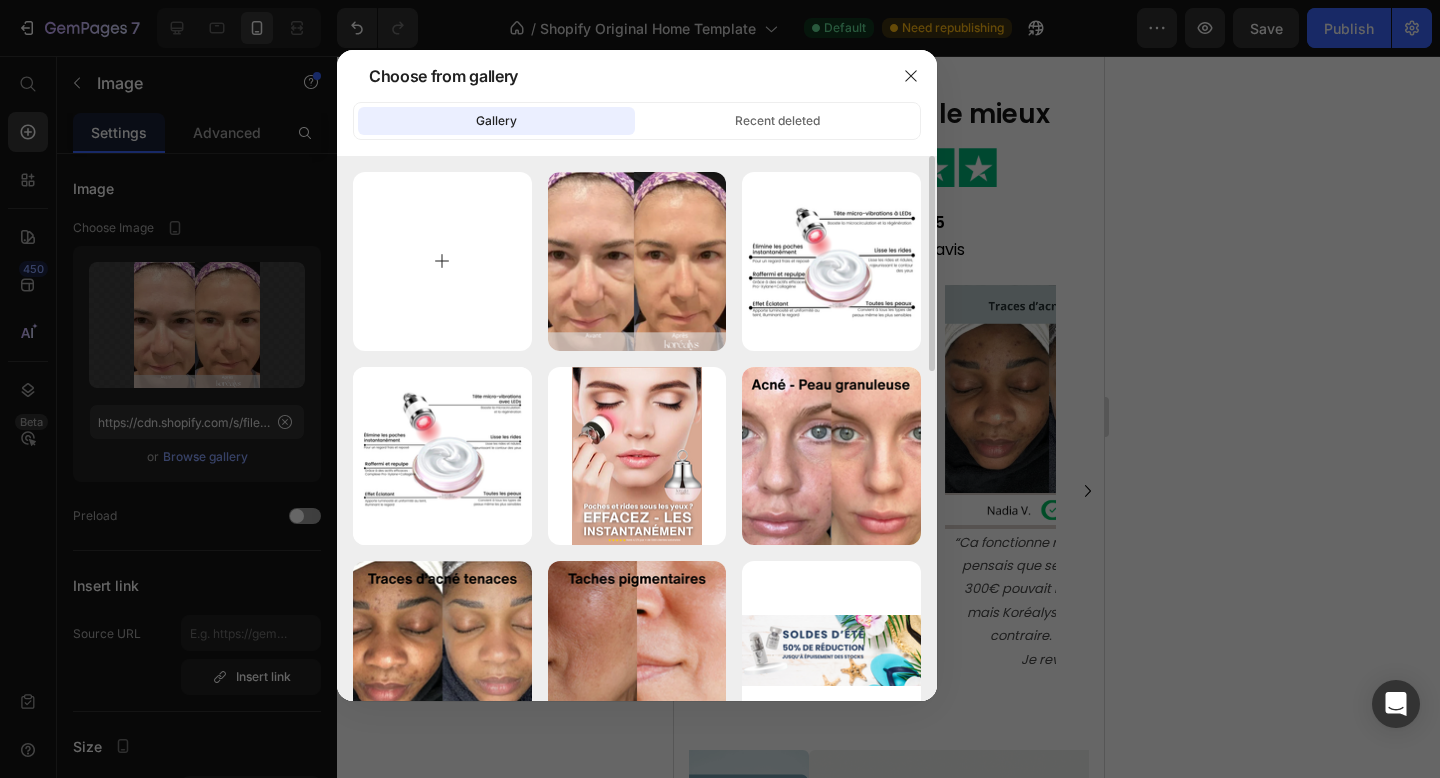 click at bounding box center [442, 261] 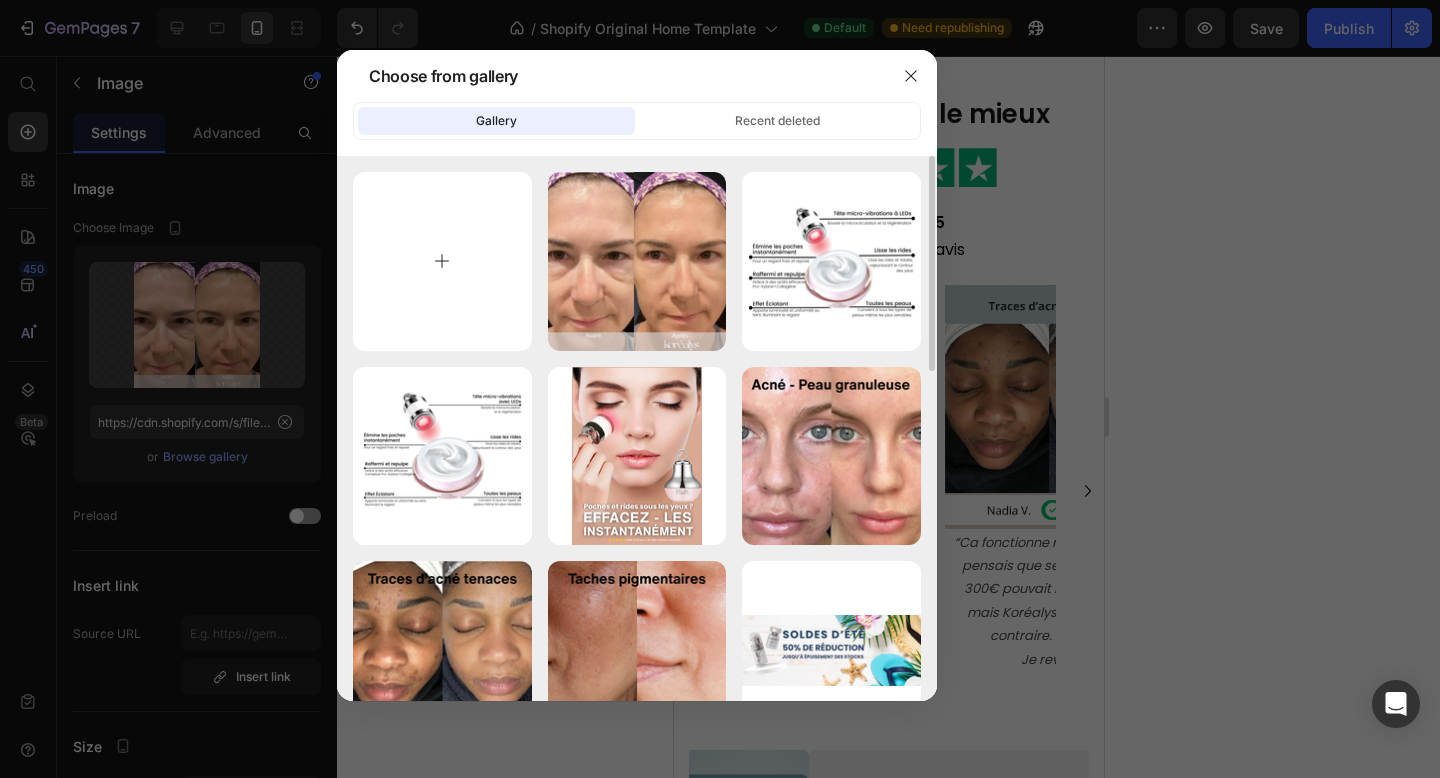type on "C:\fakepath\AVANT (2).png" 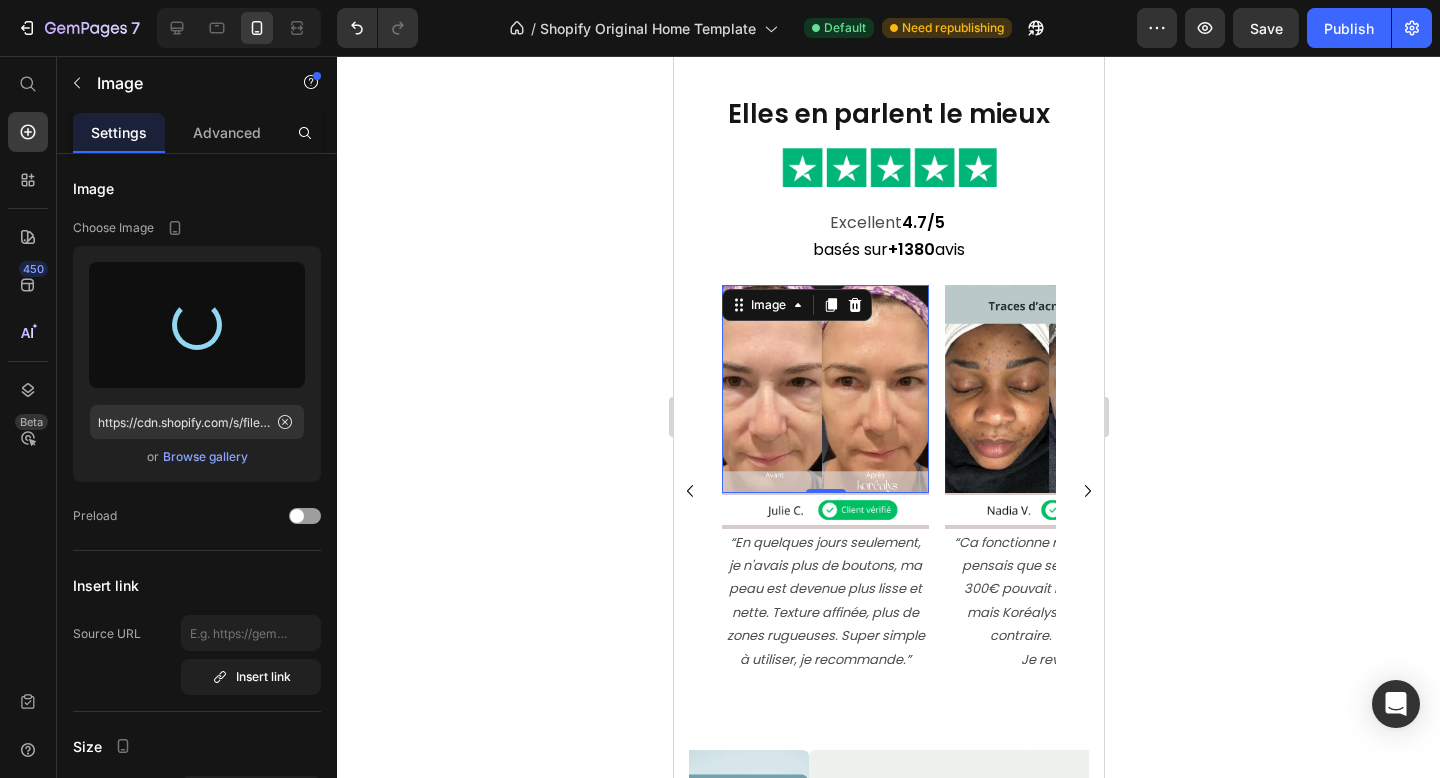 type on "https://cdn.shopify.com/s/files/1/0666/8432/1834/files/gempages_568431333374690213-50ee8875-63b7-4f82-b310-84eecbb571e3.png" 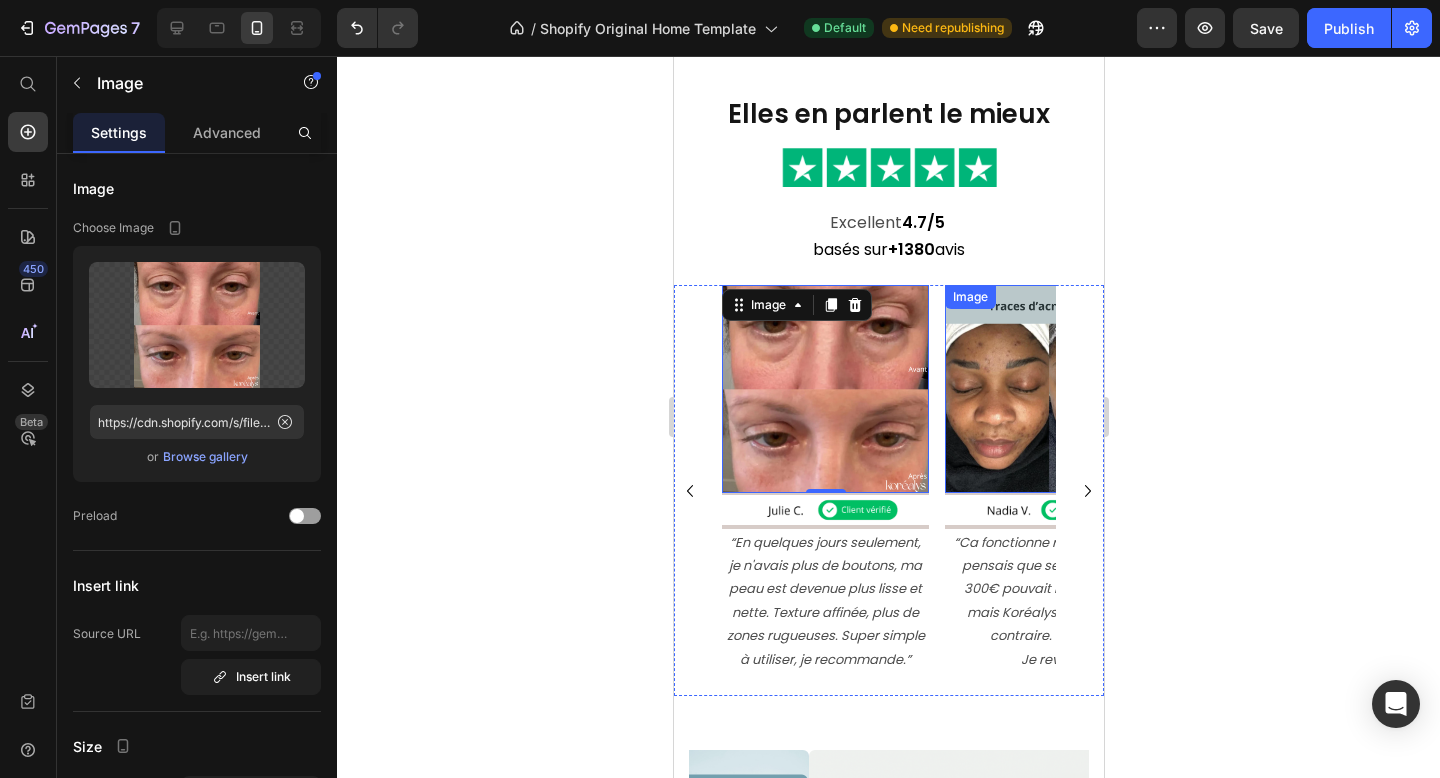 click at bounding box center [1047, 388] 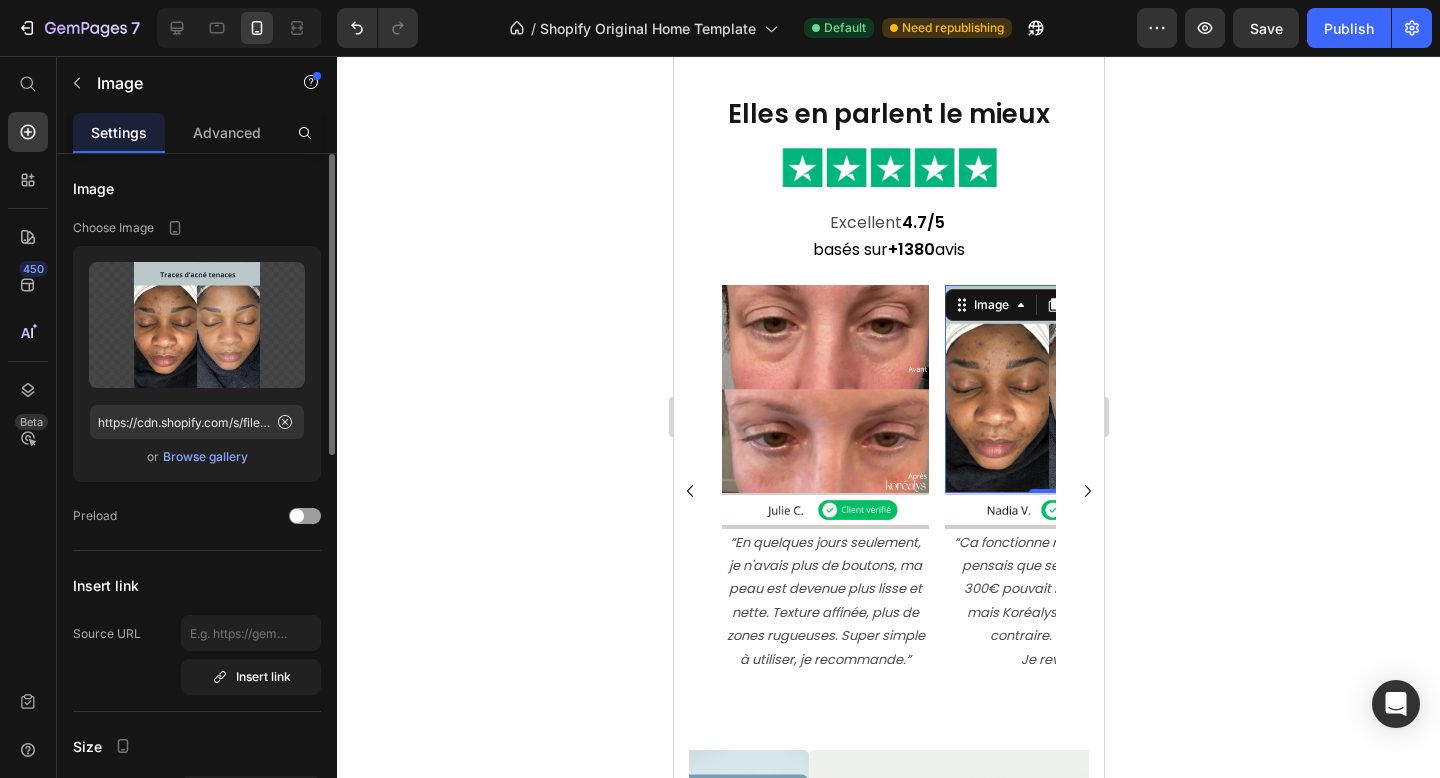 click on "Browse gallery" at bounding box center (205, 457) 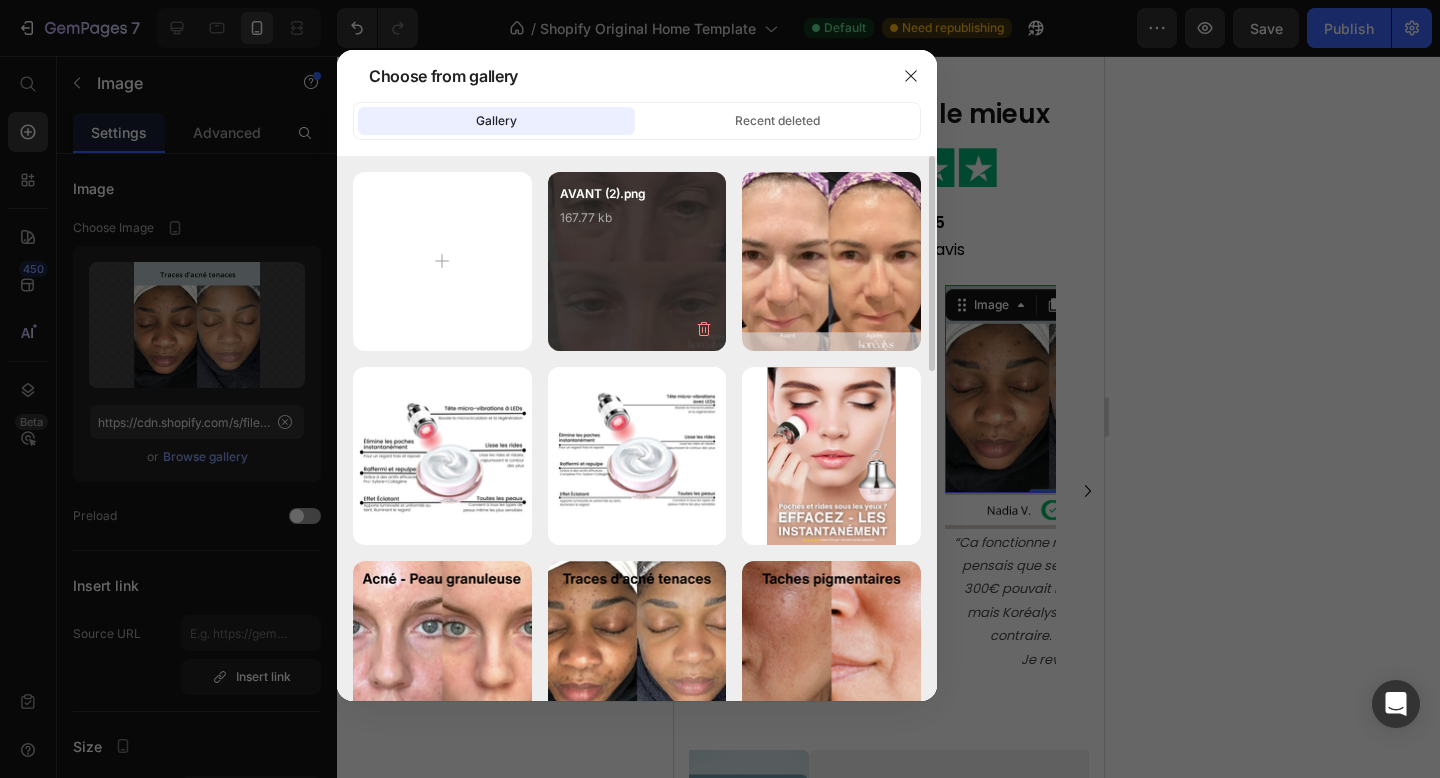 click on "AVANT (2).png [FILE_SIZE]" at bounding box center [637, 261] 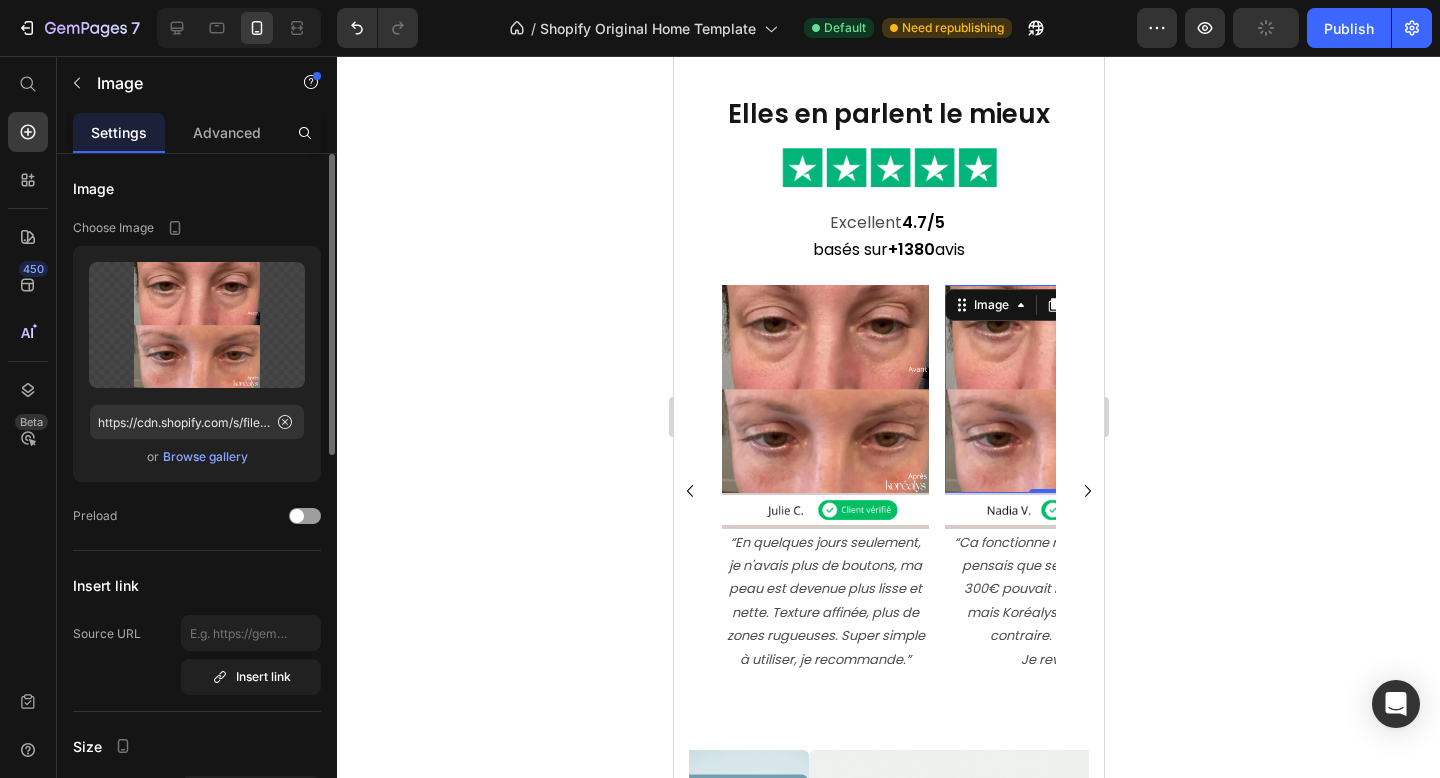 click on "Browse gallery" at bounding box center (205, 457) 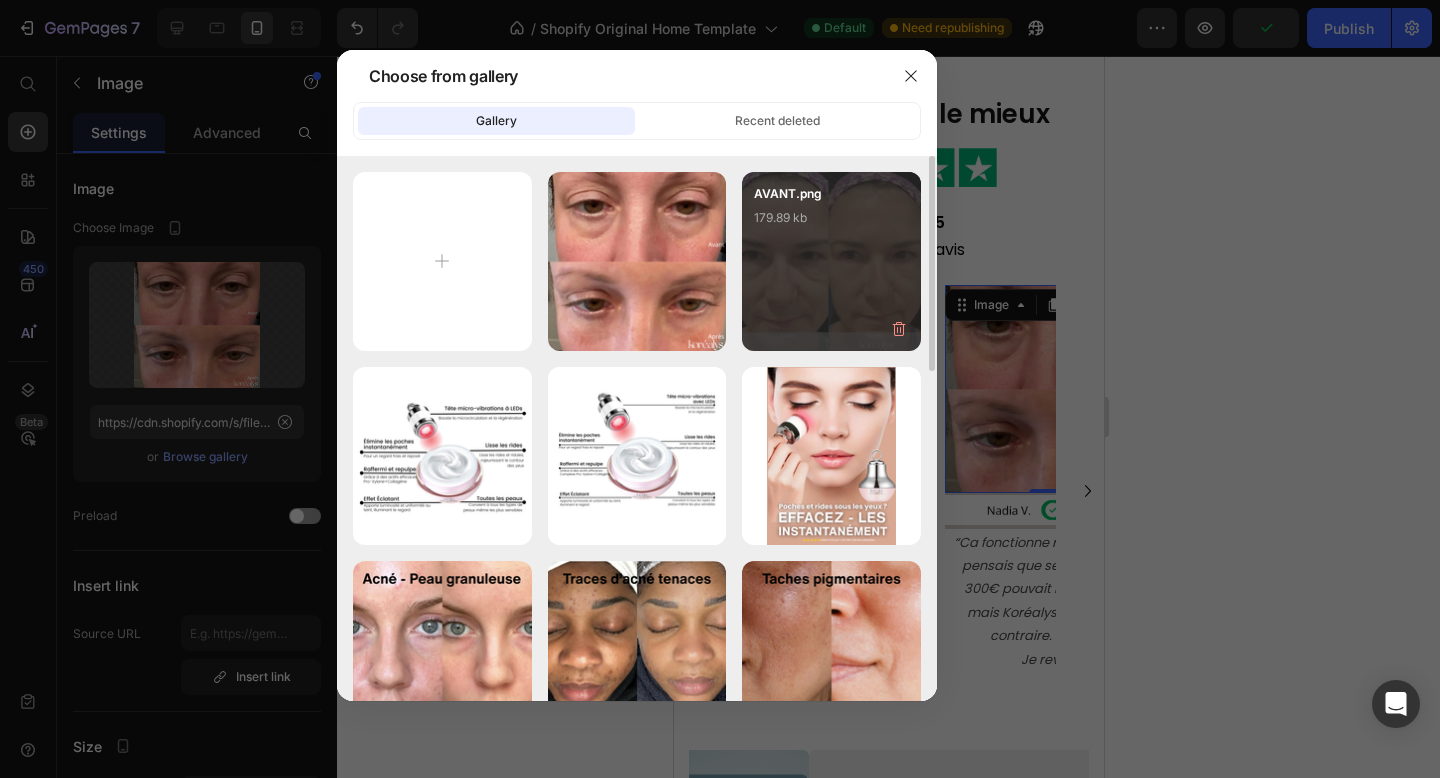click on "AVANT.png 179.89 kb" at bounding box center [831, 224] 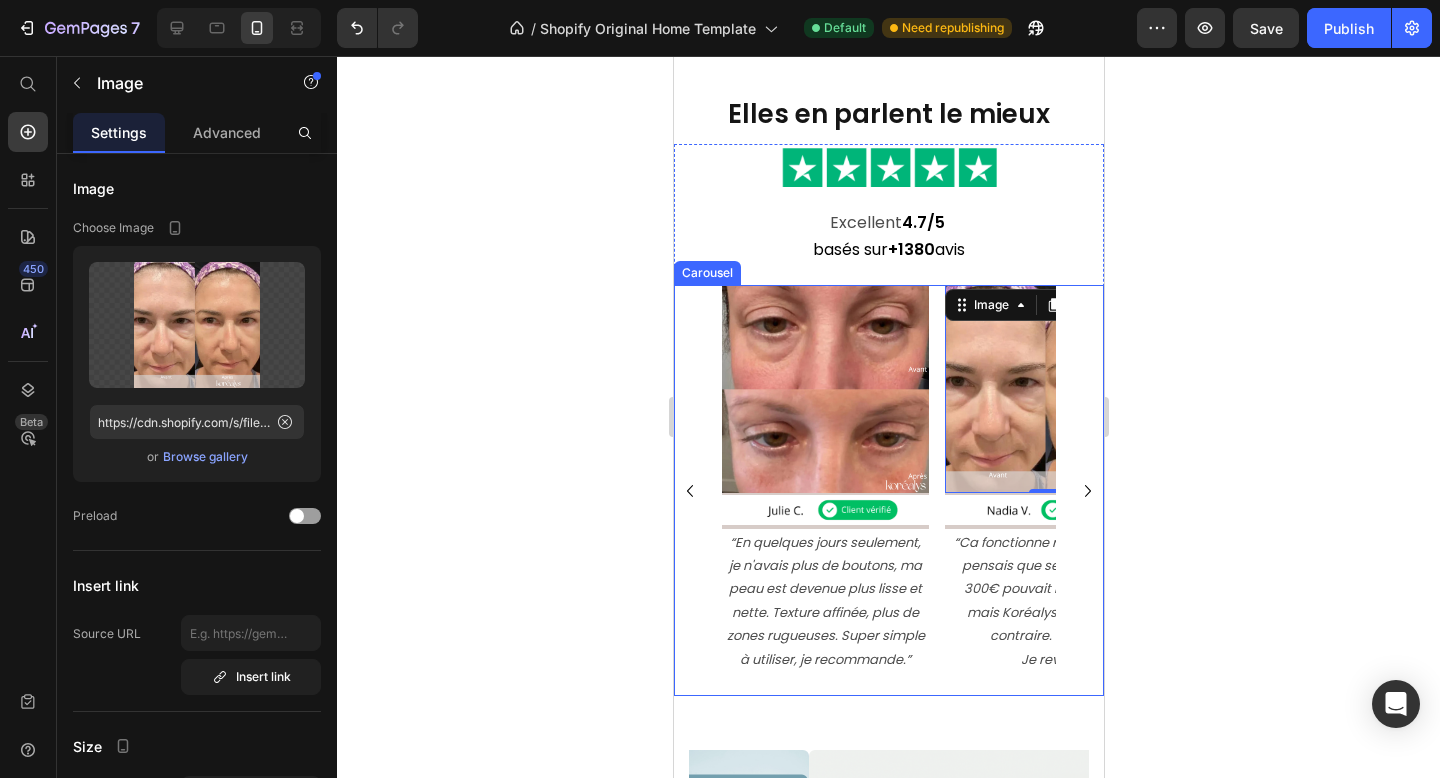 click 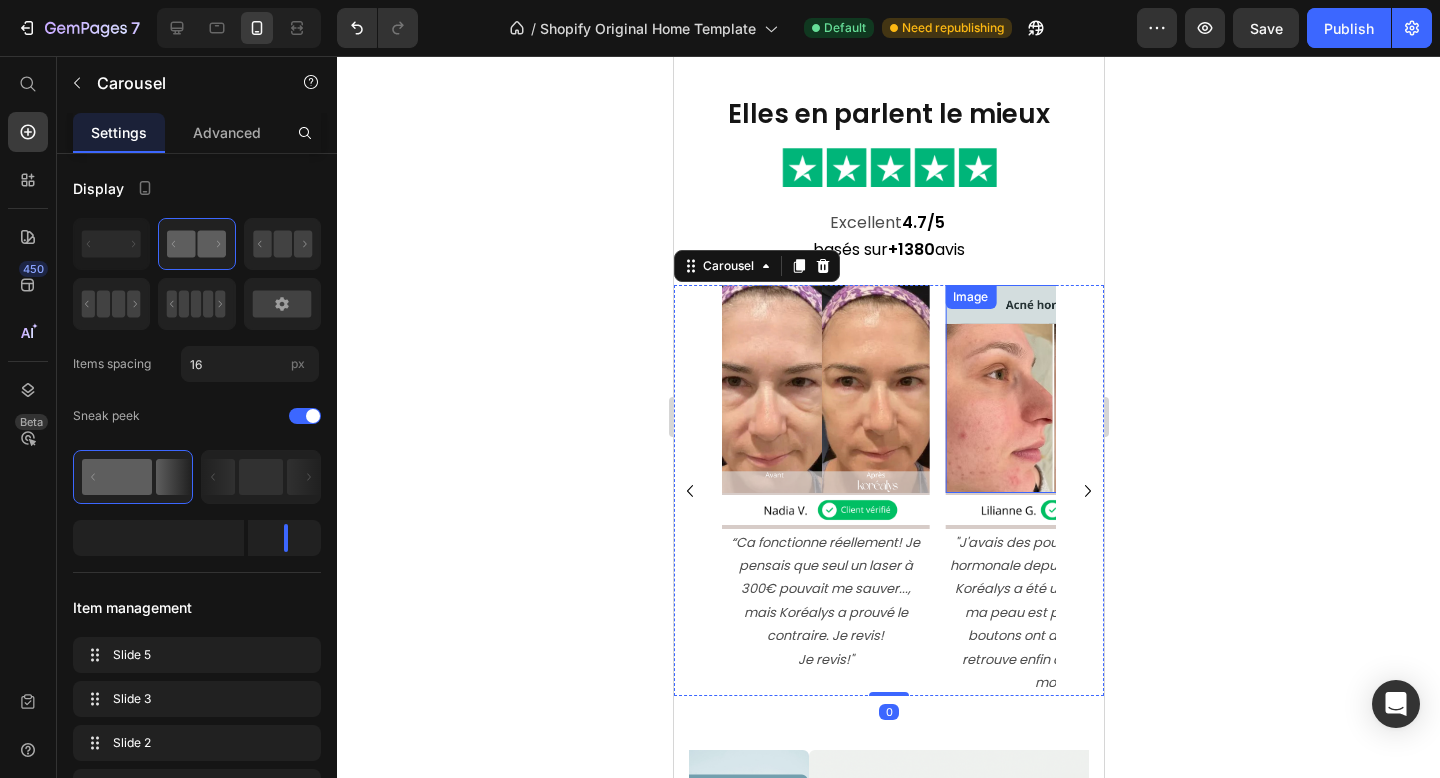 click at bounding box center [1047, 388] 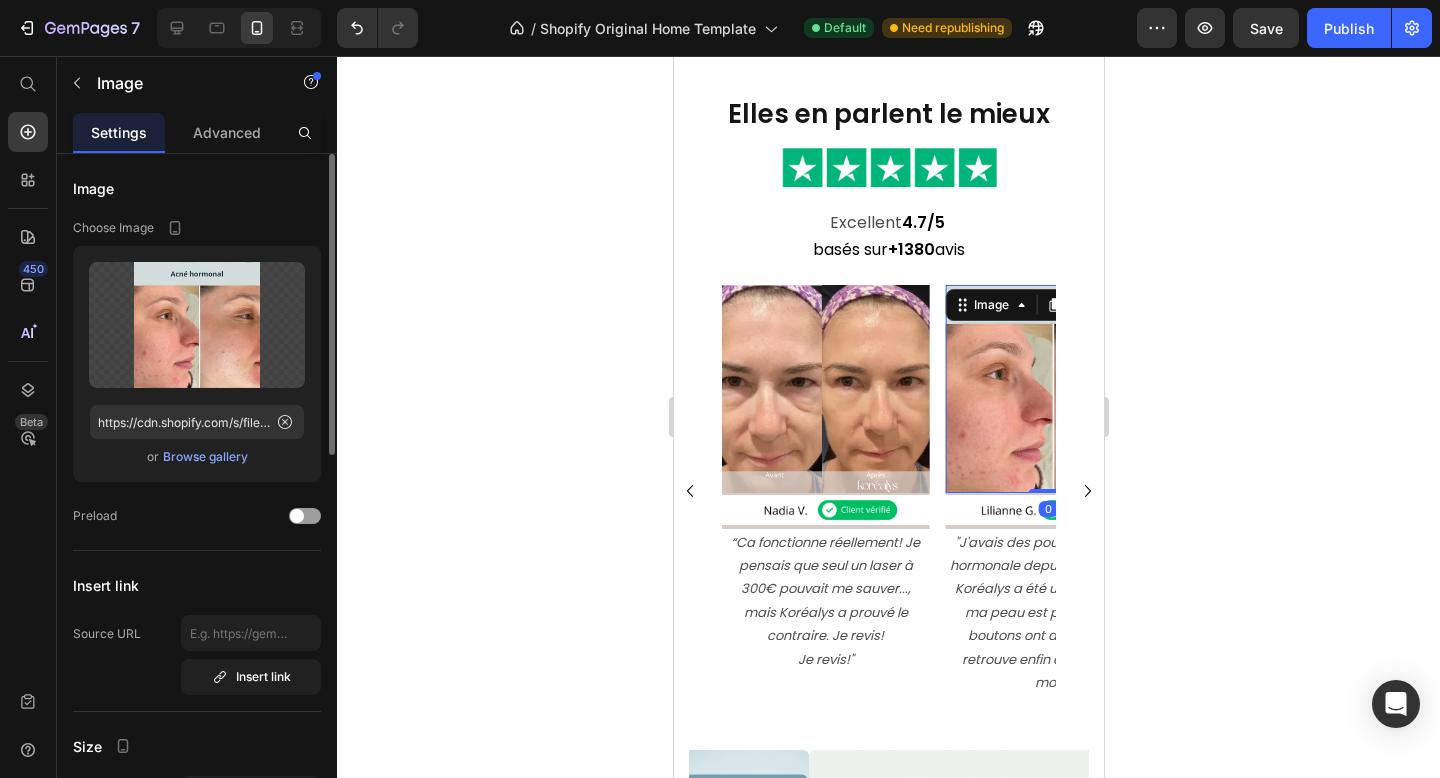 click on "Browse gallery" at bounding box center (205, 457) 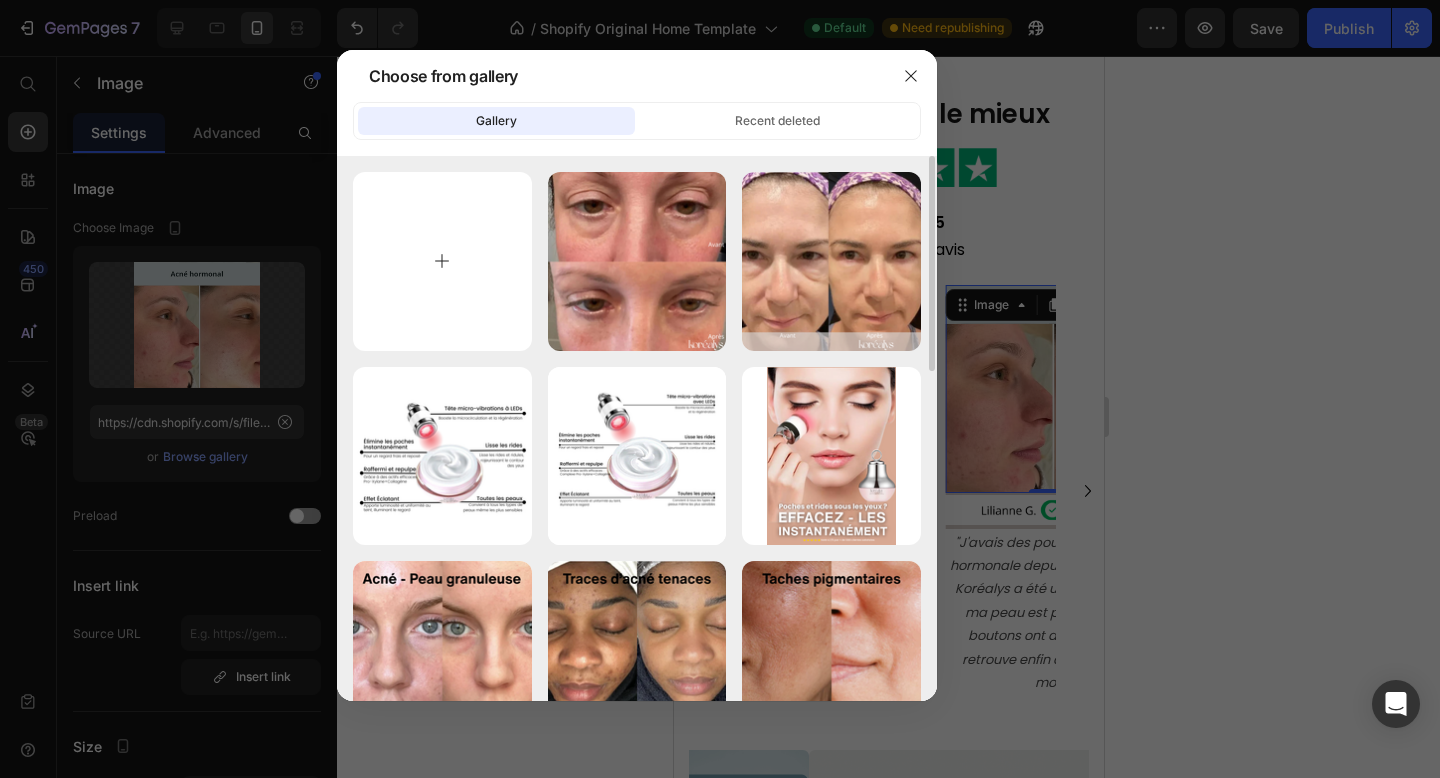 click at bounding box center [442, 261] 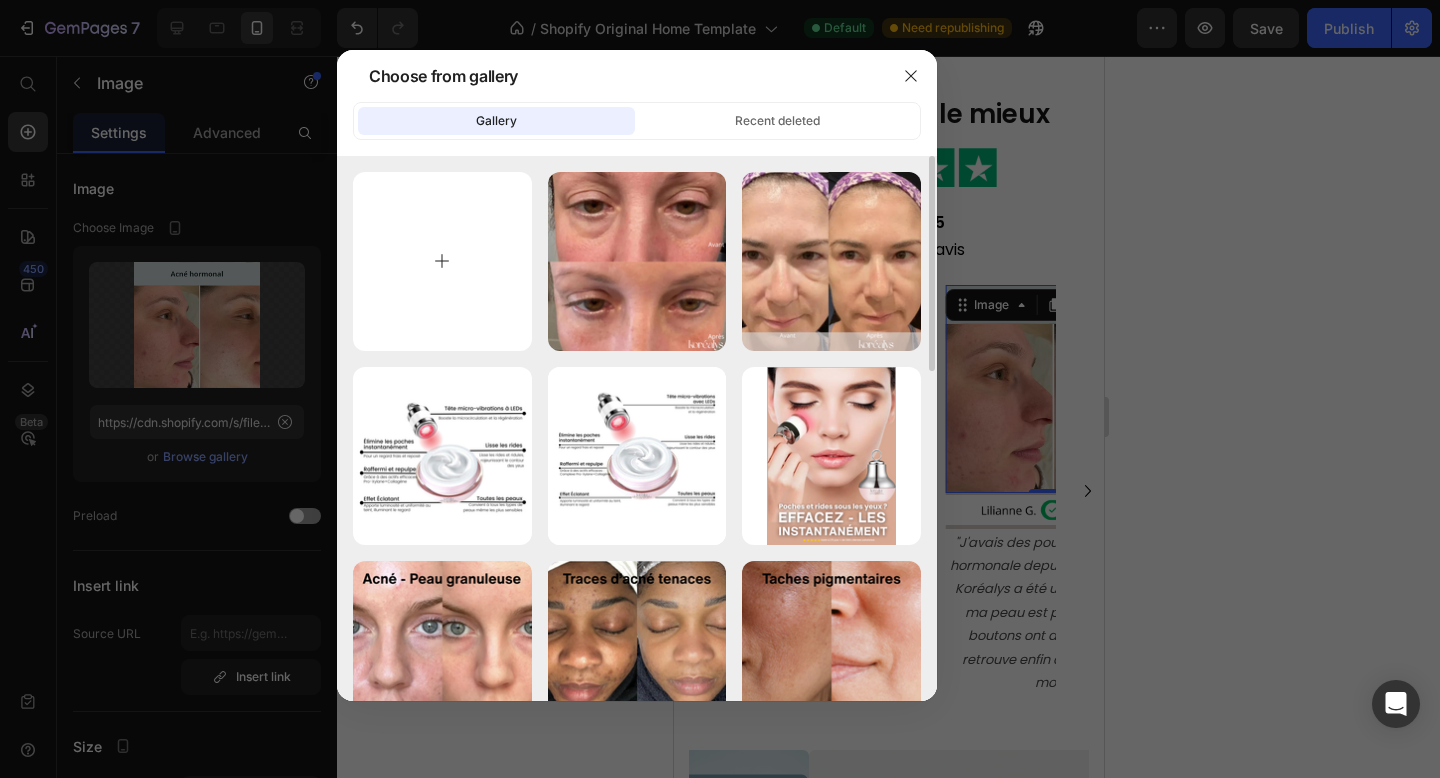 type on "C:\fakepath\Elles en parlent le mieux.png" 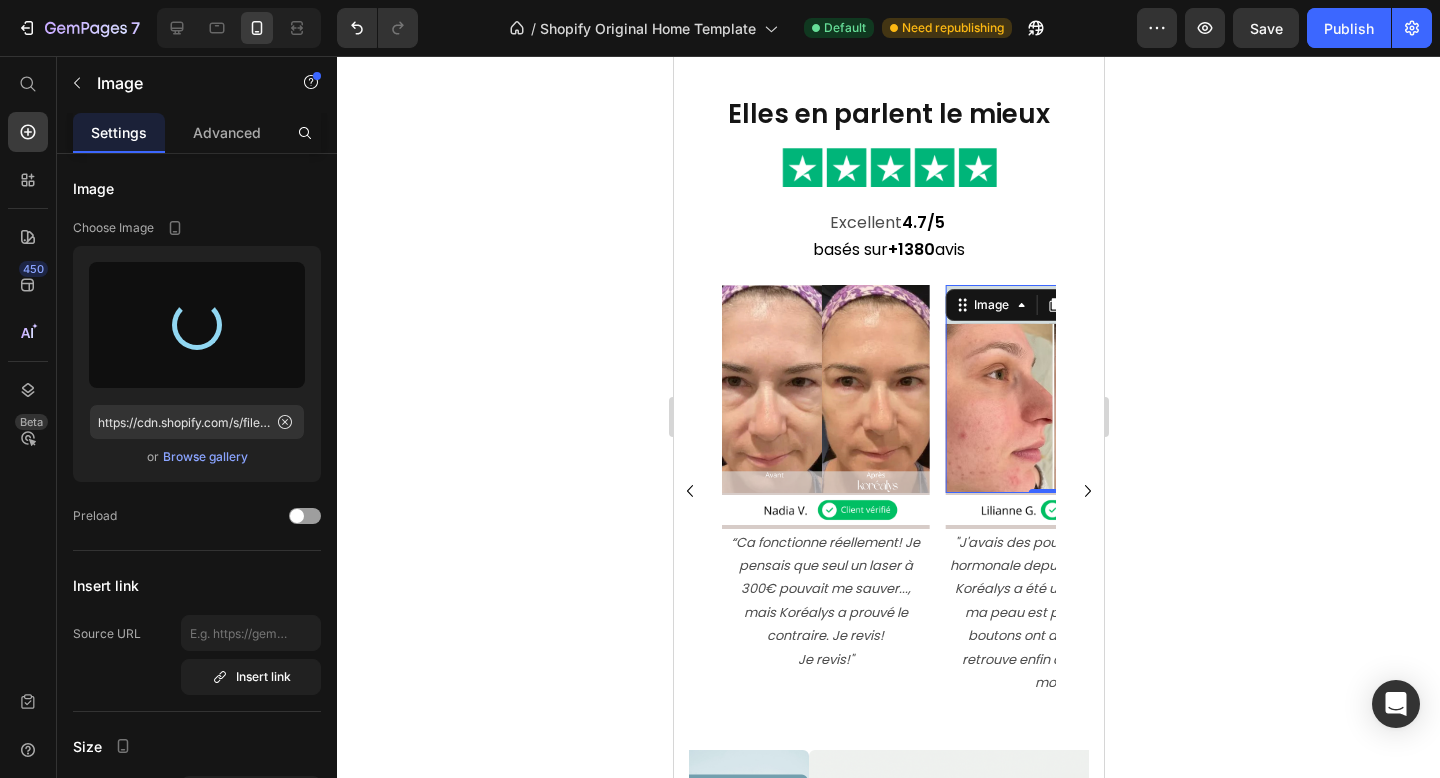 type on "https://cdn.shopify.com/s/files/1/0666/8432/1834/files/gempages_568431333374690213-c640830e-b53a-4578-af8e-46776d1a544b.png" 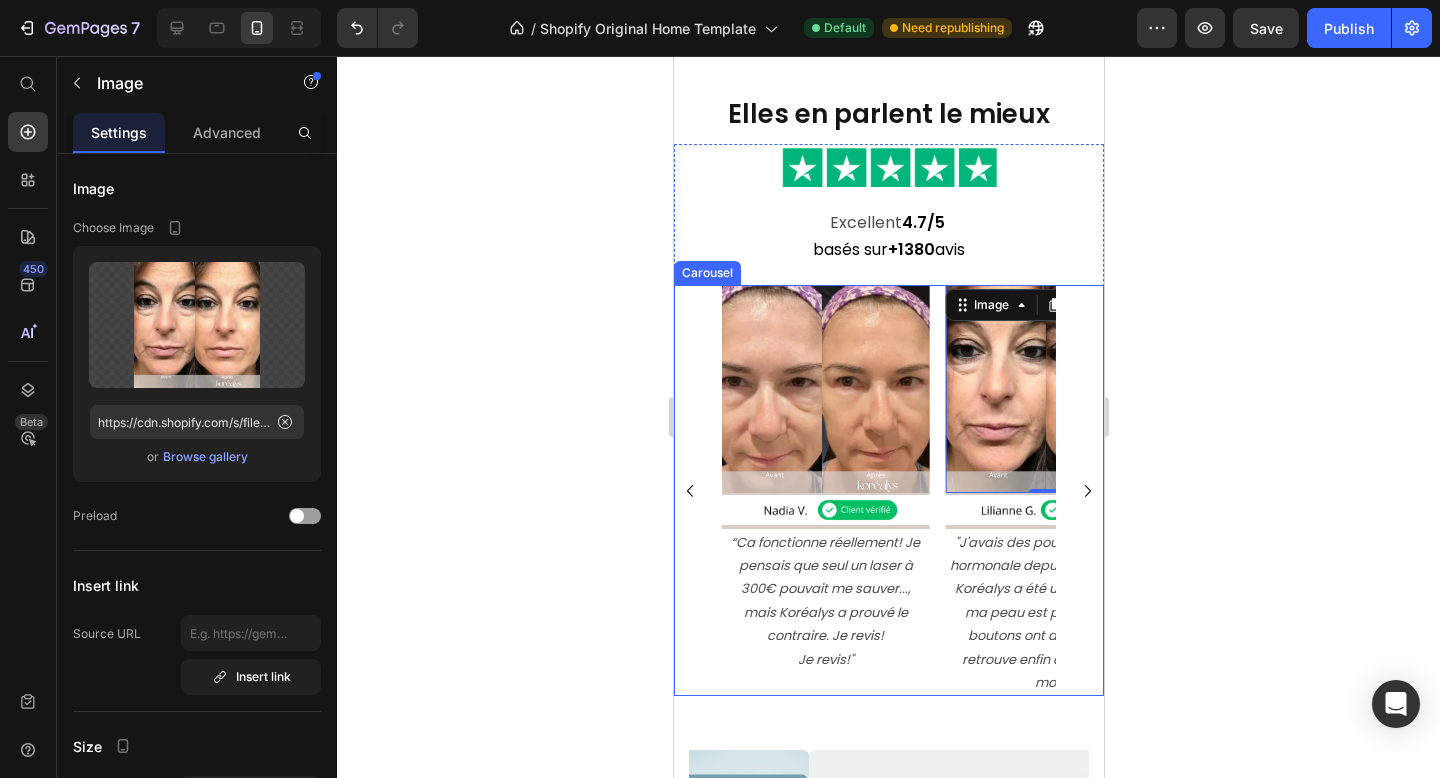 click 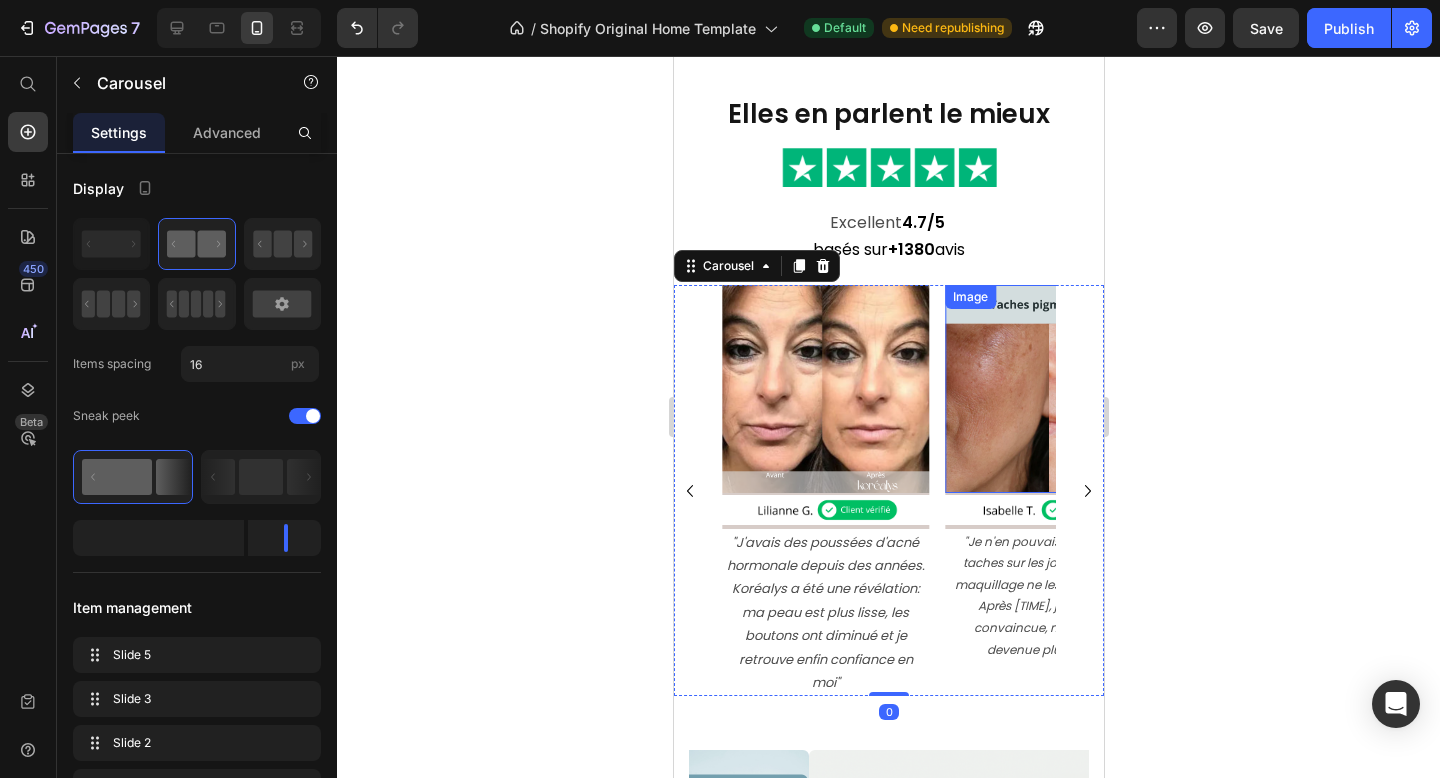 click at bounding box center [1047, 388] 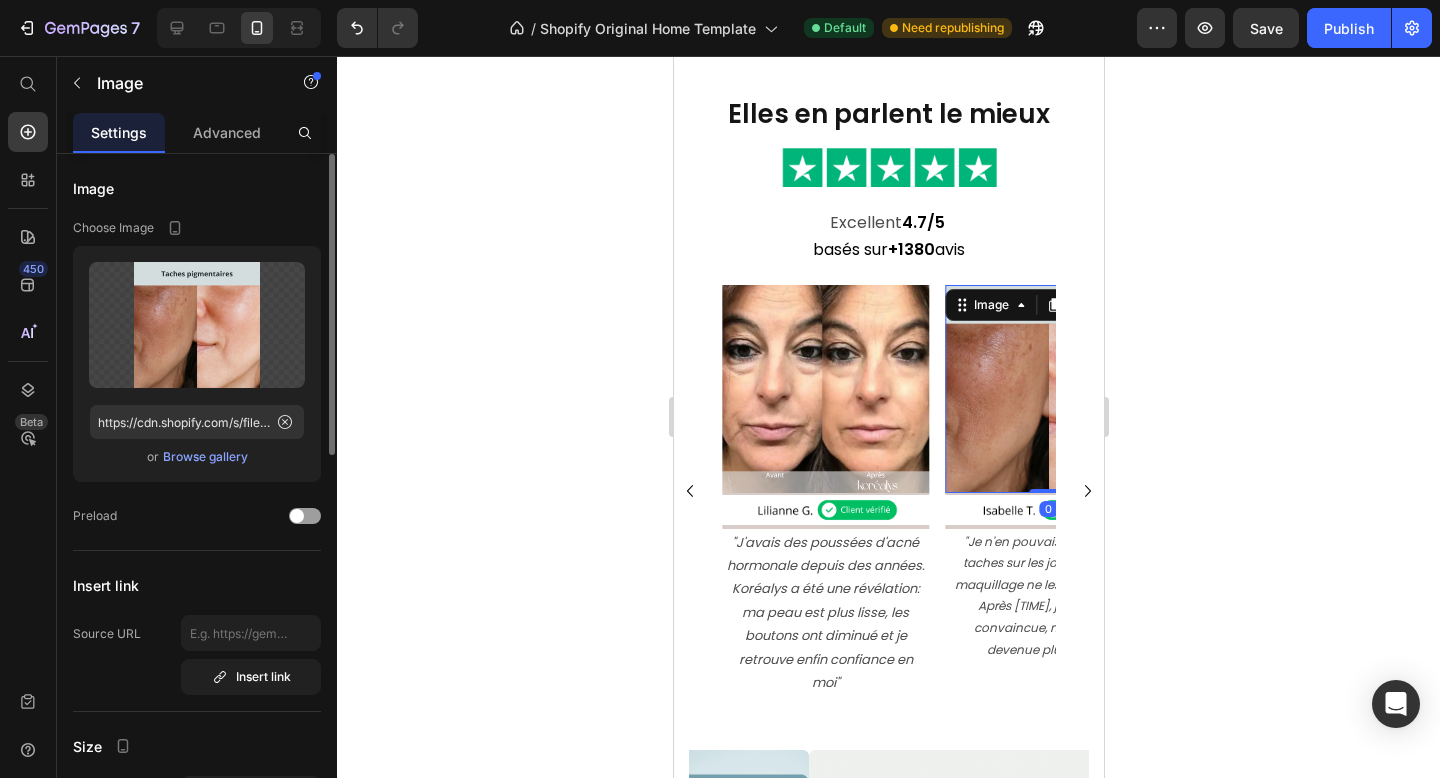 click on "Browse gallery" at bounding box center (205, 457) 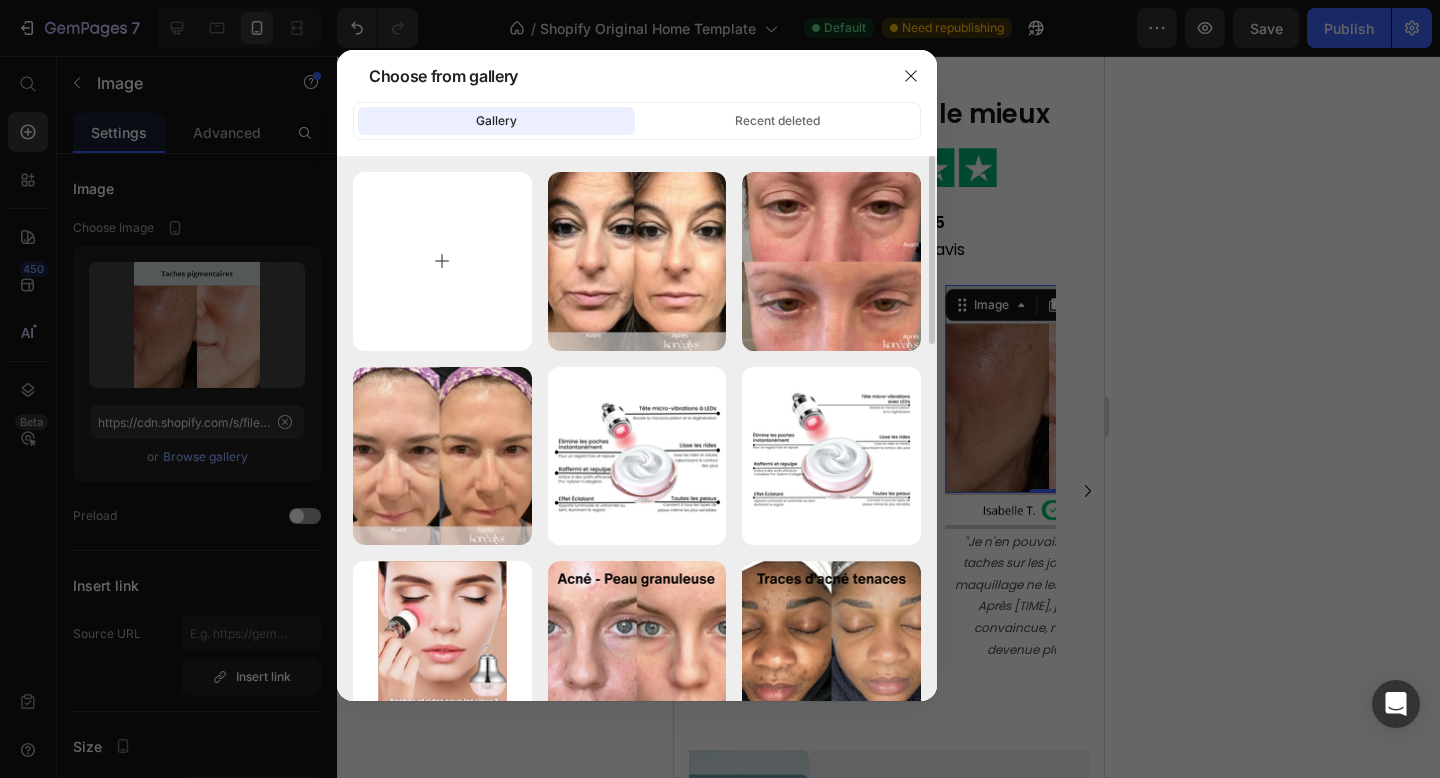 click at bounding box center (442, 261) 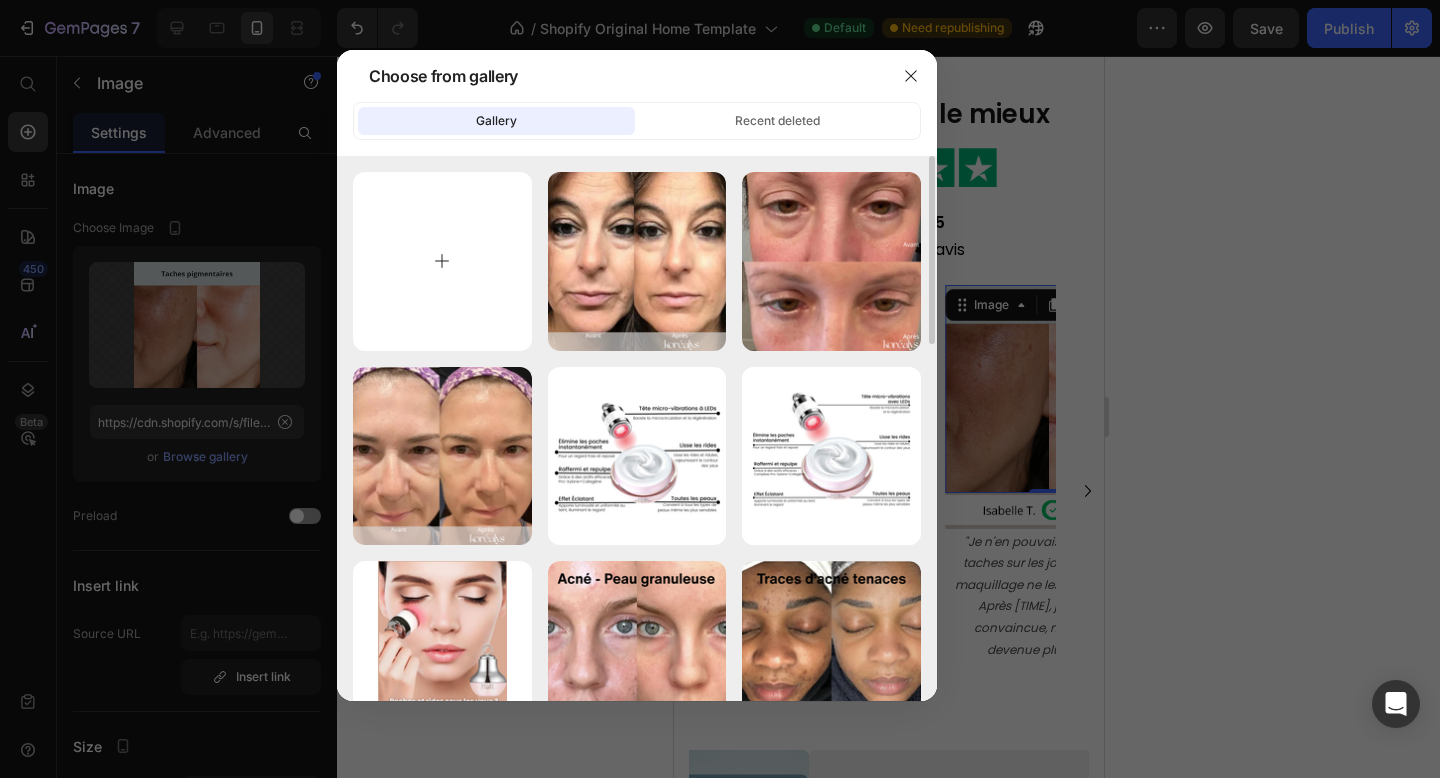 type on "C:\fakepath\AVANT (1).png" 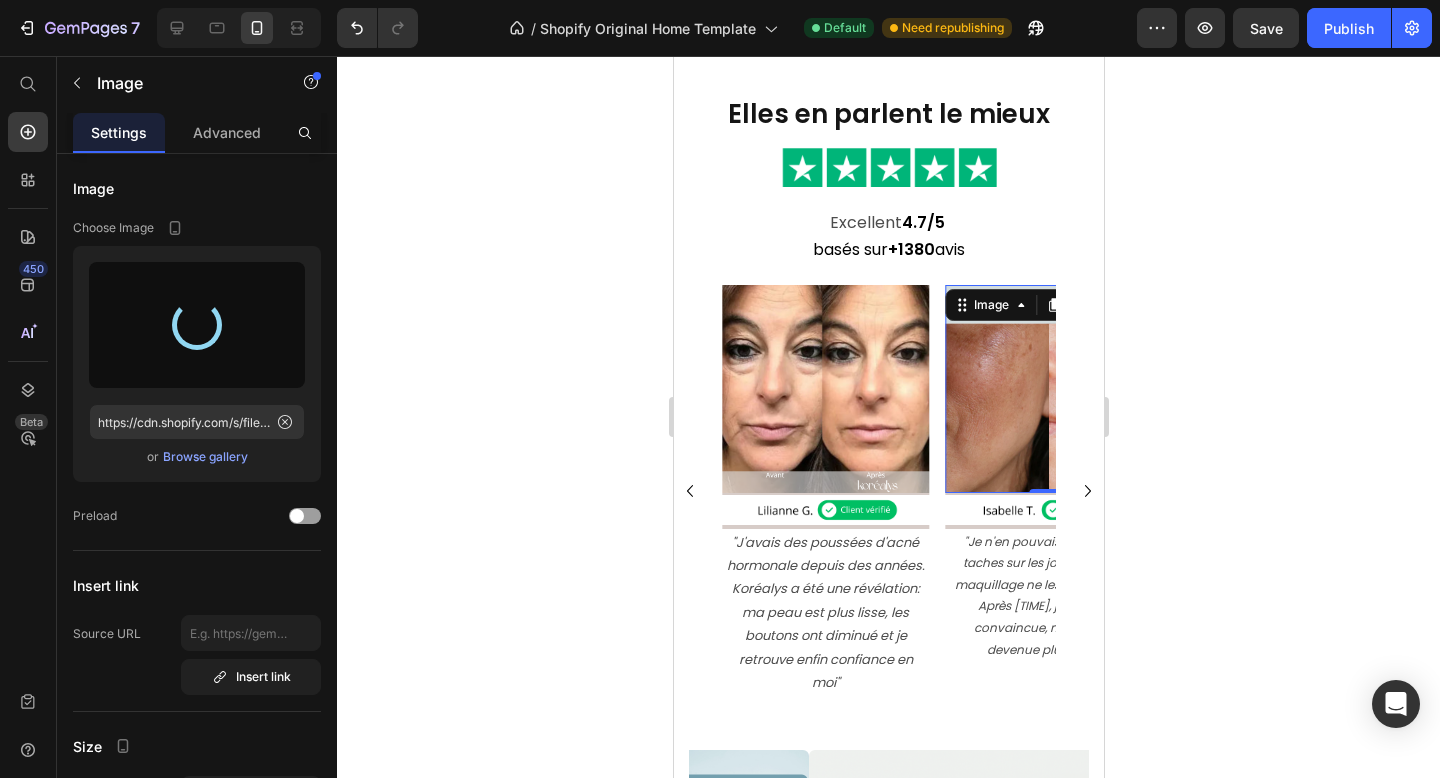 type on "https://cdn.shopify.com/s/files/1/0666/8432/1834/files/gempages_568431333374690213-dbb9d56e-f312-49af-b829-3fdc07e32dce.png" 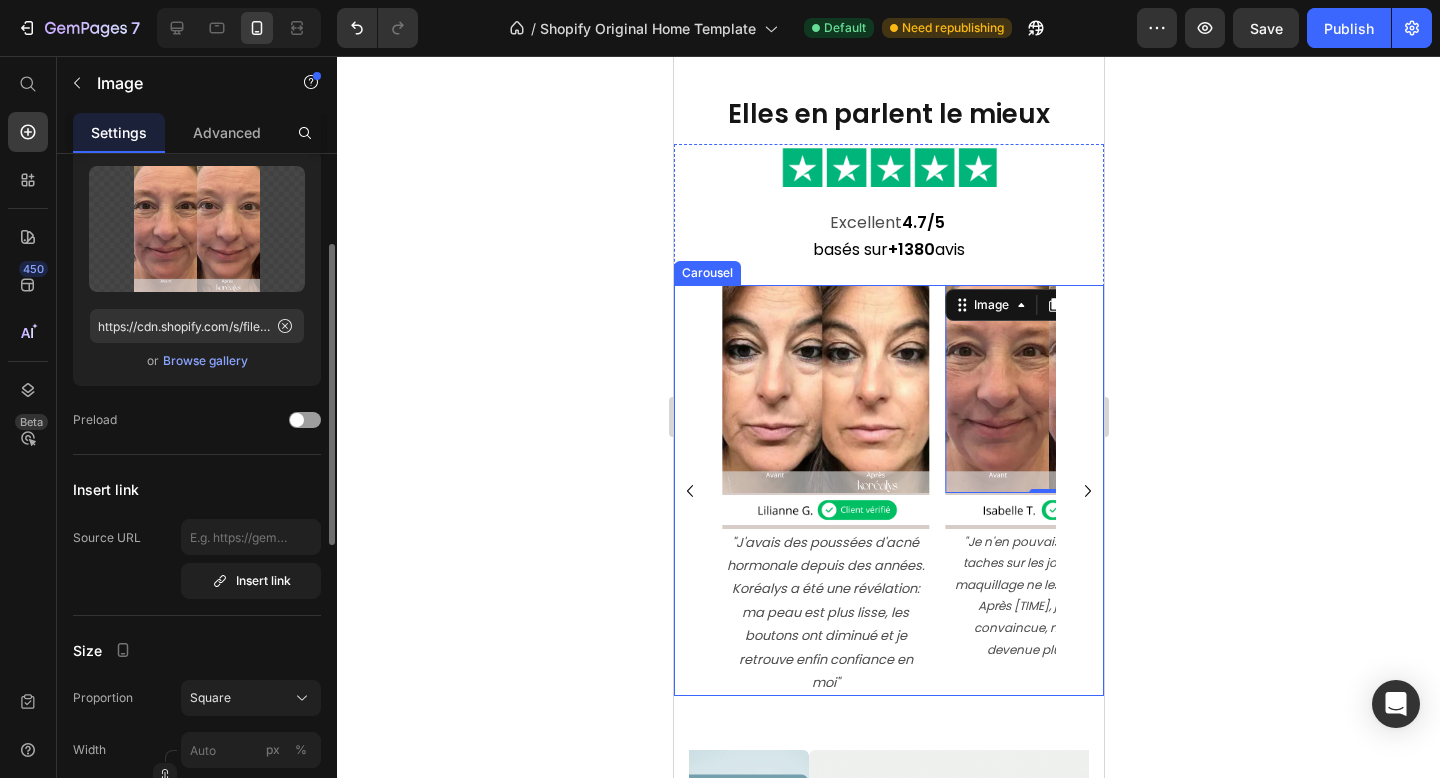 scroll, scrollTop: 2, scrollLeft: 0, axis: vertical 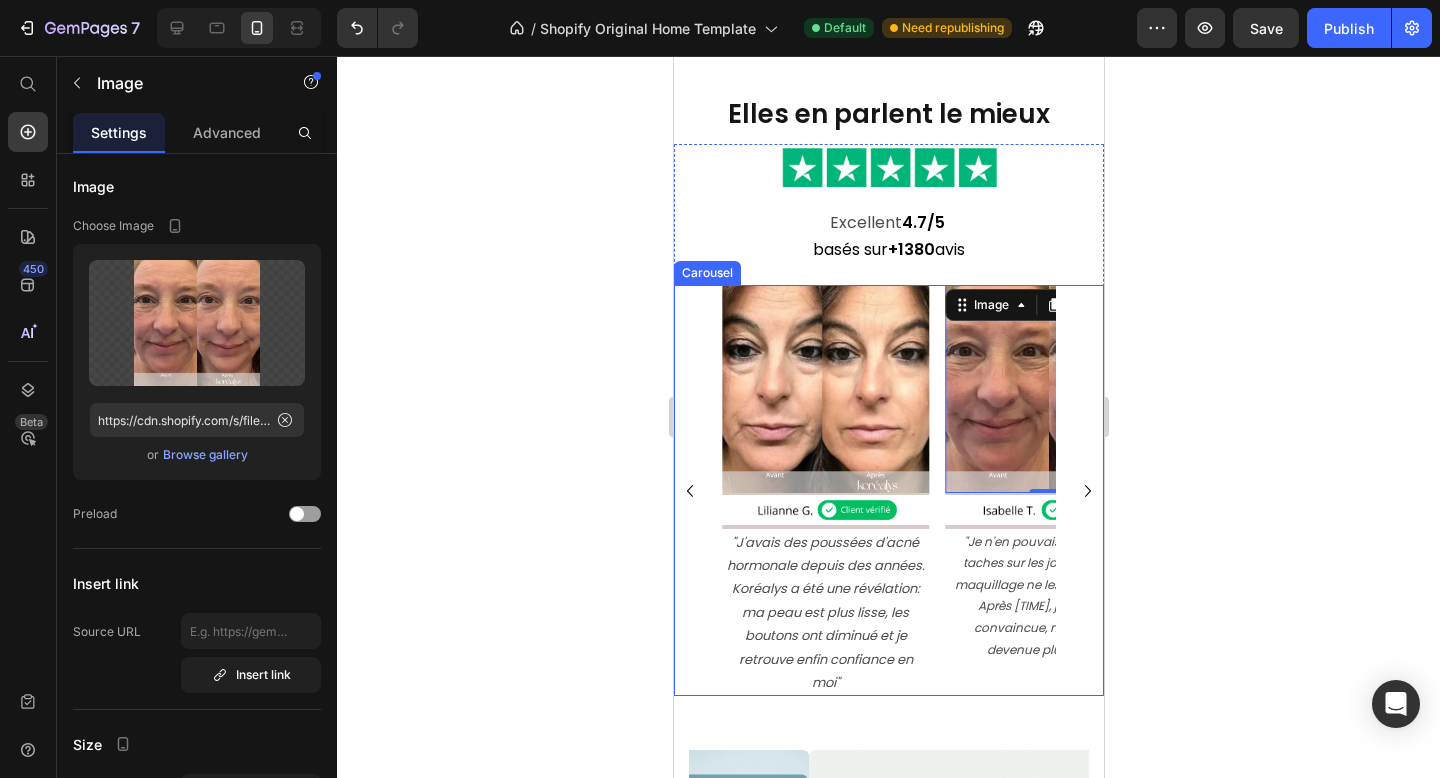 click on "Image                Title Line Image                Title Line                Title Line “En quelques jours seulement, je n'avais plus de boutons, ma peau est devenue plus lisse et nette. Texture affinée, plus de zones rugueuses. Super simple à utiliser, je recommande.” Text Block Row Image                Title Line Image                Title Line                Title Line "Ca fonctionne réellement! Je pensais que seul un laser à [PRICE] pouvait me sauver..., mais Koréalys a prouvé le contraire.  Je revis!" Text Block Image                Title Line Image                Title Line                Title Line "J'avais des poussées d'acné hormonale depuis des années. Koréalys a été une révélation: ma peau est plus lisse, les boutons ont diminué et je retrouve enfin confiance en moi" Text Block Image   0                Title Line Image                Title Line                Title Line Text Block Row Image                Title Line Image Title" at bounding box center [888, 490] 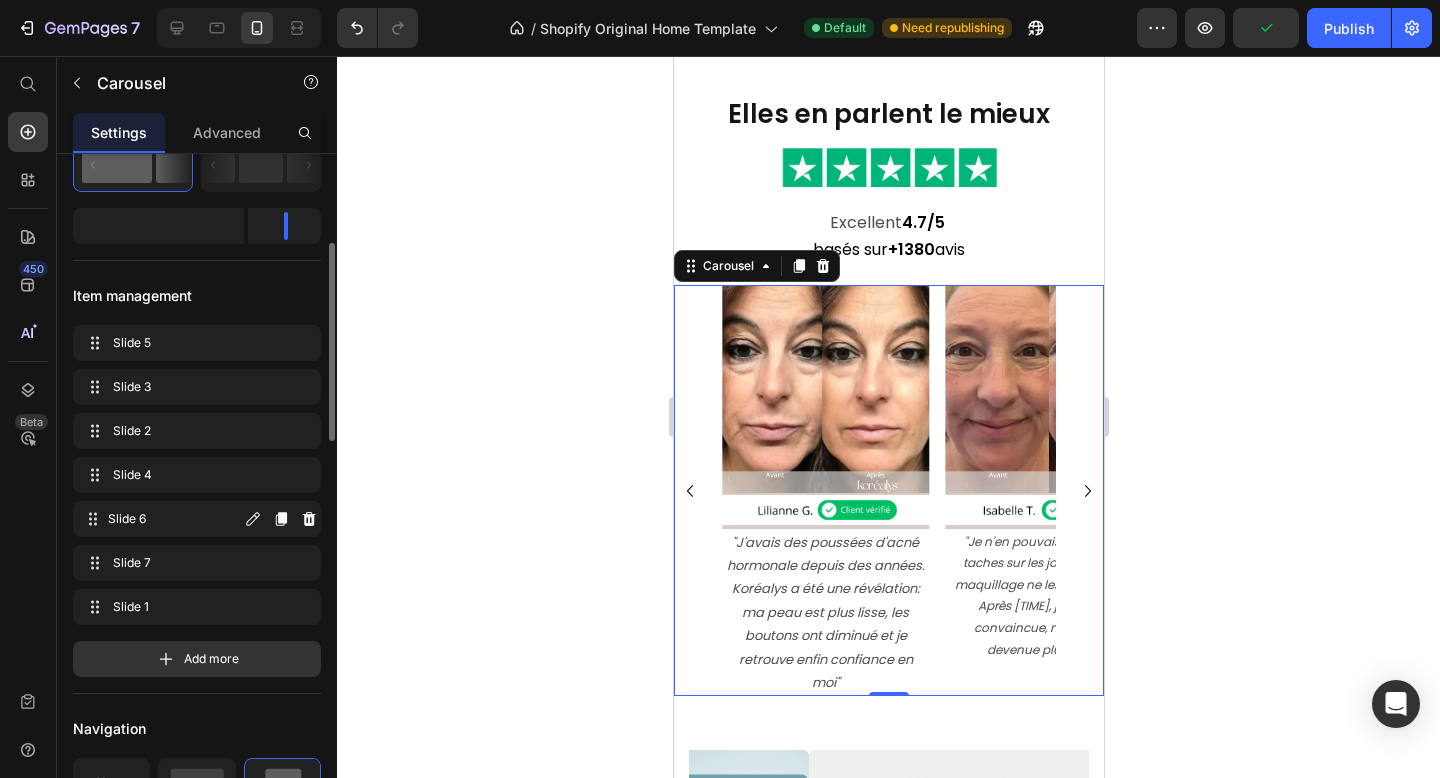 scroll, scrollTop: 270, scrollLeft: 0, axis: vertical 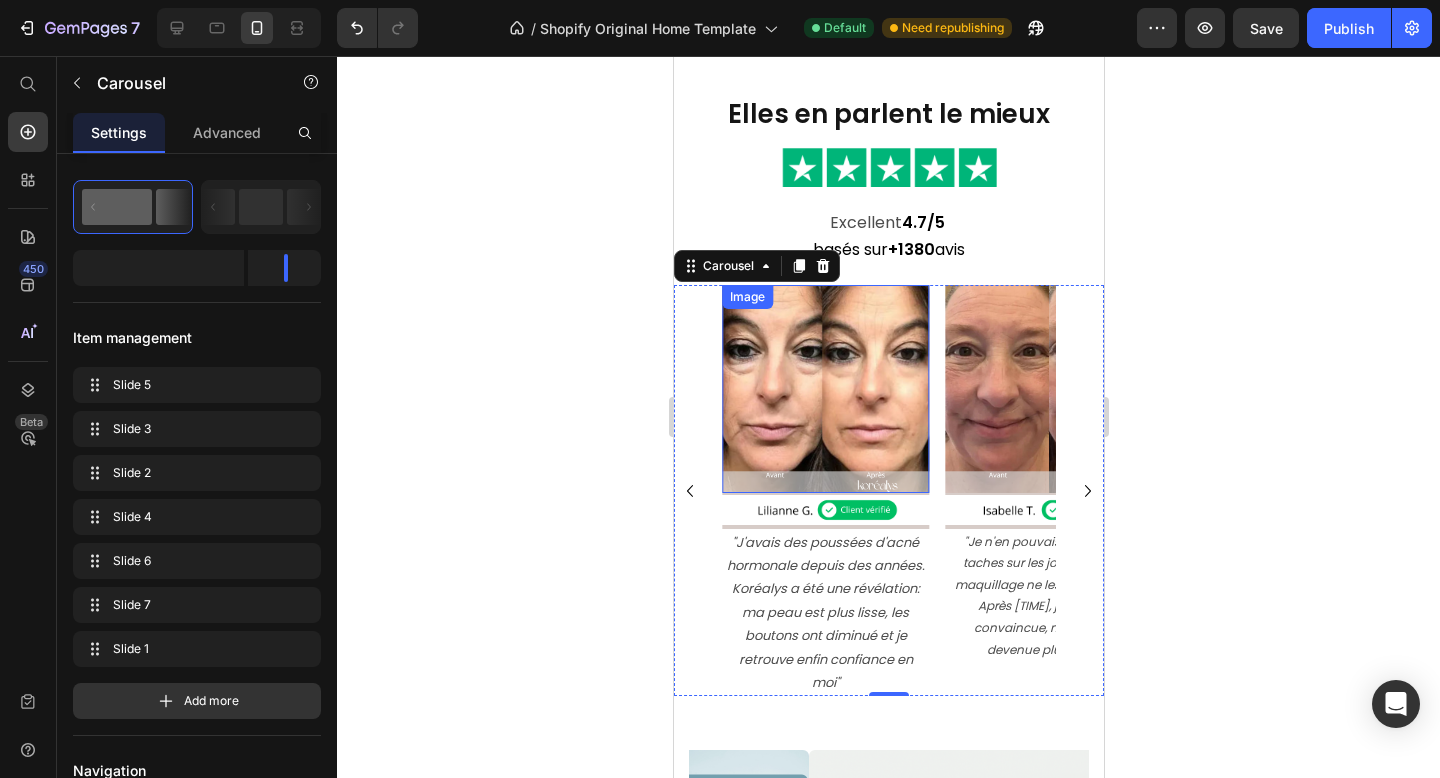 click at bounding box center (824, 388) 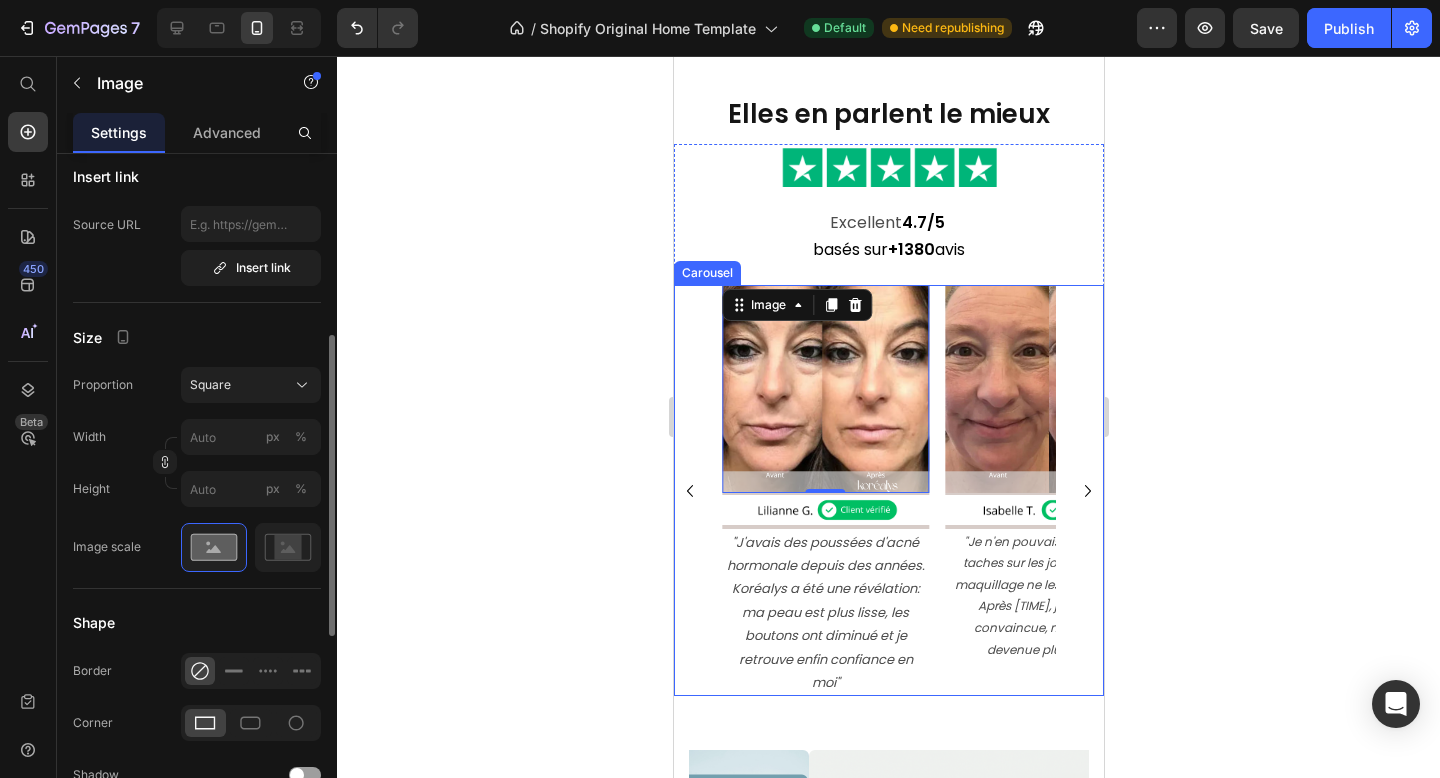 scroll, scrollTop: 345, scrollLeft: 0, axis: vertical 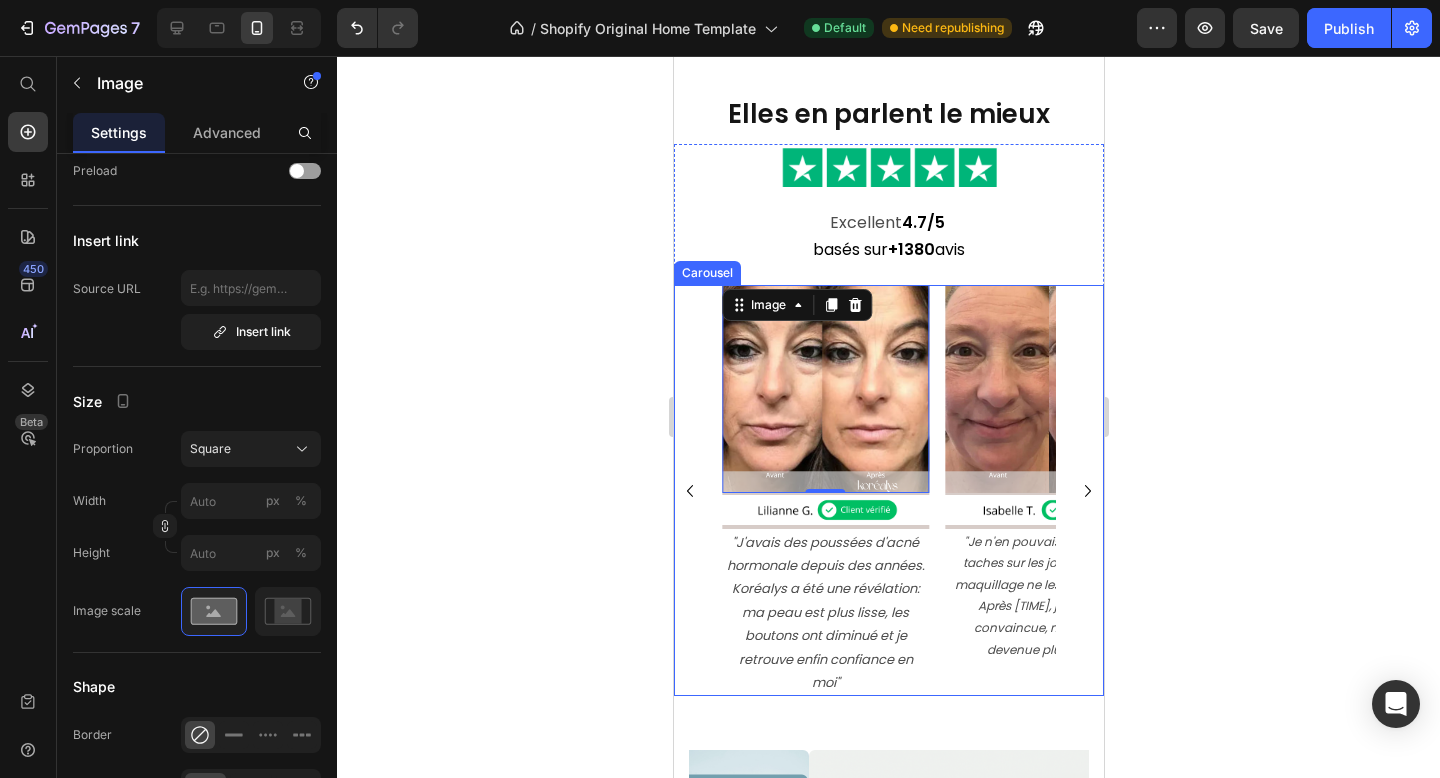 click on "Image                Title Line Image                Title Line                Title Line “En quelques jours seulement, je n'avais plus de boutons, ma peau est devenue plus lisse et nette. Texture affinée, plus de zones rugueuses. Super simple à utiliser, je recommande.” Text Block Row Image                Title Line Image                Title Line                Title Line "Ca fonctionne réellement! Je pensais que seul un laser à [PRICE] pouvait me sauver..., mais Koréalys a prouvé le contraire.  Je revis!" Text Block Image   0                Title Line Image                Title Line                Title Line "J'avais des poussées d'acné hormonale depuis des années. Koréalys a été une révélation: ma peau est plus lisse, les boutons ont diminué et je retrouve enfin confiance en moi" Text Block Image                Title Line Image                Title Line                Title Line Text Block Row Image                Title Line Image Title" at bounding box center (888, 490) 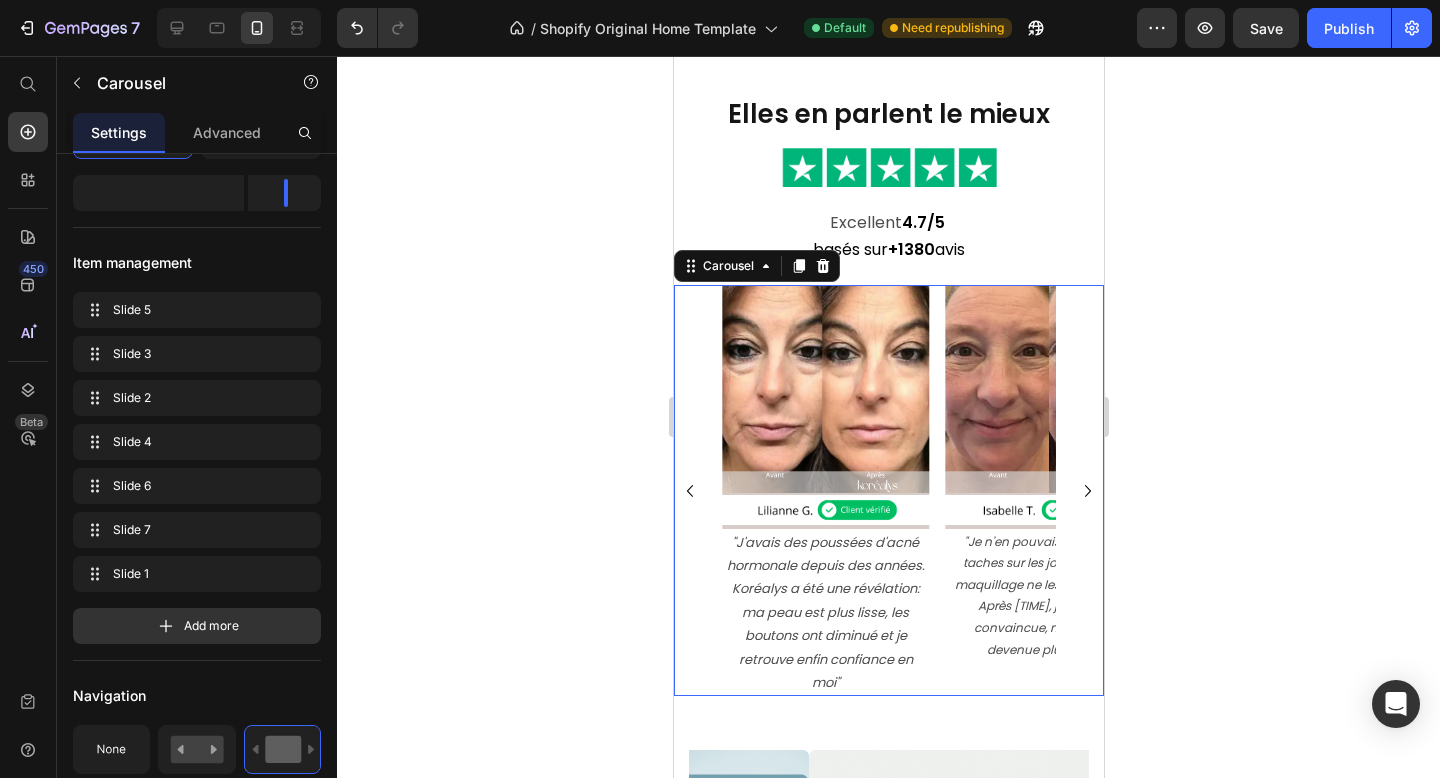 scroll, scrollTop: 0, scrollLeft: 0, axis: both 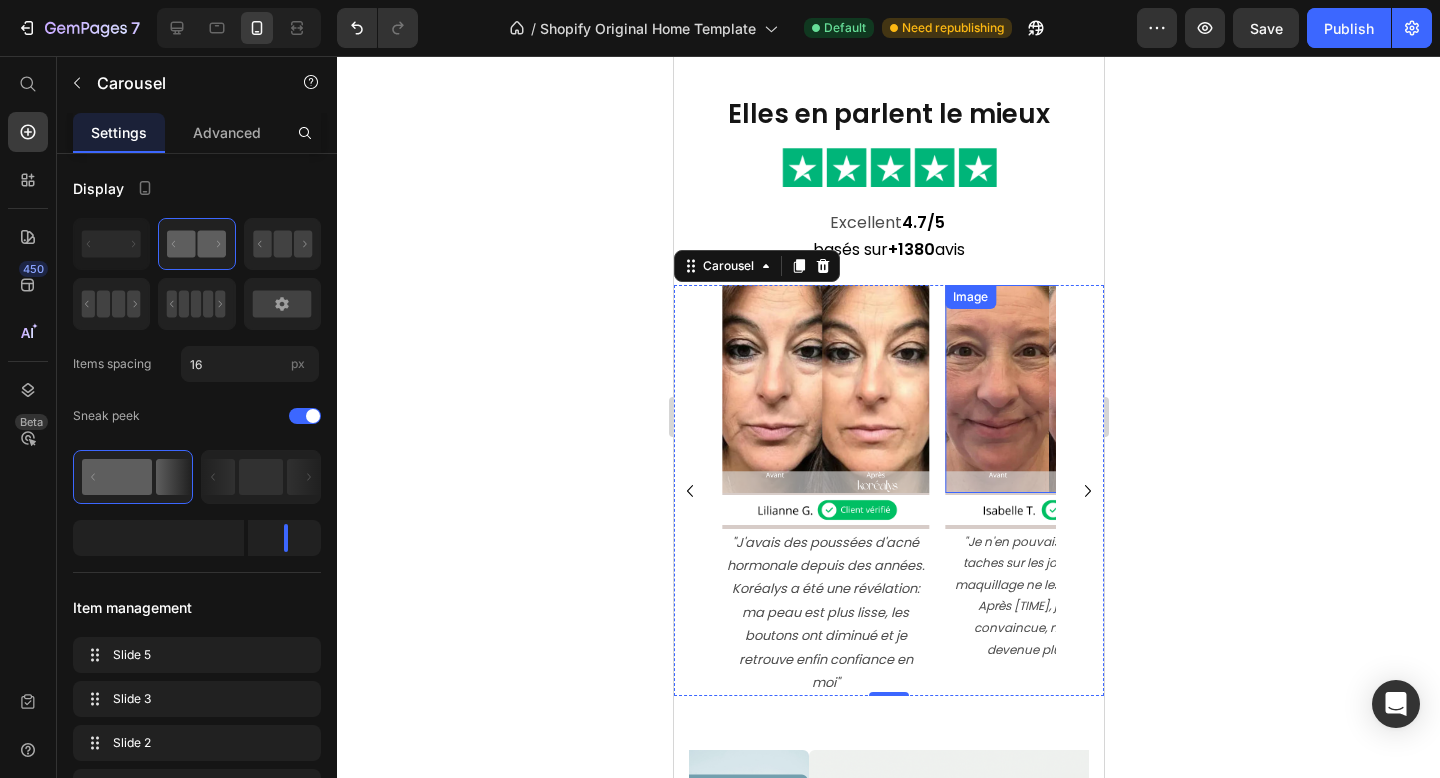 click at bounding box center [1047, 388] 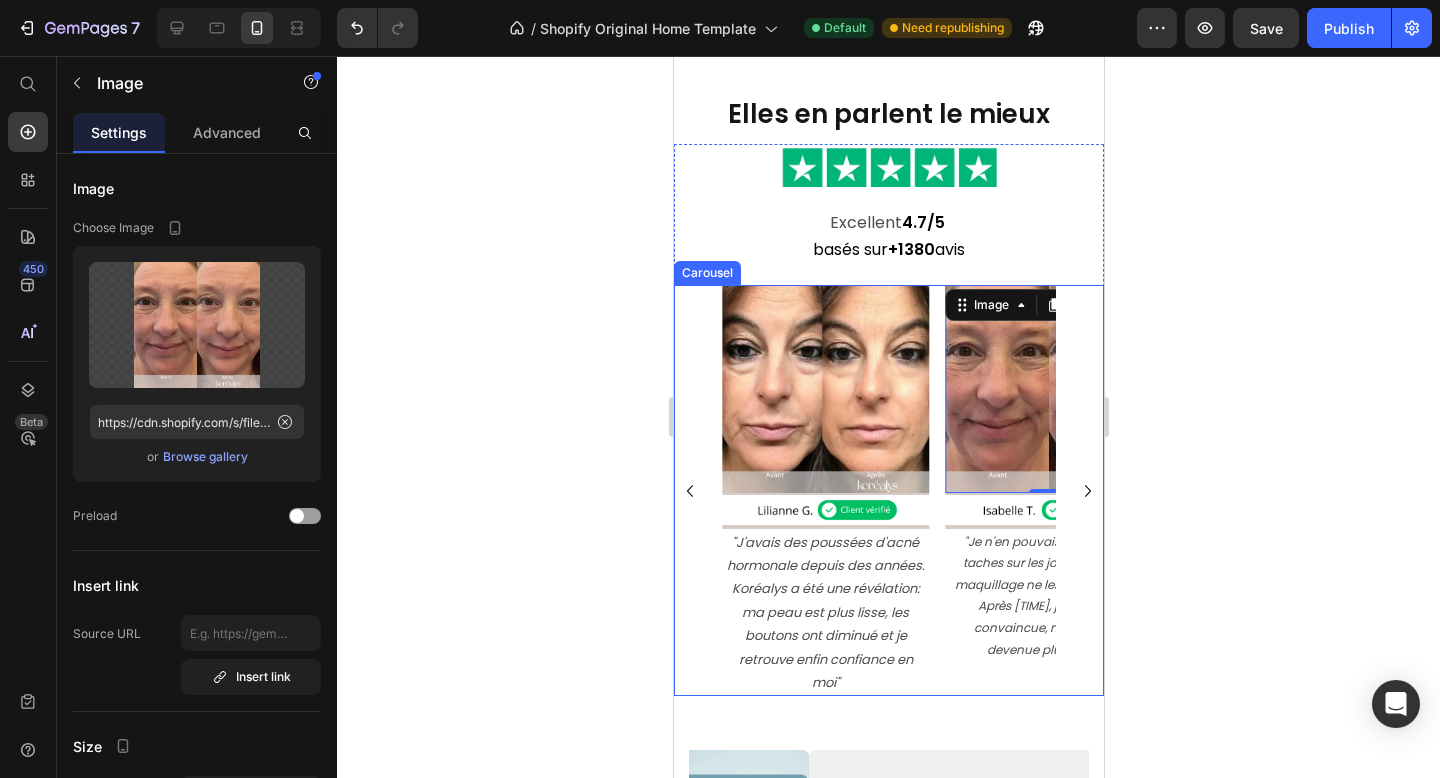 click on "Image                Title Line Image                Title Line                Title Line “En quelques jours seulement, je n'avais plus de boutons, ma peau est devenue plus lisse et nette. Texture affinée, plus de zones rugueuses. Super simple à utiliser, je recommande.” Text Block Row Image                Title Line Image                Title Line                Title Line "Ca fonctionne réellement! Je pensais que seul un laser à [PRICE] pouvait me sauver..., mais Koréalys a prouvé le contraire.  Je revis!" Text Block Image                Title Line Image                Title Line                Title Line "J'avais des poussées d'acné hormonale depuis des années. Koréalys a été une révélation: ma peau est plus lisse, les boutons ont diminué et je retrouve enfin confiance en moi" Text Block Image   0                Title Line Image                Title Line                Title Line Text Block Row Image                Title Line Image Title" at bounding box center [888, 490] 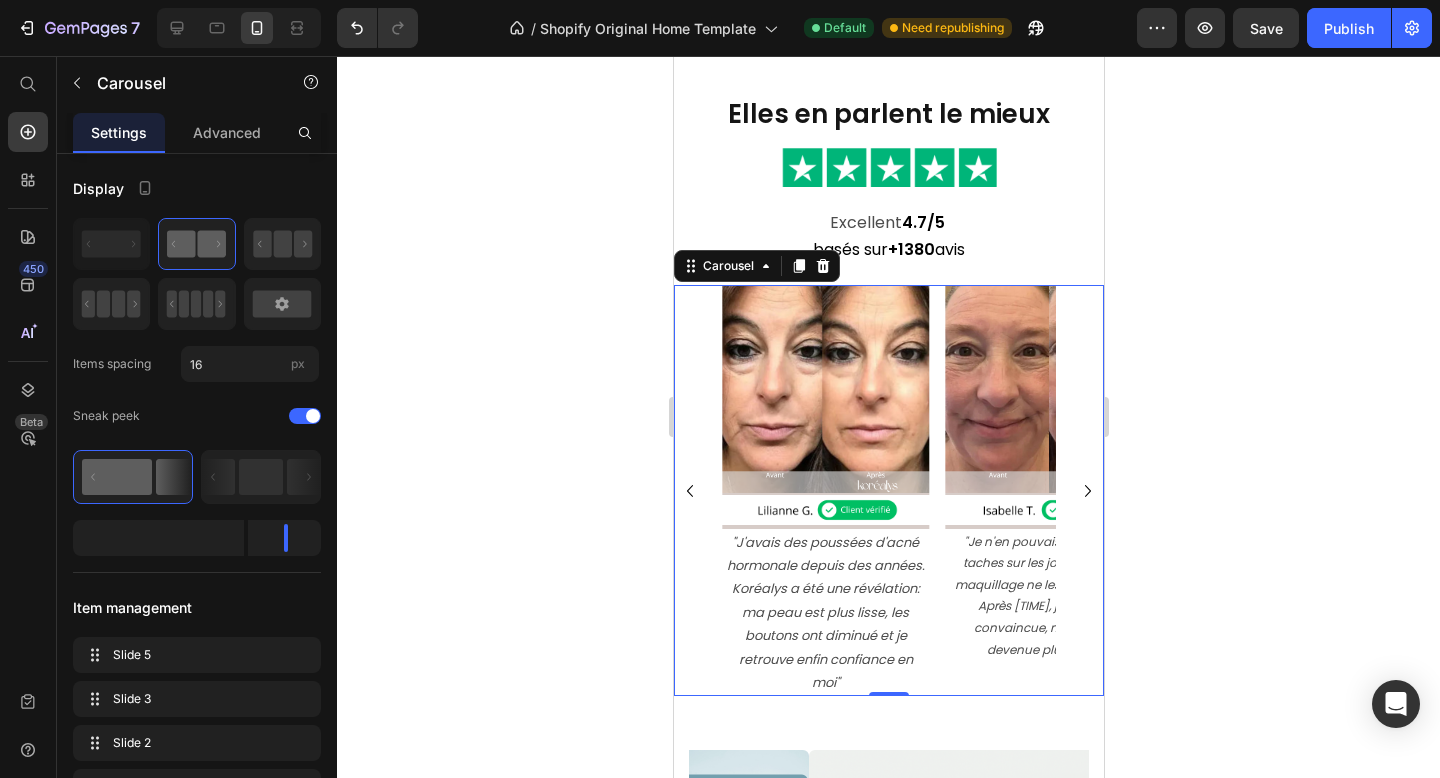 click 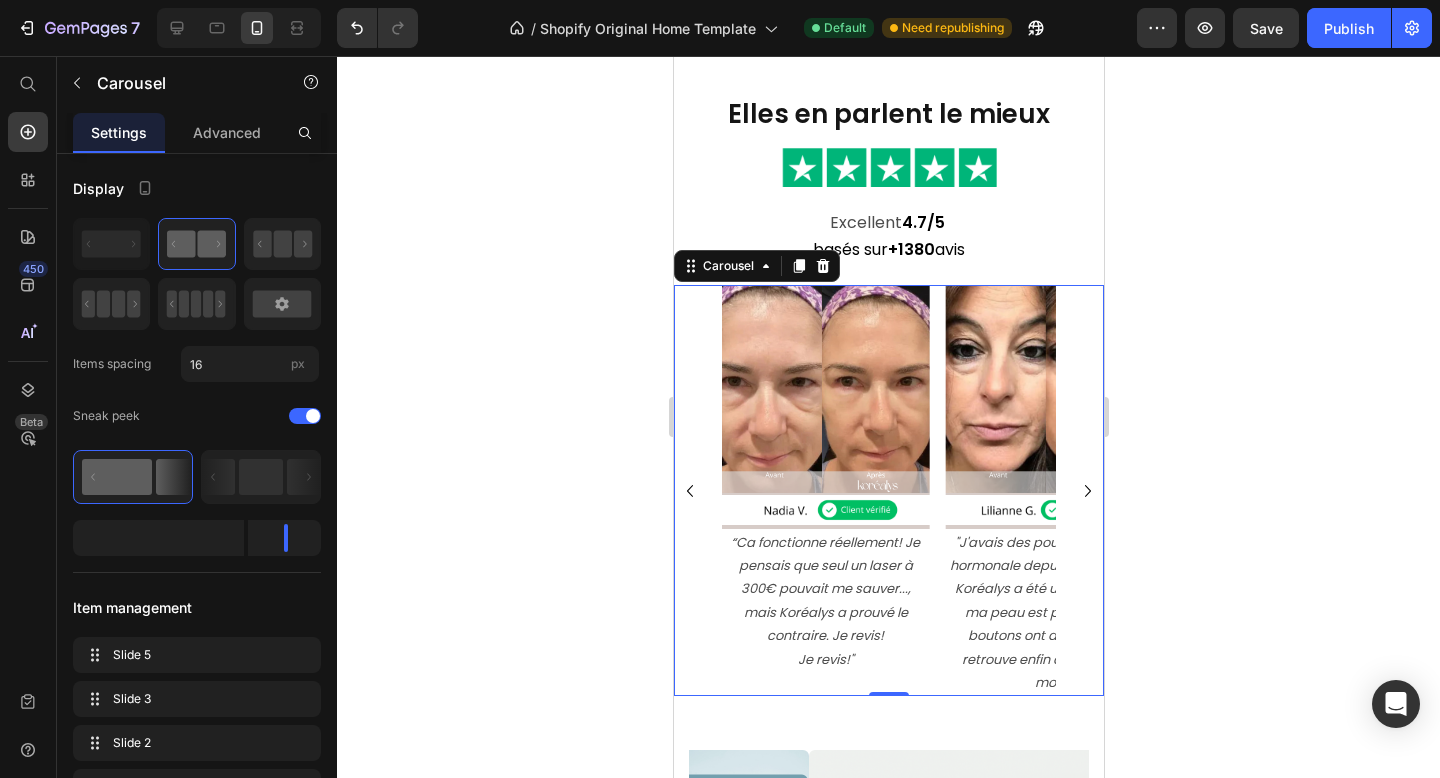 click 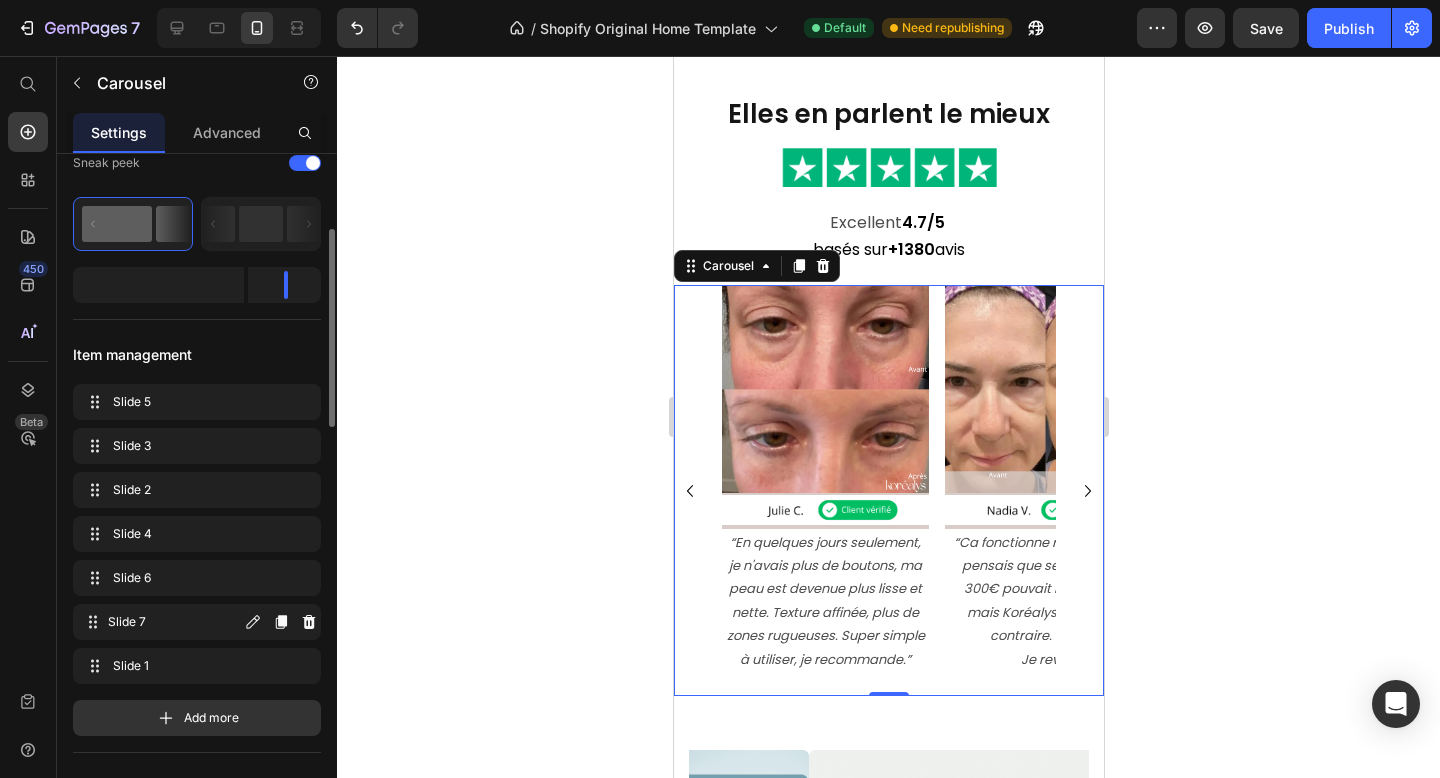 scroll, scrollTop: 258, scrollLeft: 0, axis: vertical 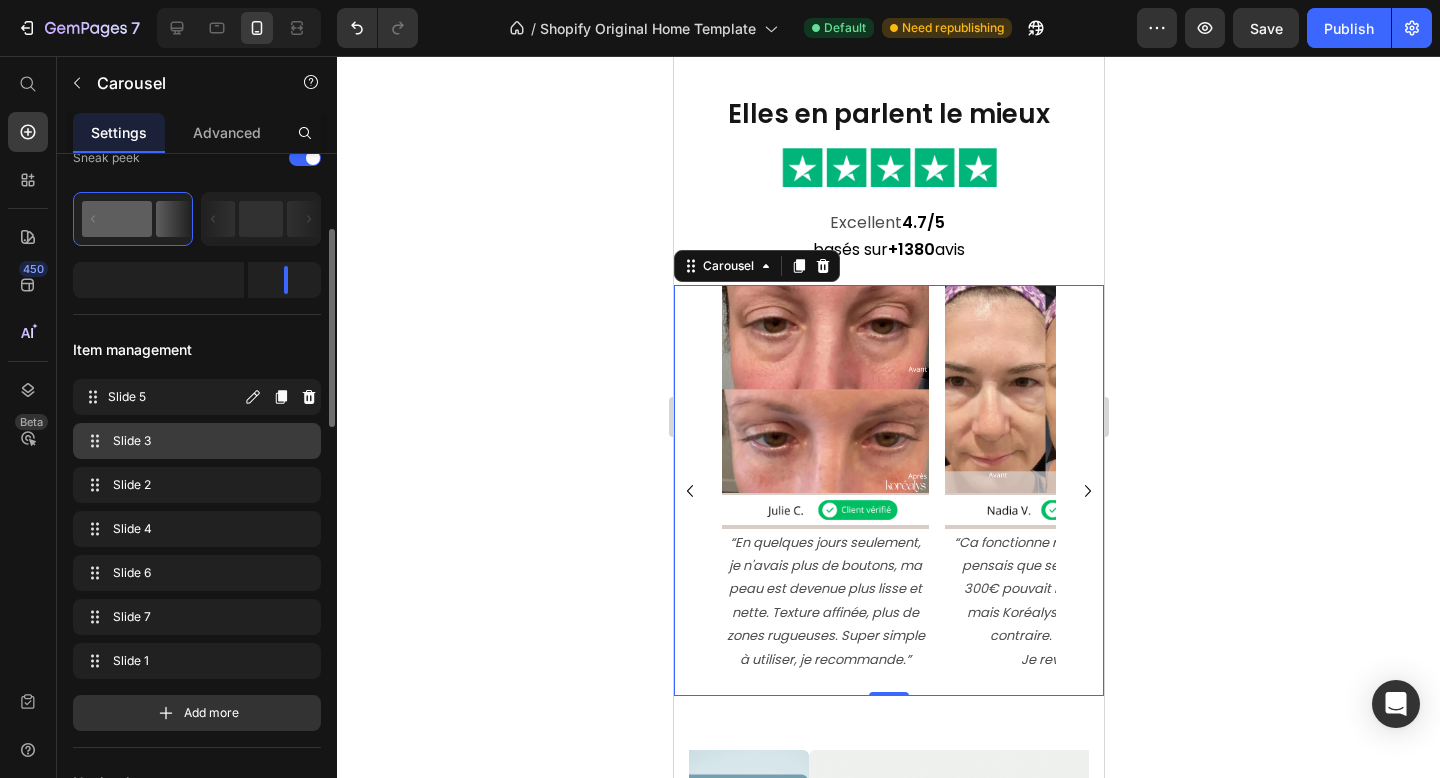 type 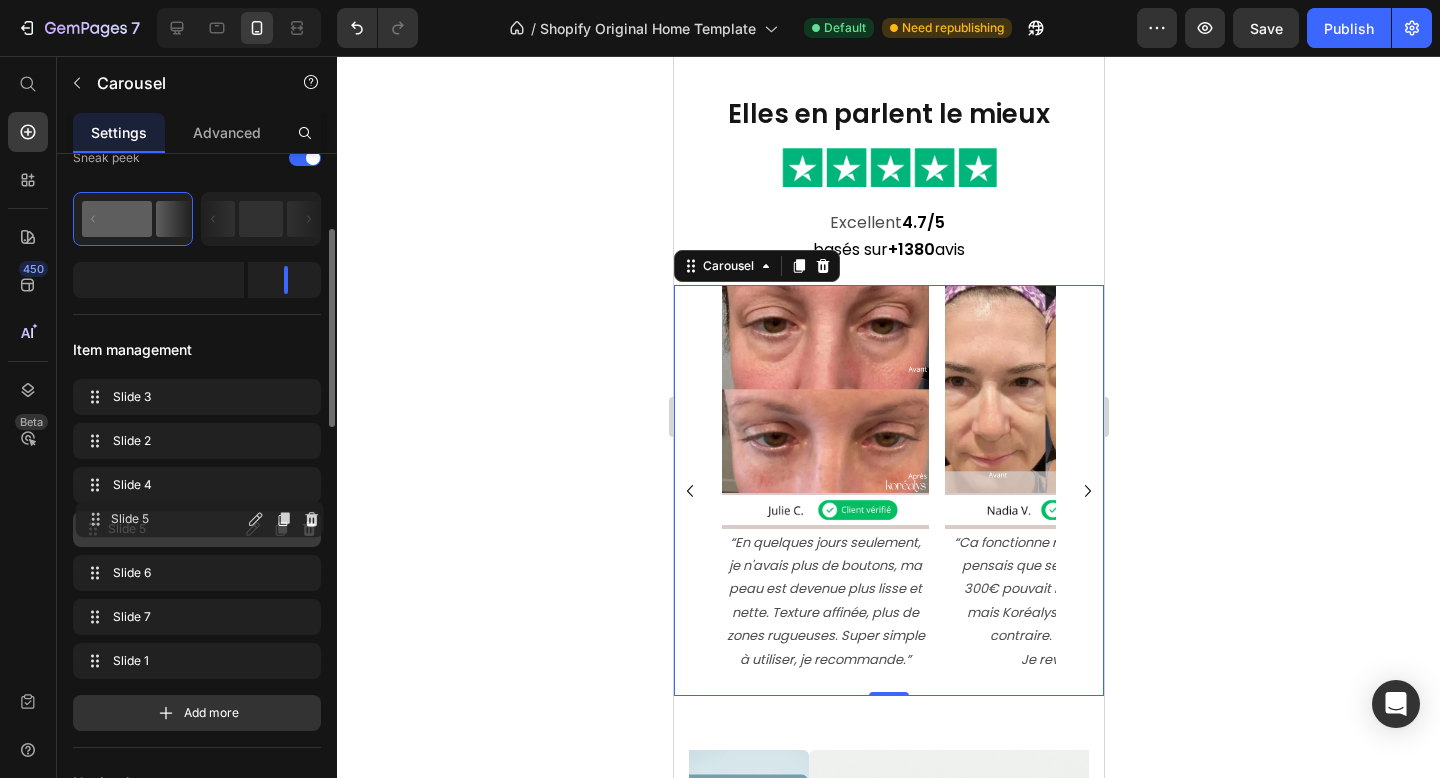 drag, startPoint x: 198, startPoint y: 397, endPoint x: 200, endPoint y: 519, distance: 122.016396 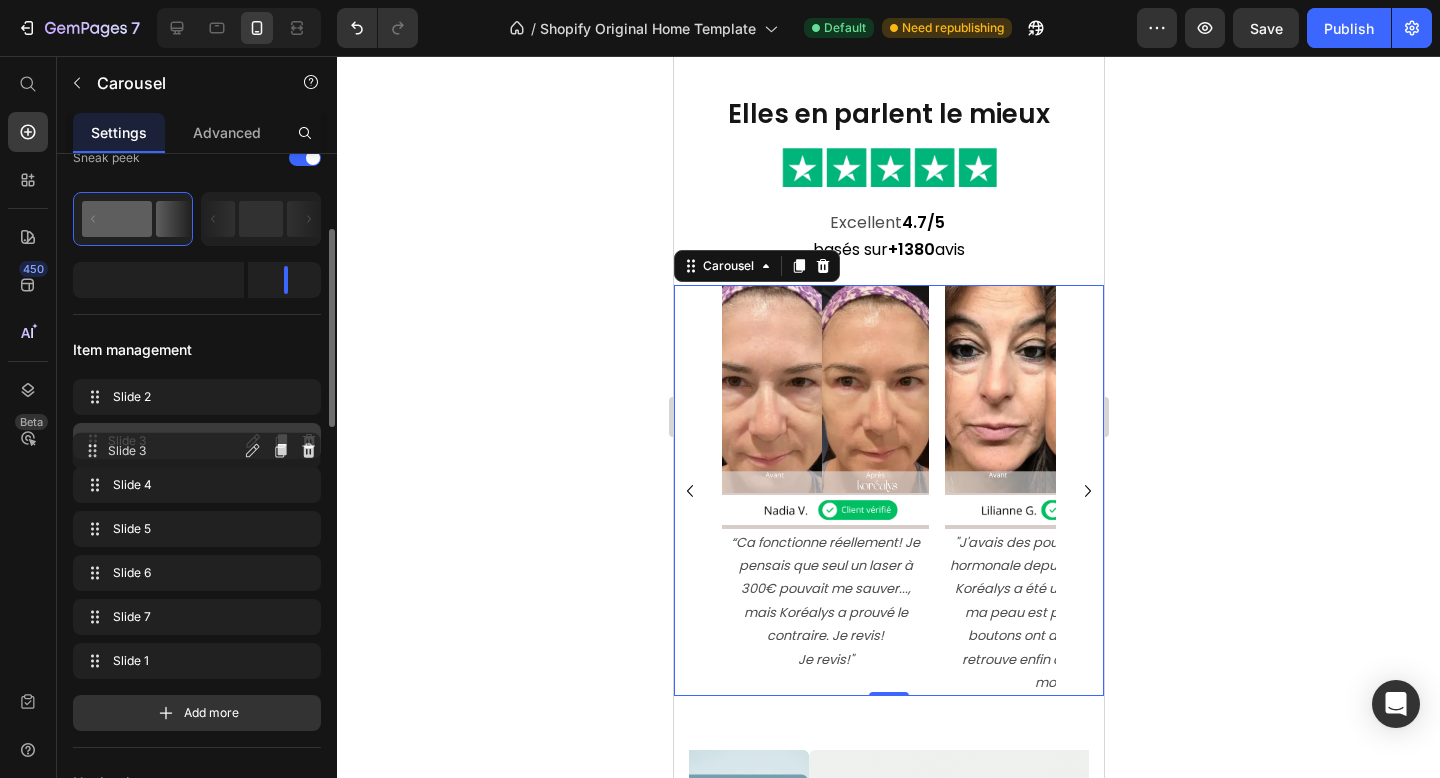drag, startPoint x: 213, startPoint y: 390, endPoint x: 213, endPoint y: 444, distance: 54 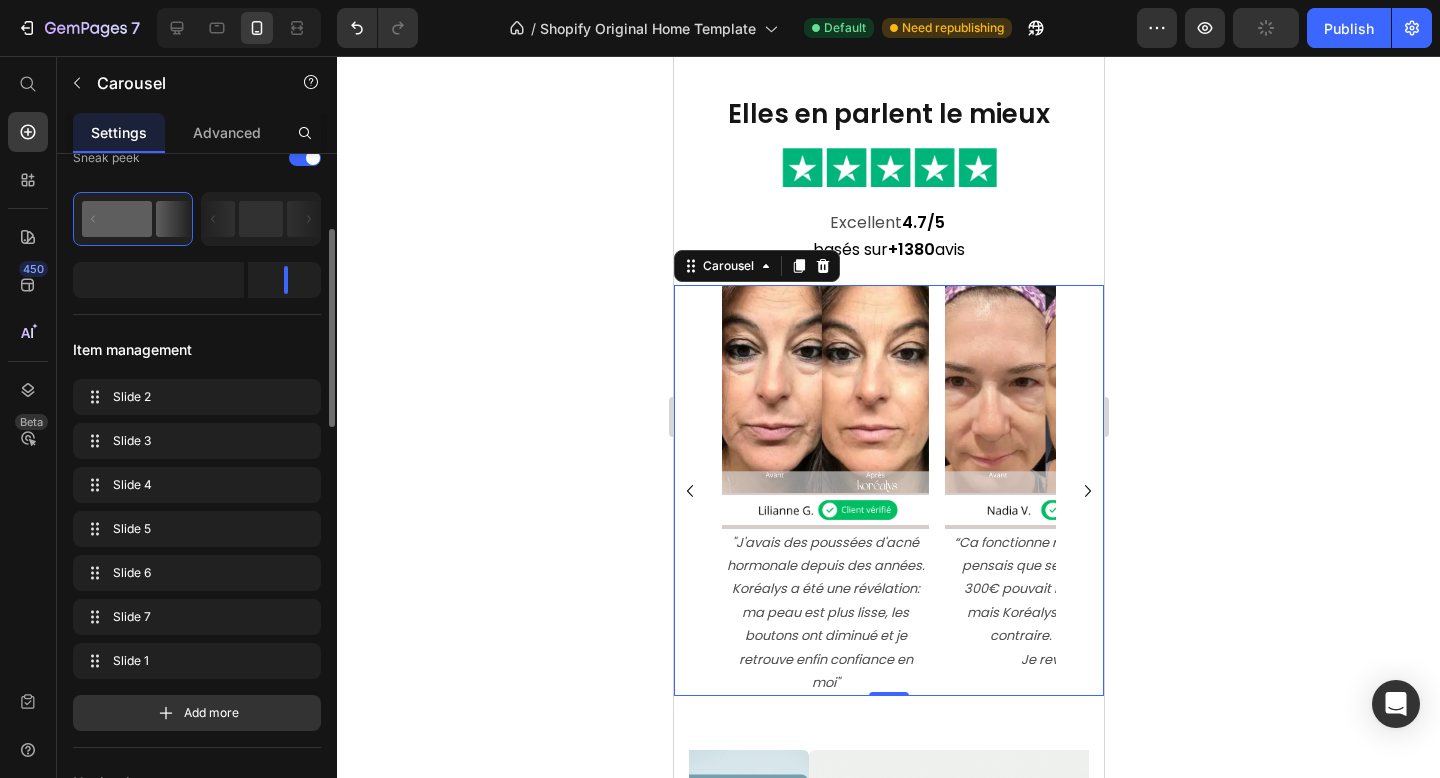 click 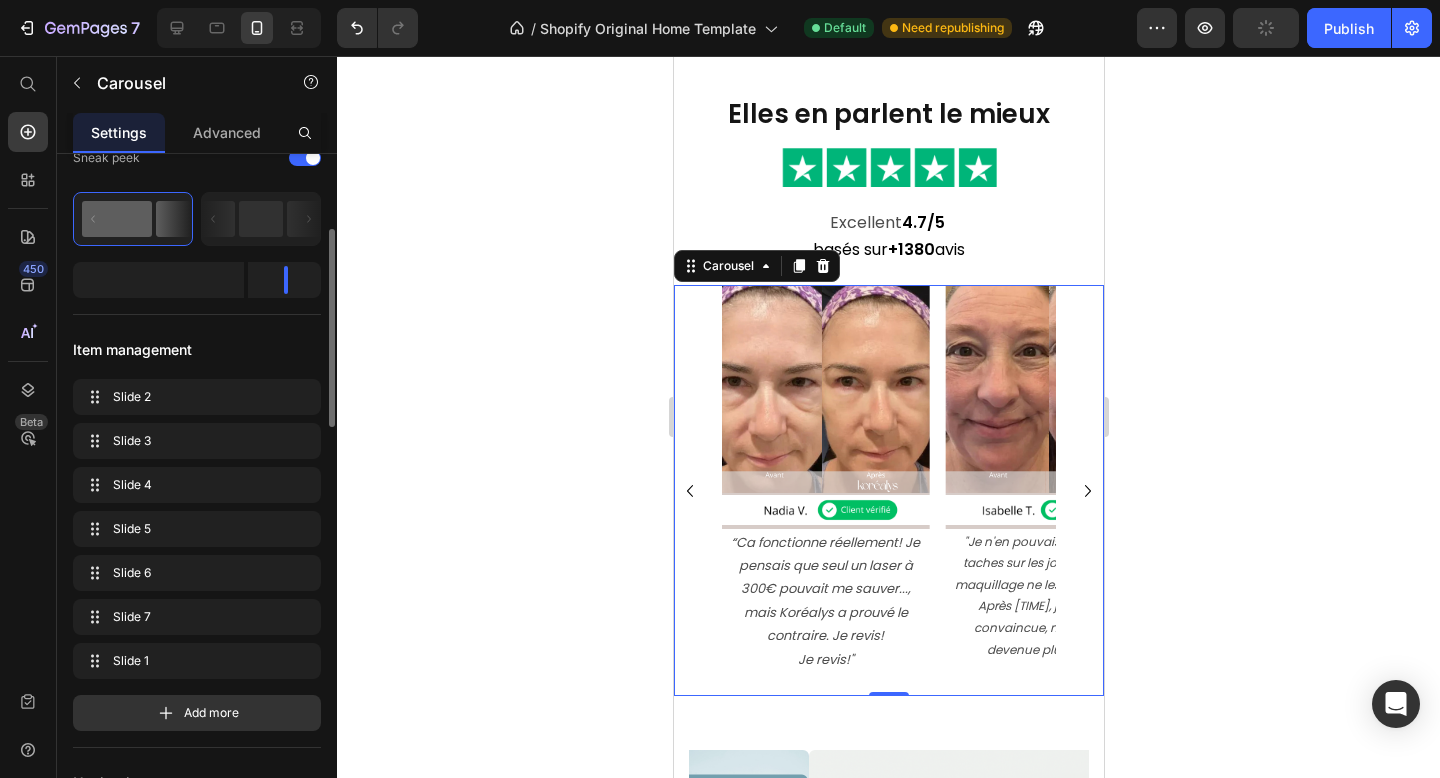 click 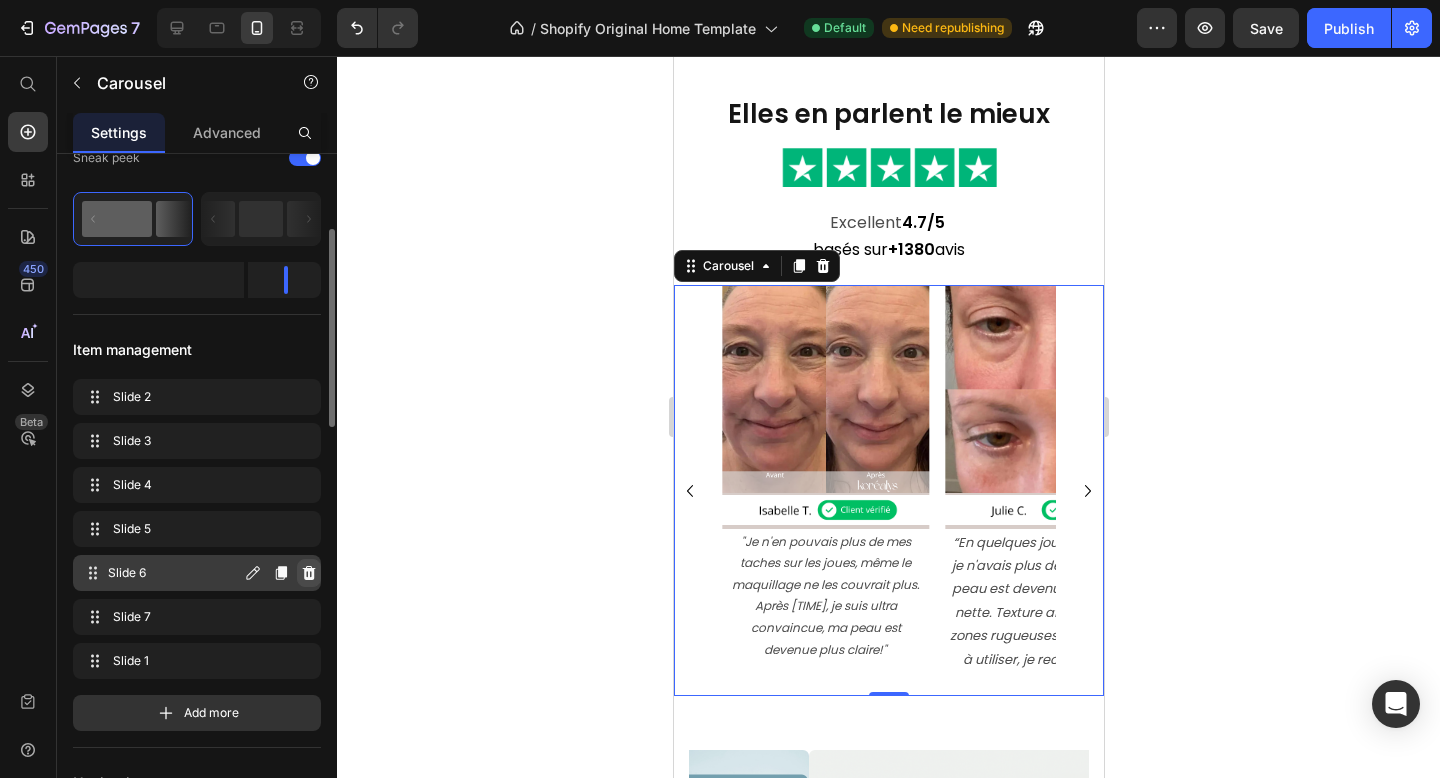click 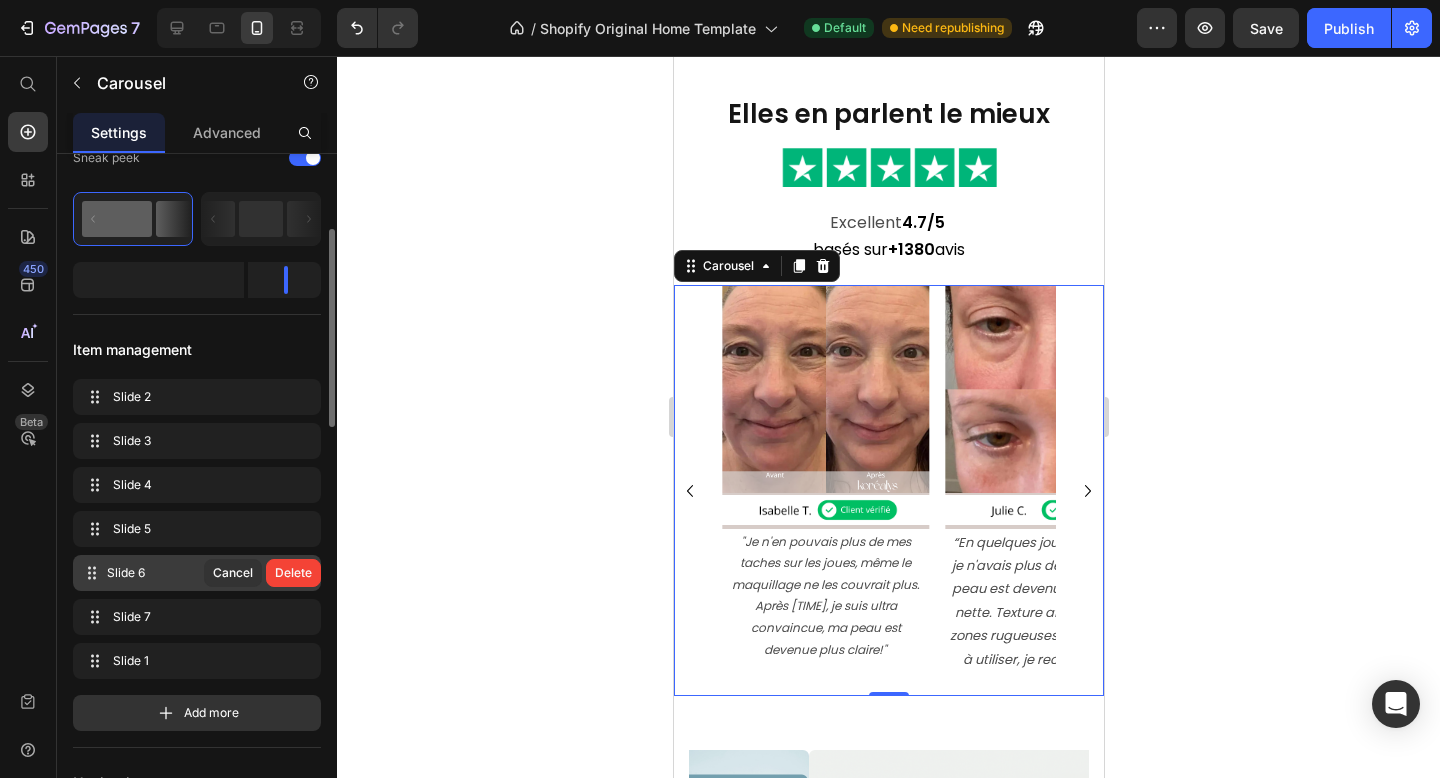 click on "Delete" at bounding box center (293, 573) 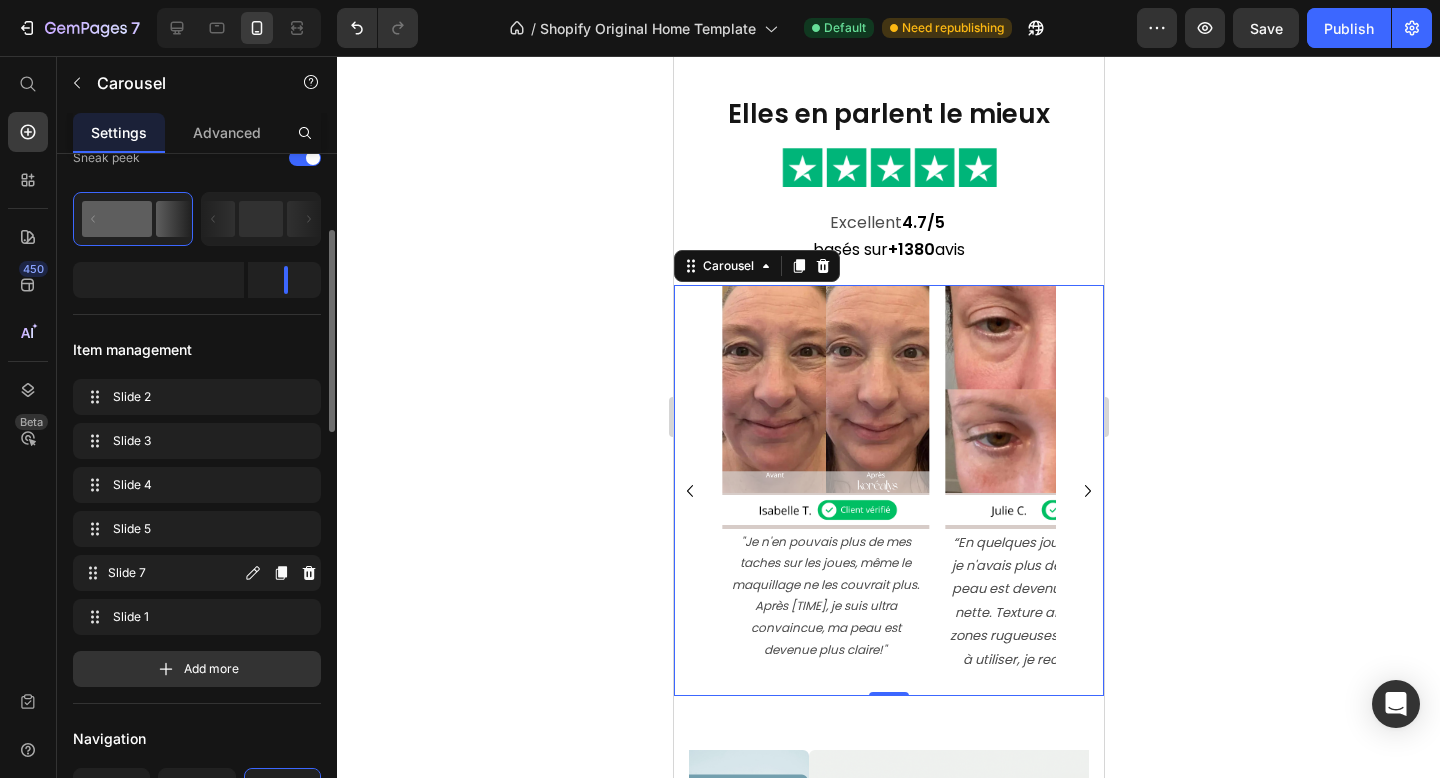 click 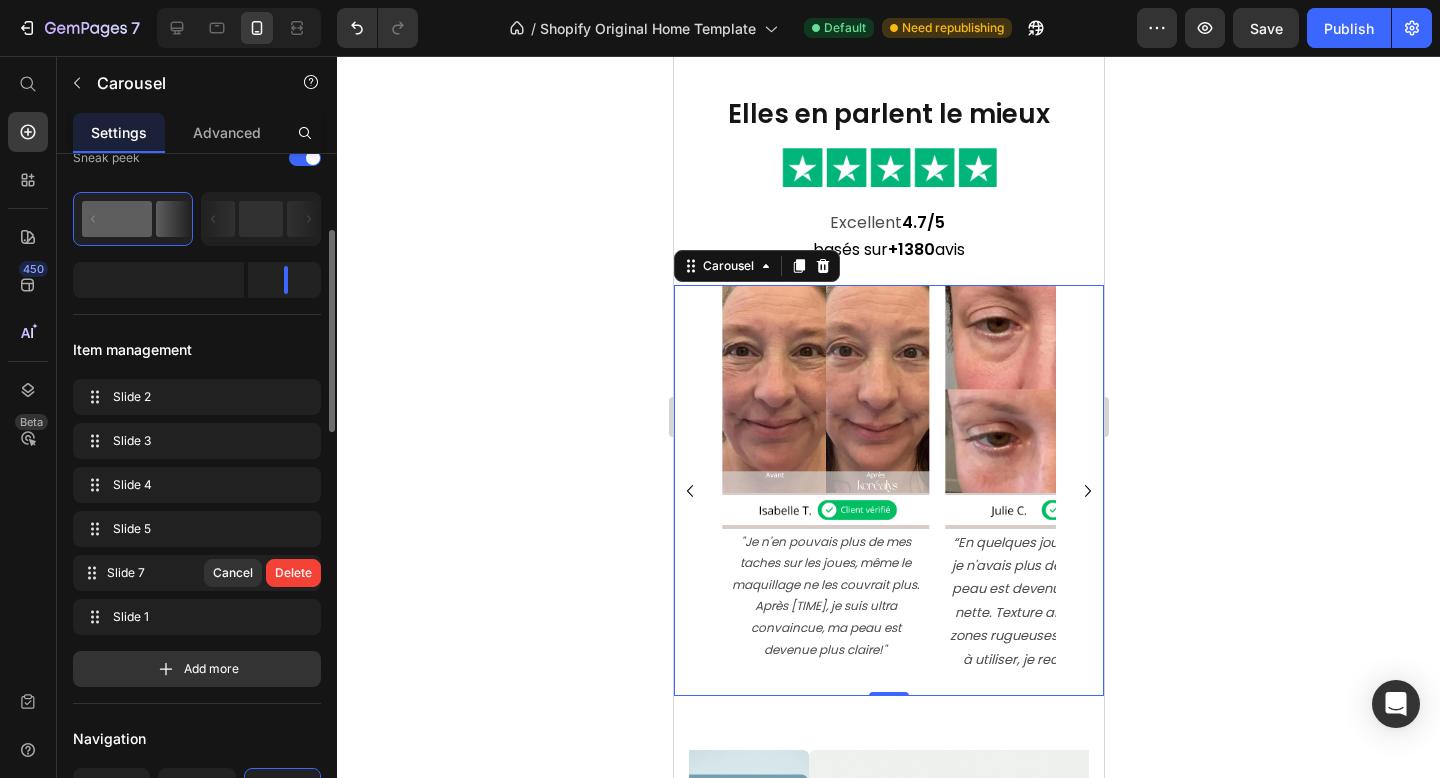 click on "Delete" at bounding box center (293, 573) 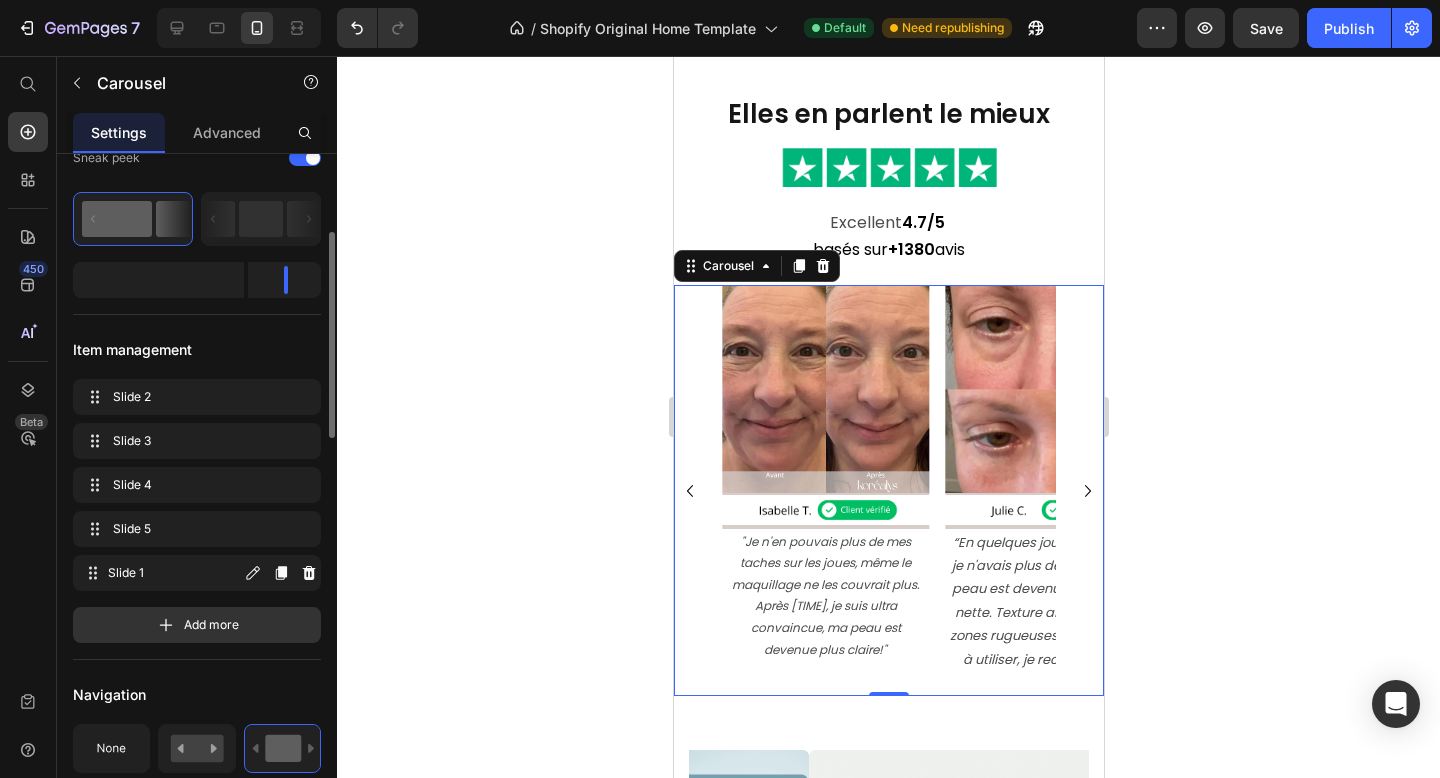 click 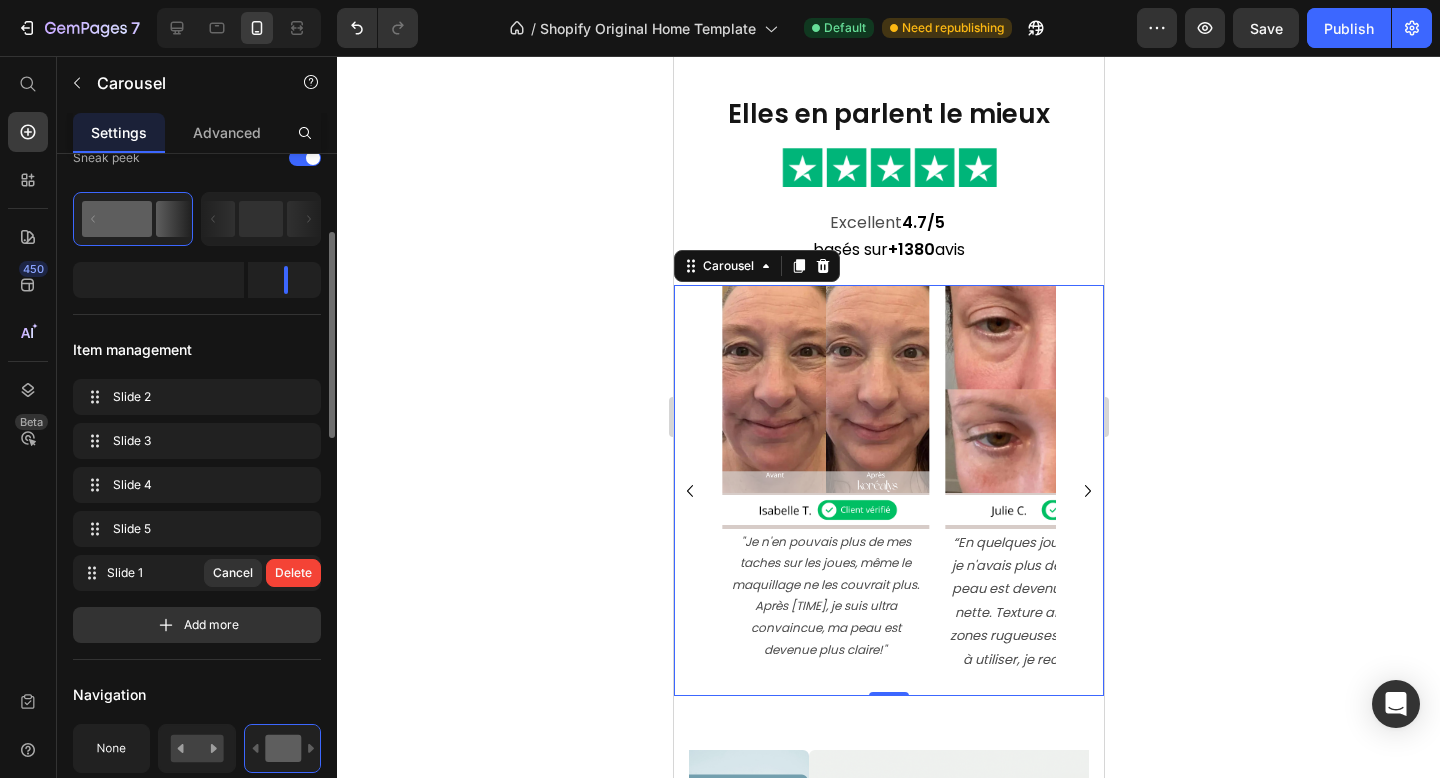 click on "Delete" at bounding box center (293, 573) 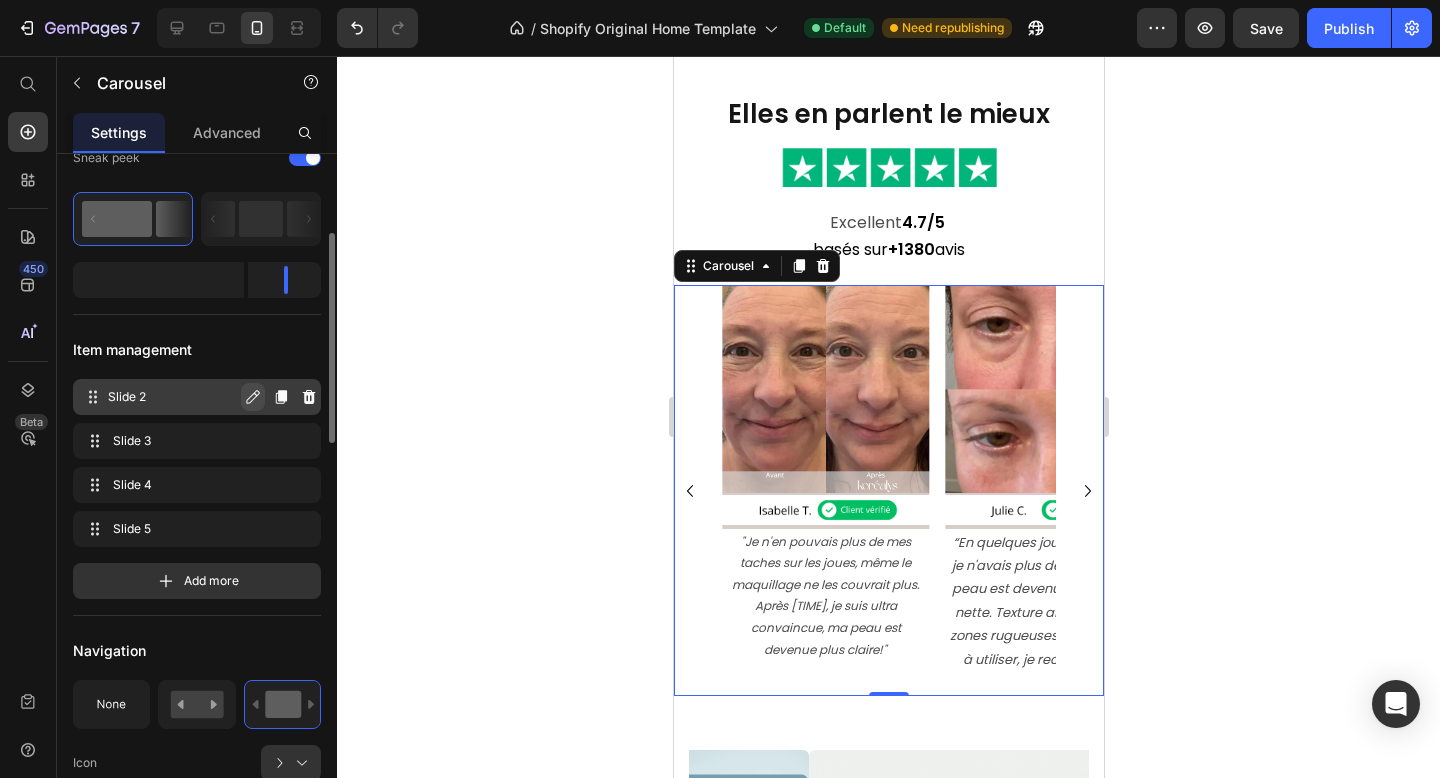 click 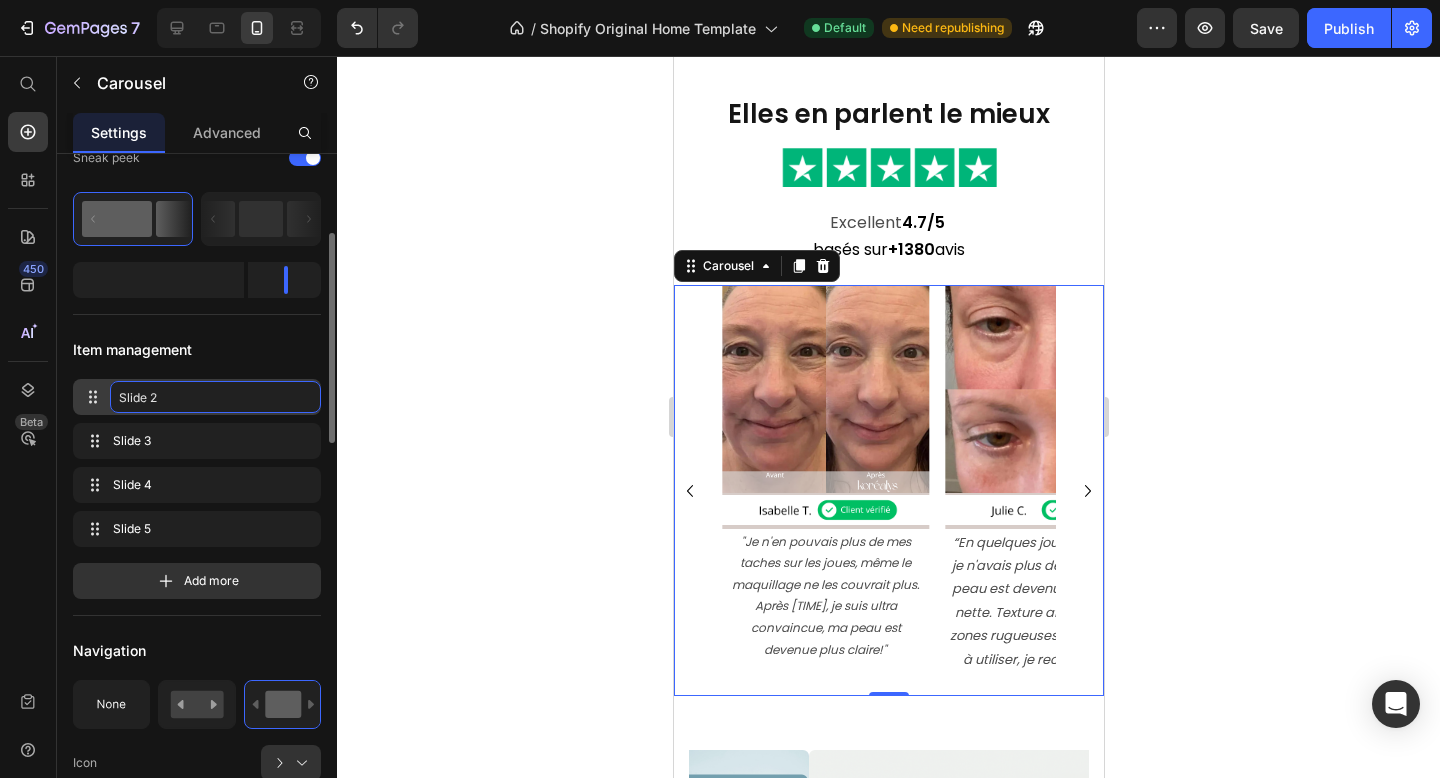 click on "Slide 2" 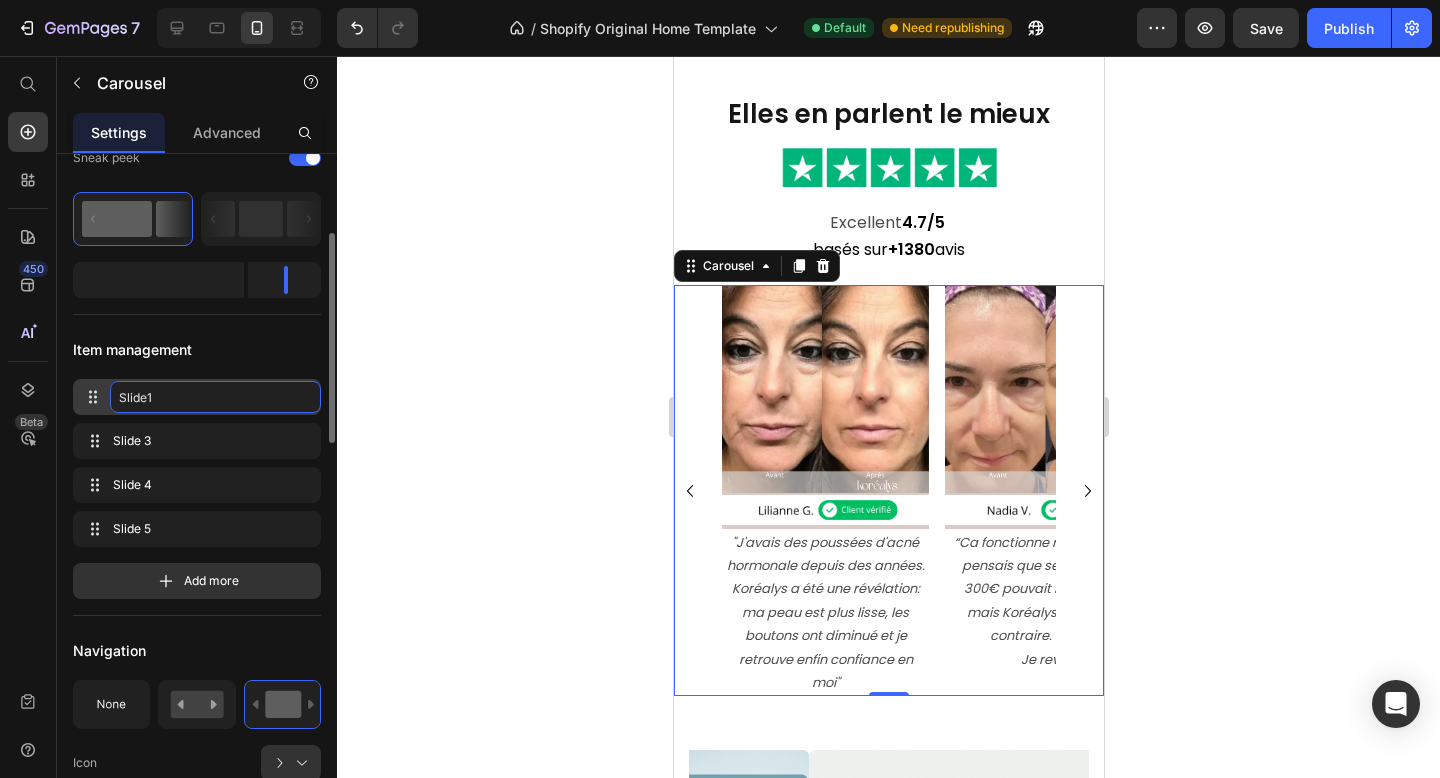 type on "Slide 1" 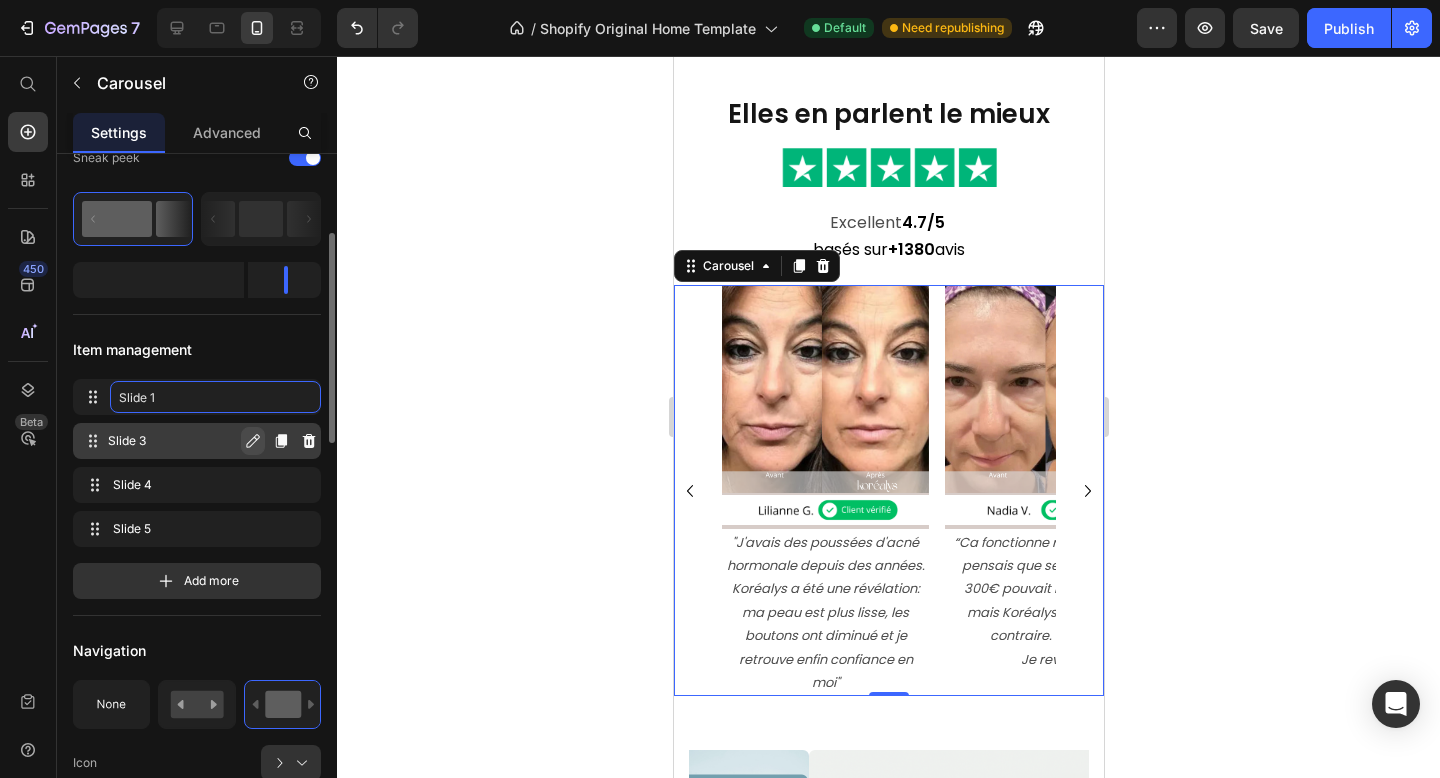 click 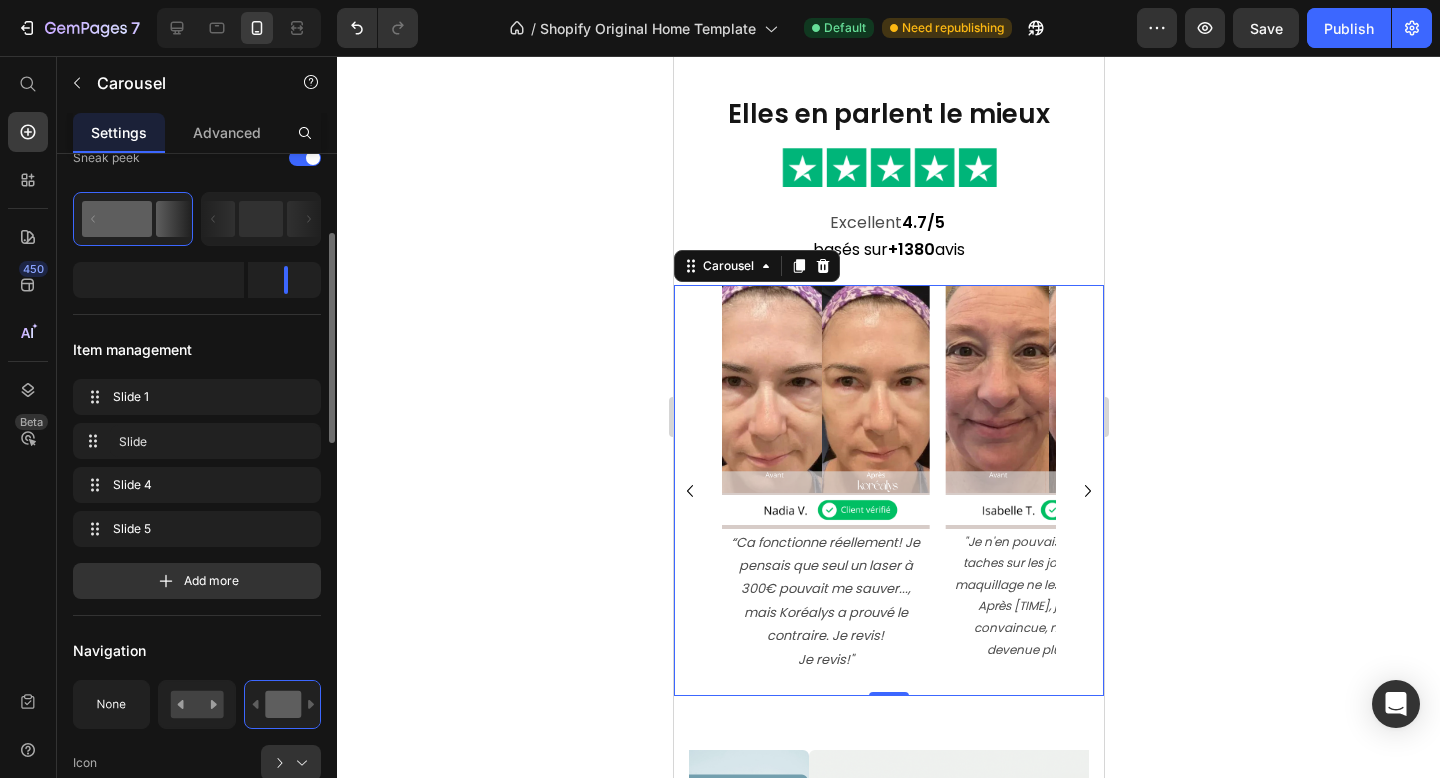type on "Slide 2" 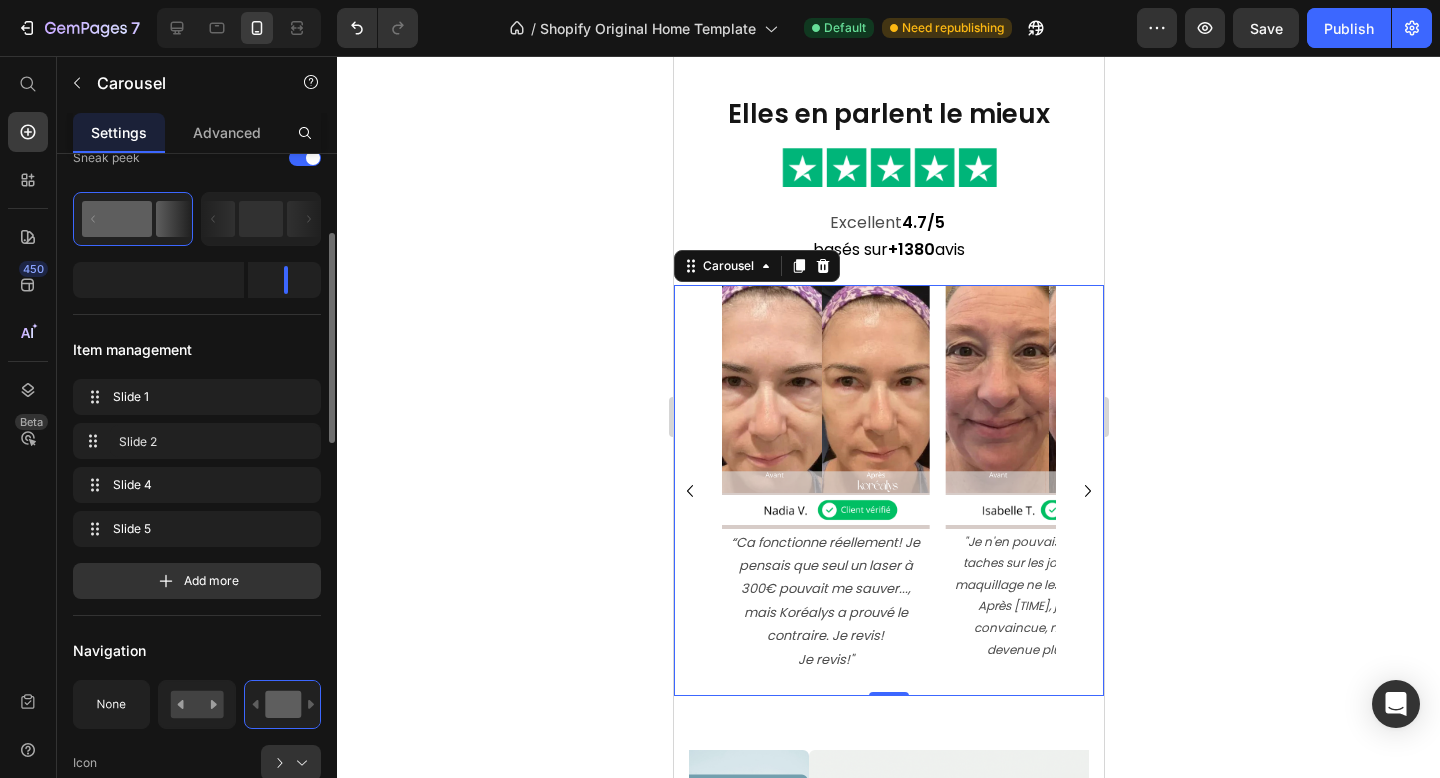 click 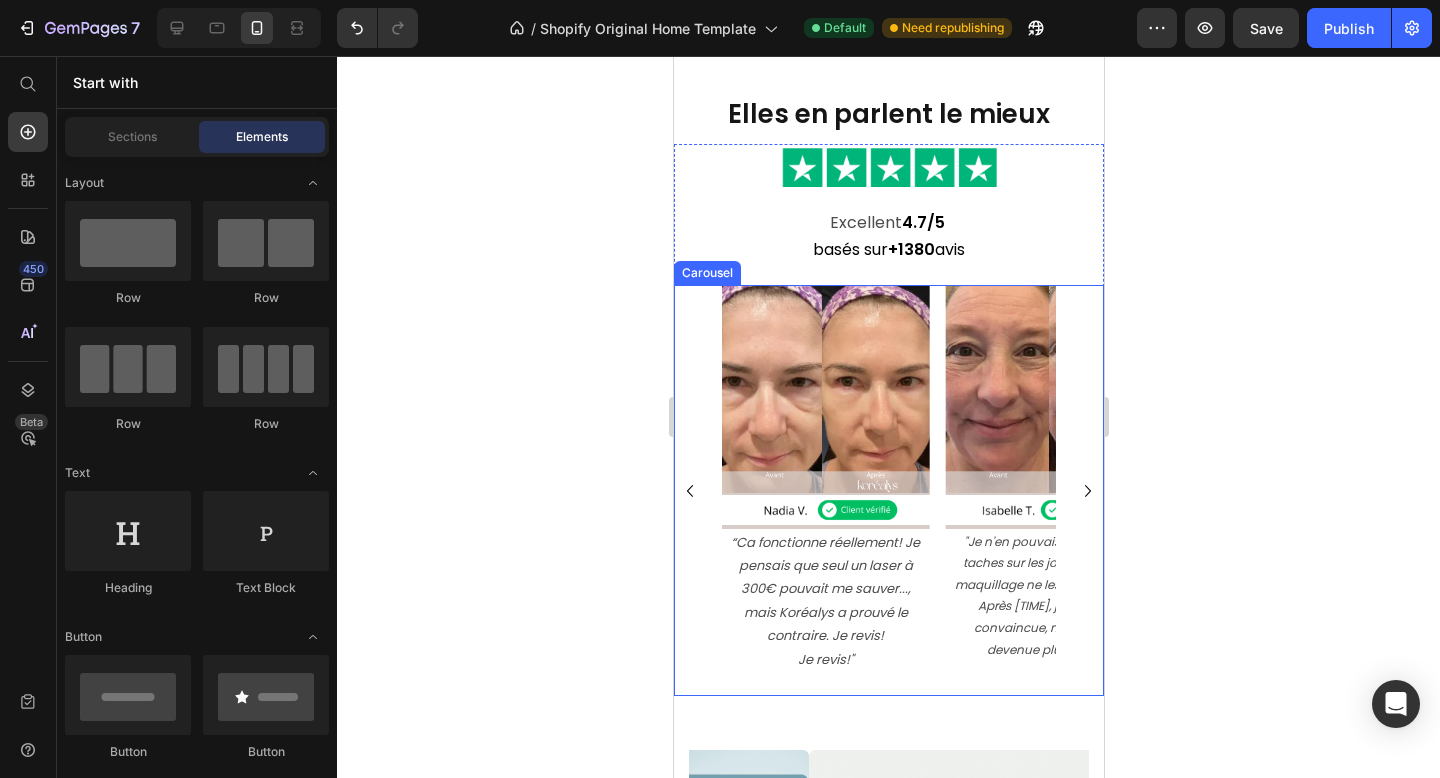 click on "Image                Title Line Image                Title Line                Title Line "J'avais des poussées d'acné hormonale depuis des années. Koréalys a été une révélation: ma peau est plus lisse, les boutons ont diminué et je retrouve enfin confiance en moi" Text Block Image                Title Line Image                Title Line                Title Line "Ca fonctionne réellement! Je pensais que seul un laser à 300€ pouvait me sauver..., mais Koréalys a prouvé le contraire.  Je revis!" Text Block Image                Title Line Image                Title Line                Title Line "Je n'en pouvais plus de mes taches sur les joues, même le maquillage ne les couvrait plus. Après 3 semaines, je suis ultra convaincue, ma peau est devenue plus claire!" Text Block Row Image                Title Line Image                Title Line                Title Line Text Block Row" at bounding box center (888, 490) 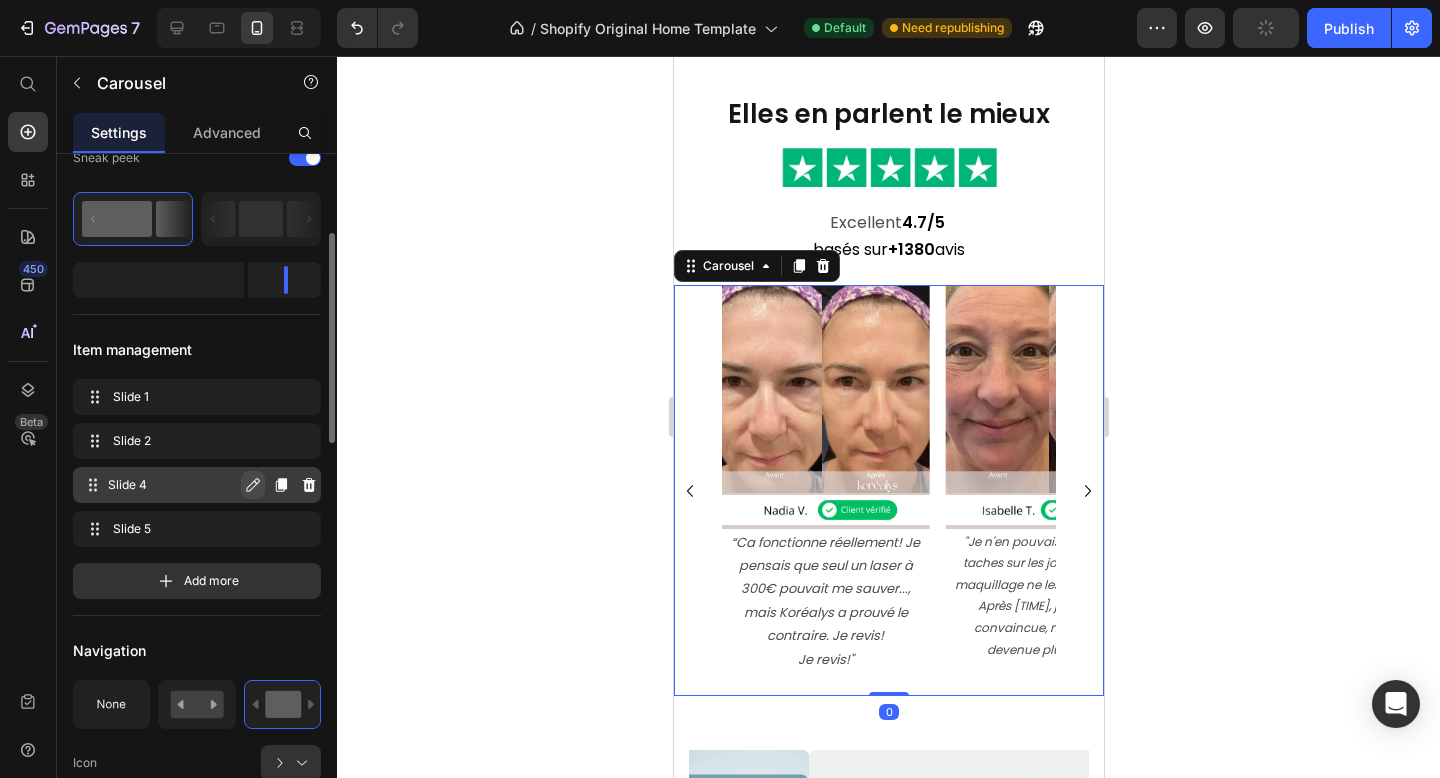 click 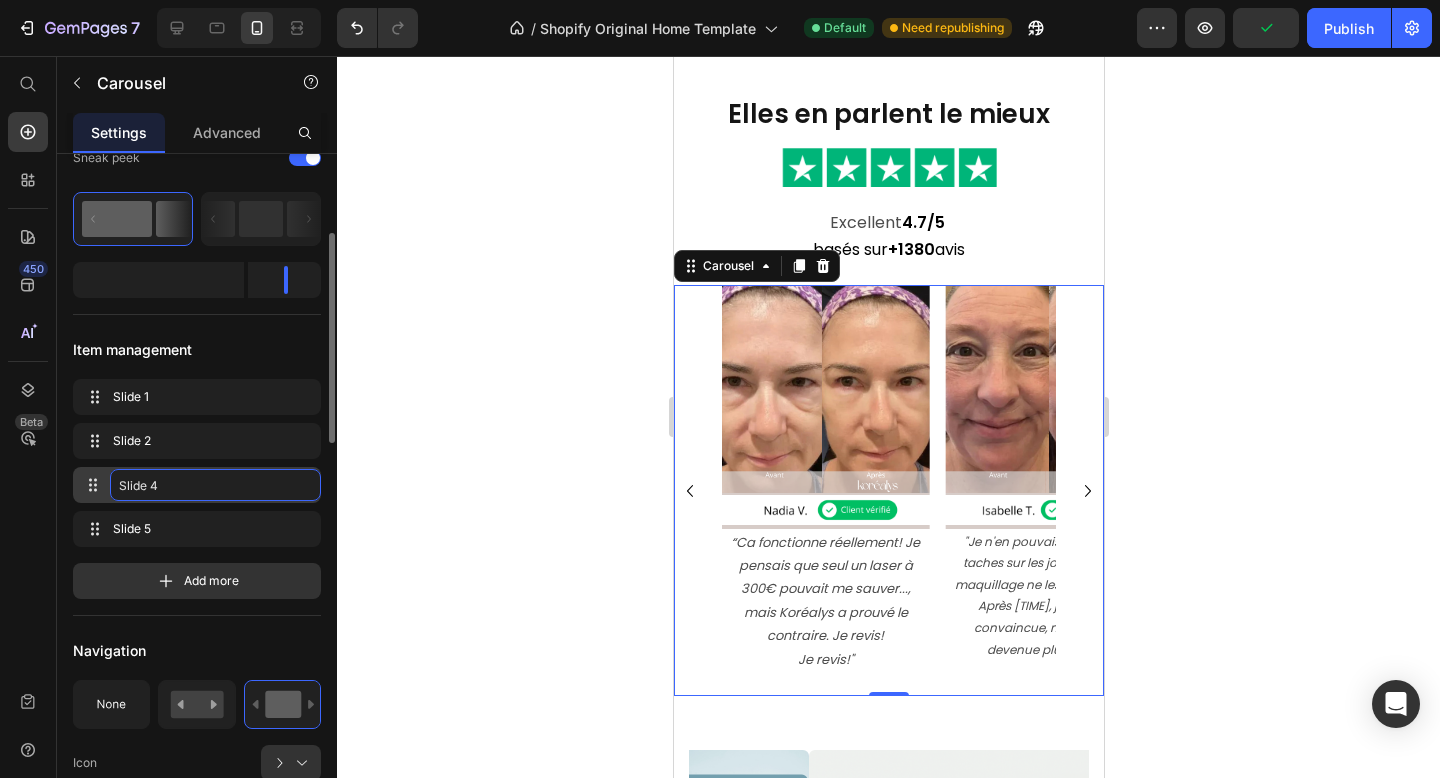 click on "Slide 4" 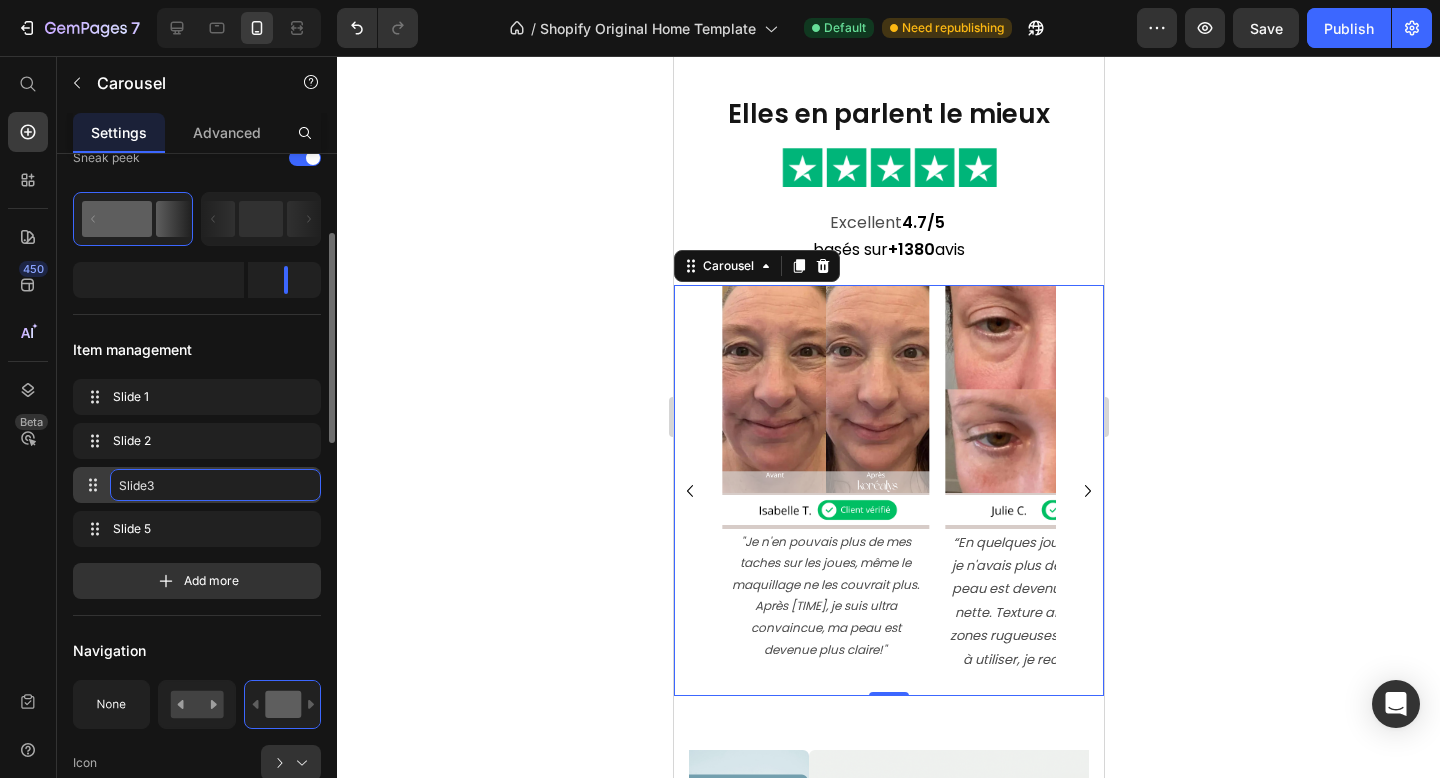 type on "Slide 3" 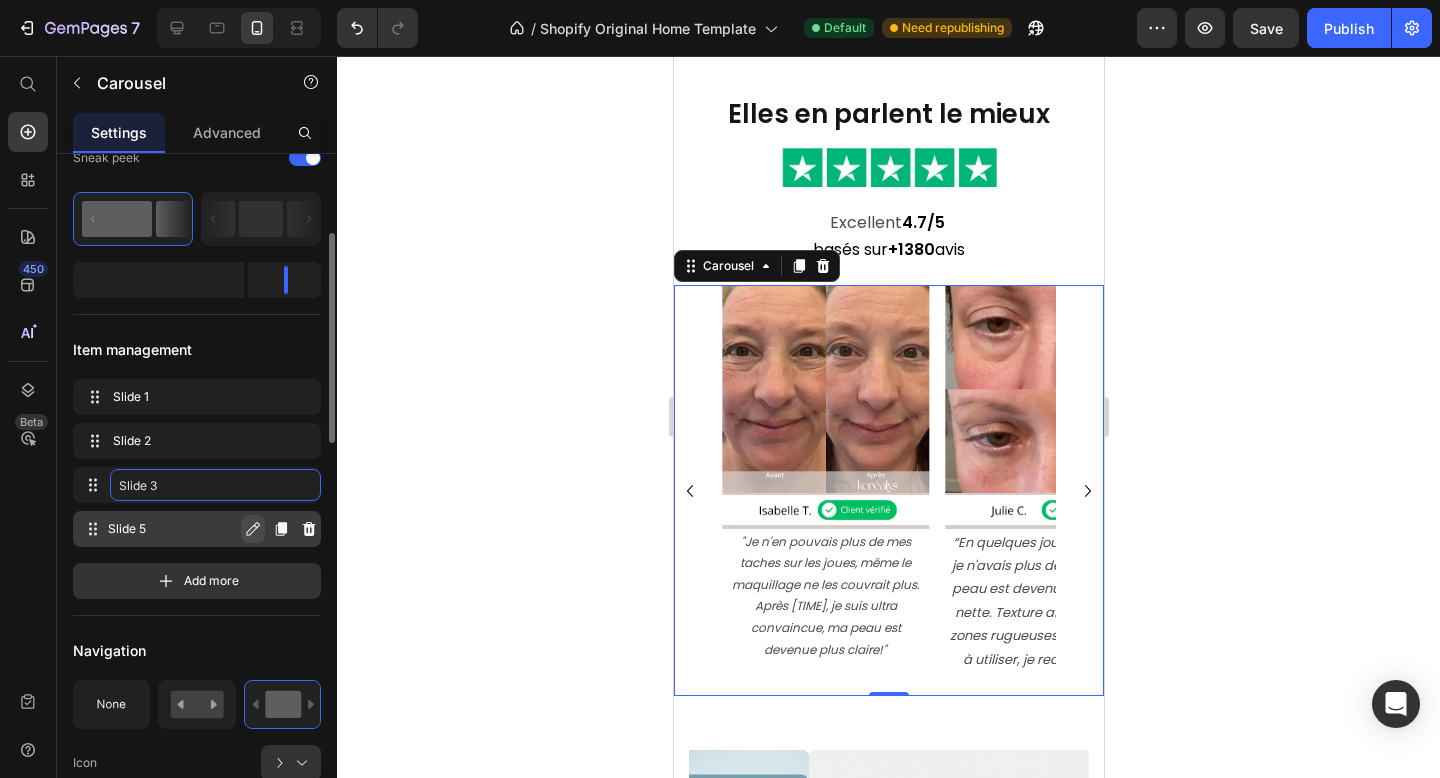 click 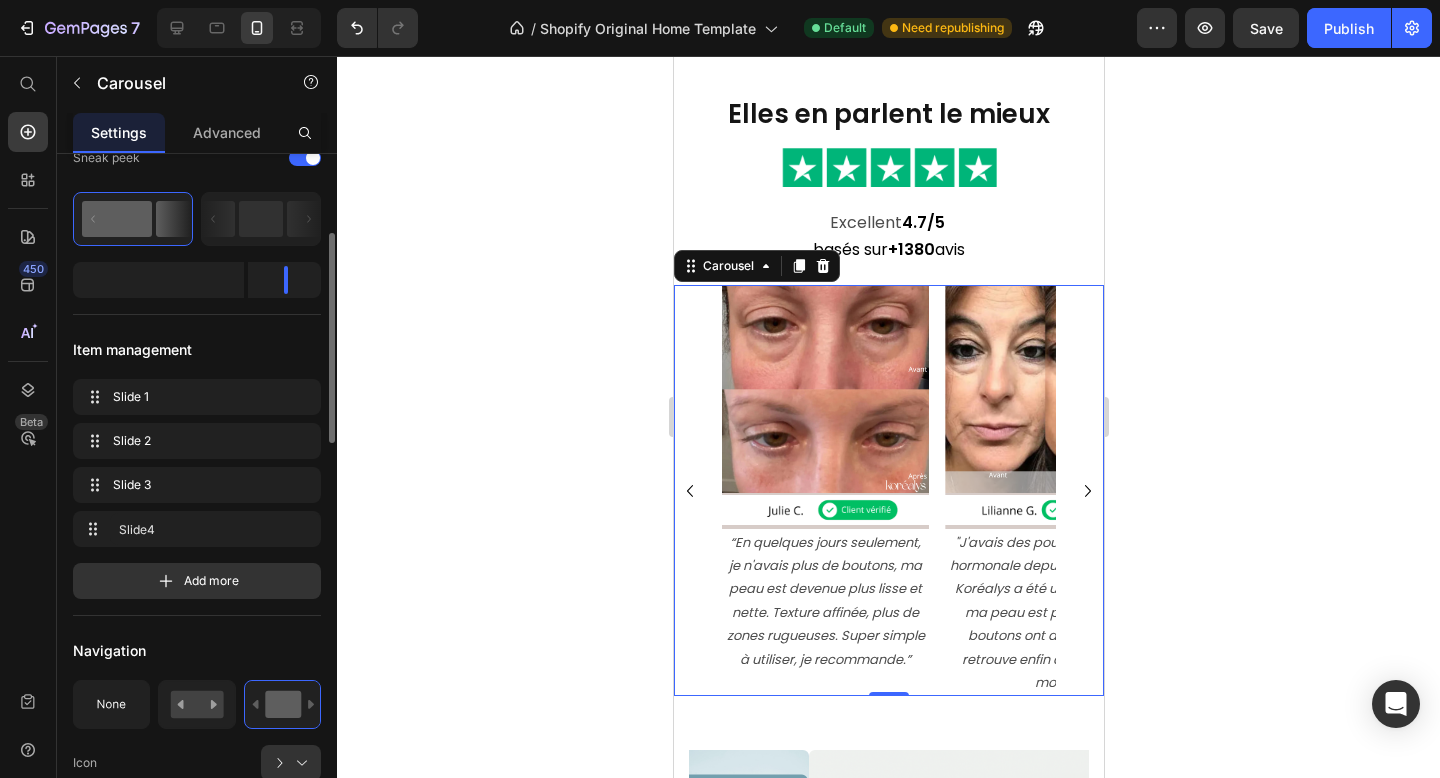 type on "Slide 4" 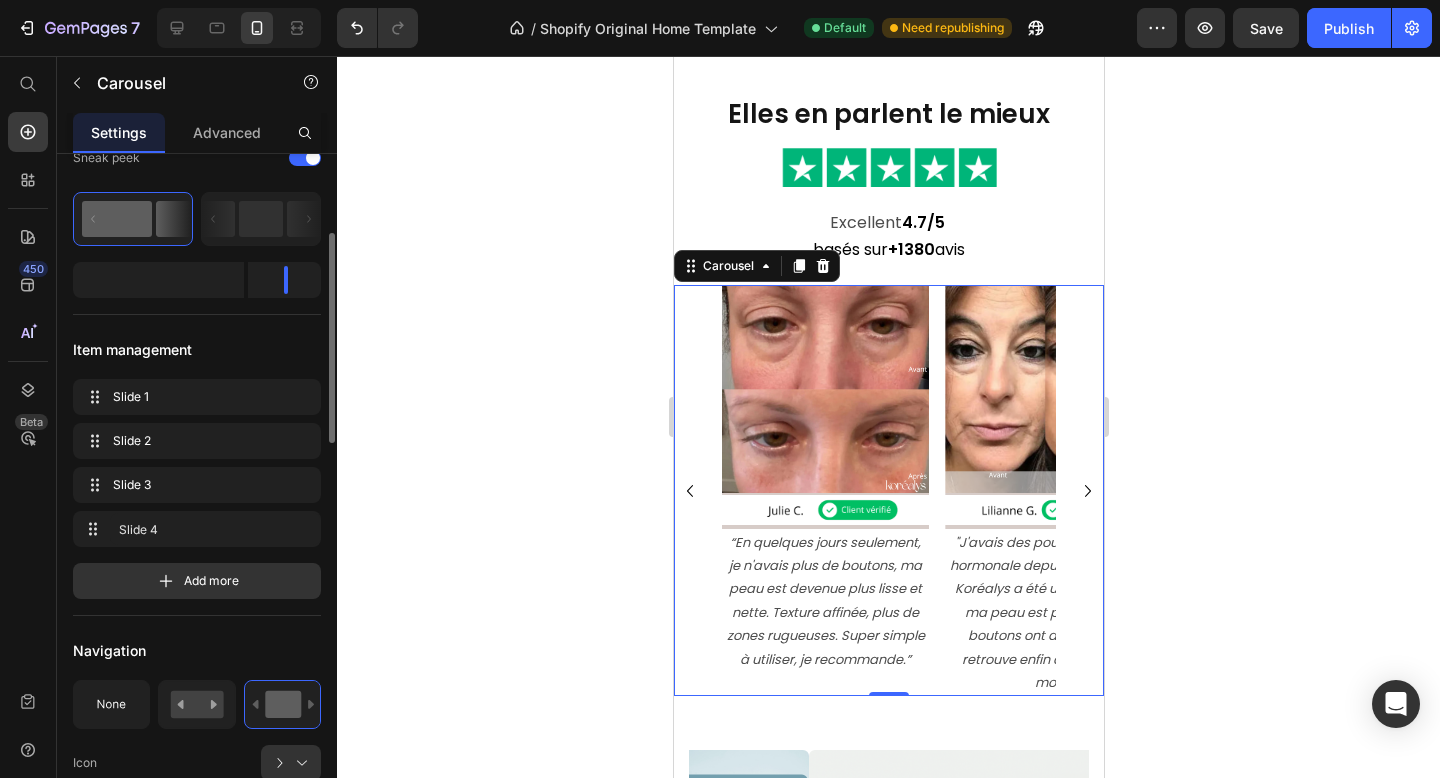 click 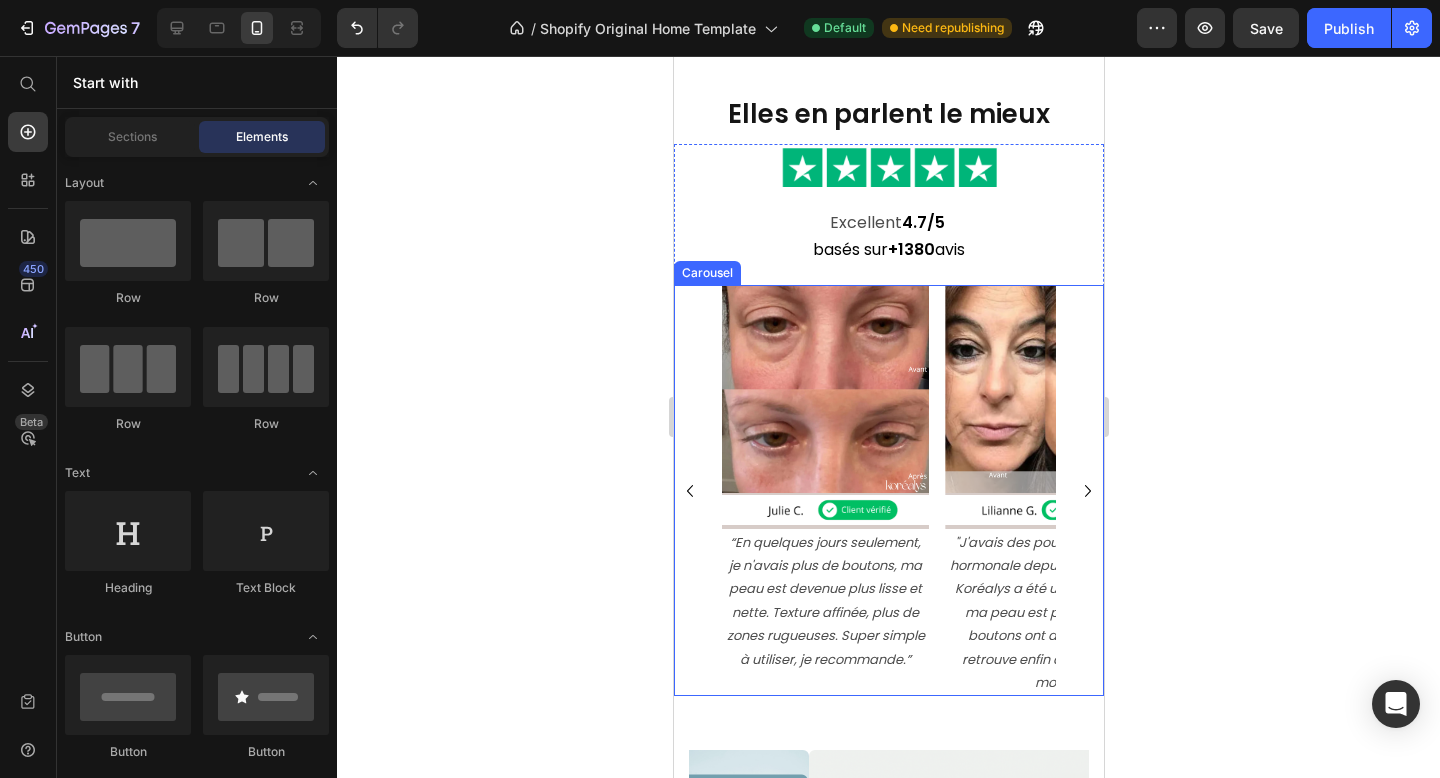 click on "Image                Title Line Image                Title Line                Title Line "J'avais des poussées d'acné hormonale depuis des années. Koréalys a été une révélation: ma peau est plus lisse, les boutons ont diminué et je retrouve enfin confiance en moi" Text Block Image                Title Line Image                Title Line                Title Line "Ca fonctionne réellement! Je pensais que seul un laser à 300€ pouvait me sauver..., mais Koréalys a prouvé le contraire.  Je revis!" Text Block Image                Title Line Image                Title Line                Title Line "Je n'en pouvais plus de mes taches sur les joues, même le maquillage ne les couvrait plus. Après 3 semaines, je suis ultra convaincue, ma peau est devenue plus claire!" Text Block Row Image                Title Line Image                Title Line                Title Line Text Block Row" at bounding box center [888, 490] 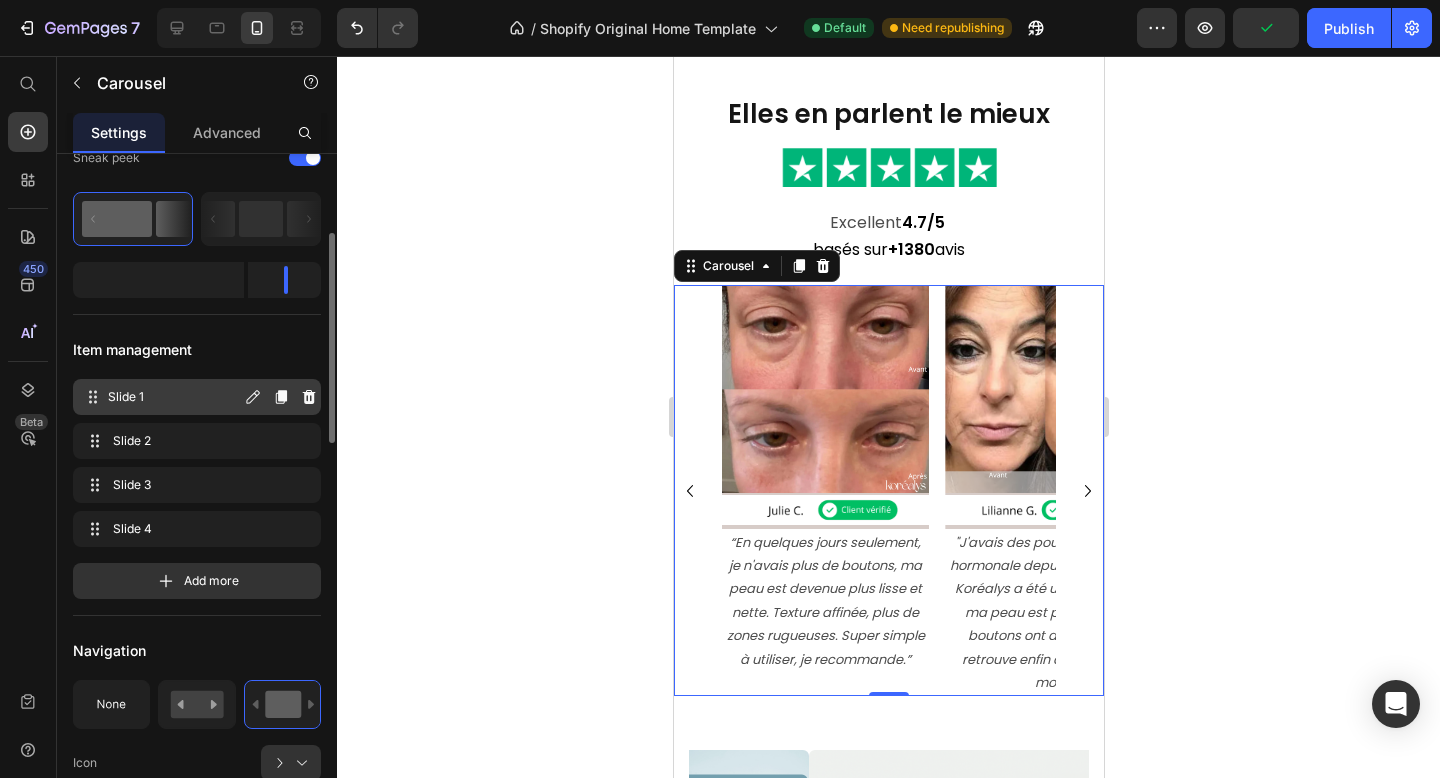 click on "Slide 1" at bounding box center [174, 397] 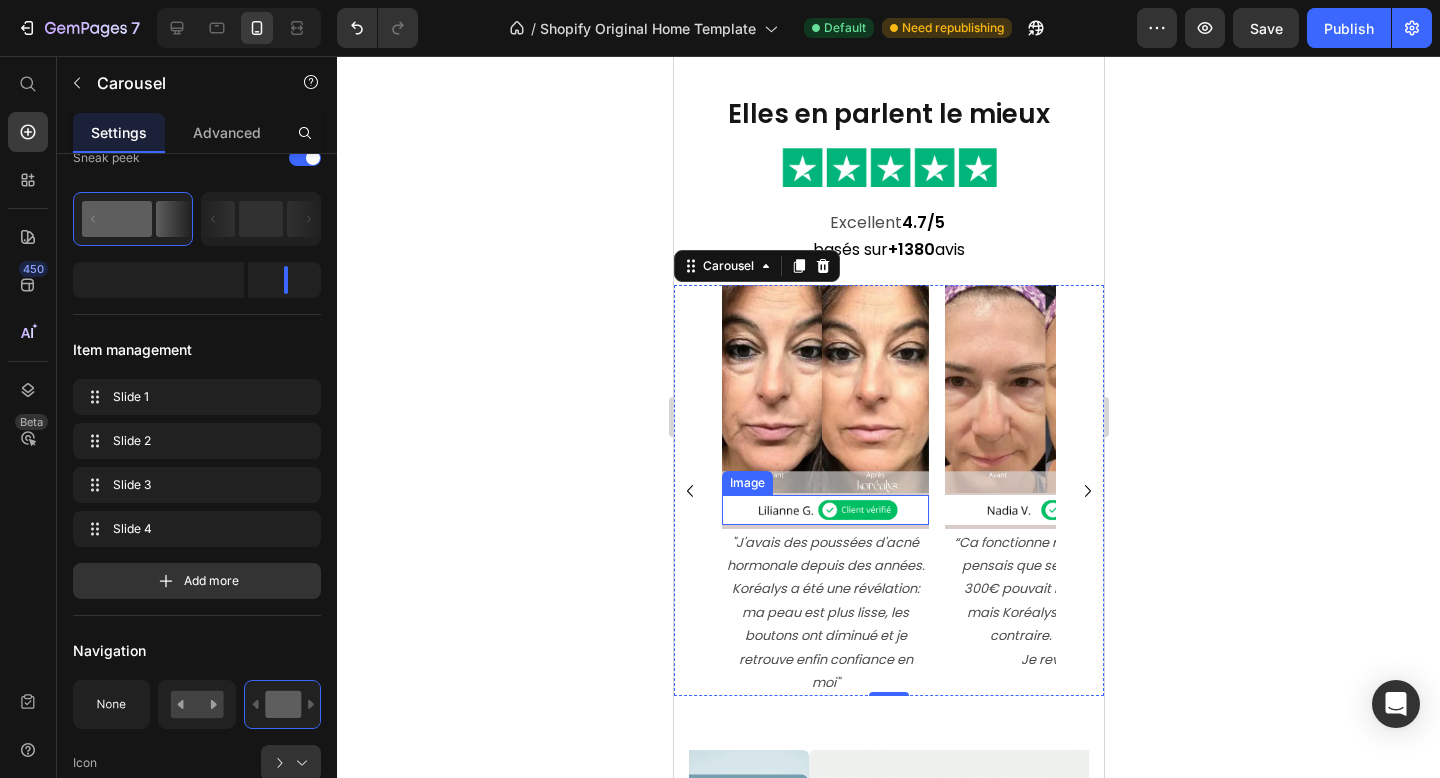 click at bounding box center [824, 510] 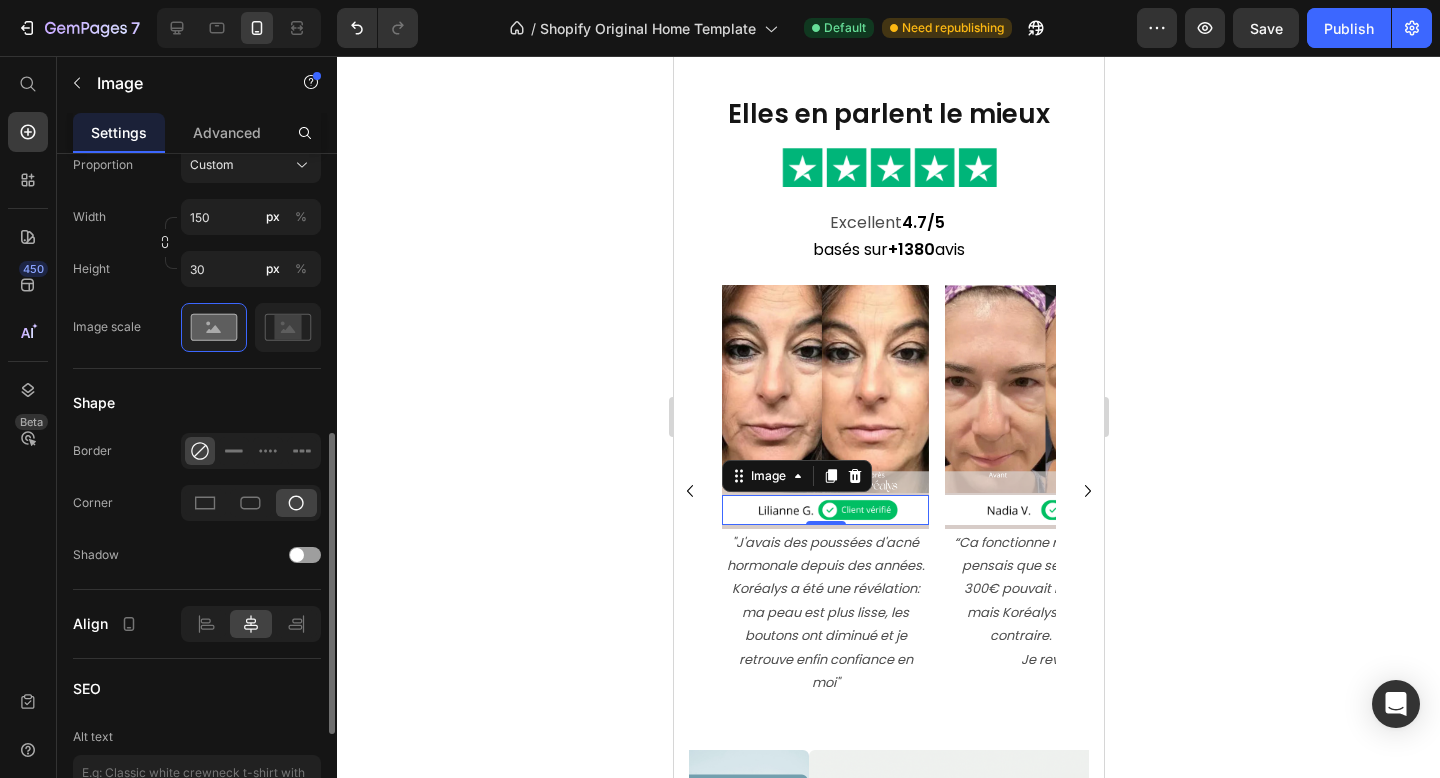 scroll, scrollTop: 696, scrollLeft: 0, axis: vertical 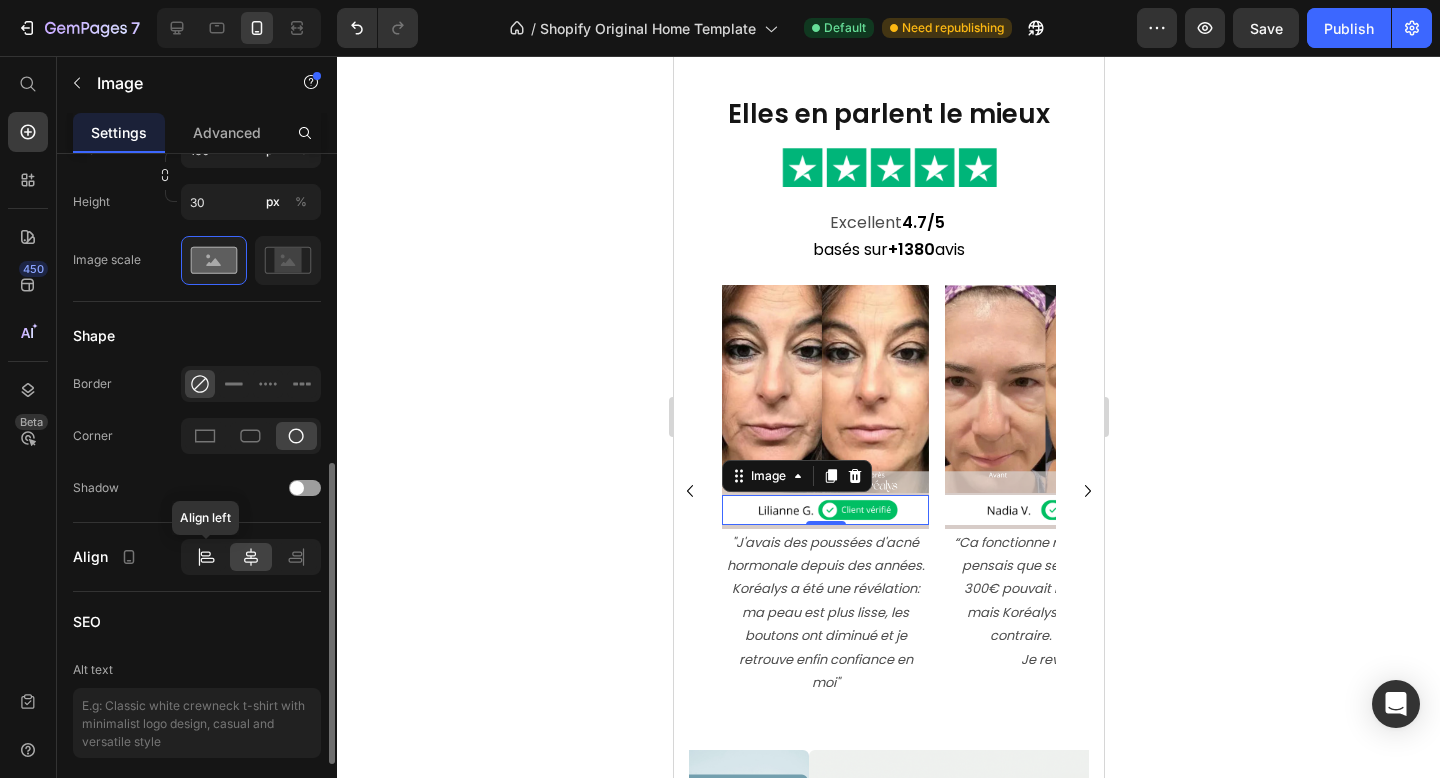 click 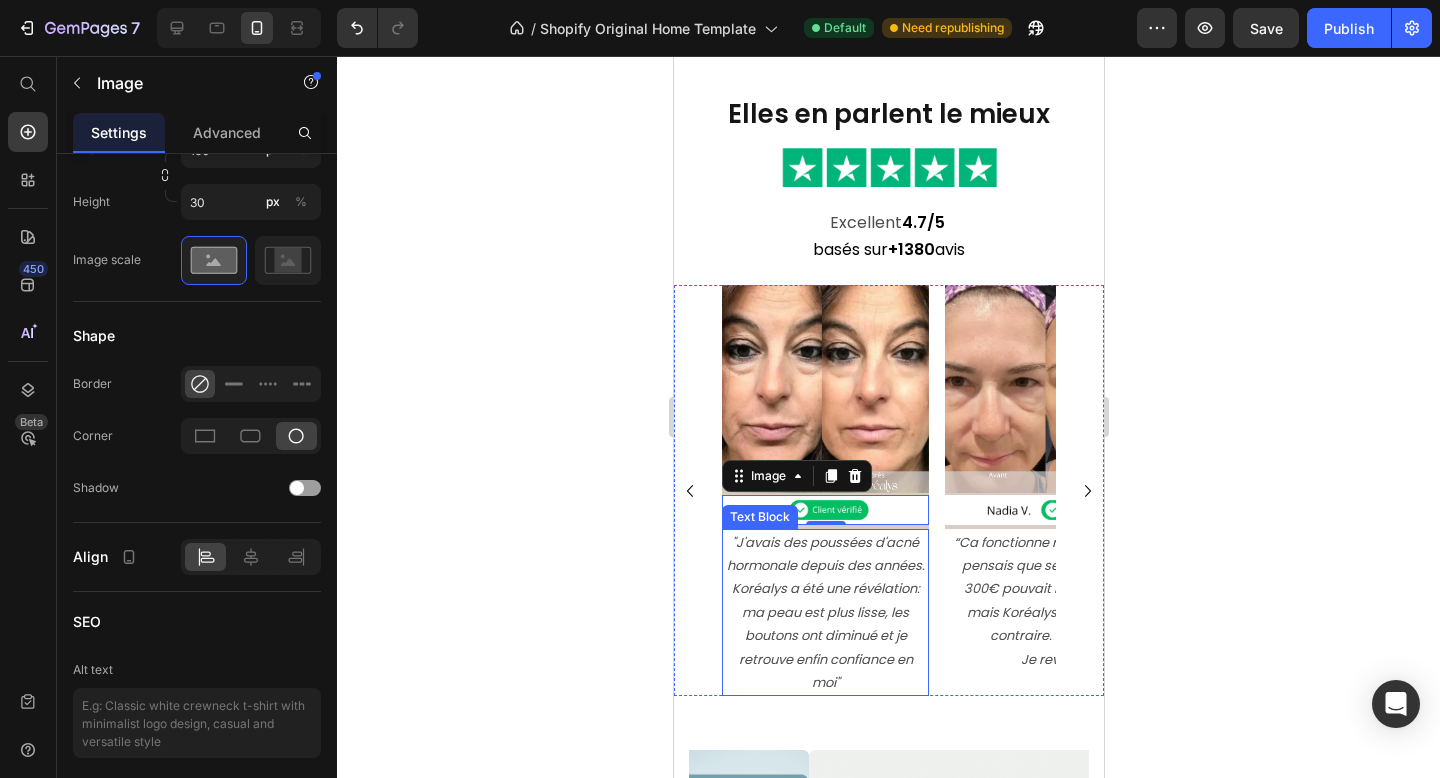 click on ""J'avais des poussées d'acné hormonale depuis des années. Koréalys a été une révélation: ma peau est plus lisse, les boutons ont diminué et je retrouve enfin confiance en moi"" at bounding box center (824, 613) 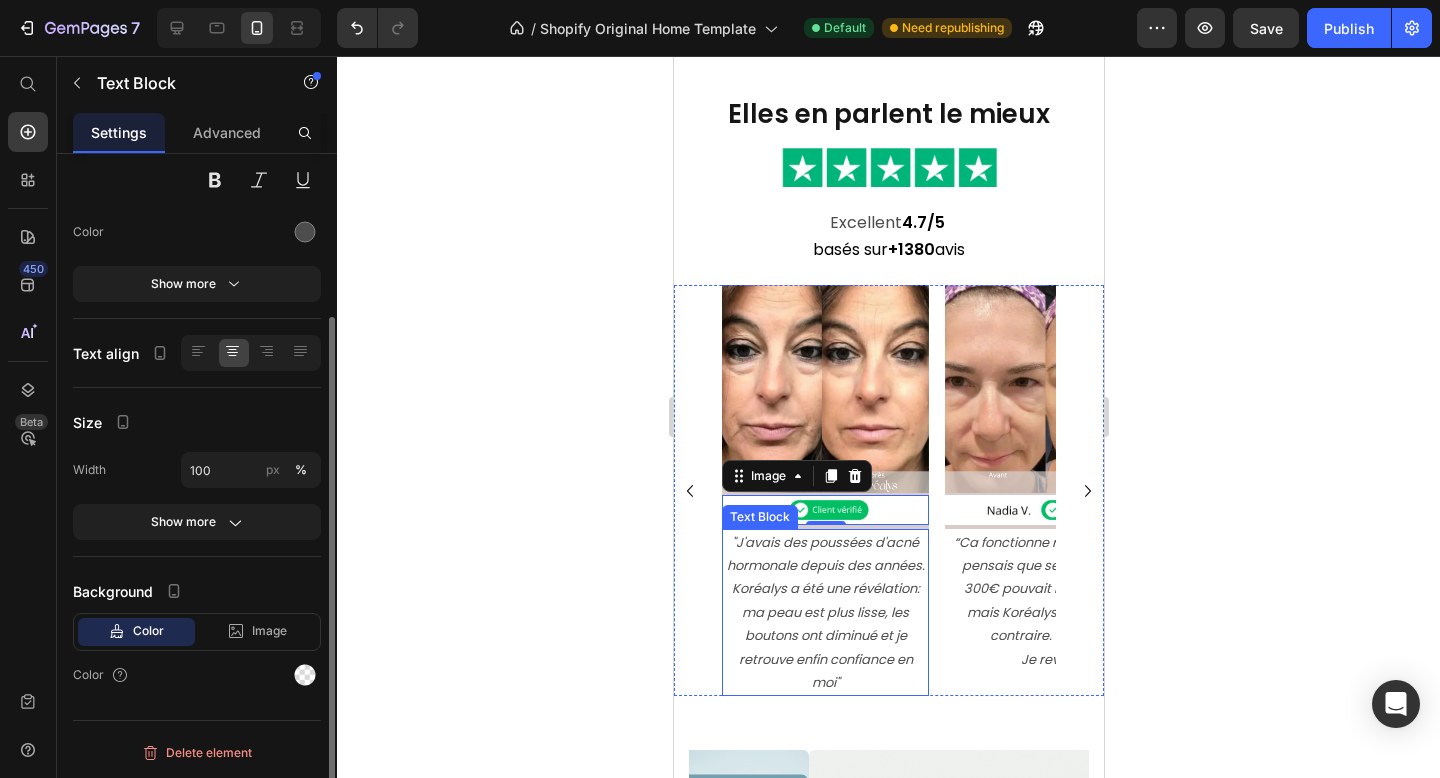 scroll, scrollTop: 0, scrollLeft: 0, axis: both 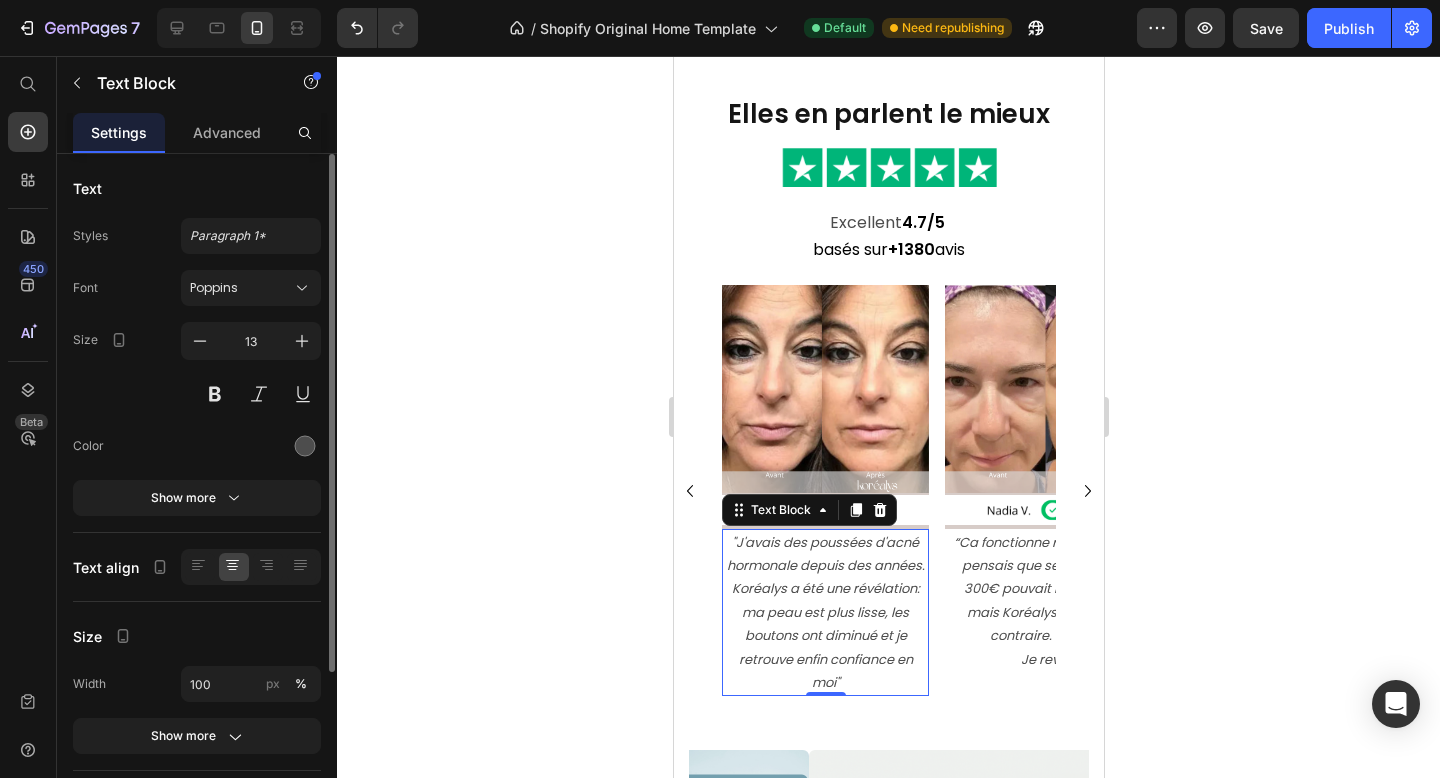 click on ""J'avais des poussées d'acné hormonale depuis des années. Koréalys a été une révélation: ma peau est plus lisse, les boutons ont diminué et je retrouve enfin confiance en moi"" at bounding box center [824, 613] 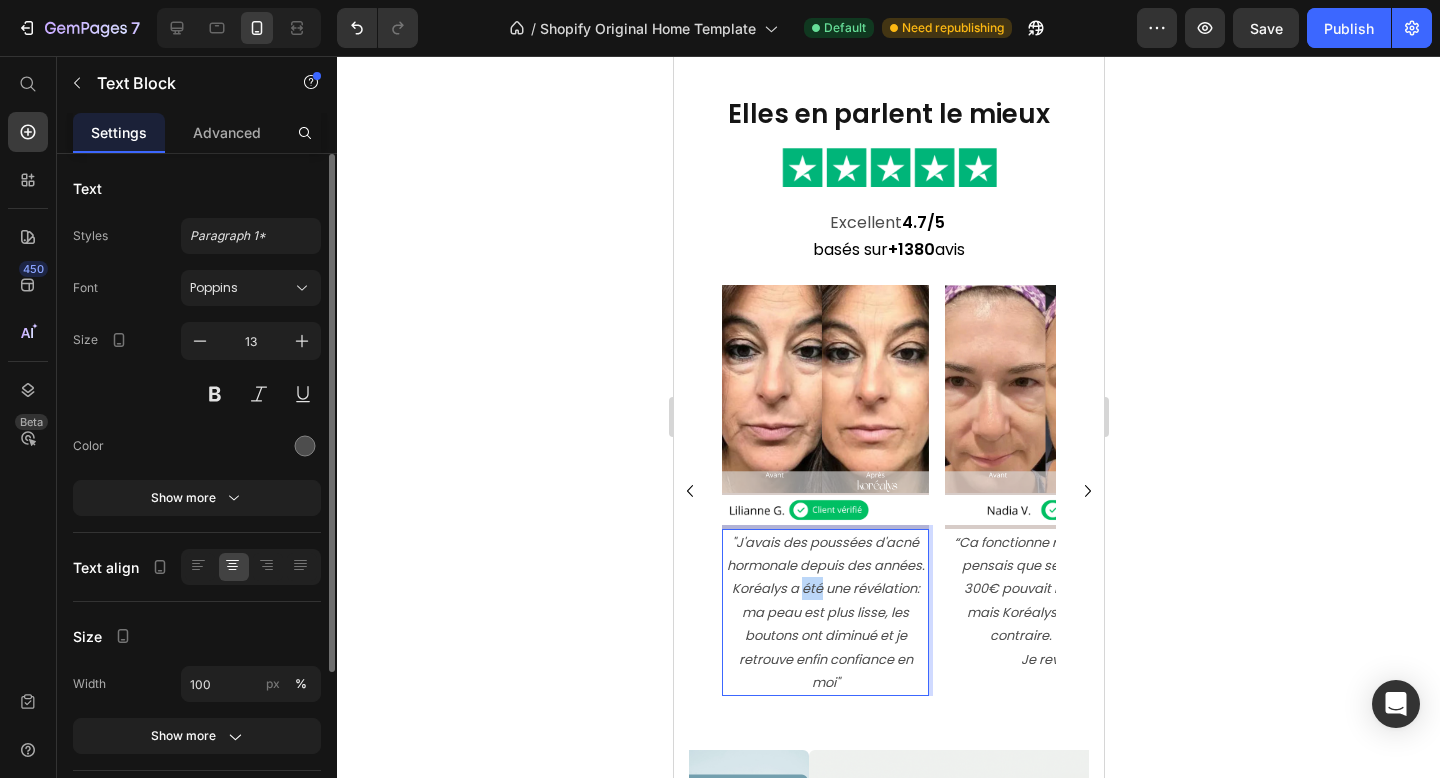 click on ""J'avais des poussées d'acné hormonale depuis des années. Koréalys a été une révélation: ma peau est plus lisse, les boutons ont diminué et je retrouve enfin confiance en moi"" at bounding box center [824, 613] 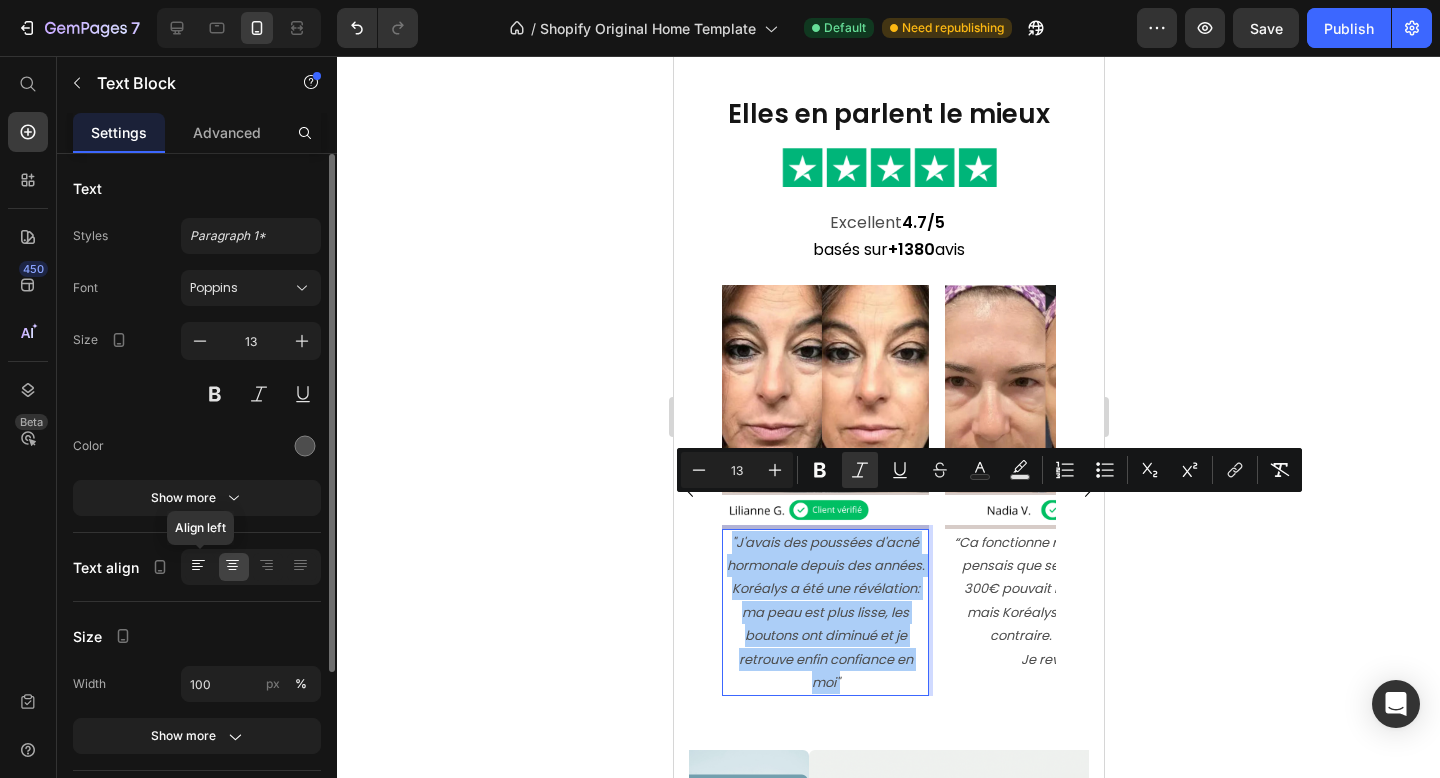 click 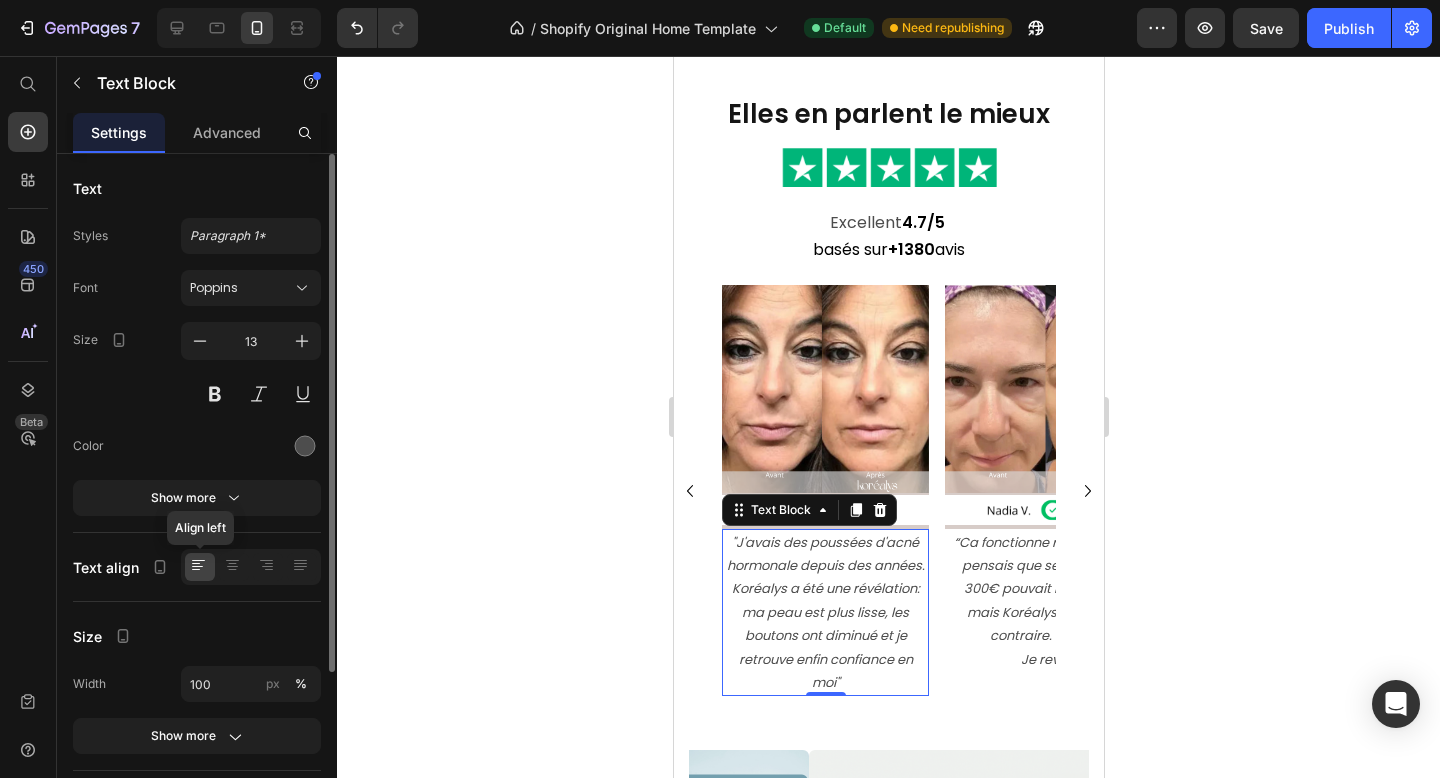 click 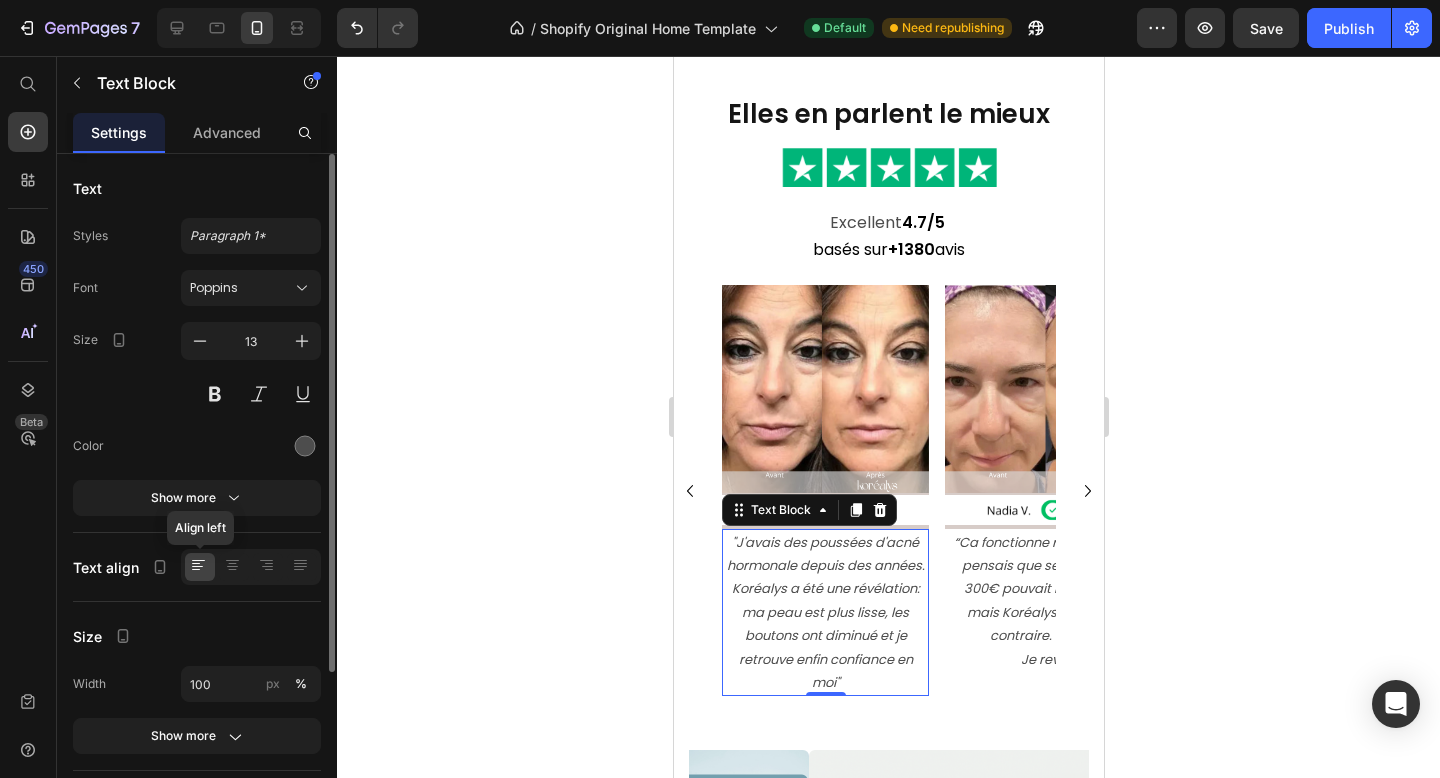 click 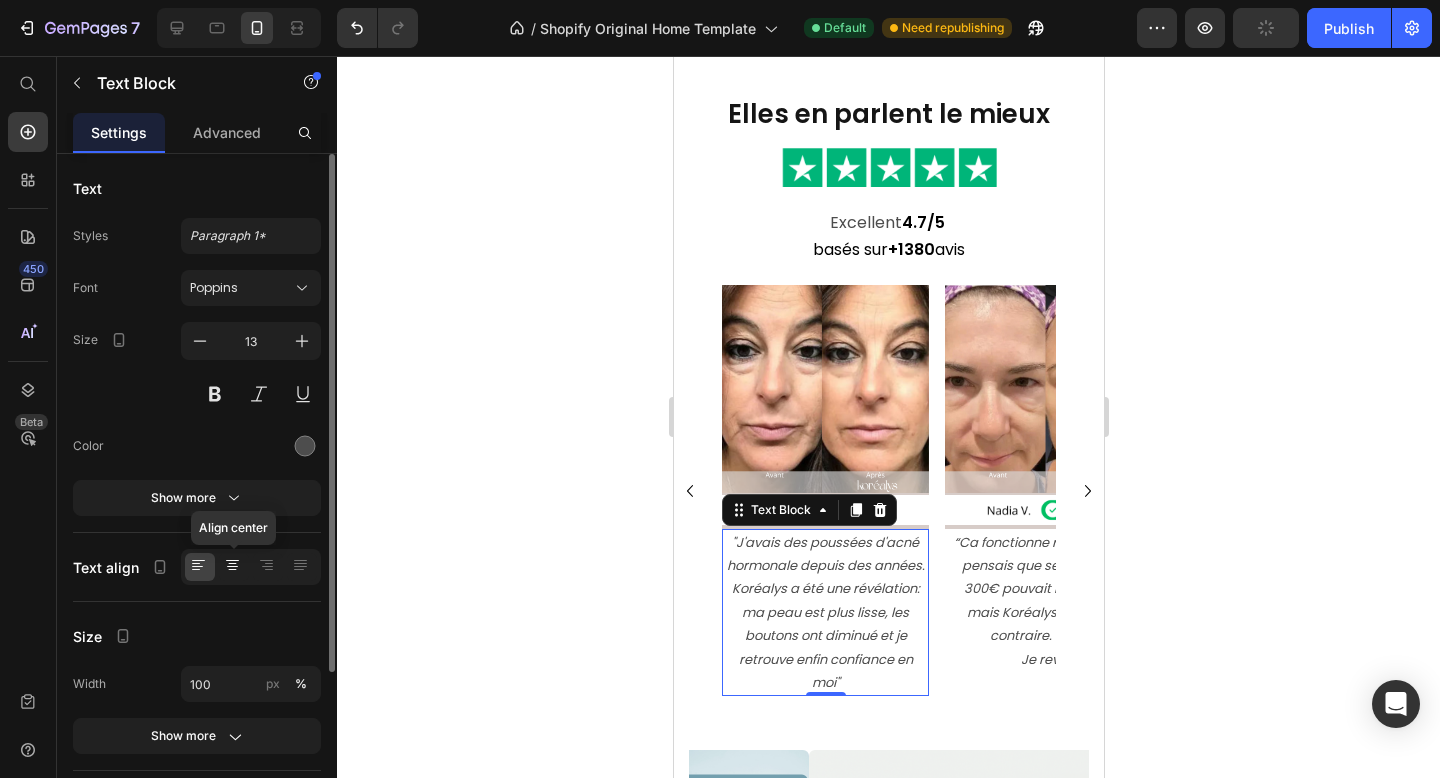 click 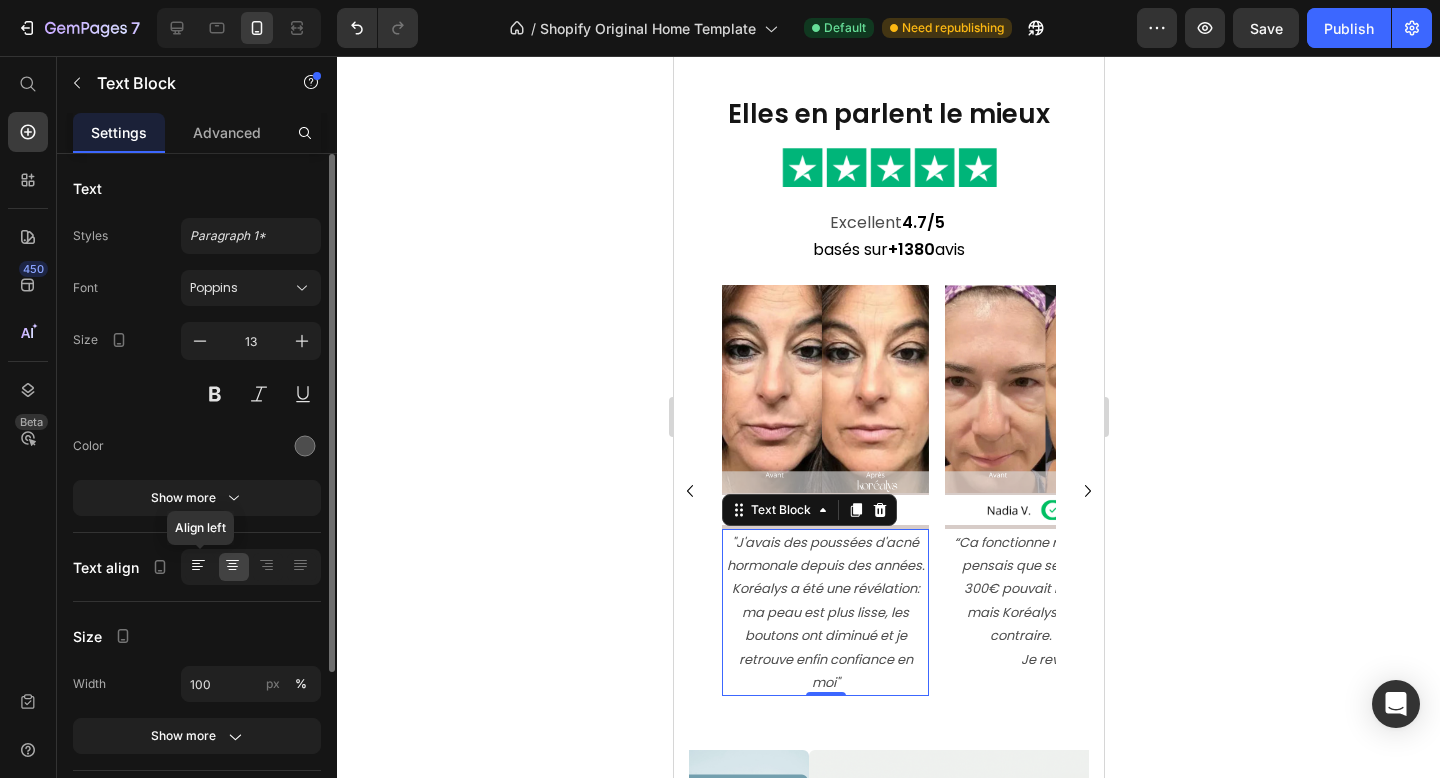click 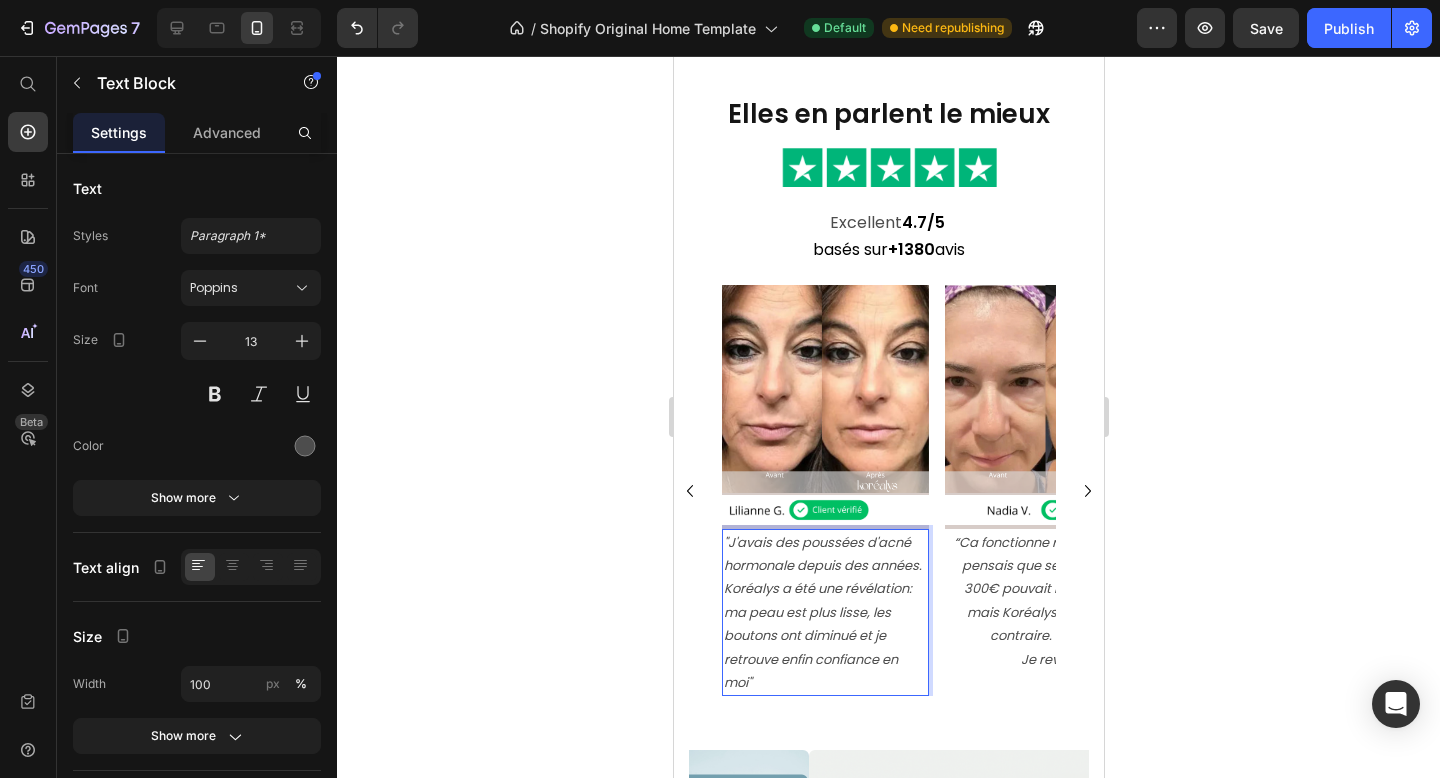click on ""J'avais des poussées d'acné hormonale depuis des années. Koréalys a été une révélation: ma peau est plus lisse, les boutons ont diminué et je retrouve enfin confiance en moi"" at bounding box center (824, 613) 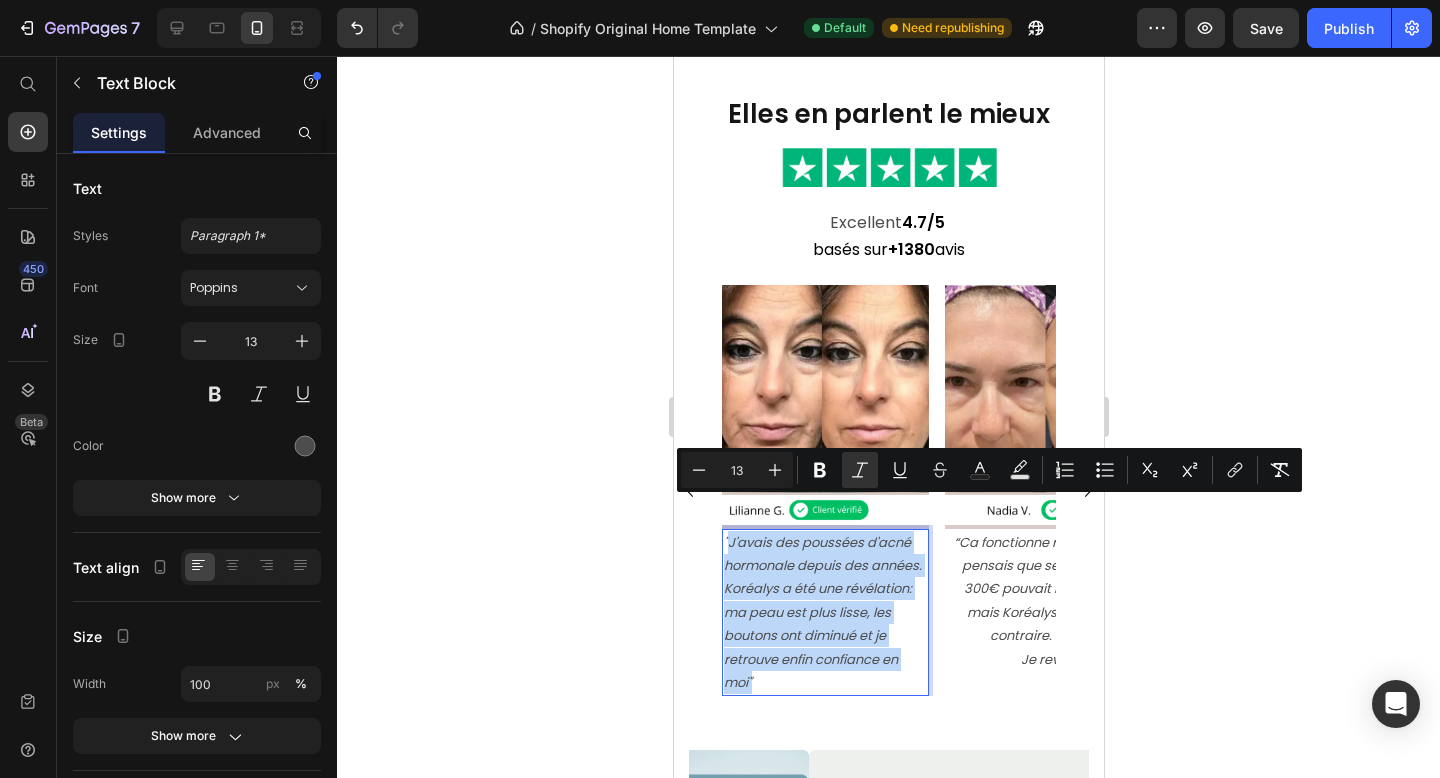 drag, startPoint x: 757, startPoint y: 645, endPoint x: 730, endPoint y: 512, distance: 135.71294 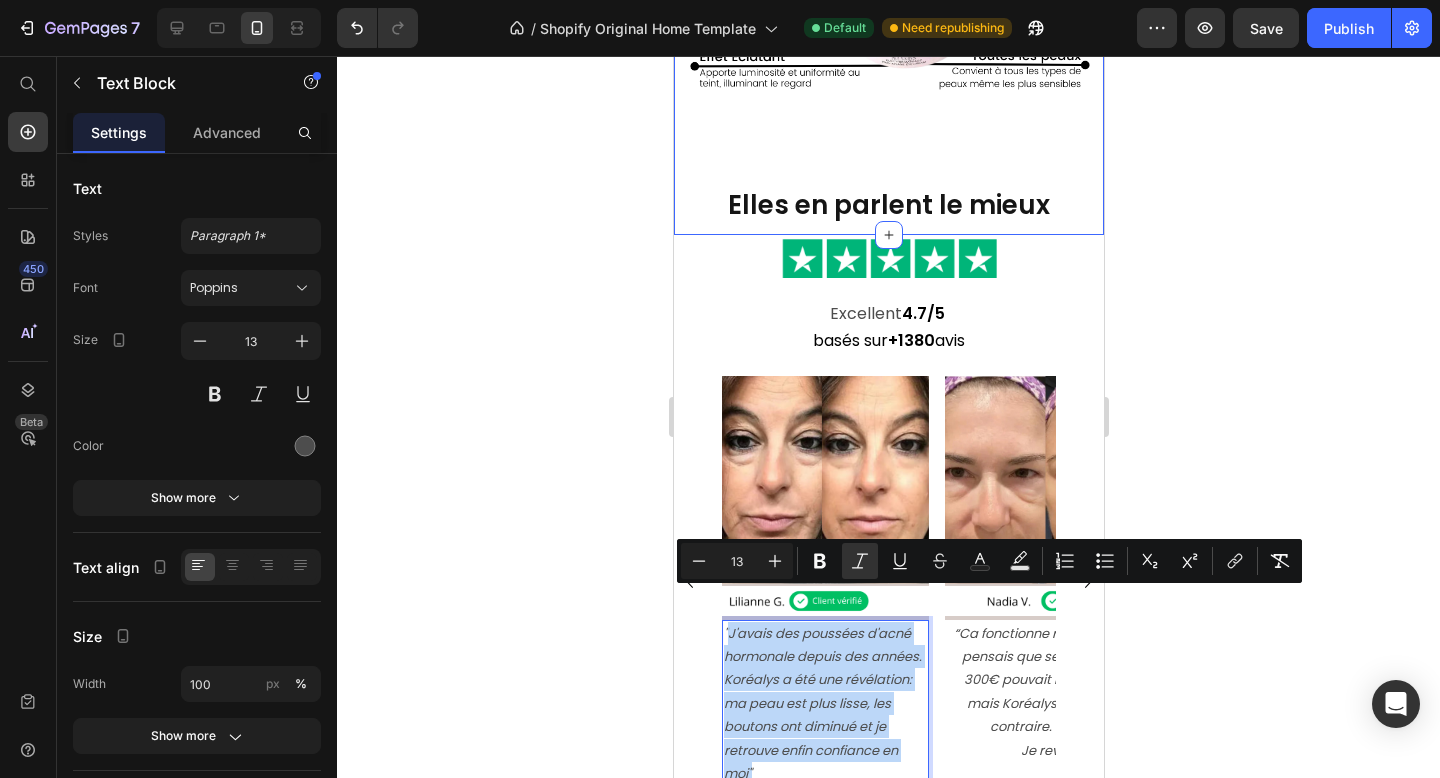 scroll, scrollTop: 1052, scrollLeft: 0, axis: vertical 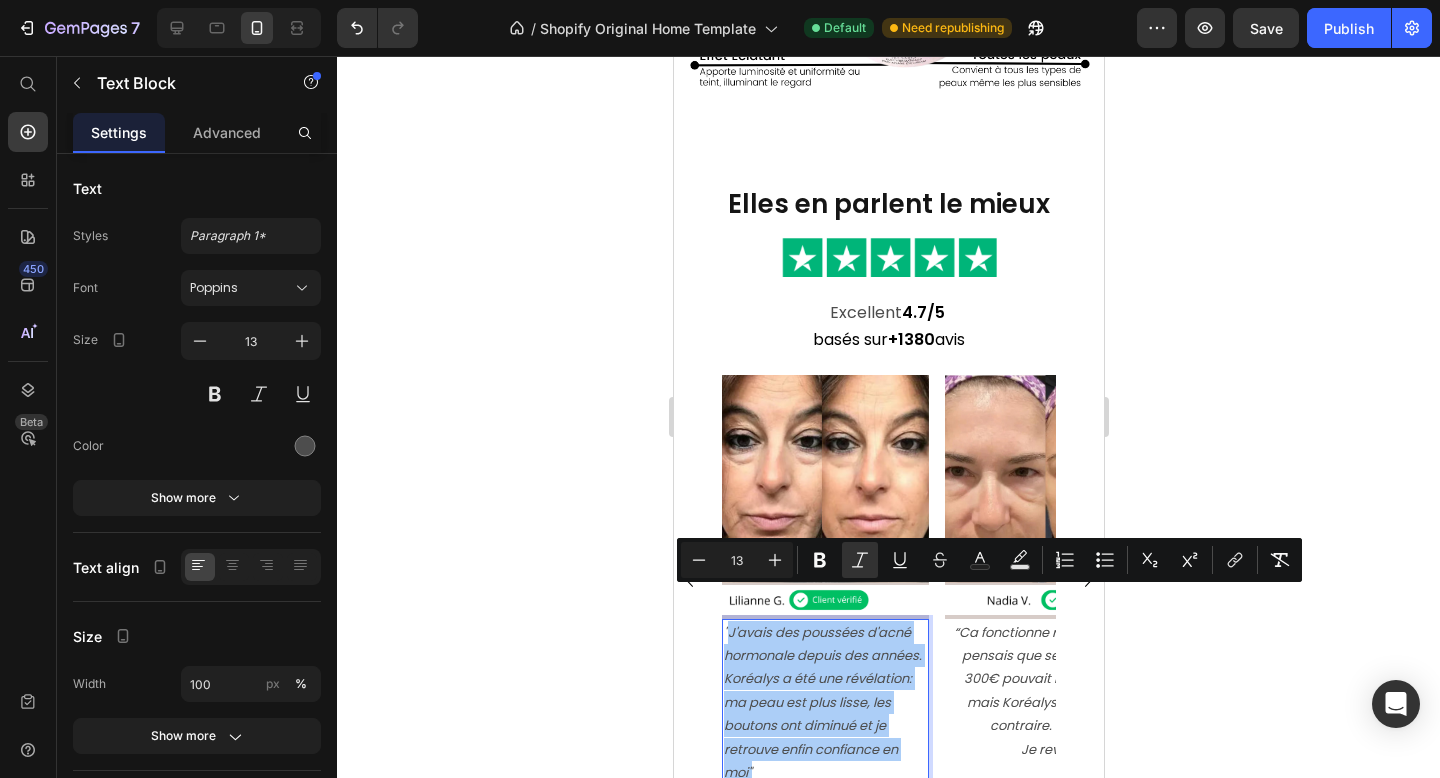 click 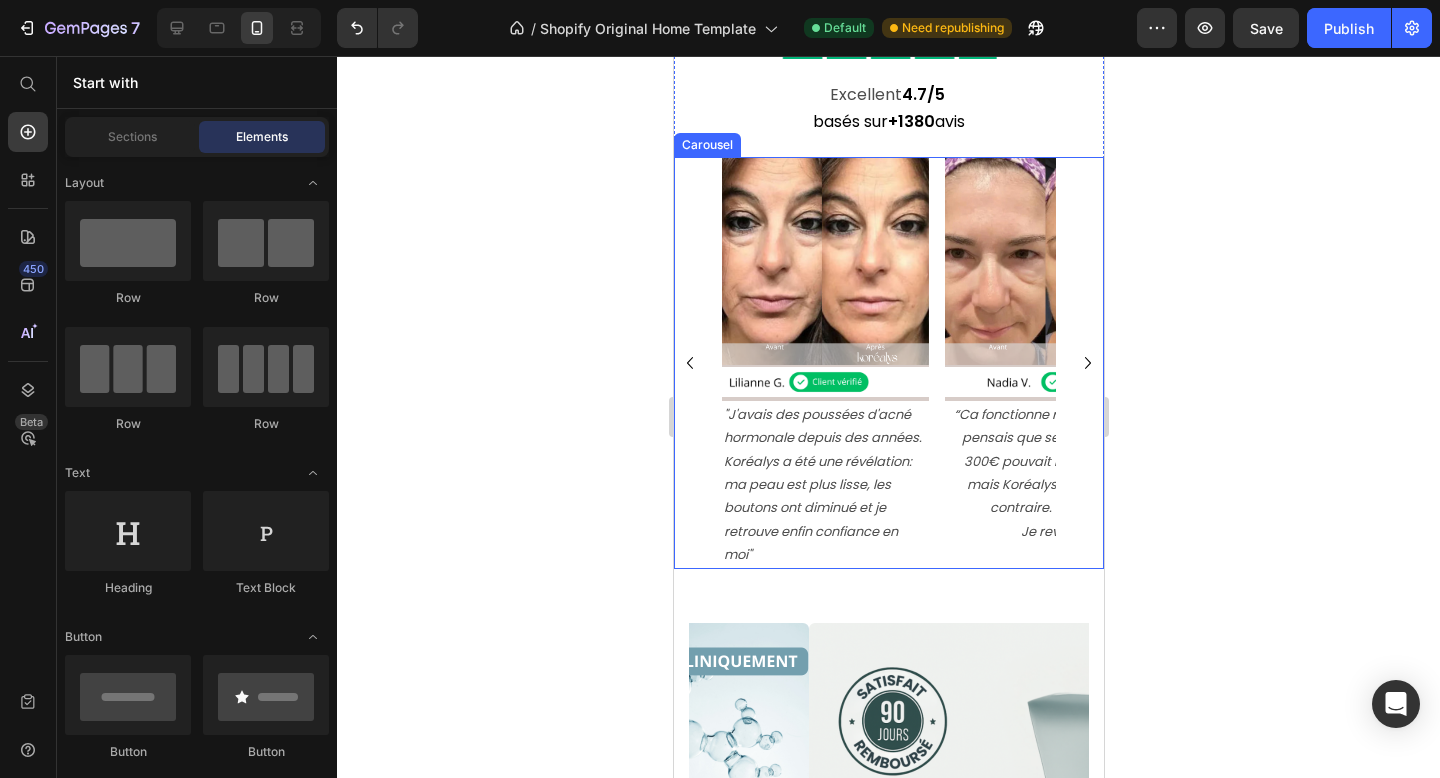 scroll, scrollTop: 1251, scrollLeft: 0, axis: vertical 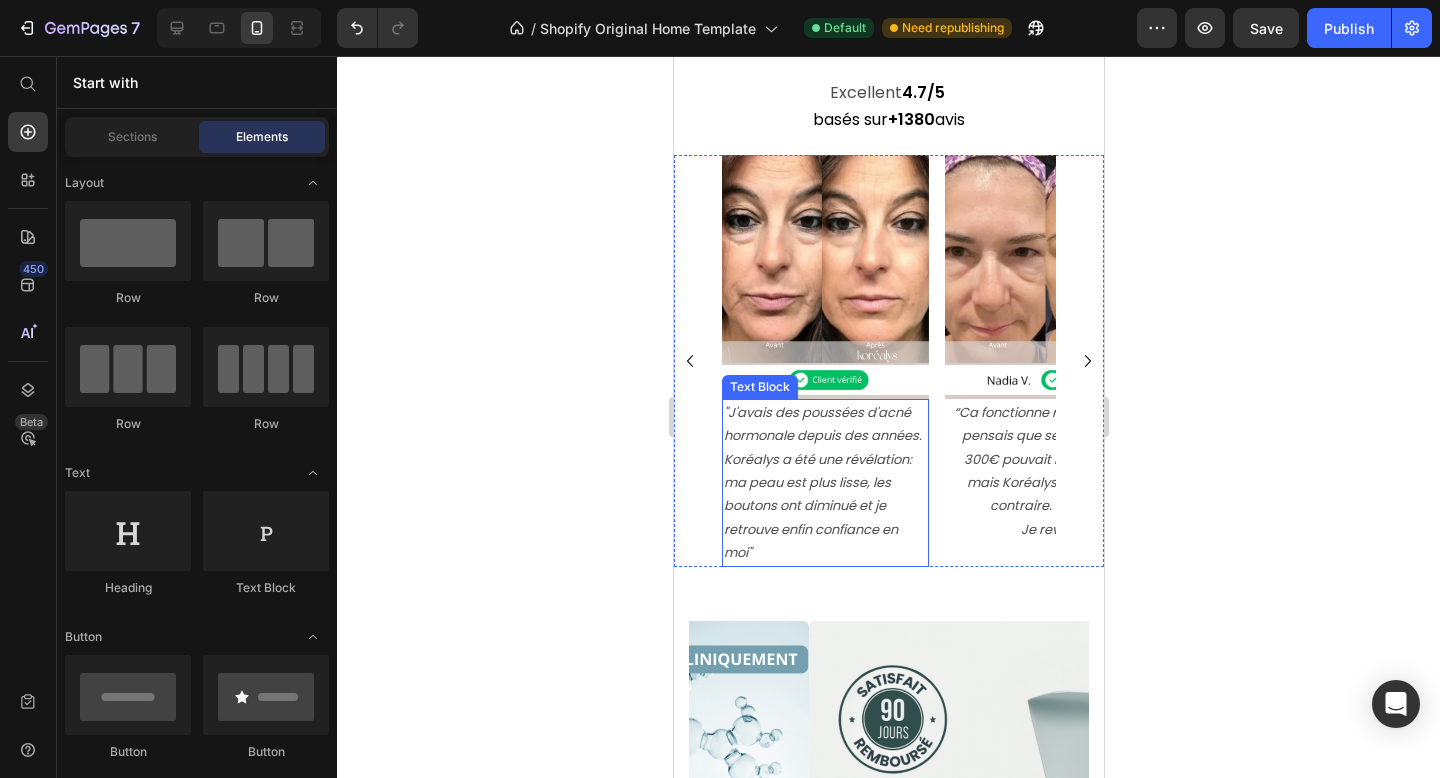 click on ""J'avais des poussées d'acné hormonale depuis des années. Koréalys a été une révélation: ma peau est plus lisse, les boutons ont diminué et je retrouve enfin confiance en moi"" at bounding box center (822, 482) 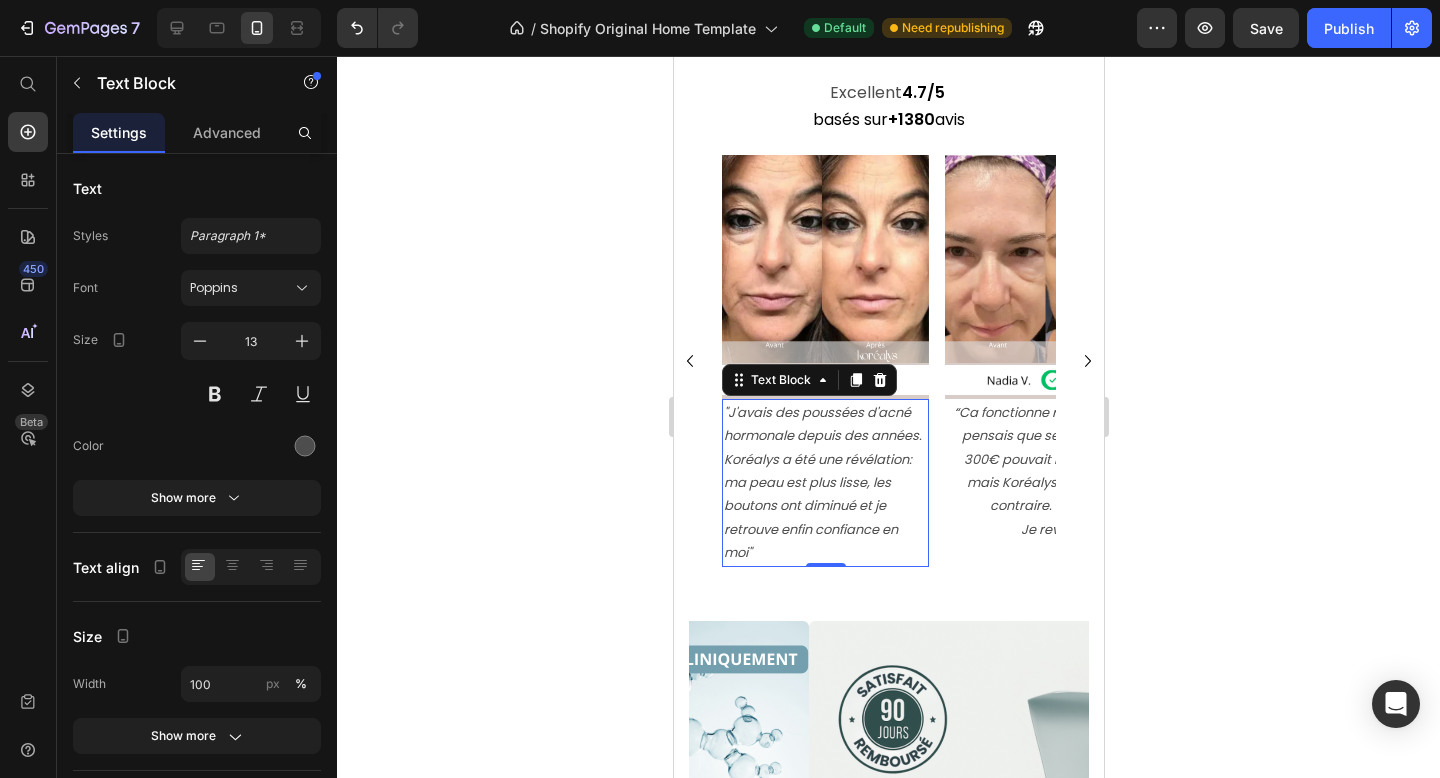click on ""J'avais des poussées d'acné hormonale depuis des années. Koréalys a été une révélation: ma peau est plus lisse, les boutons ont diminué et je retrouve enfin confiance en moi"" at bounding box center (822, 482) 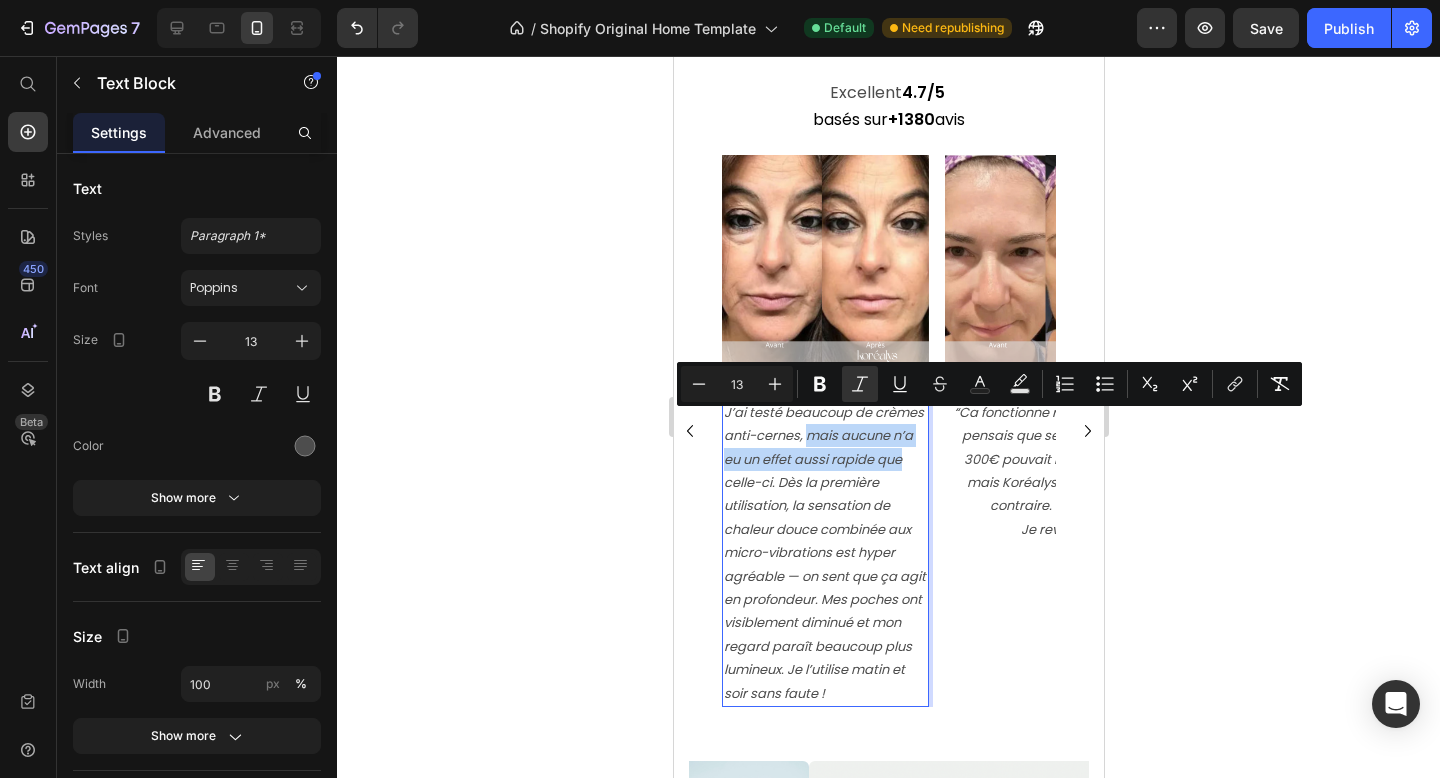 drag, startPoint x: 909, startPoint y: 447, endPoint x: 805, endPoint y: 429, distance: 105.546196 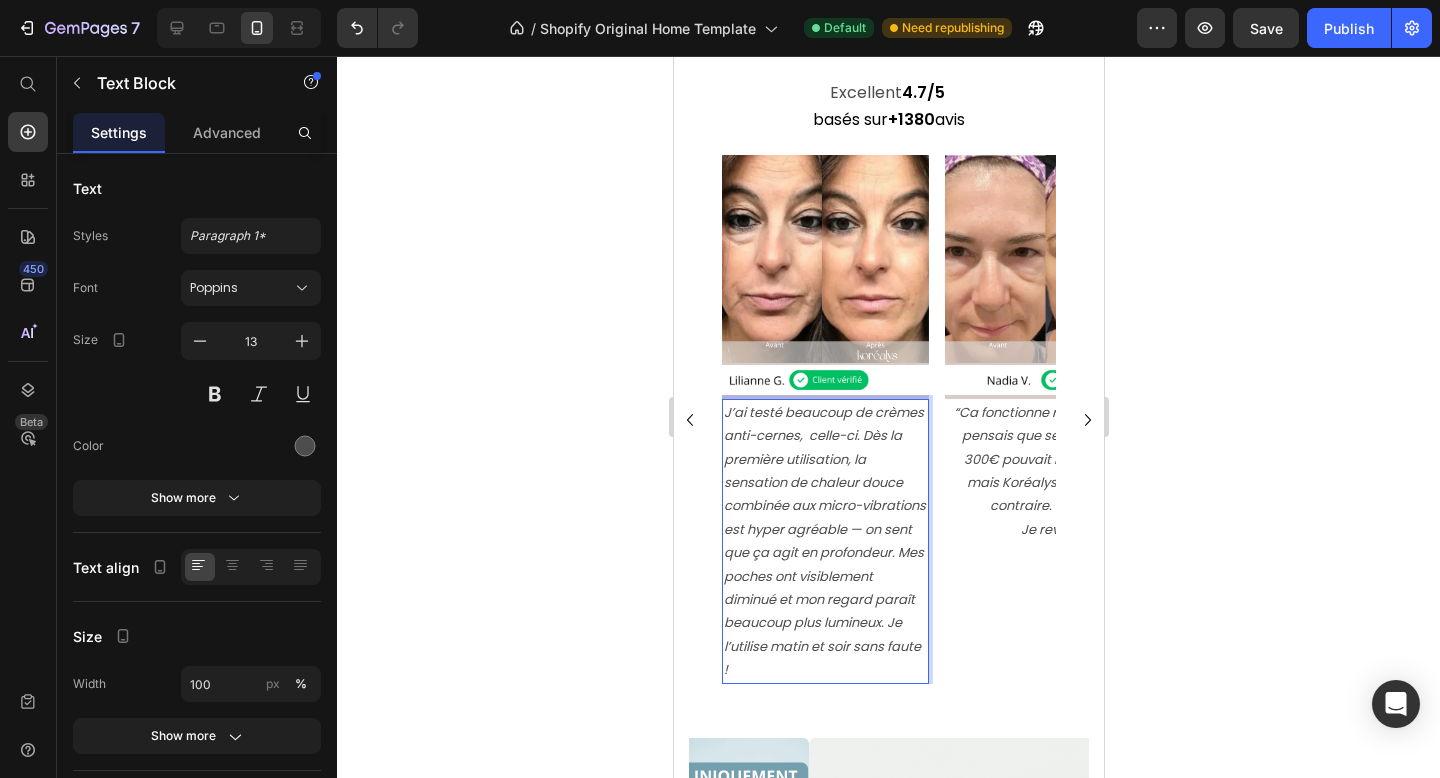 click on "J’ai testé beaucoup de crèmes anti-cernes,  celle-ci. Dès la première utilisation, la sensation de chaleur douce combinée aux micro-vibrations est hyper agréable — on sent que ça agit en profondeur. Mes poches ont visiblement diminué et mon regard paraît beaucoup plus lumineux. Je l’utilise matin et soir sans faute !" at bounding box center (824, 541) 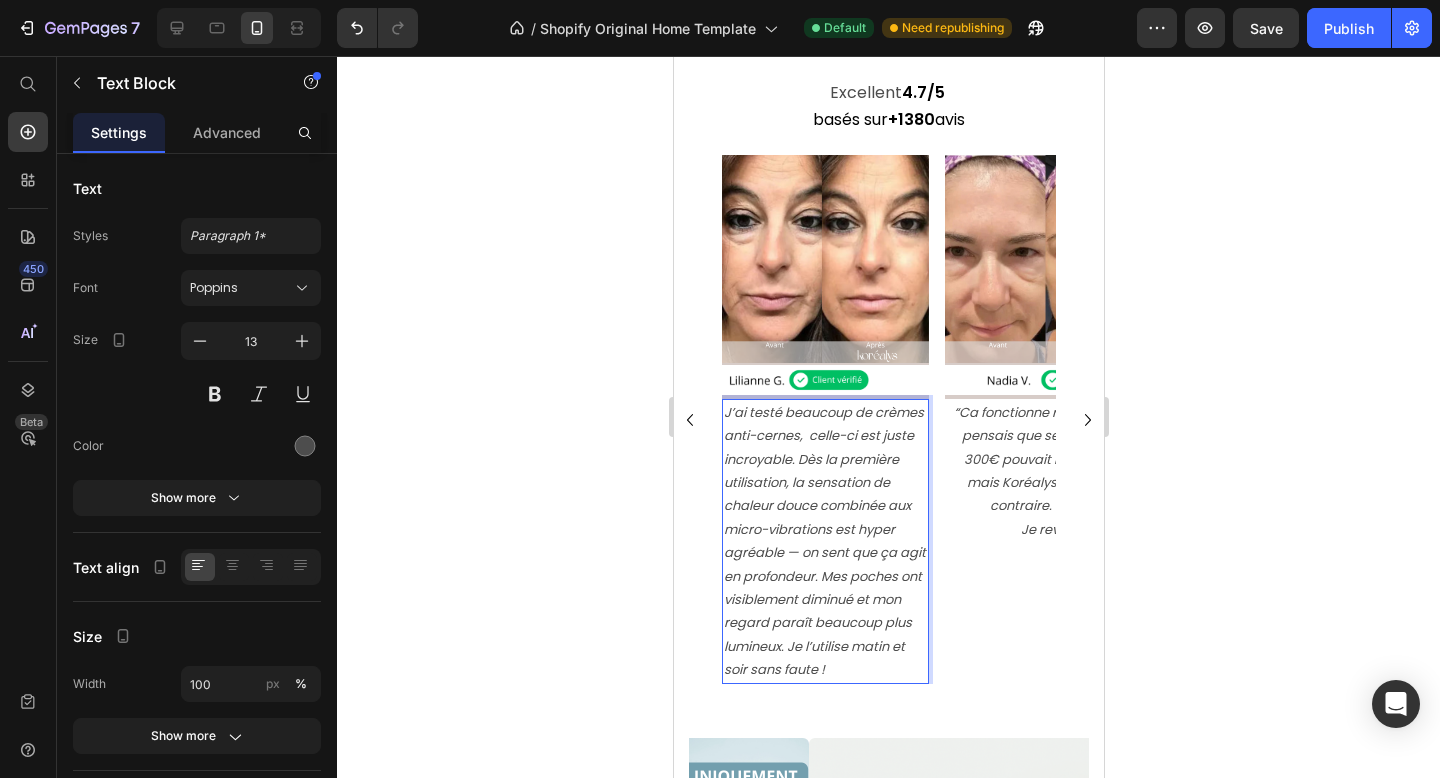 click on "J’ai testé beaucoup de crèmes anti-cernes,  celle-ci est juste incroyable. Dès la première utilisation, la sensation de chaleur douce combinée aux micro-vibrations est hyper agréable — on sent que ça agit en profondeur. Mes poches ont visiblement diminué et mon regard paraît beaucoup plus lumineux. Je l’utilise matin et soir sans faute !" at bounding box center [824, 541] 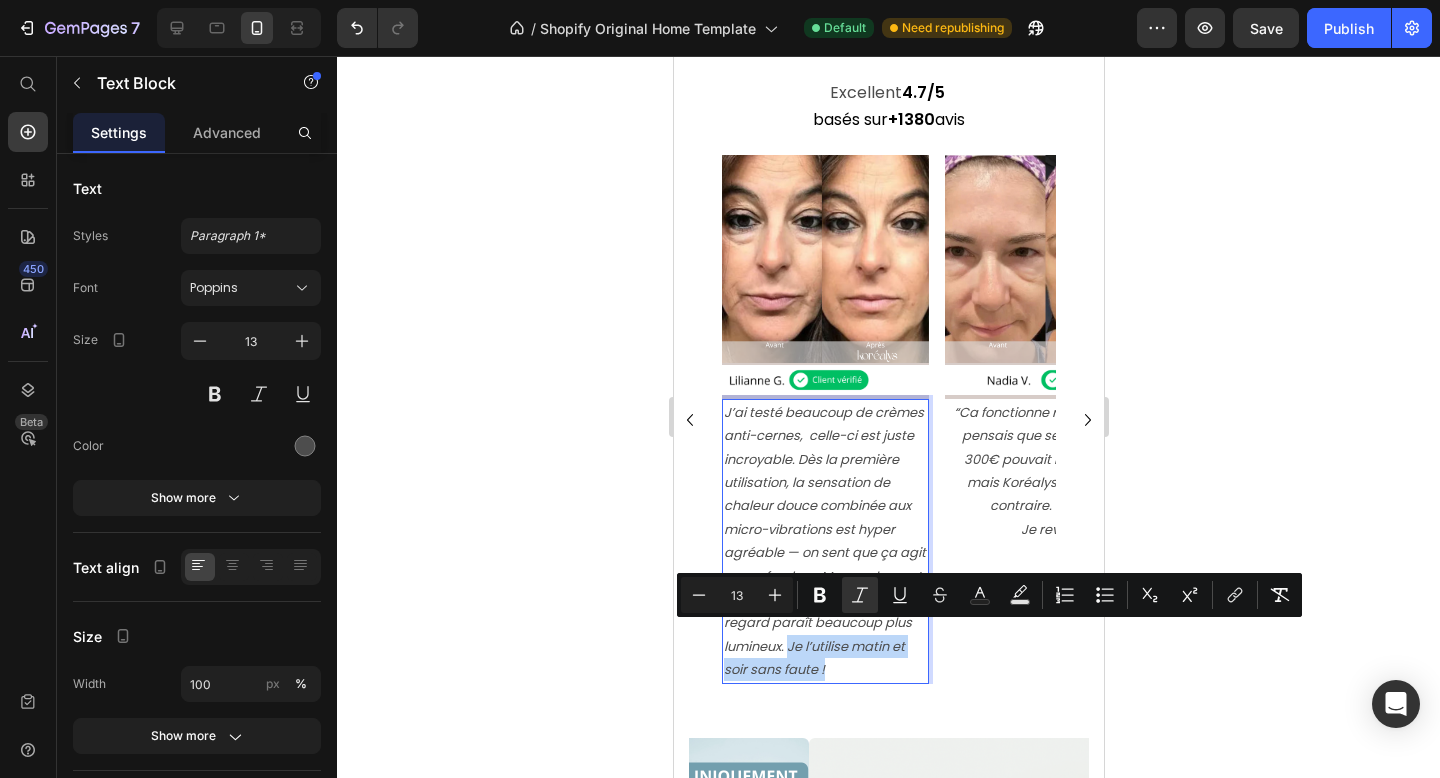 drag, startPoint x: 728, startPoint y: 685, endPoint x: 890, endPoint y: 637, distance: 168.96153 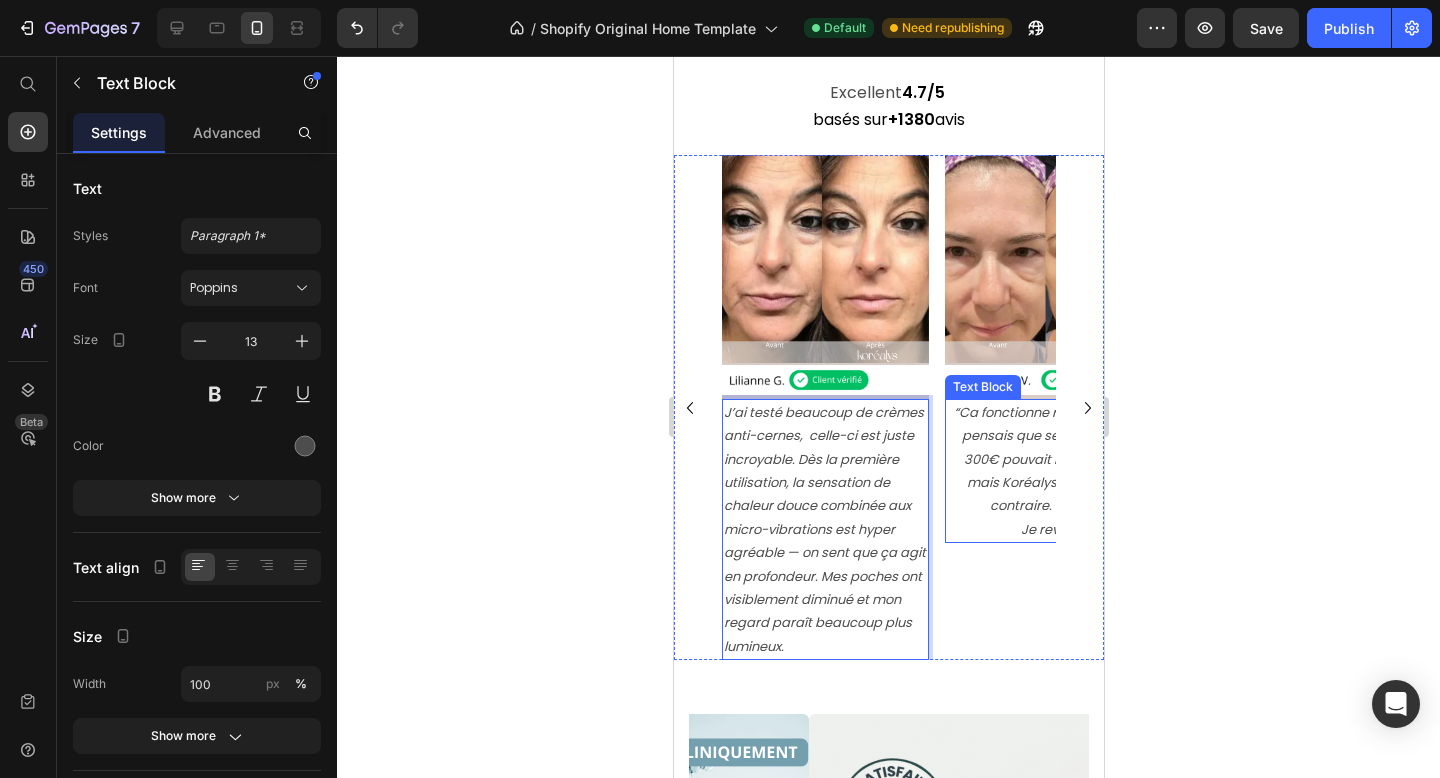 click on "“Ca fonctionne réellement! Je pensais que seul un laser à 300€ pouvait me sauver..., mais Koréalys a prouvé le contraire. Je revis!" at bounding box center (1047, 459) 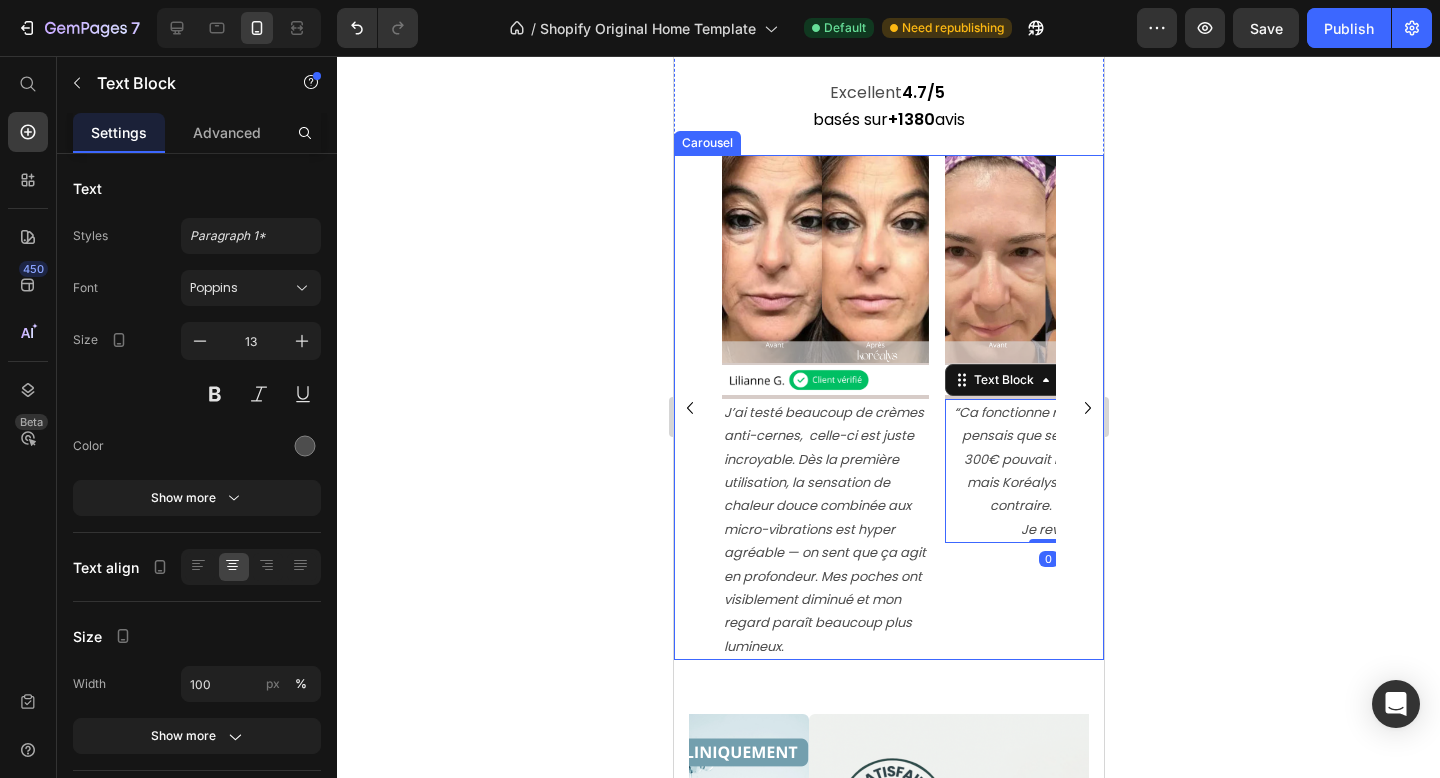 click 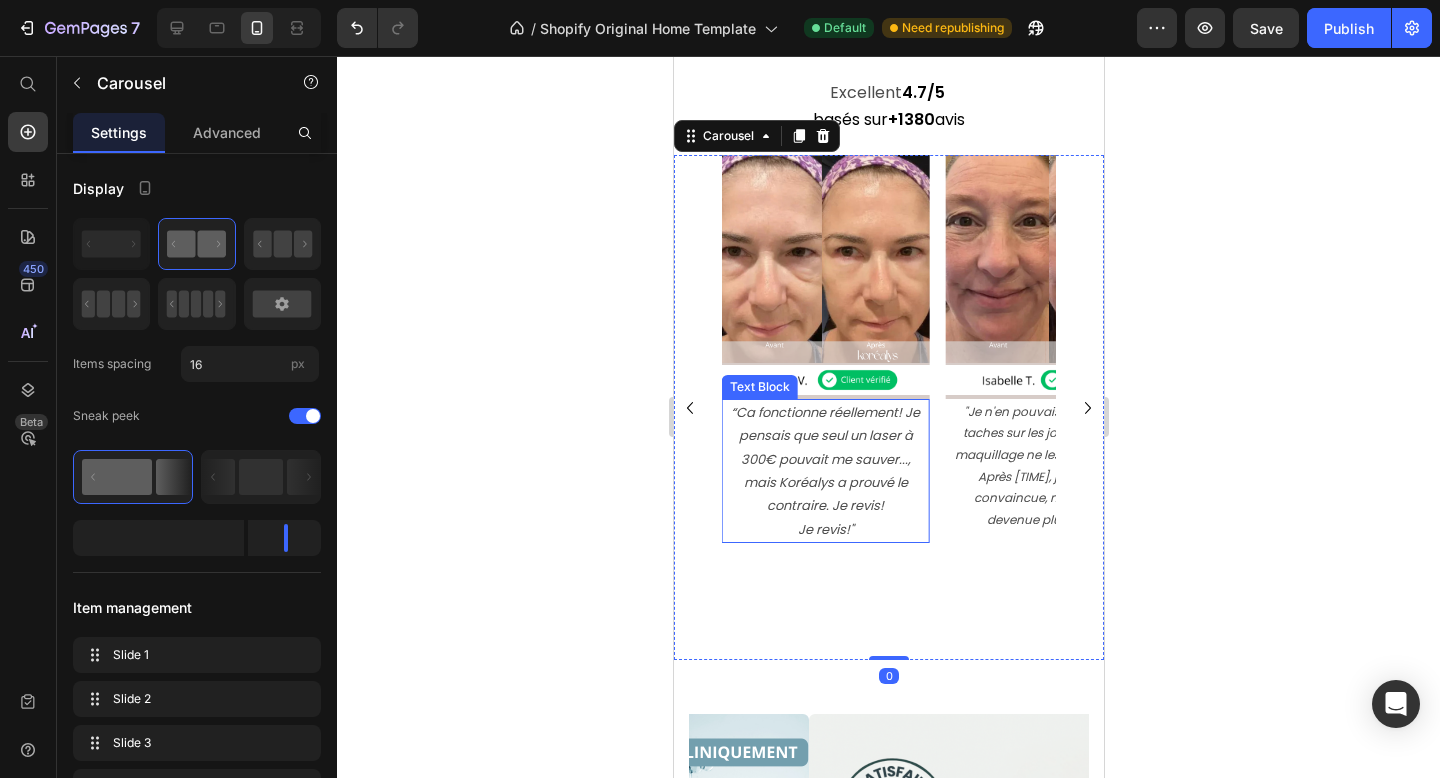 click on "“Ca fonctionne réellement! Je pensais que seul un laser à 300€ pouvait me sauver..., mais Koréalys a prouvé le contraire. Je revis!" at bounding box center [824, 459] 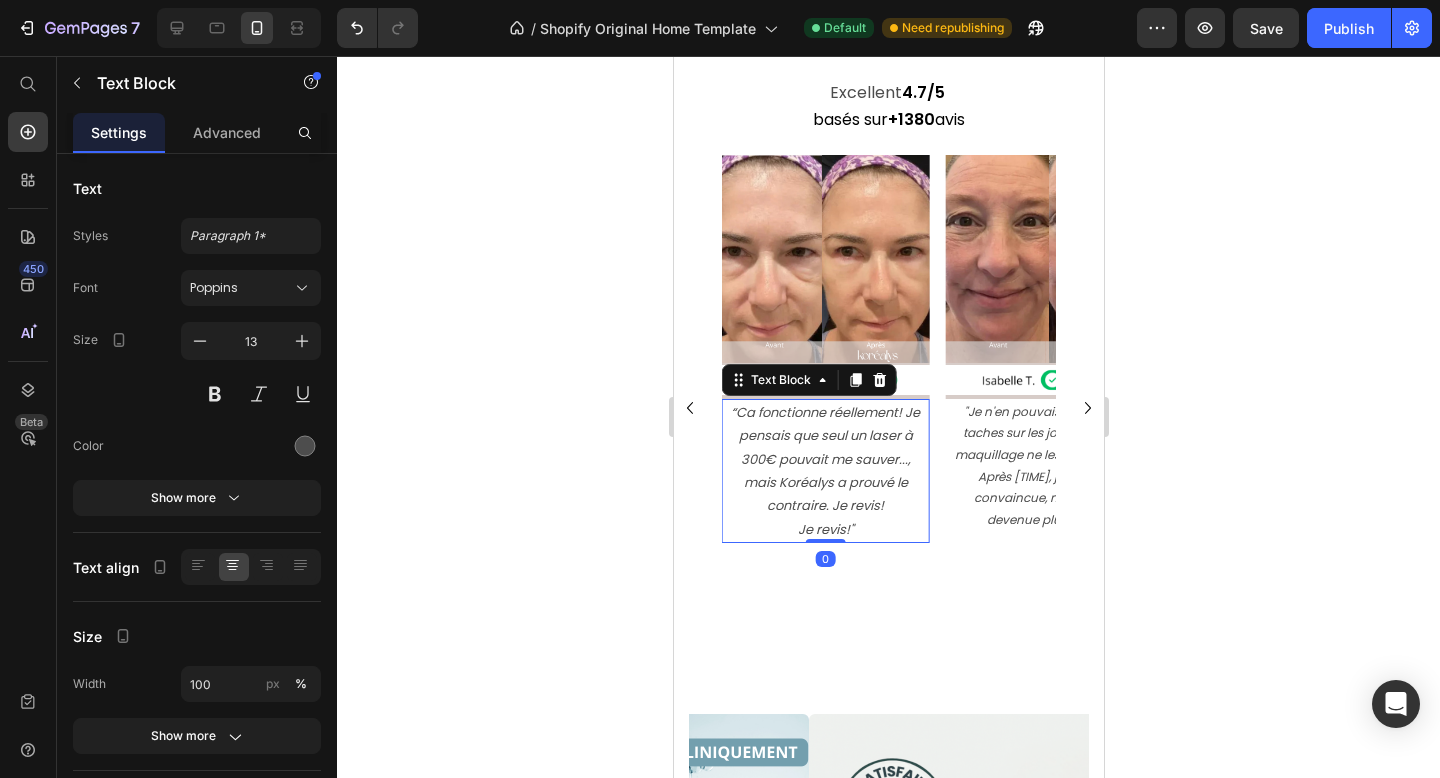 click on "“Ca fonctionne réellement! Je pensais que seul un laser à 300€ pouvait me sauver..., mais Koréalys a prouvé le contraire. Je revis!" at bounding box center (824, 459) 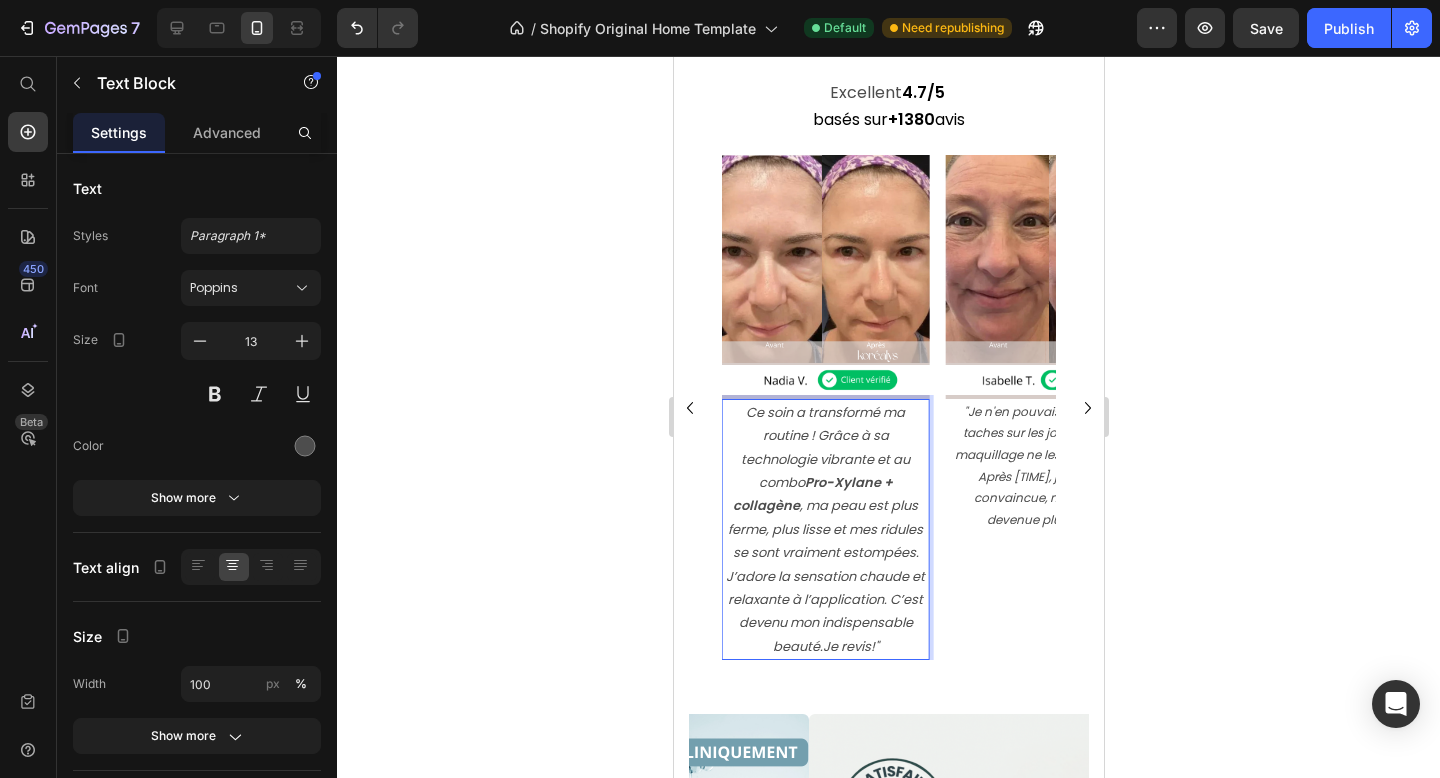 click on "Ce soin a transformé ma routine ! Grâce à sa technologie vibrante et au combo  Pro-Xylane + collagène , ma peau est plus ferme, plus lisse et mes ridules se sont vraiment estompées. J’adore la sensation chaude et relaxante à l’application. C’est devenu mon indispensable beauté.Je revis!"" at bounding box center (824, 529) 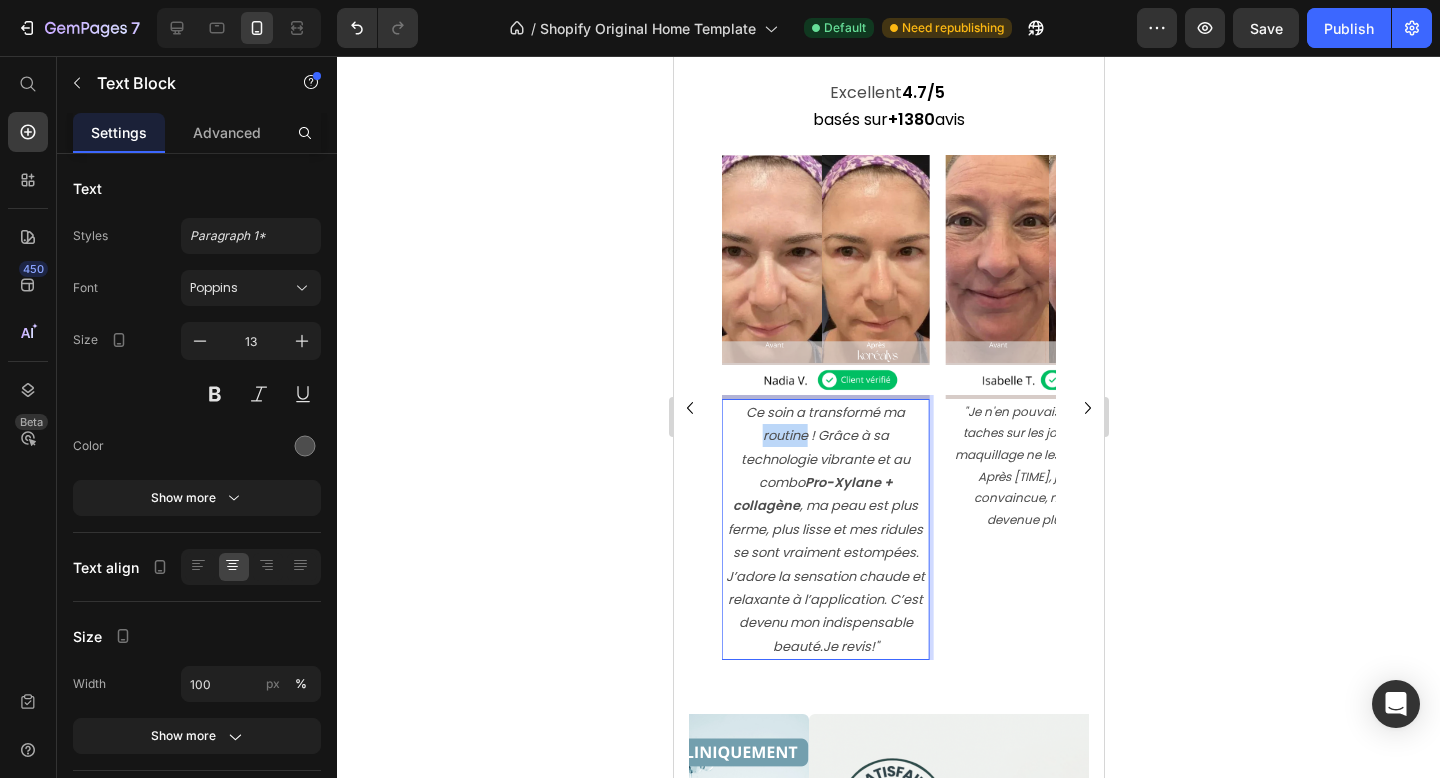 click on "Ce soin a transformé ma routine ! Grâce à sa technologie vibrante et au combo  Pro-Xylane + collagène , ma peau est plus ferme, plus lisse et mes ridules se sont vraiment estompées. J’adore la sensation chaude et relaxante à l’application. C’est devenu mon indispensable beauté.Je revis!"" at bounding box center (824, 529) 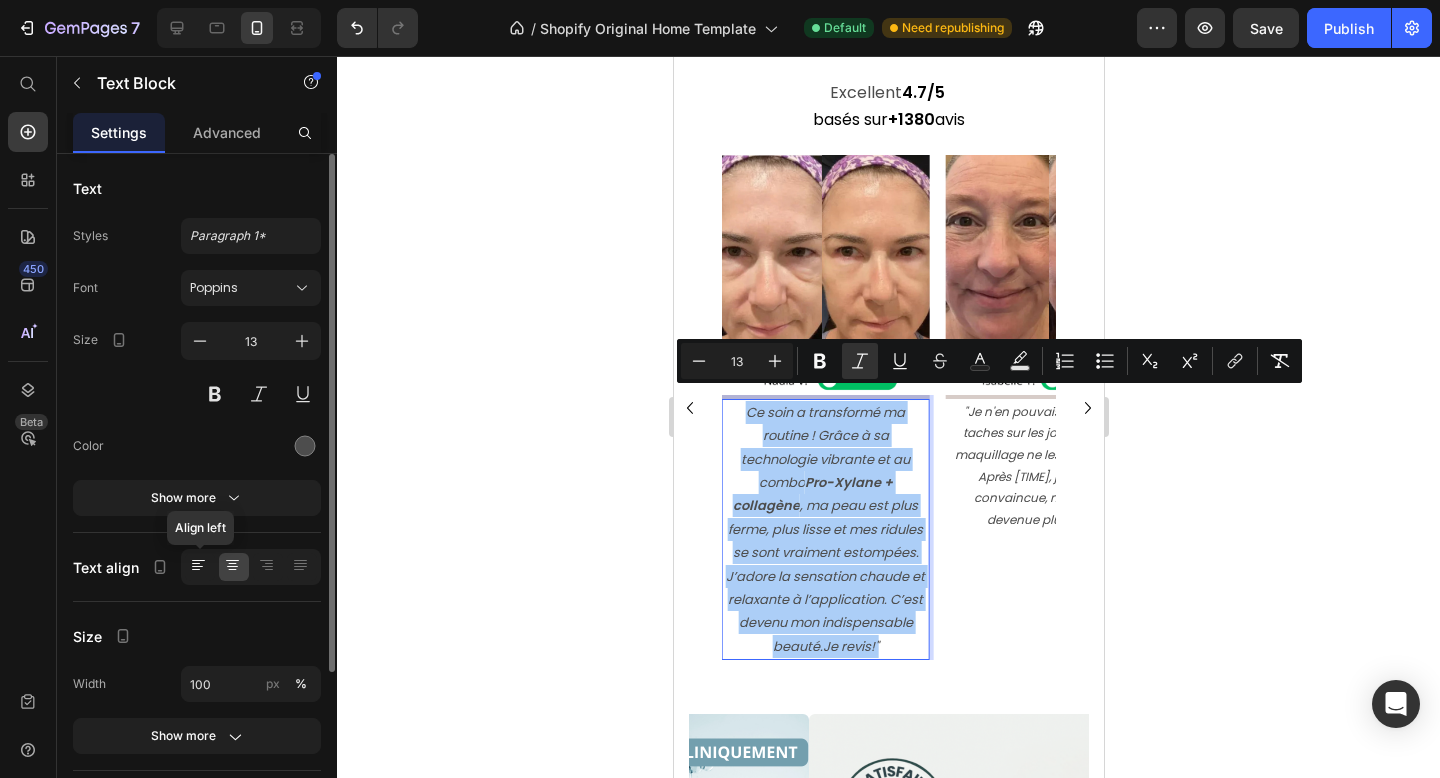 click 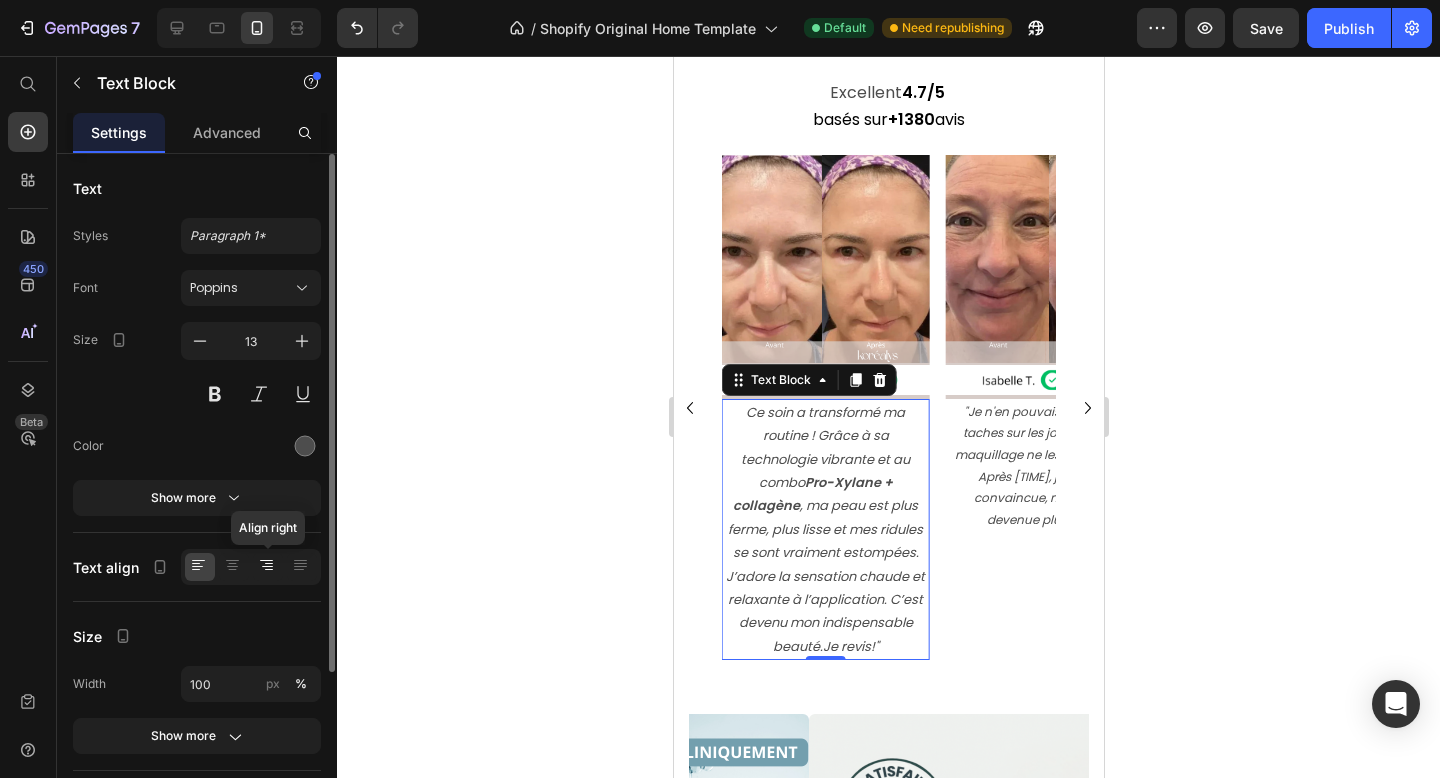 click 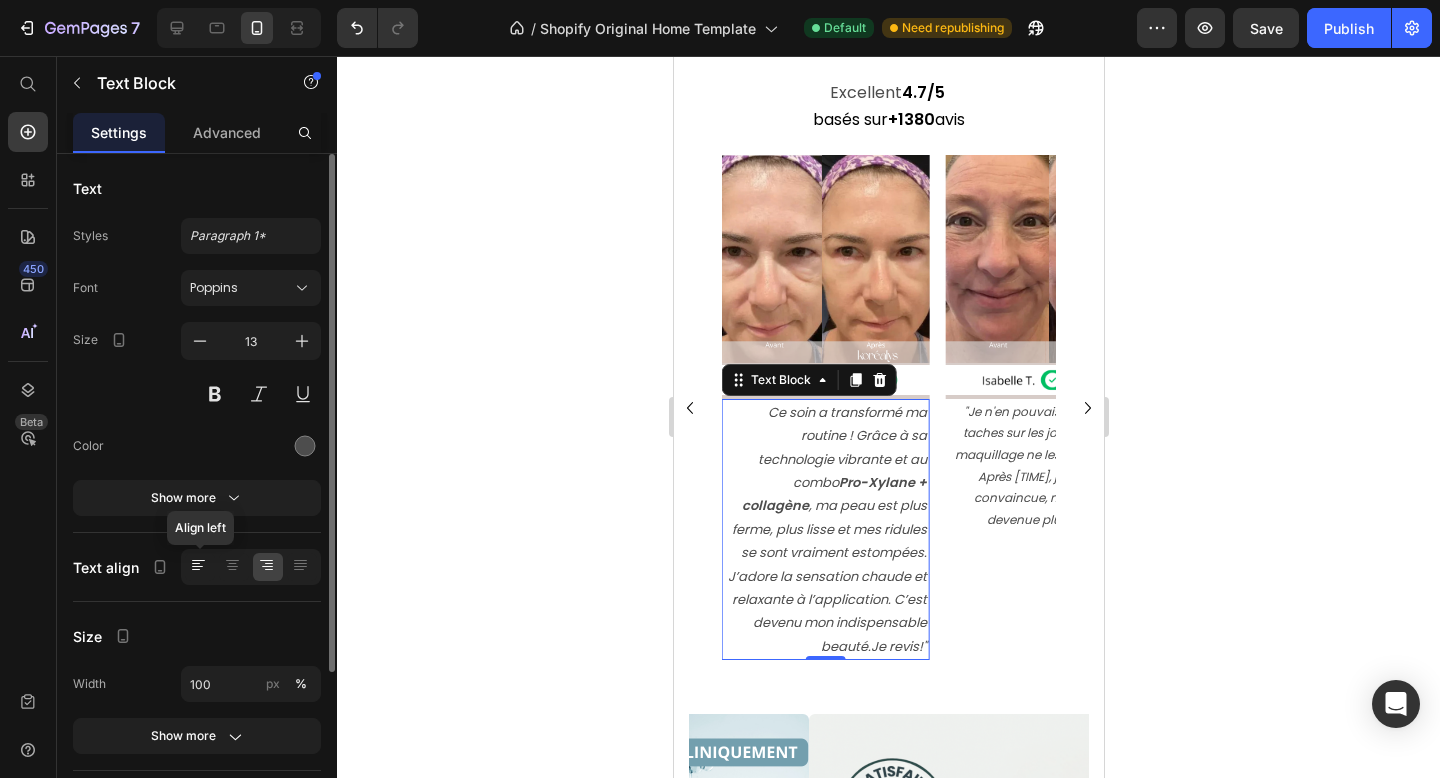 click 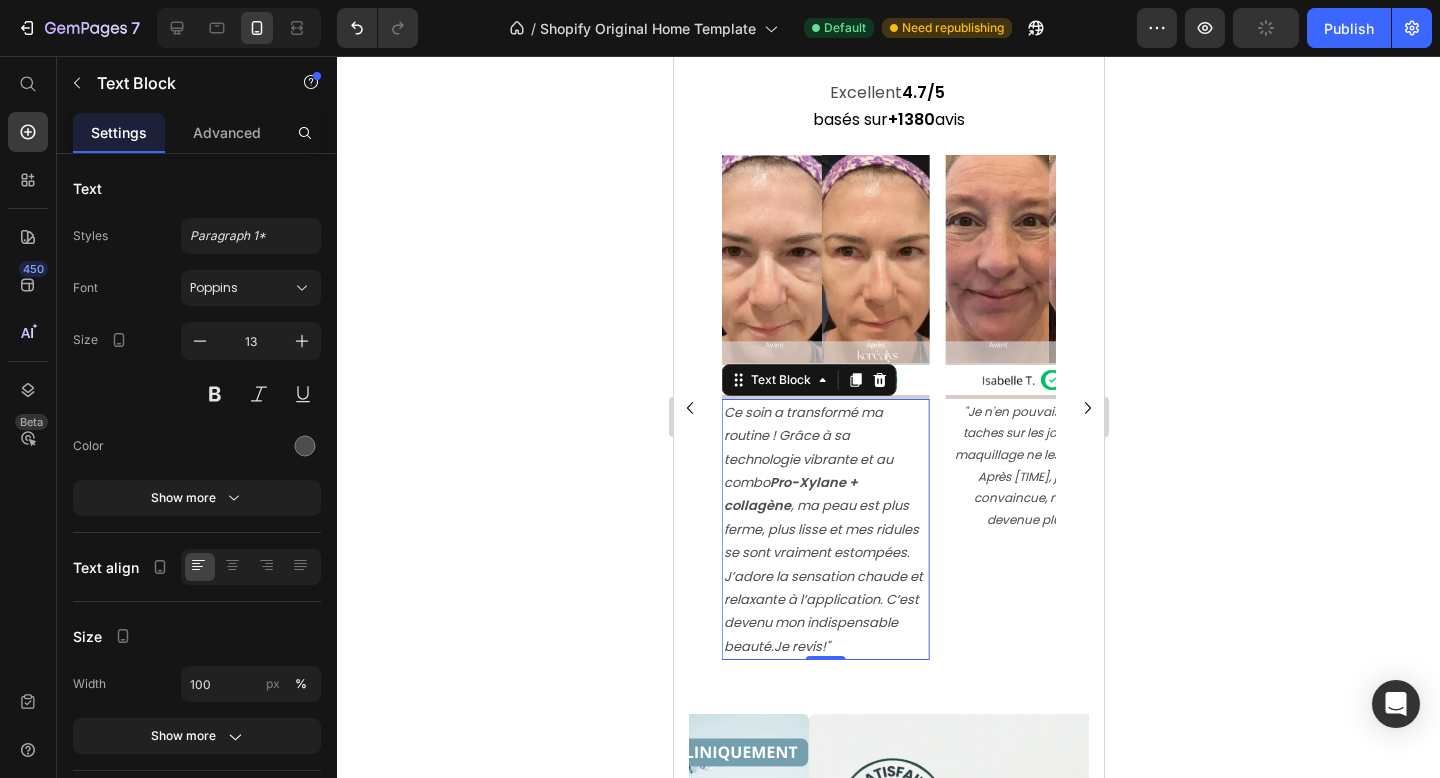 click on "Ce soin a transformé ma routine ! Grâce à sa technologie vibrante et au combo  Pro-Xylane + collagène , ma peau est plus ferme, plus lisse et mes ridules se sont vraiment estompées. J’adore la sensation chaude et relaxante à l’application. C’est devenu mon indispensable beauté.Je revis!"" at bounding box center [824, 529] 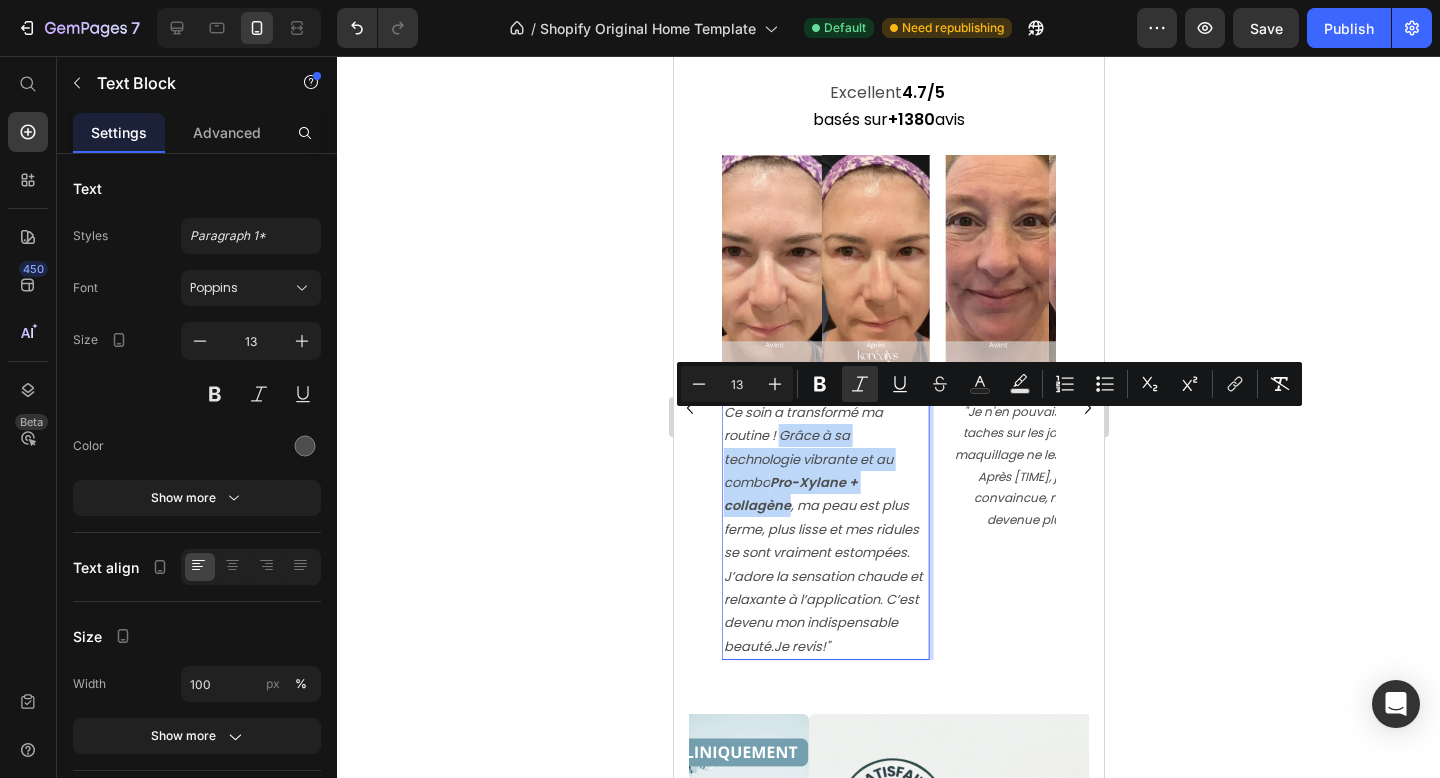 drag, startPoint x: 788, startPoint y: 494, endPoint x: 781, endPoint y: 420, distance: 74.330345 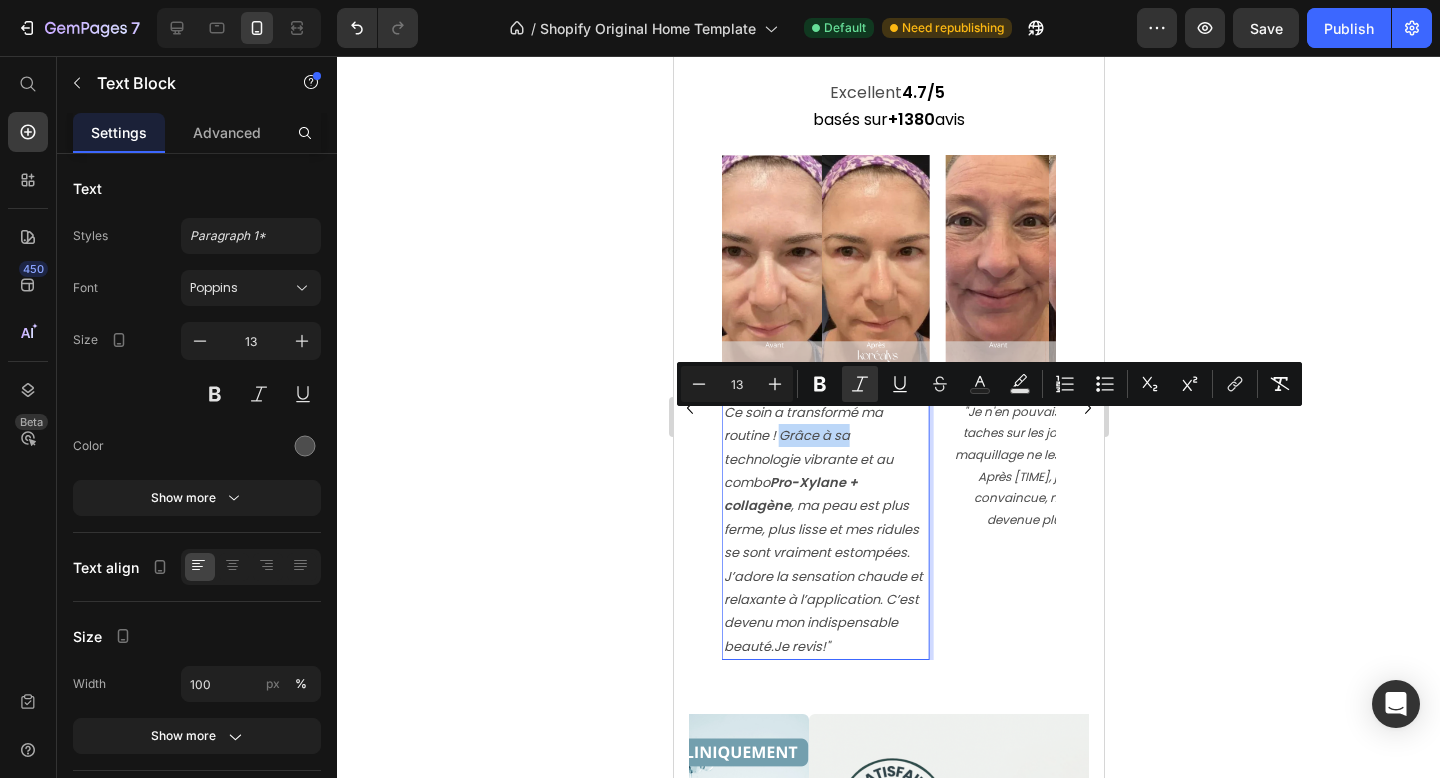 drag, startPoint x: 855, startPoint y: 429, endPoint x: 782, endPoint y: 428, distance: 73.00685 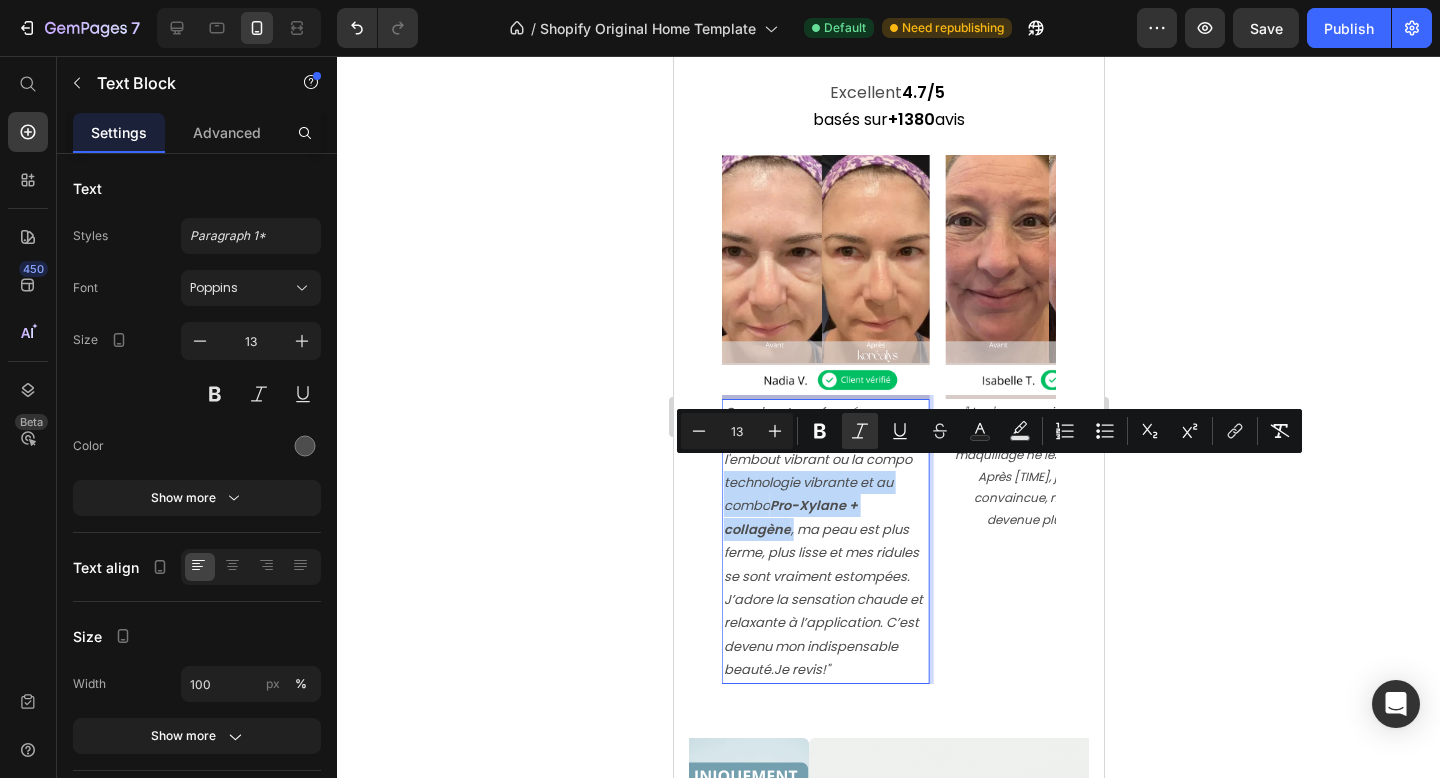 drag, startPoint x: 791, startPoint y: 515, endPoint x: 724, endPoint y: 472, distance: 79.61156 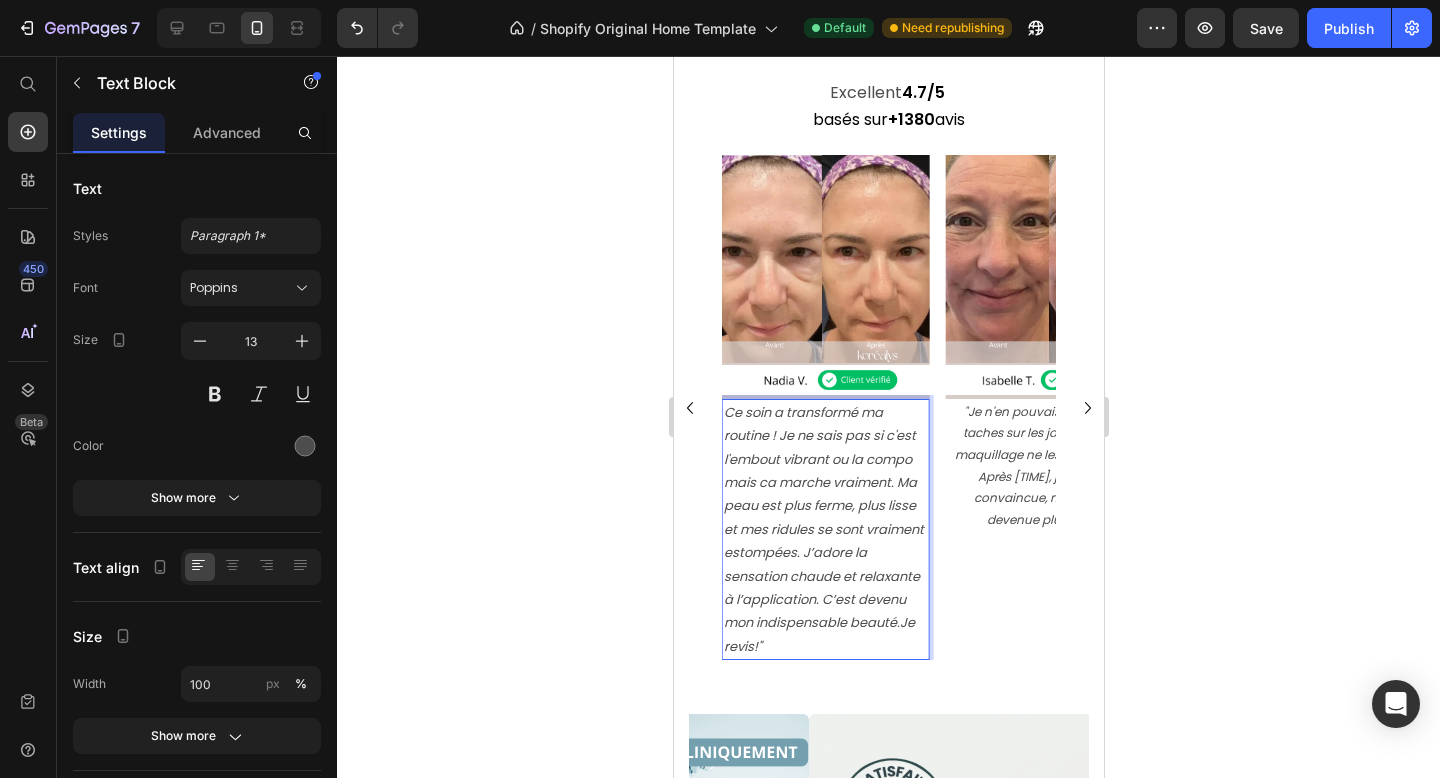 click on "Ce soin a transformé ma routine ! Je ne sais pas si c'est l'embout vibrant ou la compo mais ca marche vraiment. Ma peau est plus ferme, plus lisse et mes ridules se sont vraiment estompées. J’adore la sensation chaude et relaxante à l’application. C’est devenu mon indispensable beauté.Je revis!"" at bounding box center [823, 529] 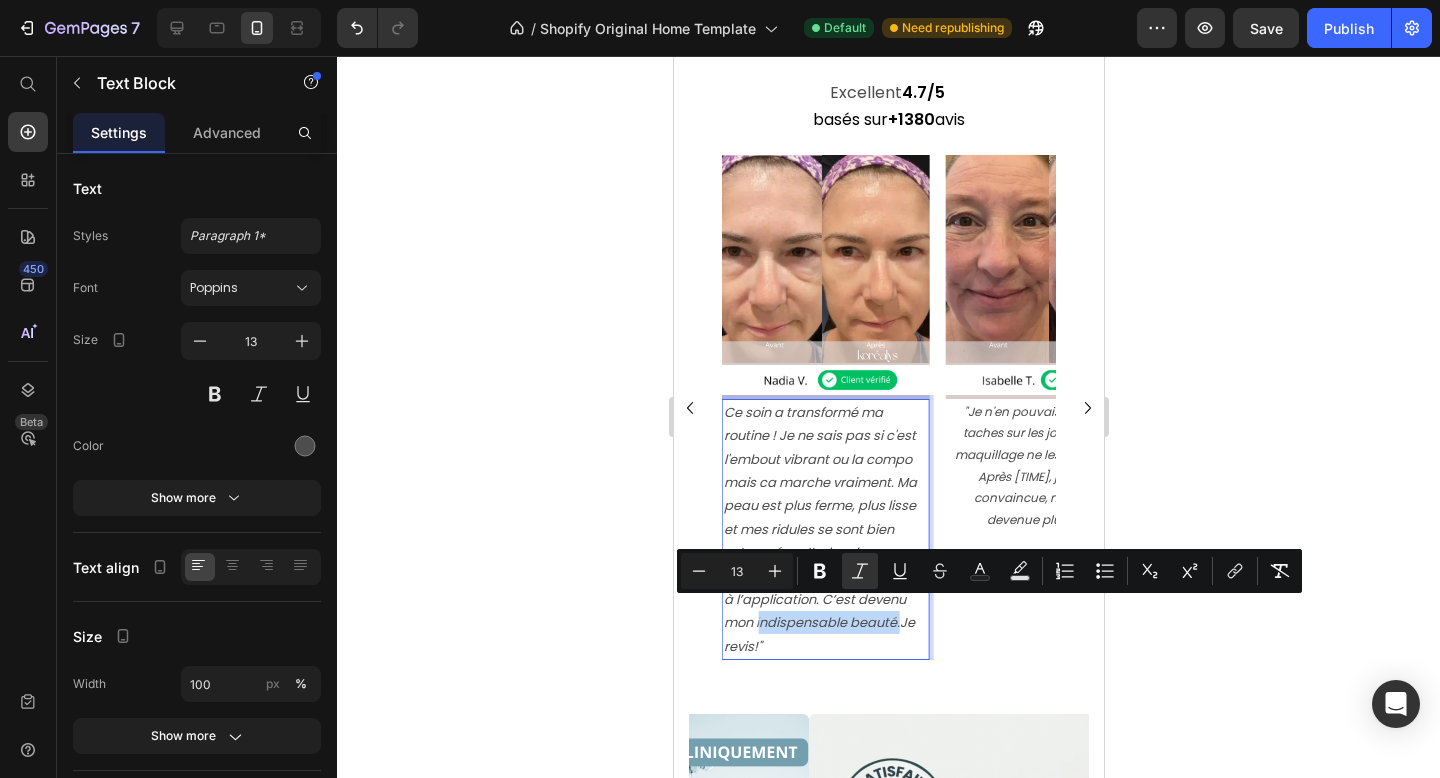drag, startPoint x: 757, startPoint y: 634, endPoint x: 897, endPoint y: 605, distance: 142.97203 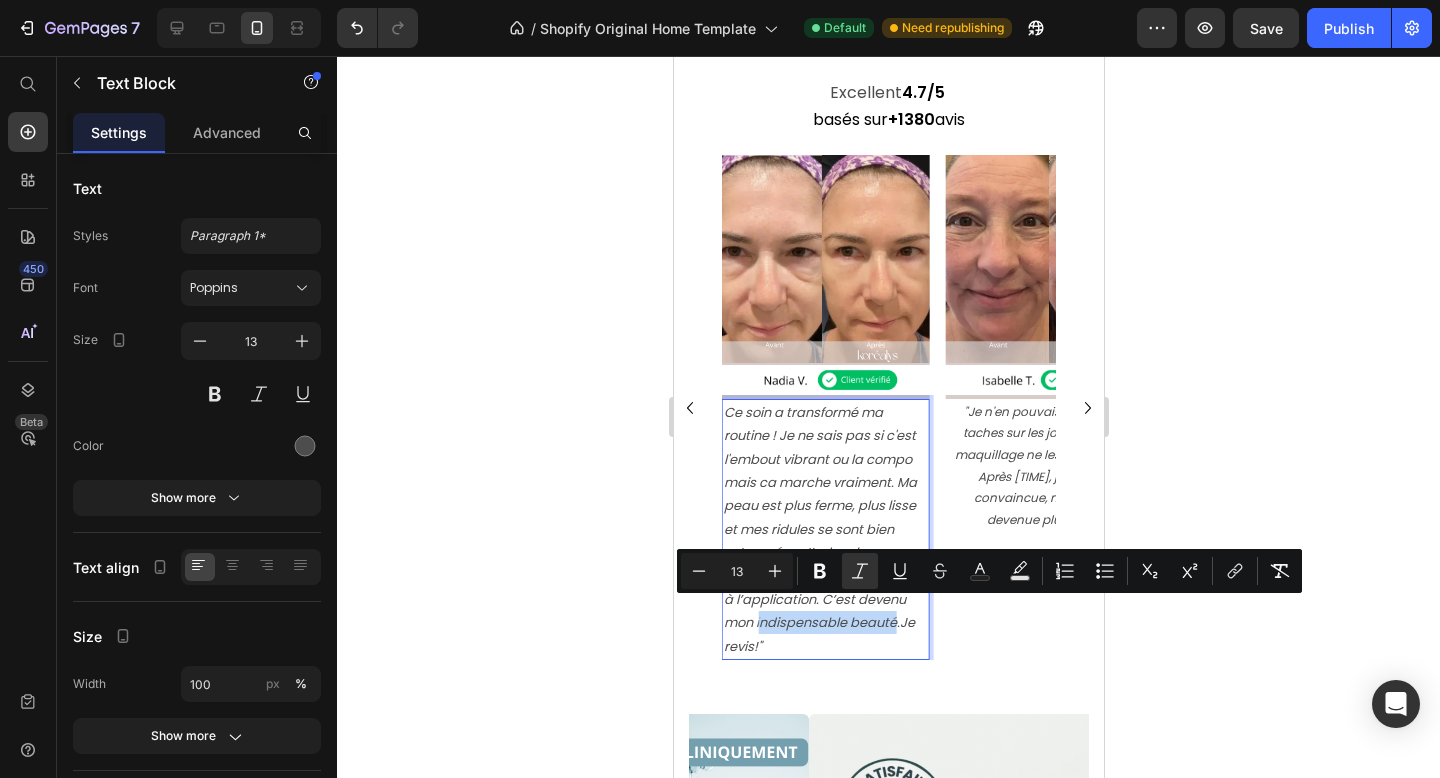 click on "Ce soin a transformé ma routine ! Je ne sais pas si c'est l'embout vibrant ou la compo mais ca marche vraiment. Ma peau est plus ferme, plus lisse et mes ridules se sont bien estompées. J’adore la sensation chaude et relaxante à l’application. C’est devenu mon indispensable beauté.Je revis!"" at bounding box center (821, 529) 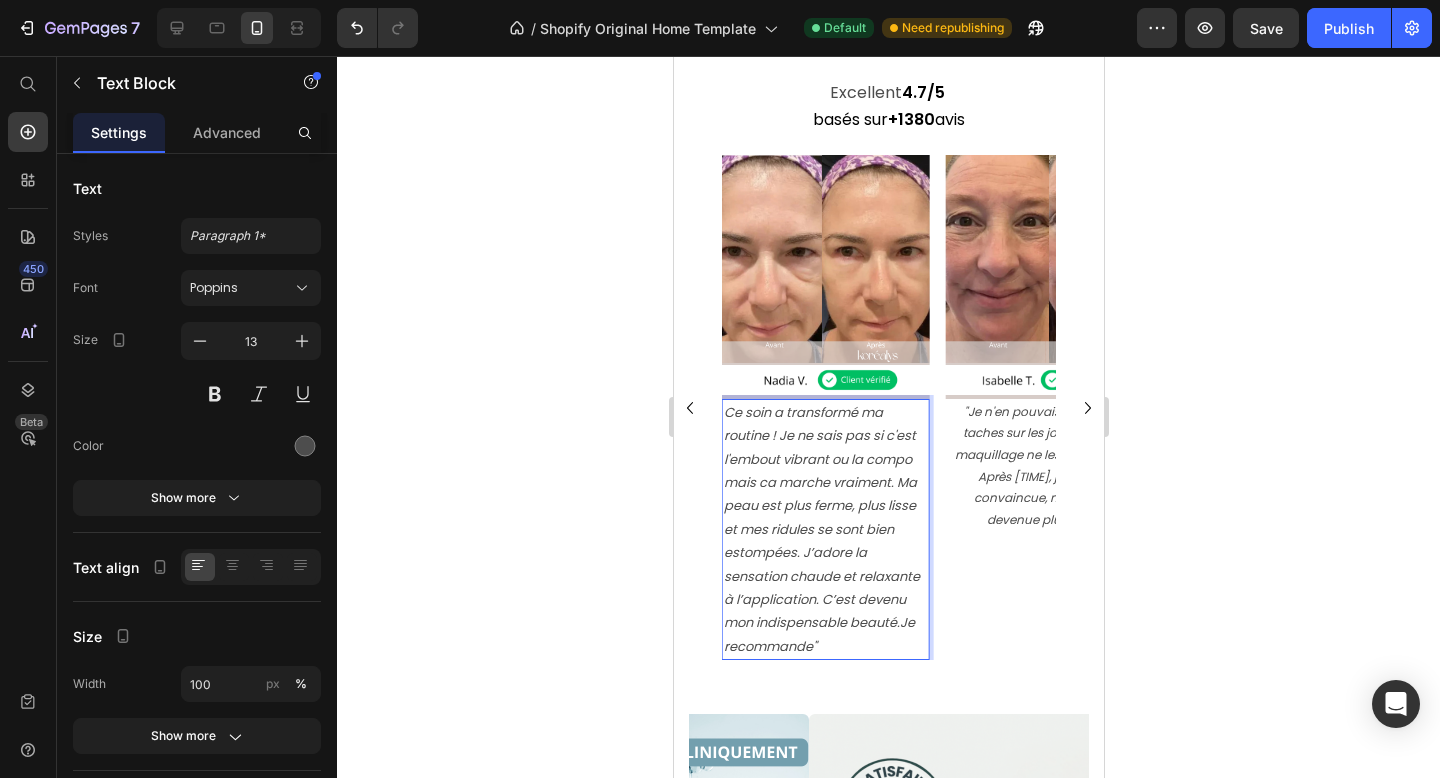 click 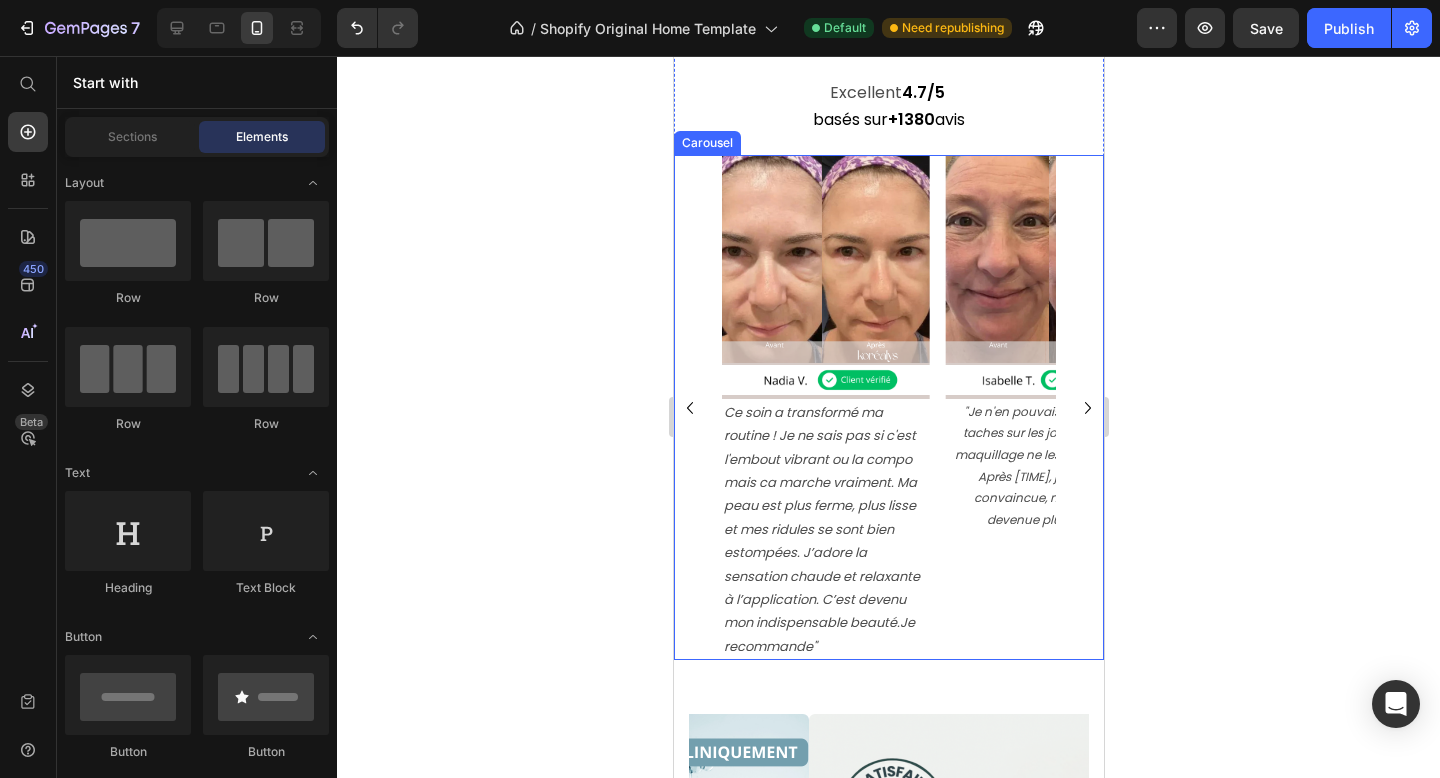 click 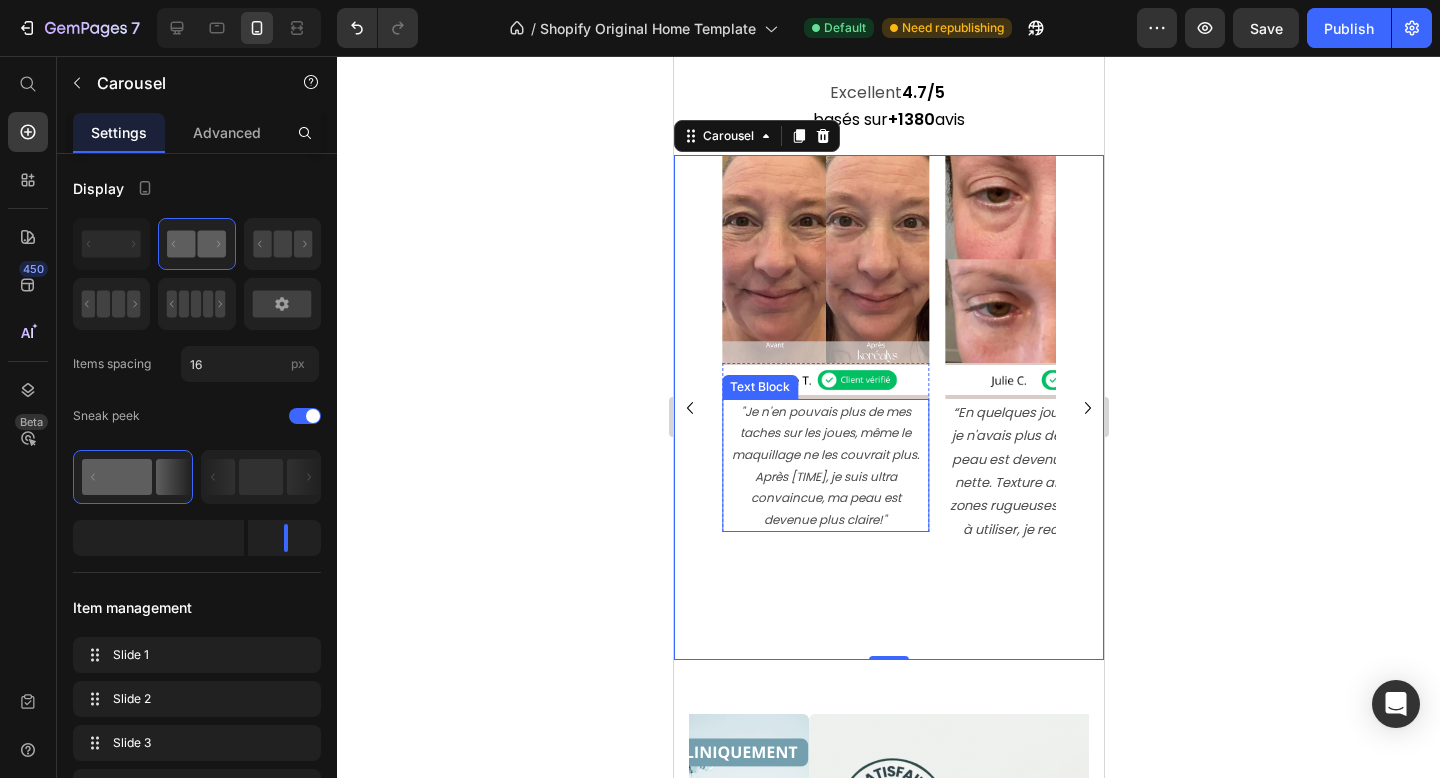 click on ""Je n'en pouvais plus de mes taches sur les joues, même le maquillage ne les couvrait plus. Après [TIME], je suis ultra convaincue, ma peau est devenue plus claire!"" at bounding box center [825, 465] 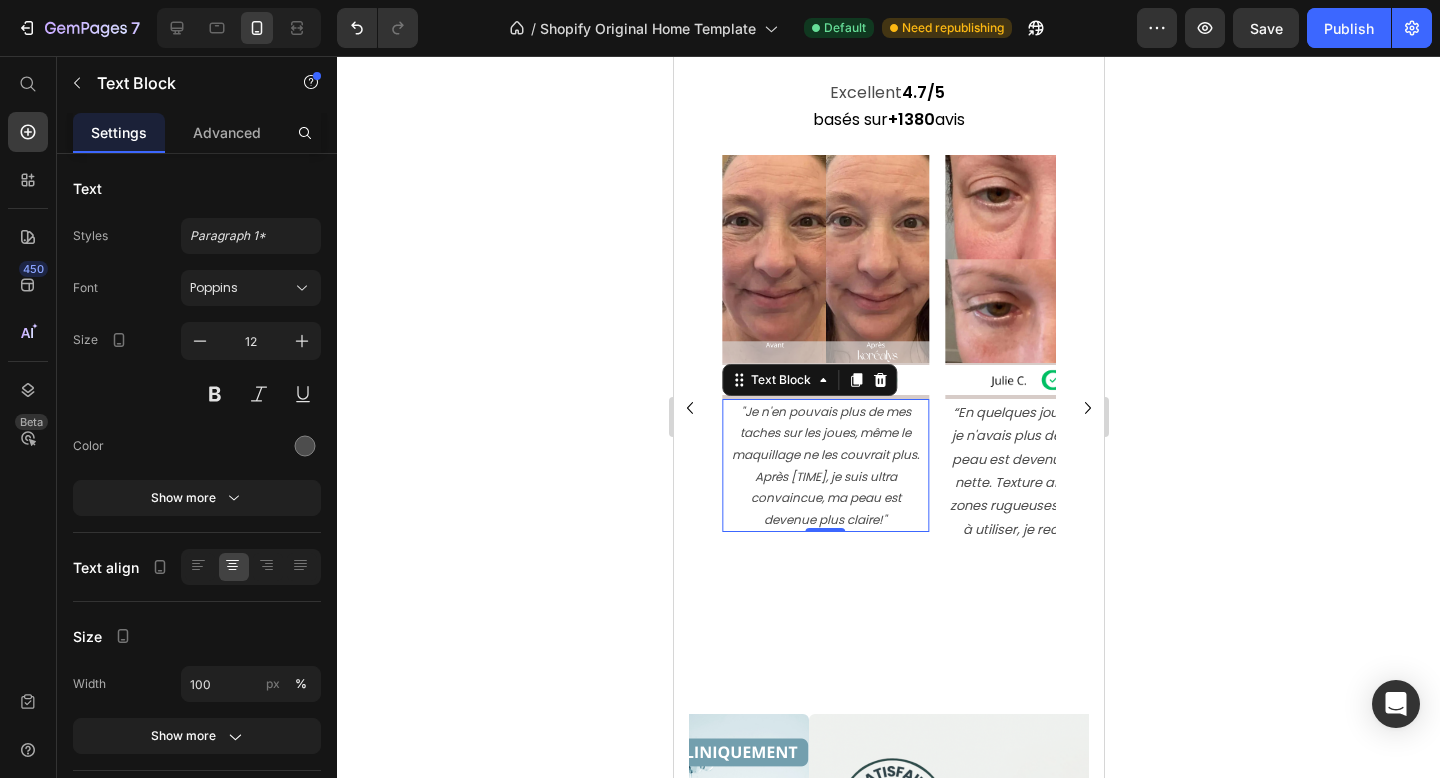 click on ""Je n'en pouvais plus de mes taches sur les joues, même le maquillage ne les couvrait plus. Après [TIME], je suis ultra convaincue, ma peau est devenue plus claire!"" at bounding box center [824, 466] 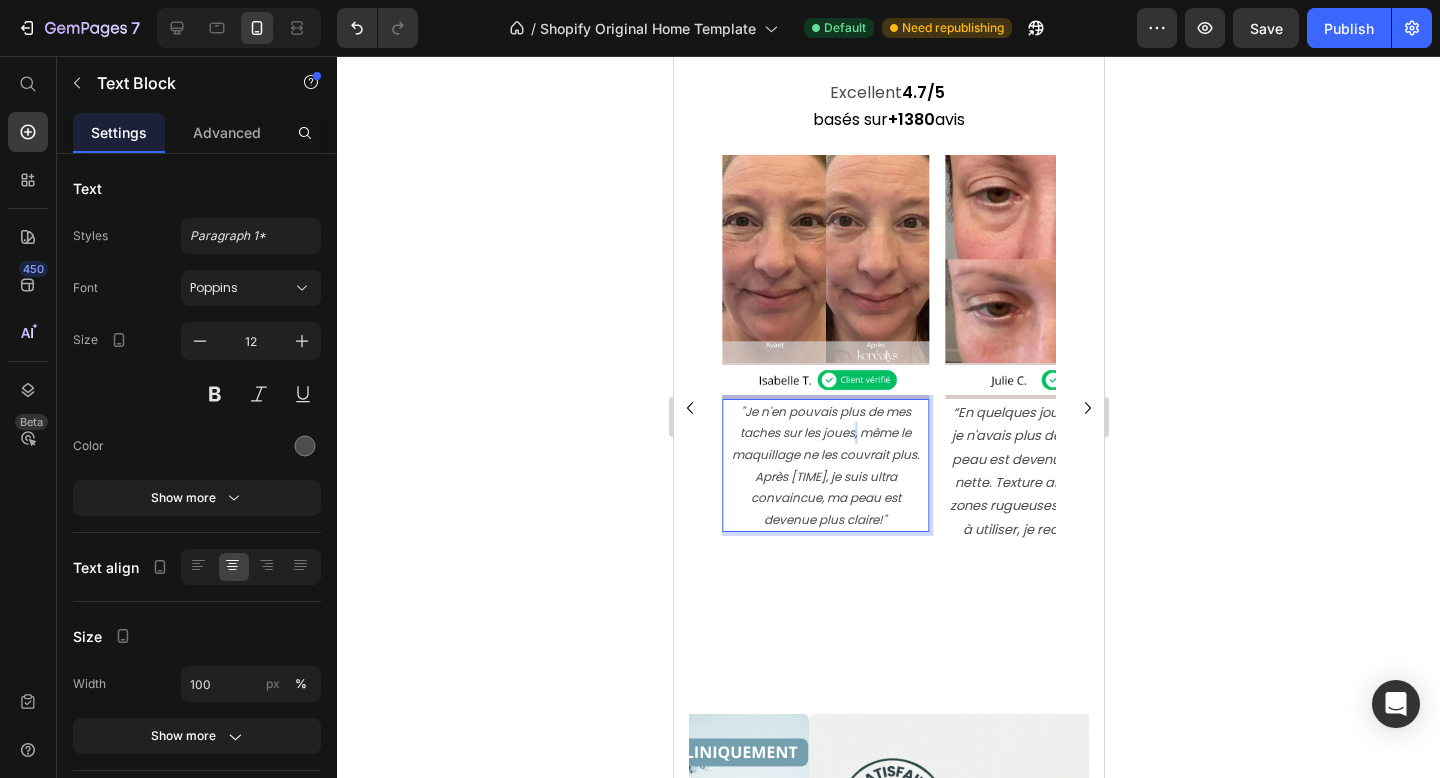 click on ""Je n'en pouvais plus de mes taches sur les joues, même le maquillage ne les couvrait plus. Après [TIME], je suis ultra convaincue, ma peau est devenue plus claire!"" at bounding box center [824, 466] 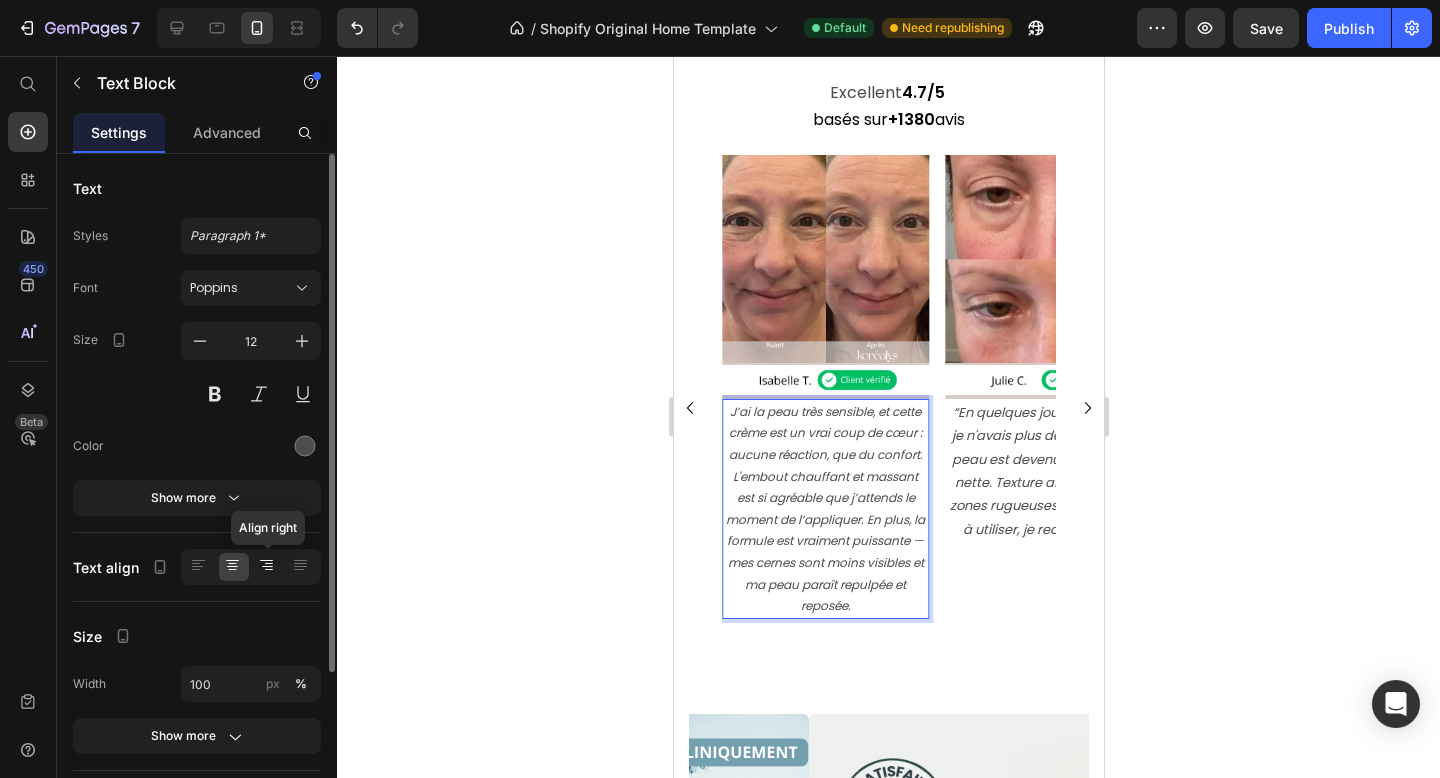 click 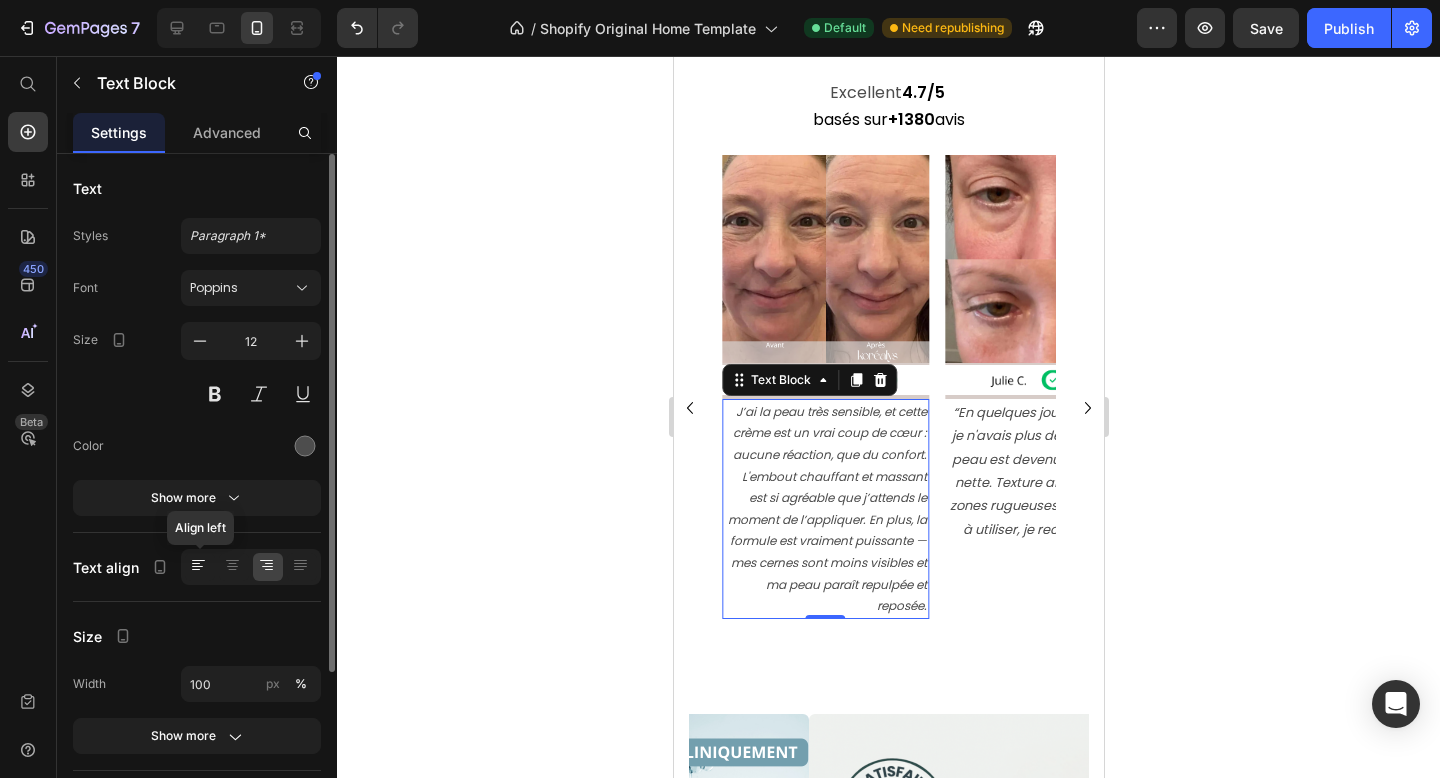 click 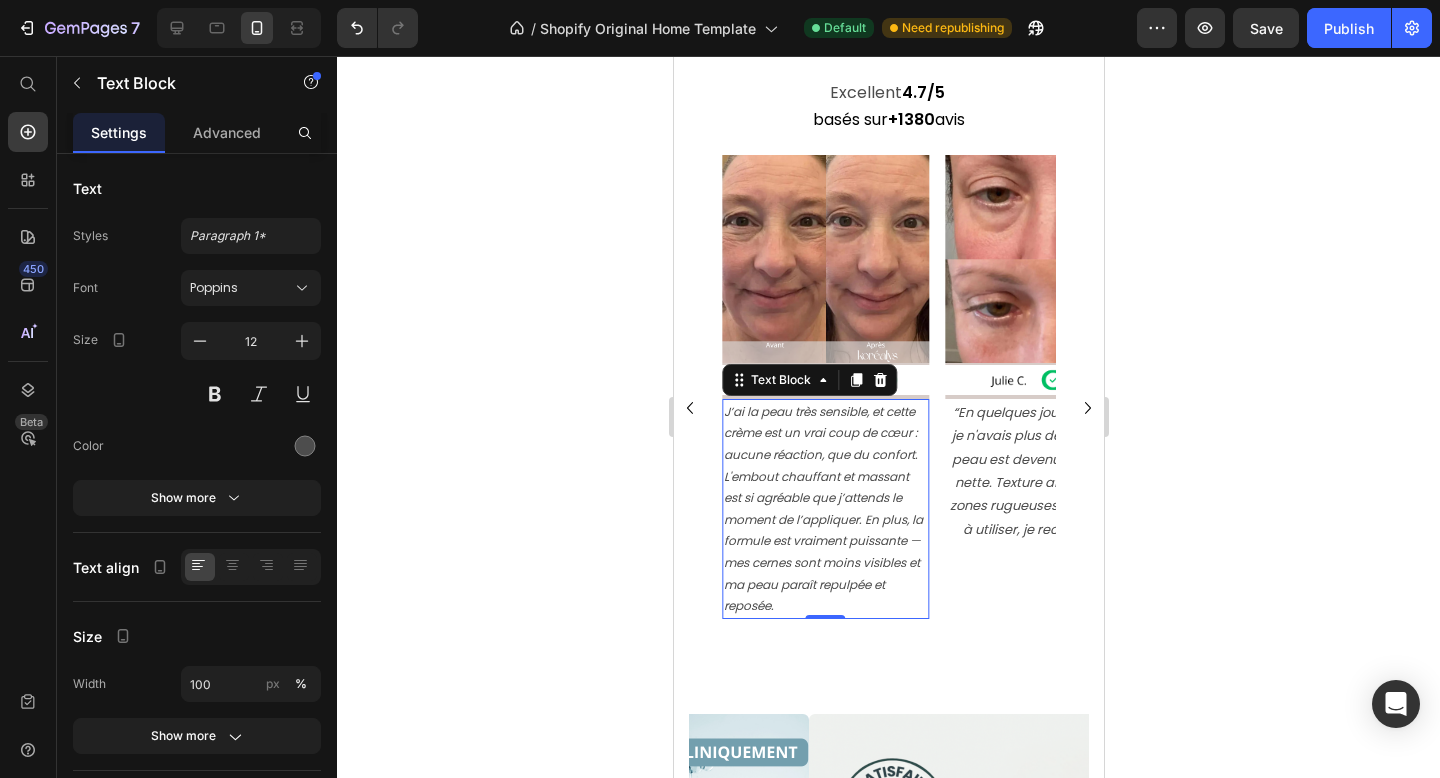 click on "J’ai la peau très sensible, et cette crème est un vrai coup de cœur : aucune réaction, que du confort. L'embout chauffant et massant est si agréable que j’attends le moment de l’appliquer. En plus, la formule est vraiment puissante — mes cernes sont moins visibles et ma peau paraît repulpée et reposée." at bounding box center [822, 508] 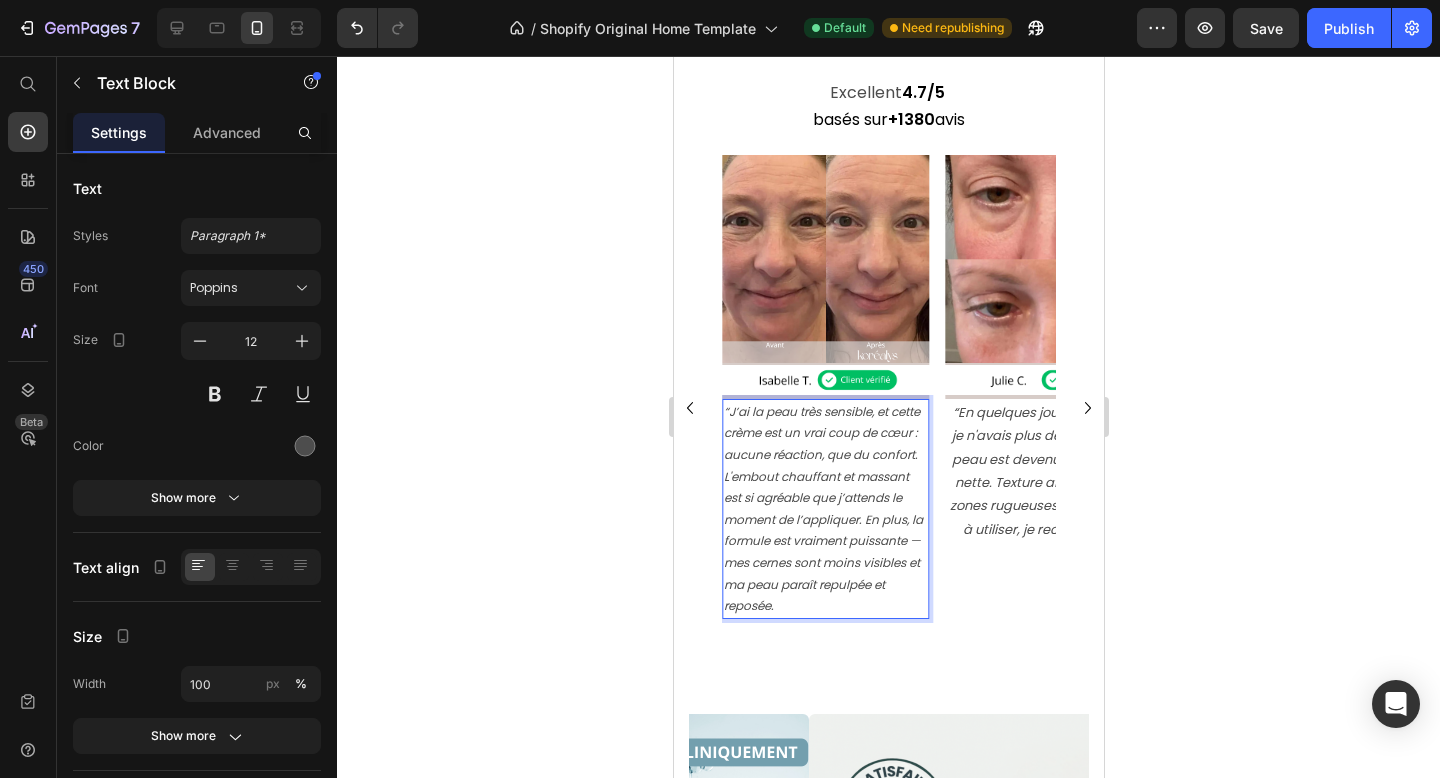 click on "“J’ai la peau très sensible, et cette crème est un vrai coup de cœur : aucune réaction, que du confort. L'embout chauffant et massant est si agréable que j’attends le moment de l’appliquer. En plus, la formule est vraiment puissante — mes cernes sont moins visibles et ma peau paraît repulpée et reposée." at bounding box center [824, 509] 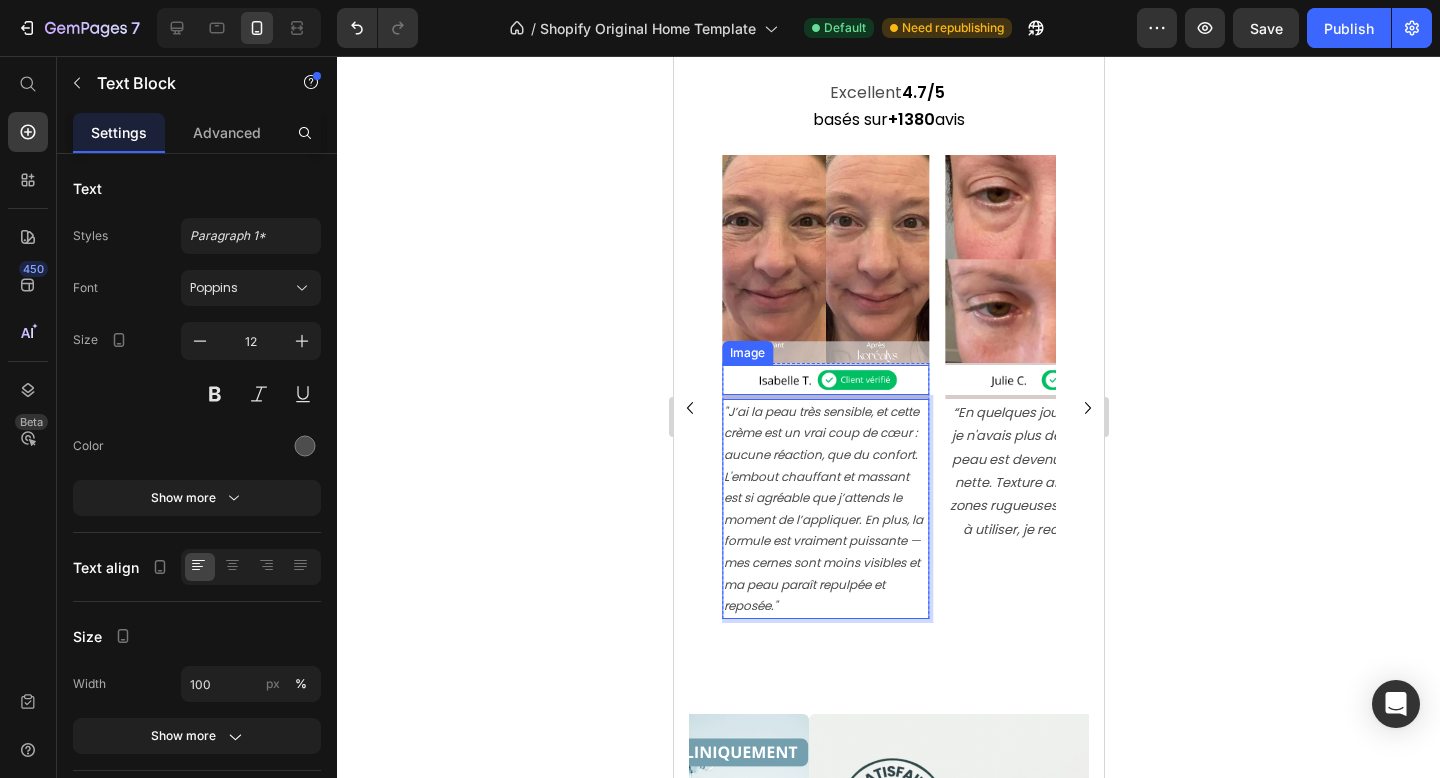 click at bounding box center [824, 380] 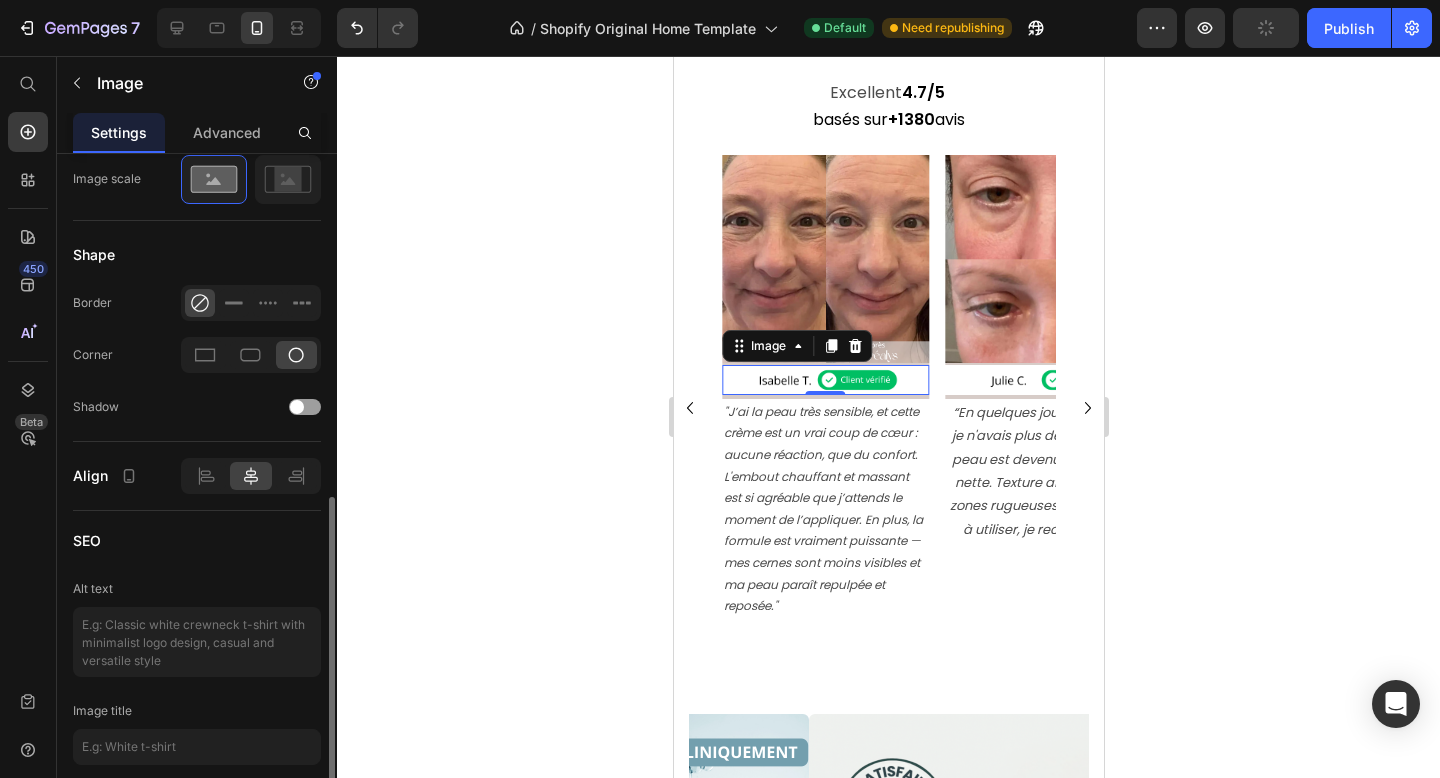 scroll, scrollTop: 776, scrollLeft: 0, axis: vertical 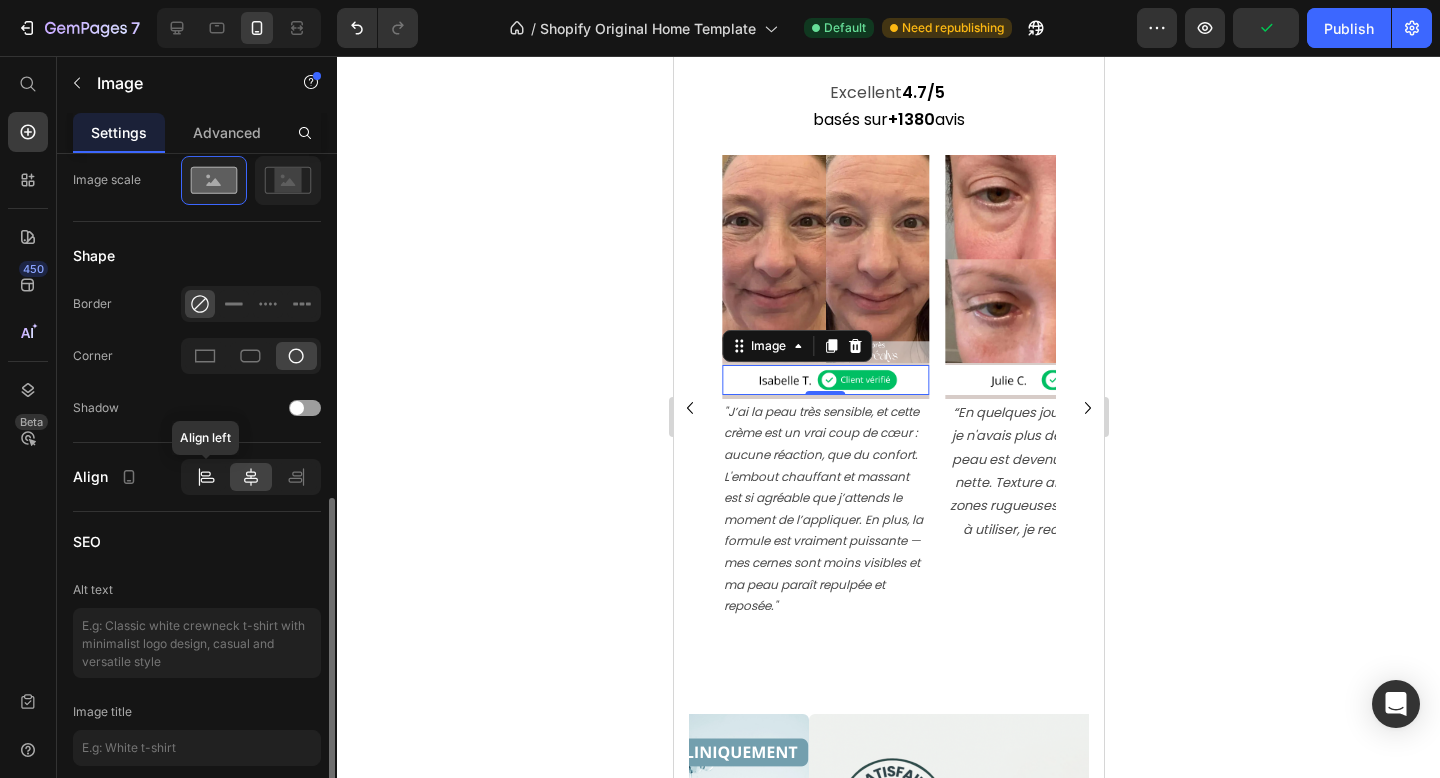 click 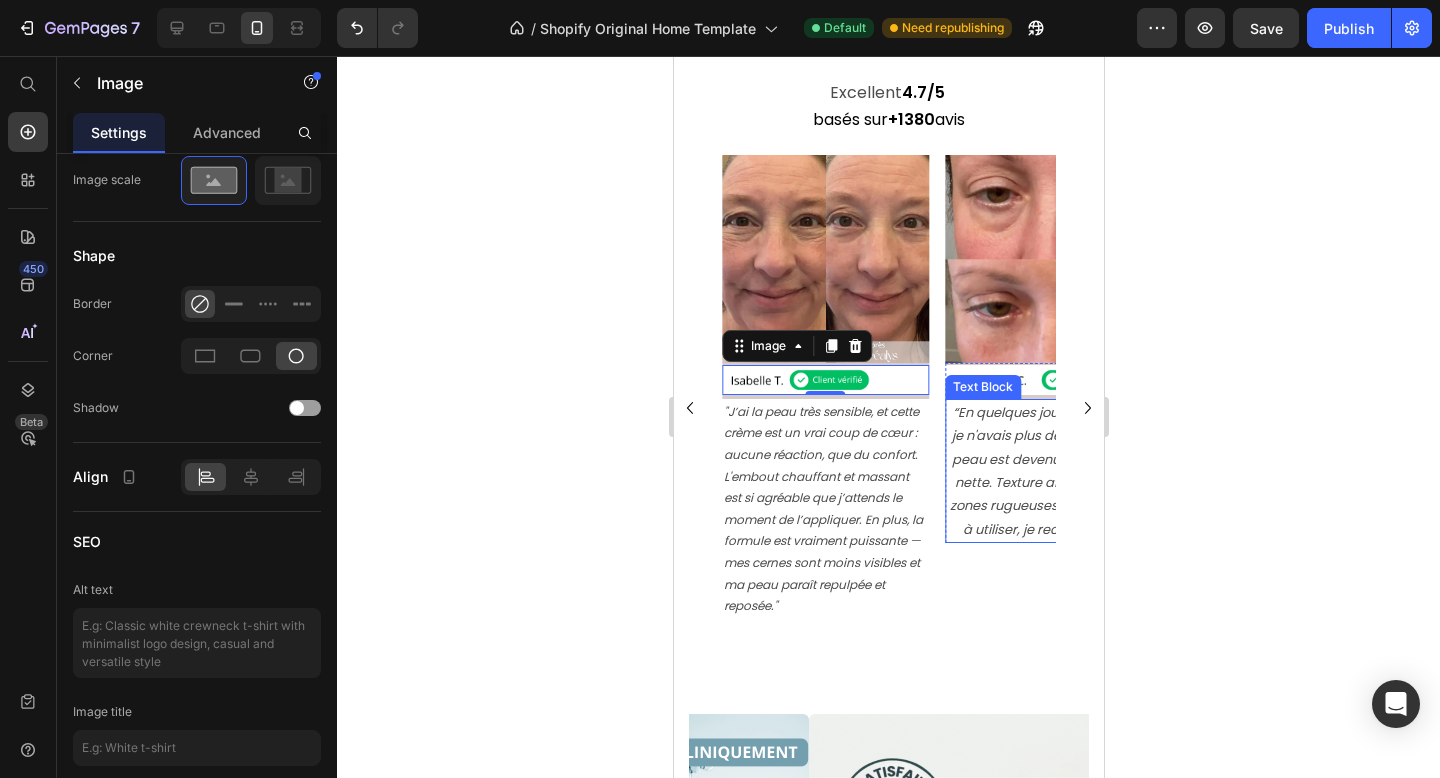 click on "“En quelques jours seulement, je n'avais plus de boutons, ma peau est devenue plus lisse et nette. Texture affinée, plus de zones rugueuses. Super simple à utiliser, je recommande.”" at bounding box center (1048, 471) 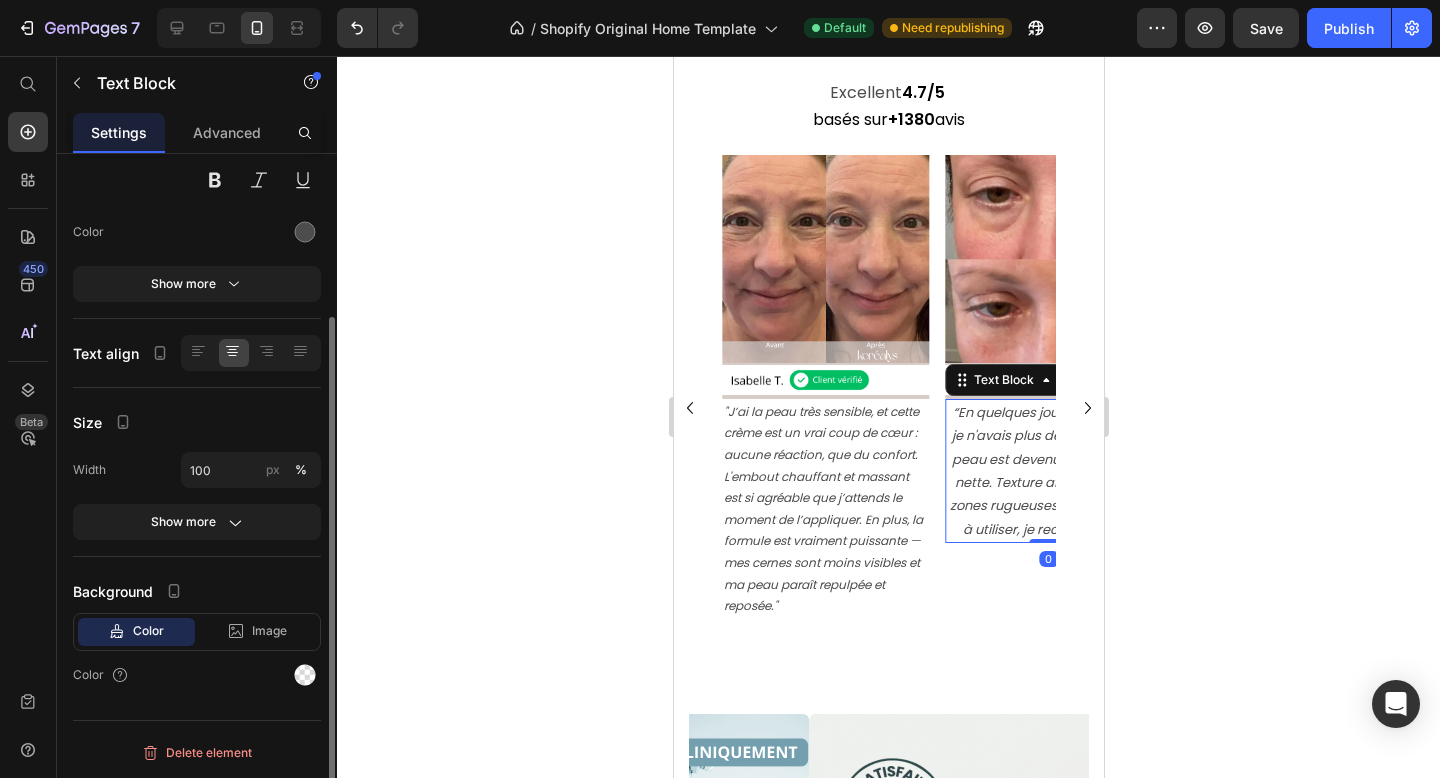 scroll, scrollTop: 0, scrollLeft: 0, axis: both 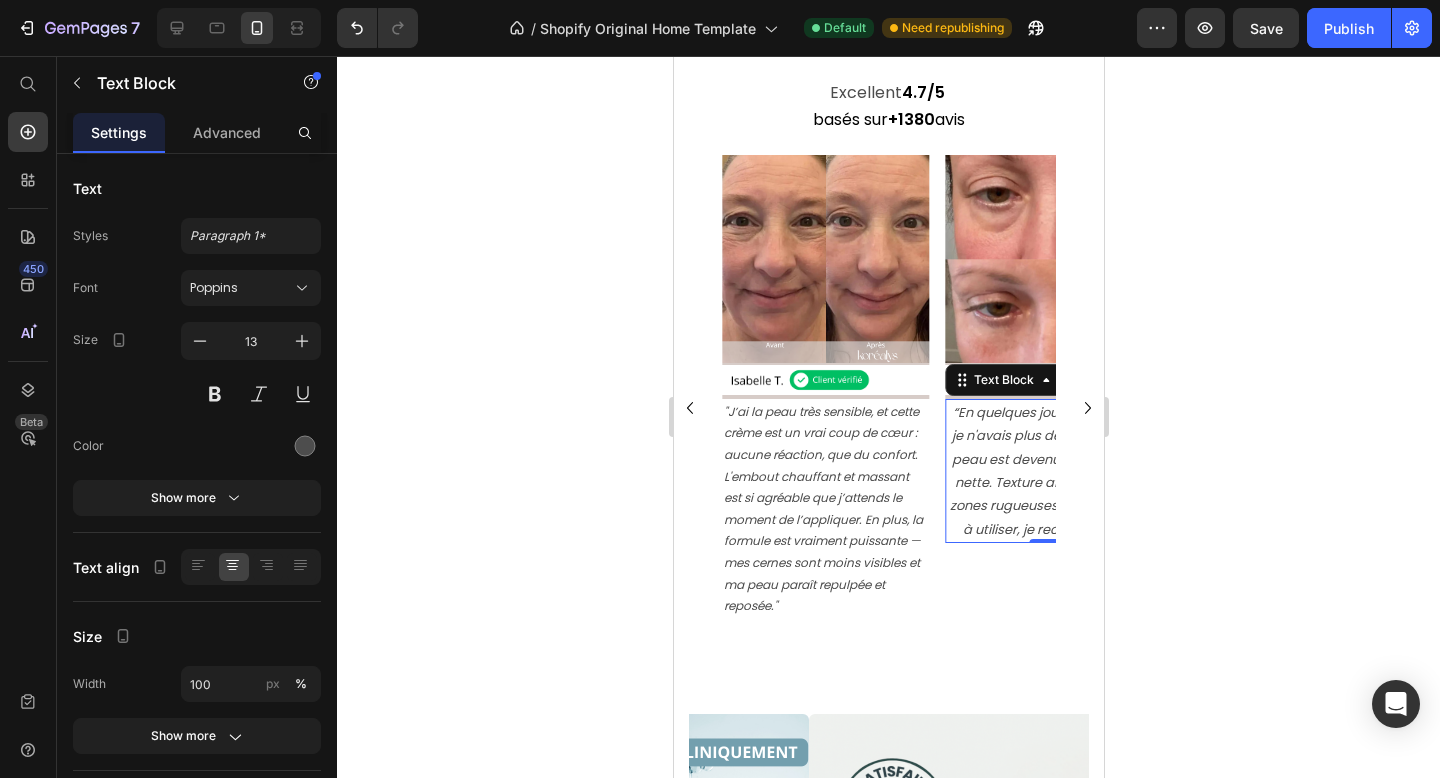 click on "“En quelques jours seulement, je n'avais plus de boutons, ma peau est devenue plus lisse et nette. Texture affinée, plus de zones rugueuses. Super simple à utiliser, je recommande.”" at bounding box center [1047, 471] 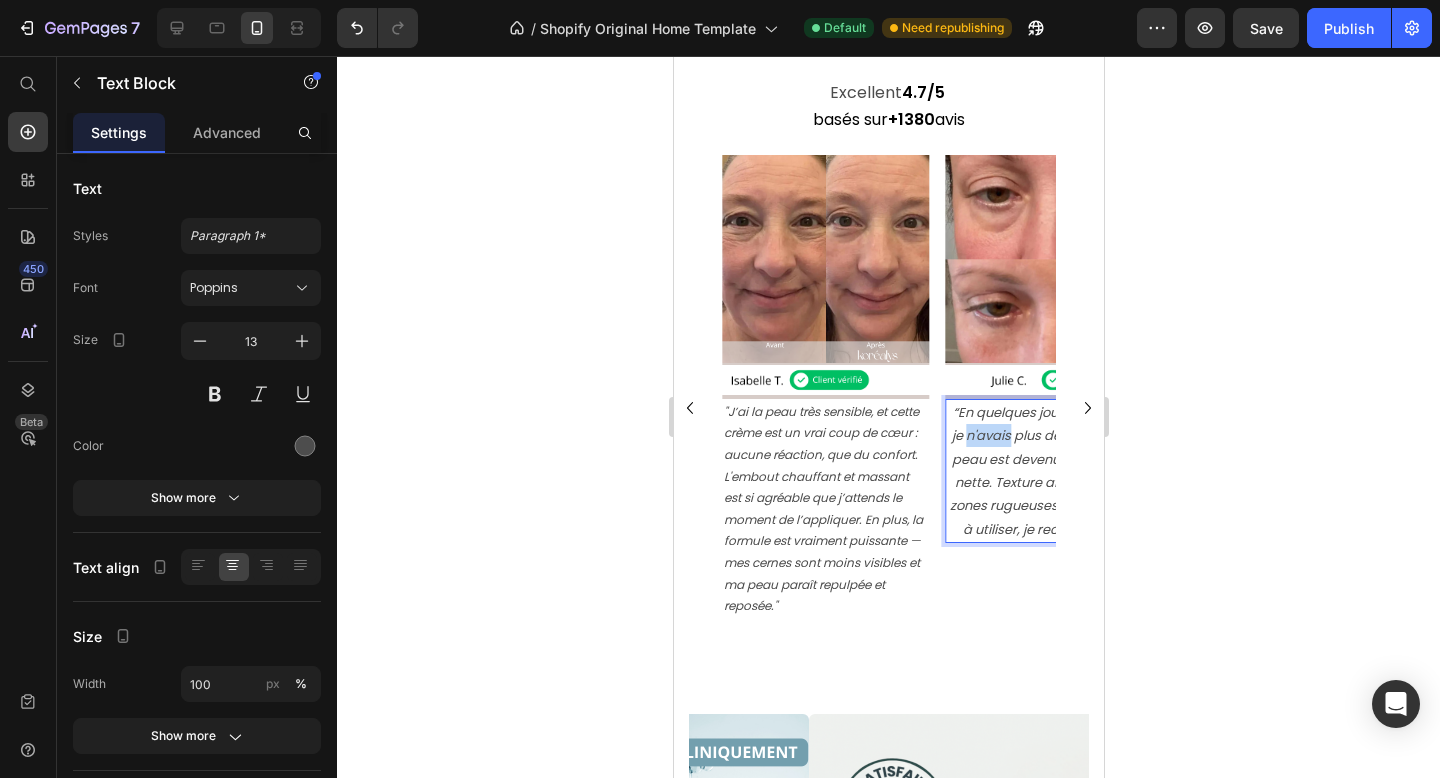 click on "“En quelques jours seulement, je n'avais plus de boutons, ma peau est devenue plus lisse et nette. Texture affinée, plus de zones rugueuses. Super simple à utiliser, je recommande.”" at bounding box center [1047, 471] 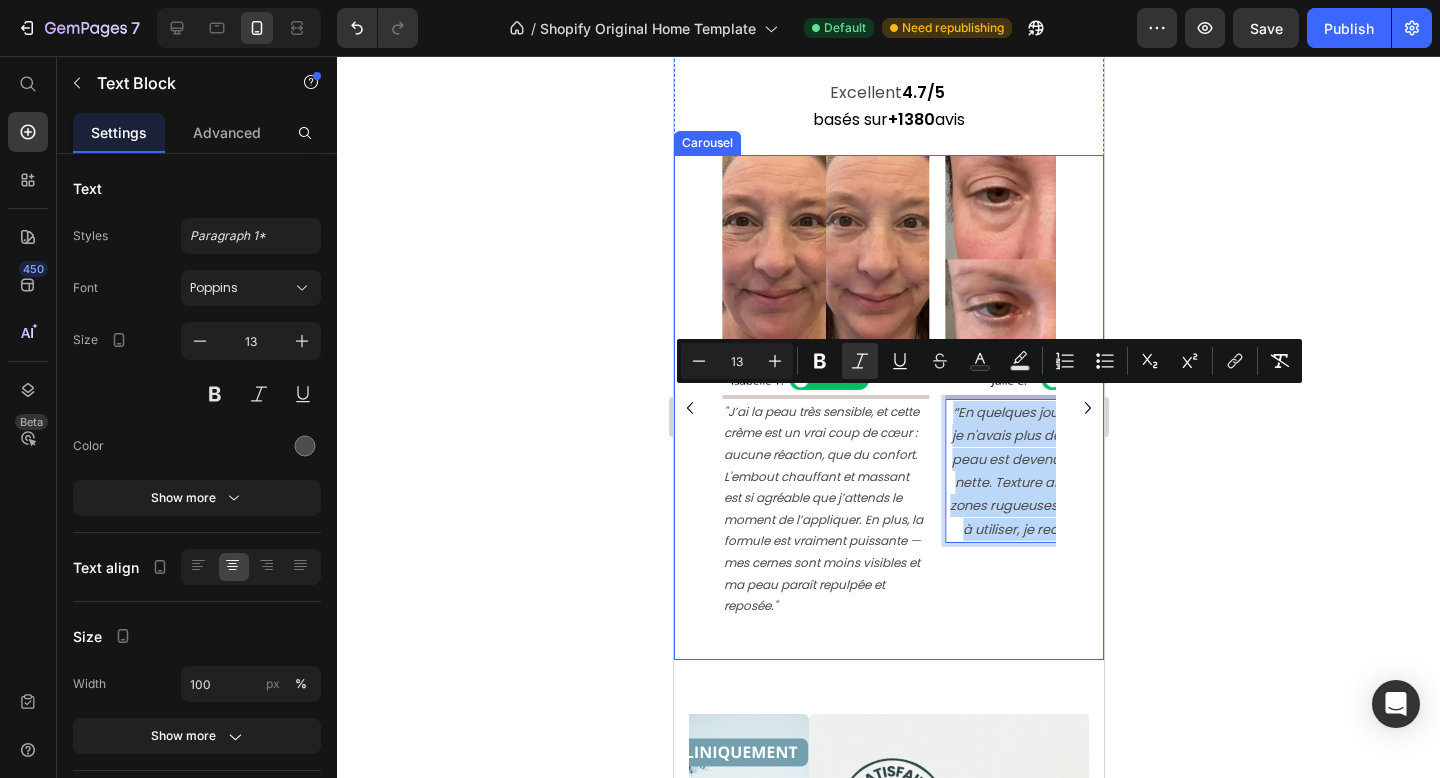 click 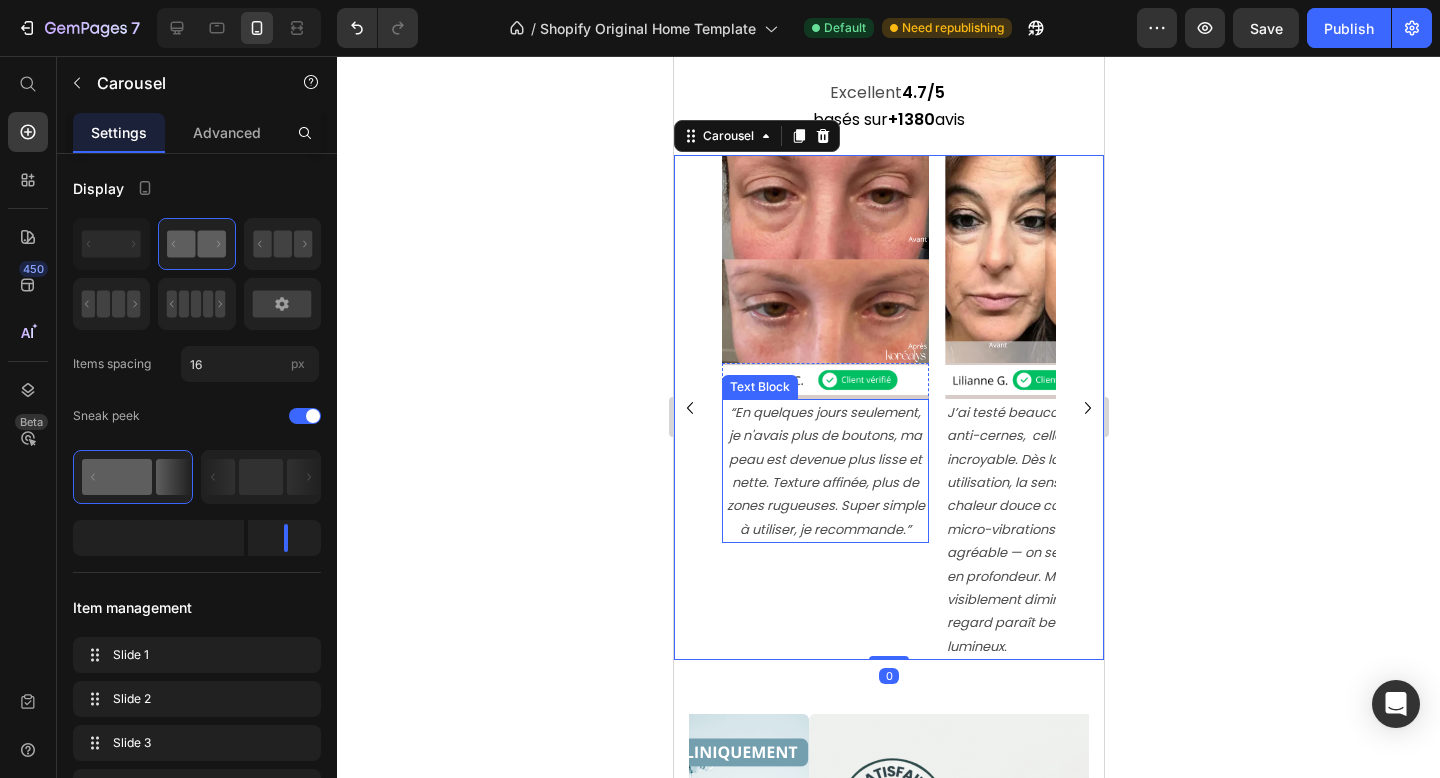 click on "“En quelques jours seulement, je n'avais plus de boutons, ma peau est devenue plus lisse et nette. Texture affinée, plus de zones rugueuses. Super simple à utiliser, je recommande.”" at bounding box center (825, 471) 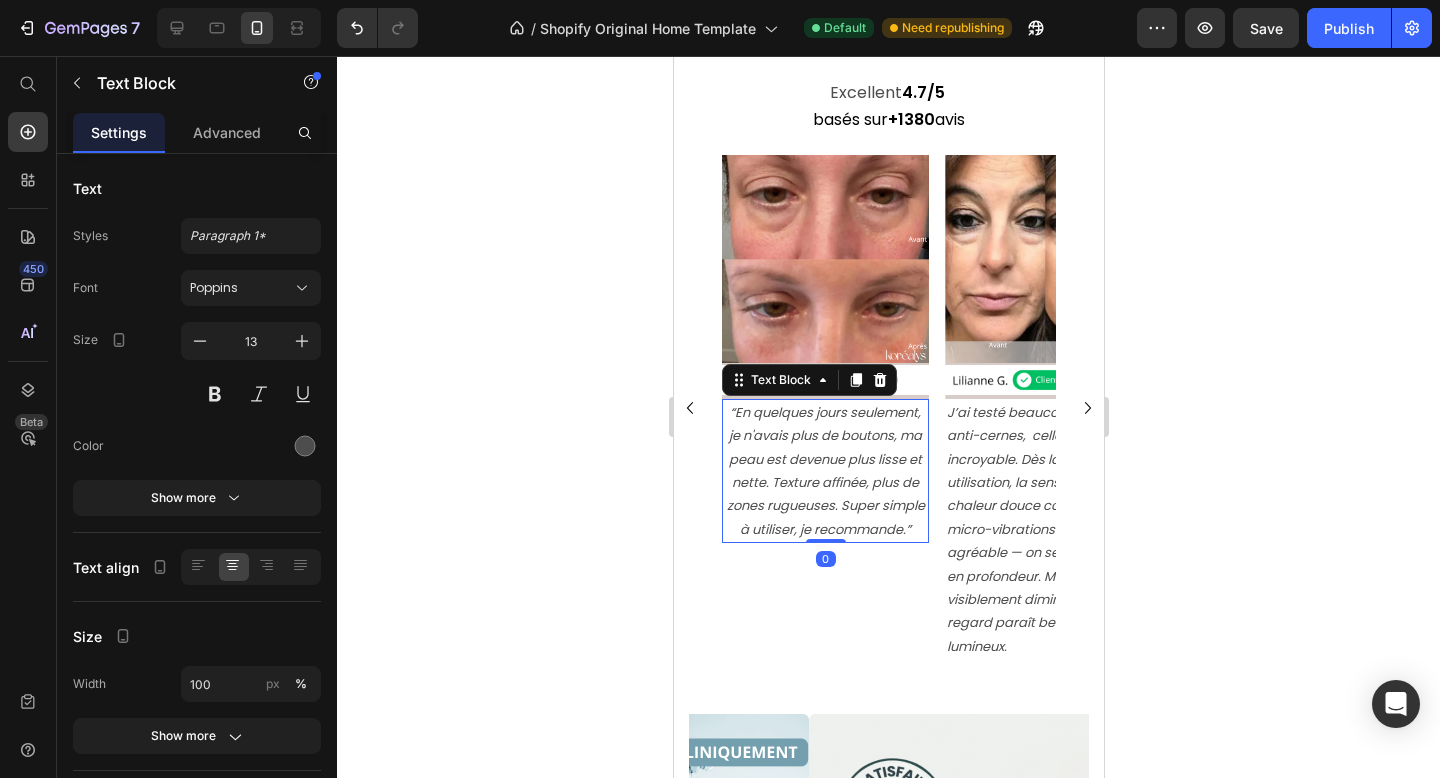 click on "“En quelques jours seulement, je n'avais plus de boutons, ma peau est devenue plus lisse et nette. Texture affinée, plus de zones rugueuses. Super simple à utiliser, je recommande.”" at bounding box center (825, 471) 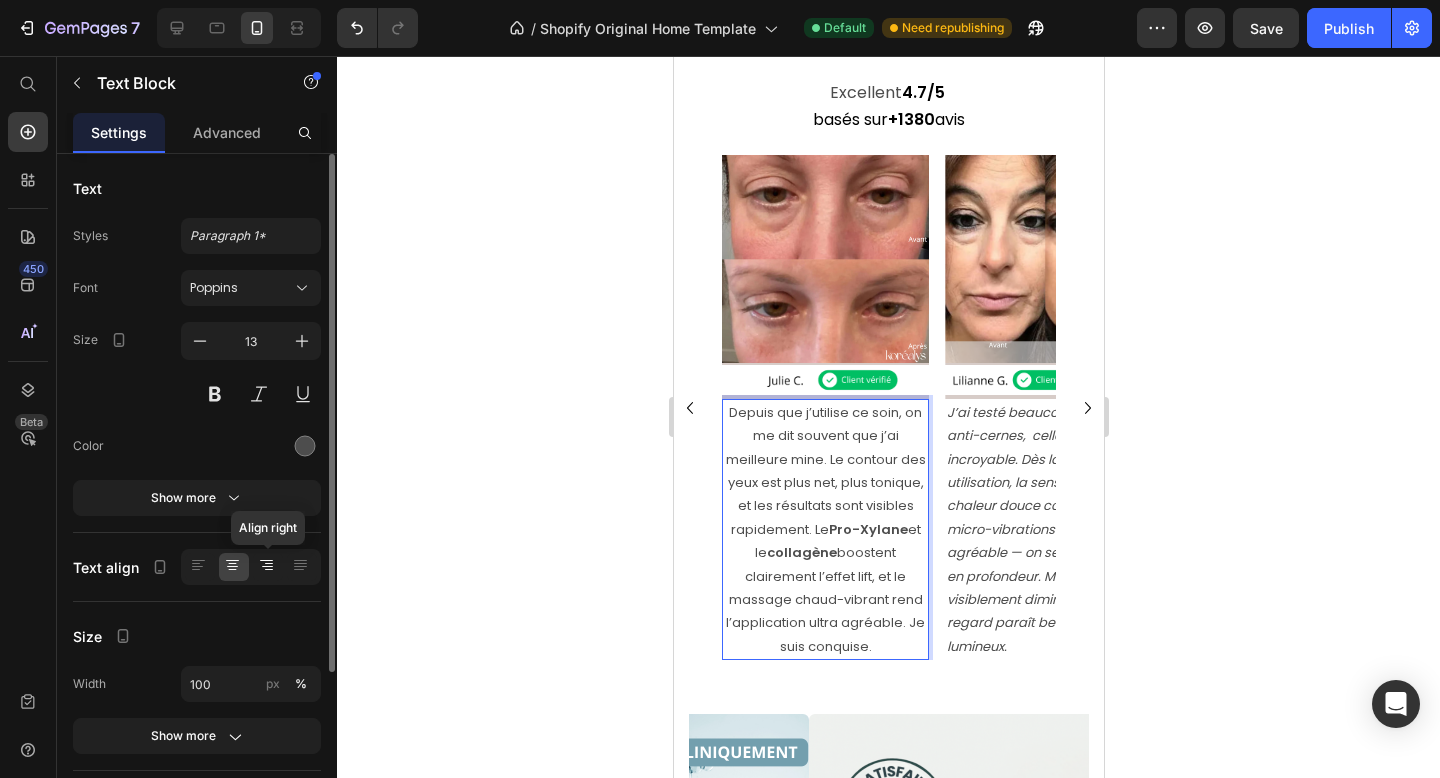 click 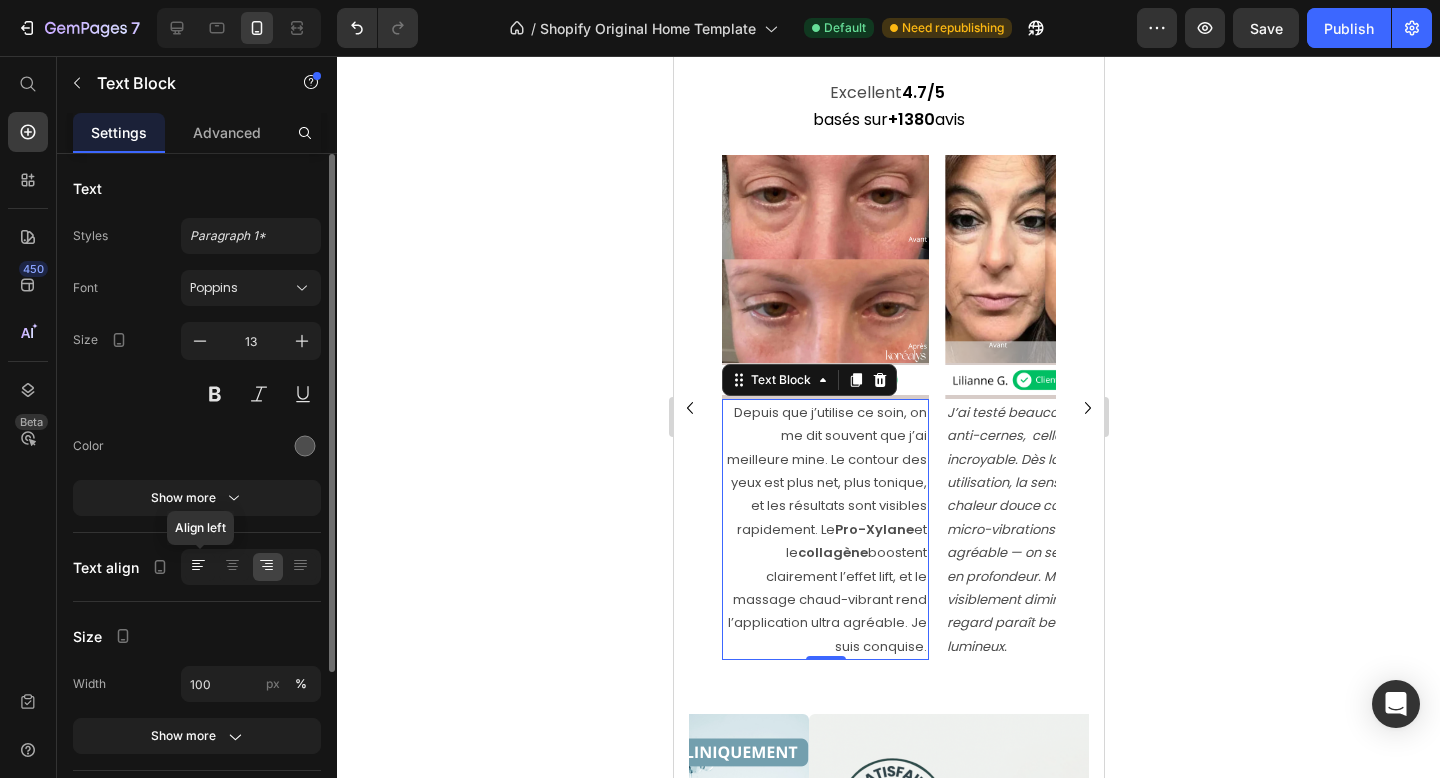click 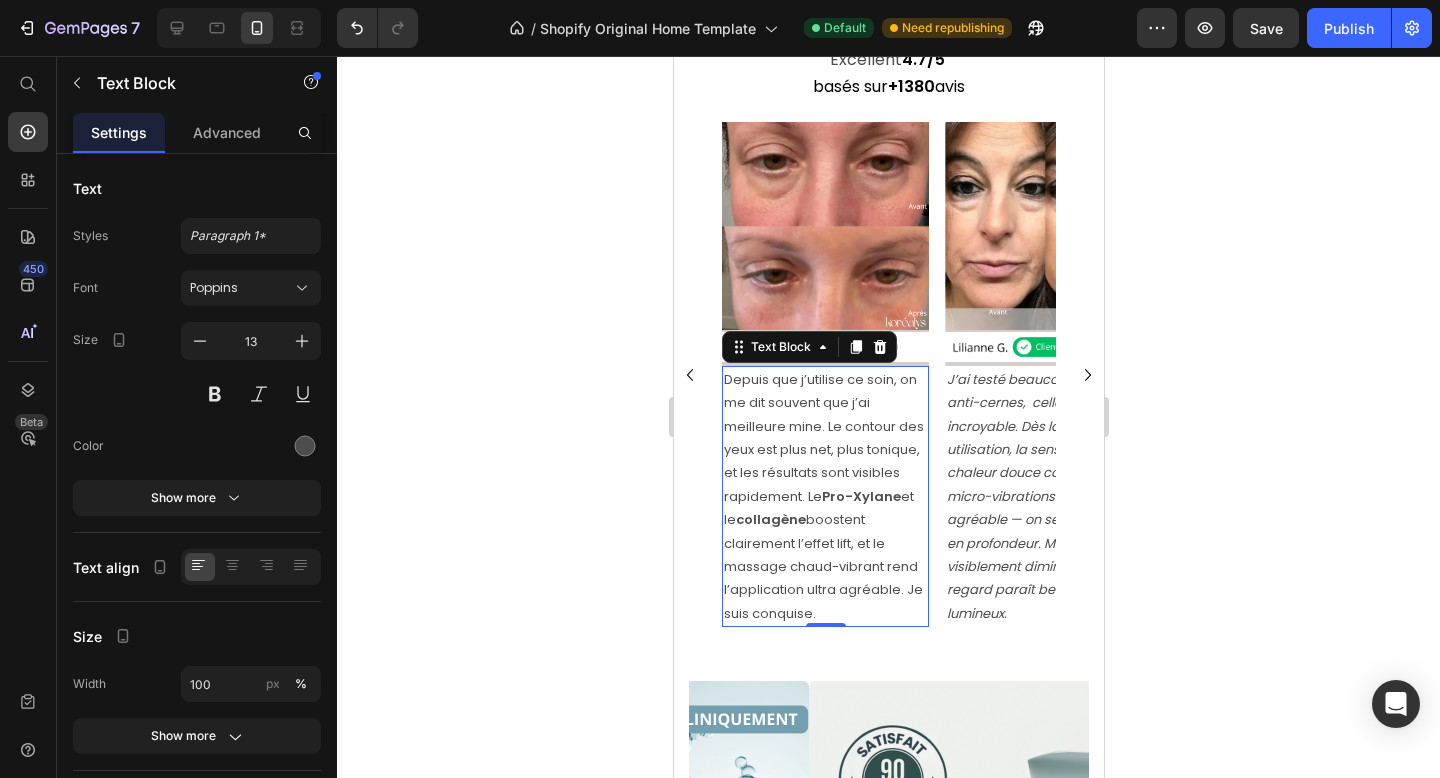 scroll, scrollTop: 1301, scrollLeft: 0, axis: vertical 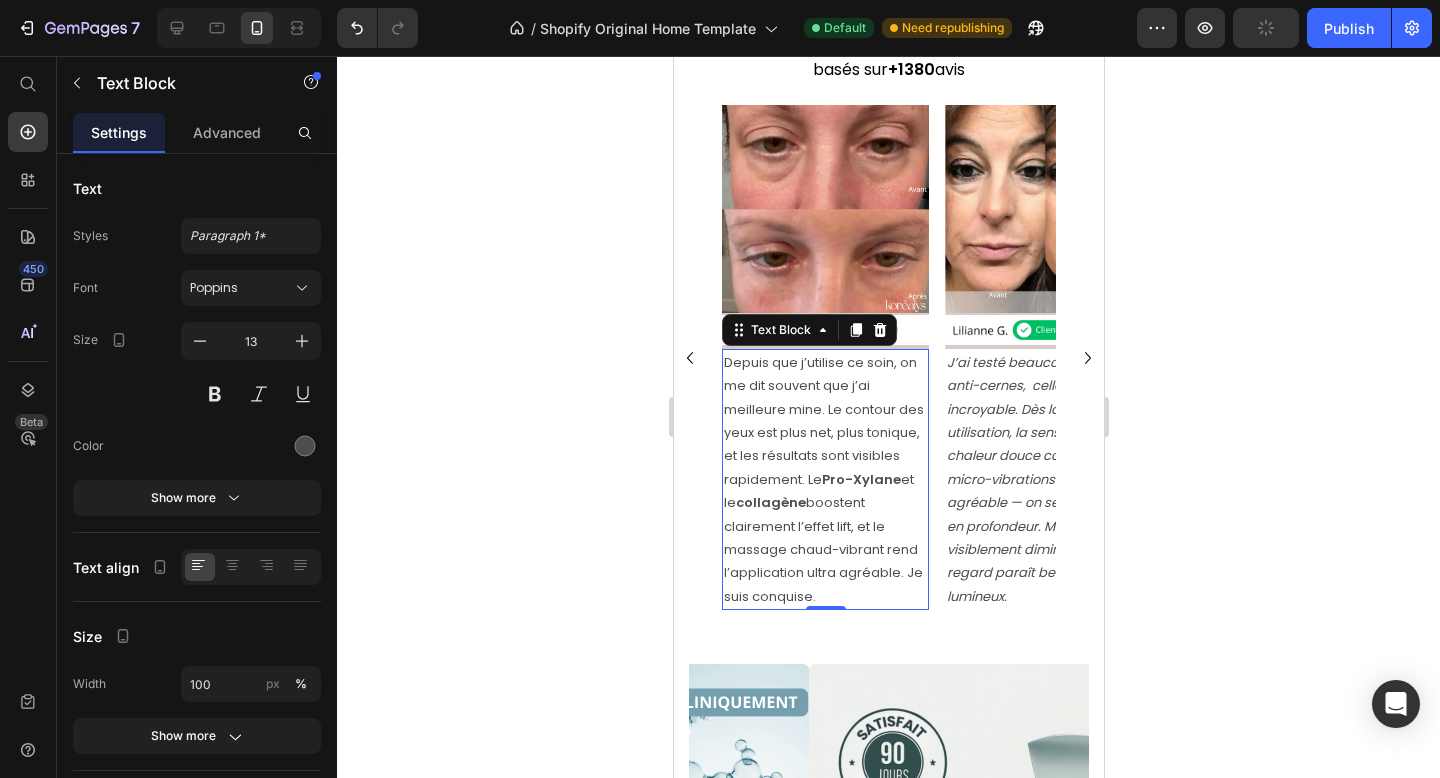 click on "Depuis que j’utilise ce soin, on me dit souvent que j’ai meilleure mine. Le contour des yeux est plus net, plus tonique, et les résultats sont visibles rapidement. Le  Pro-Xylane  et le  collagène  boostent clairement l’effet lift, et le massage chaud-vibrant rend l’application ultra agréable. Je suis conquise." at bounding box center [824, 479] 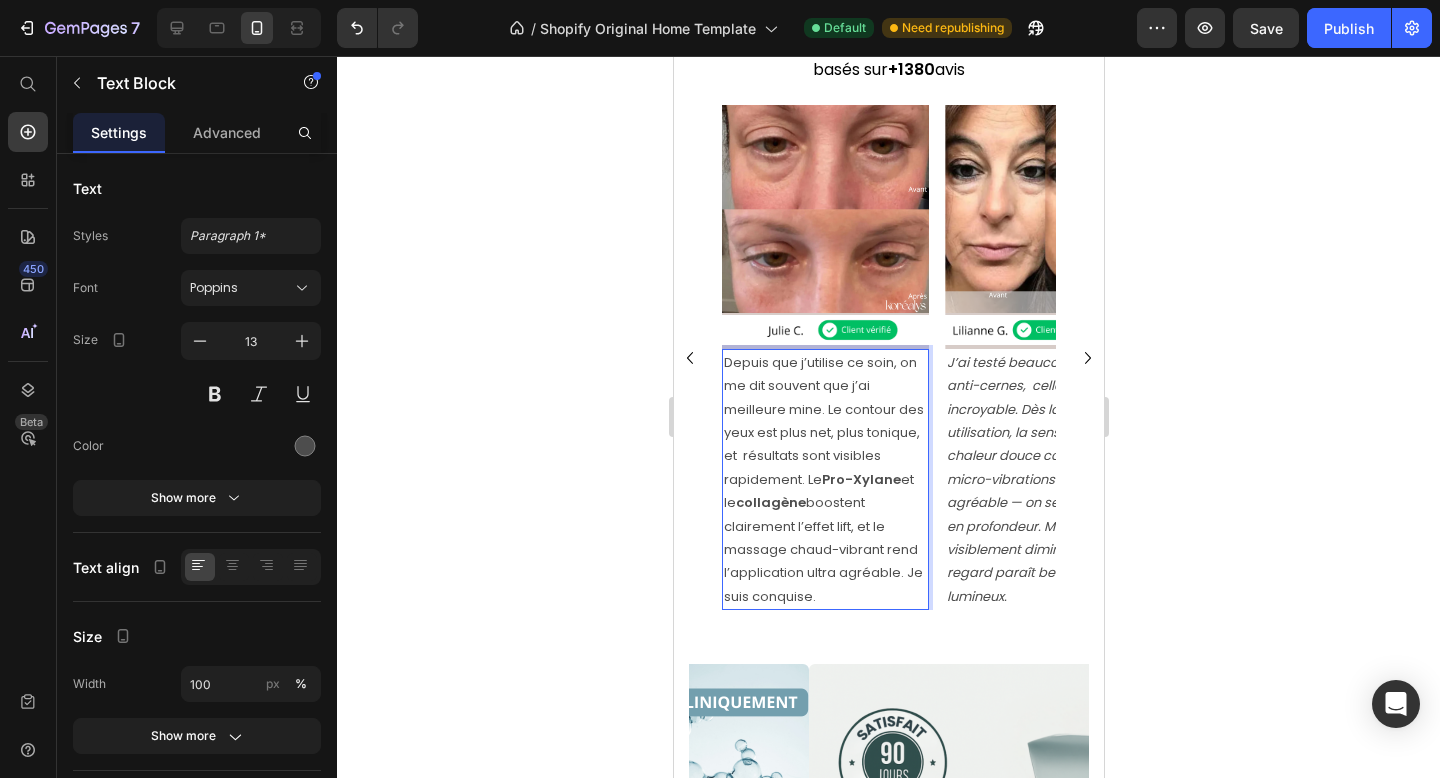 click on "Depuis que j’utilise ce soin, on me dit souvent que j’ai meilleure mine. Le contour des yeux est plus net, plus tonique, et  résultats sont visibles rapidement. Le  Pro-Xylane  et le  collagène  boostent clairement l’effet lift, et le massage chaud-vibrant rend l’application ultra agréable. Je suis conquise." at bounding box center [824, 479] 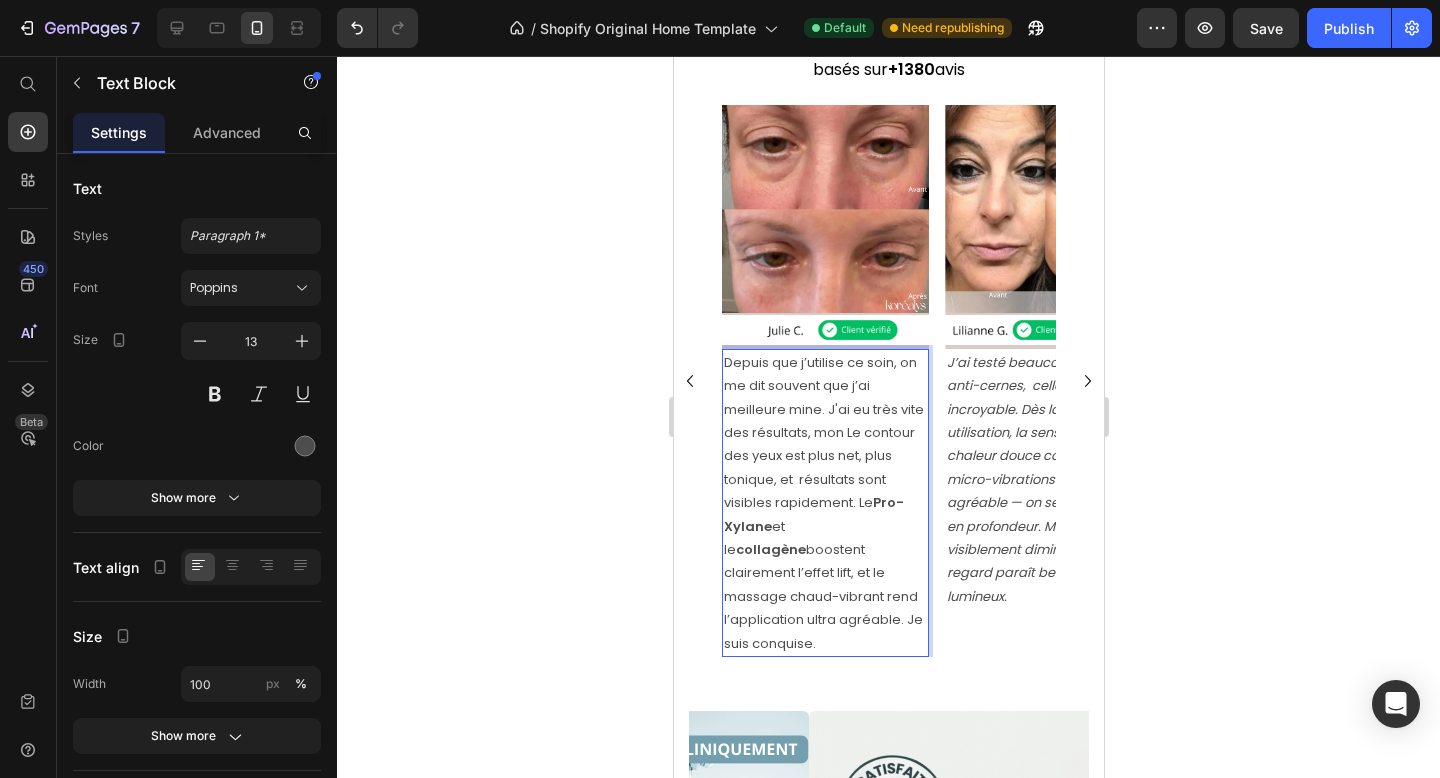 click on "Depuis que j’utilise ce soin, on me dit souvent que j’ai meilleure mine. J'ai eu très vite des résultats, mon Le contour des yeux est plus net, plus tonique, et  résultats sont visibles rapidement. Le  Pro-Xylane  et le  collagène  boostent clairement l’effet lift, et le massage chaud-vibrant rend l’application ultra agréable. Je suis conquise." at bounding box center (824, 503) 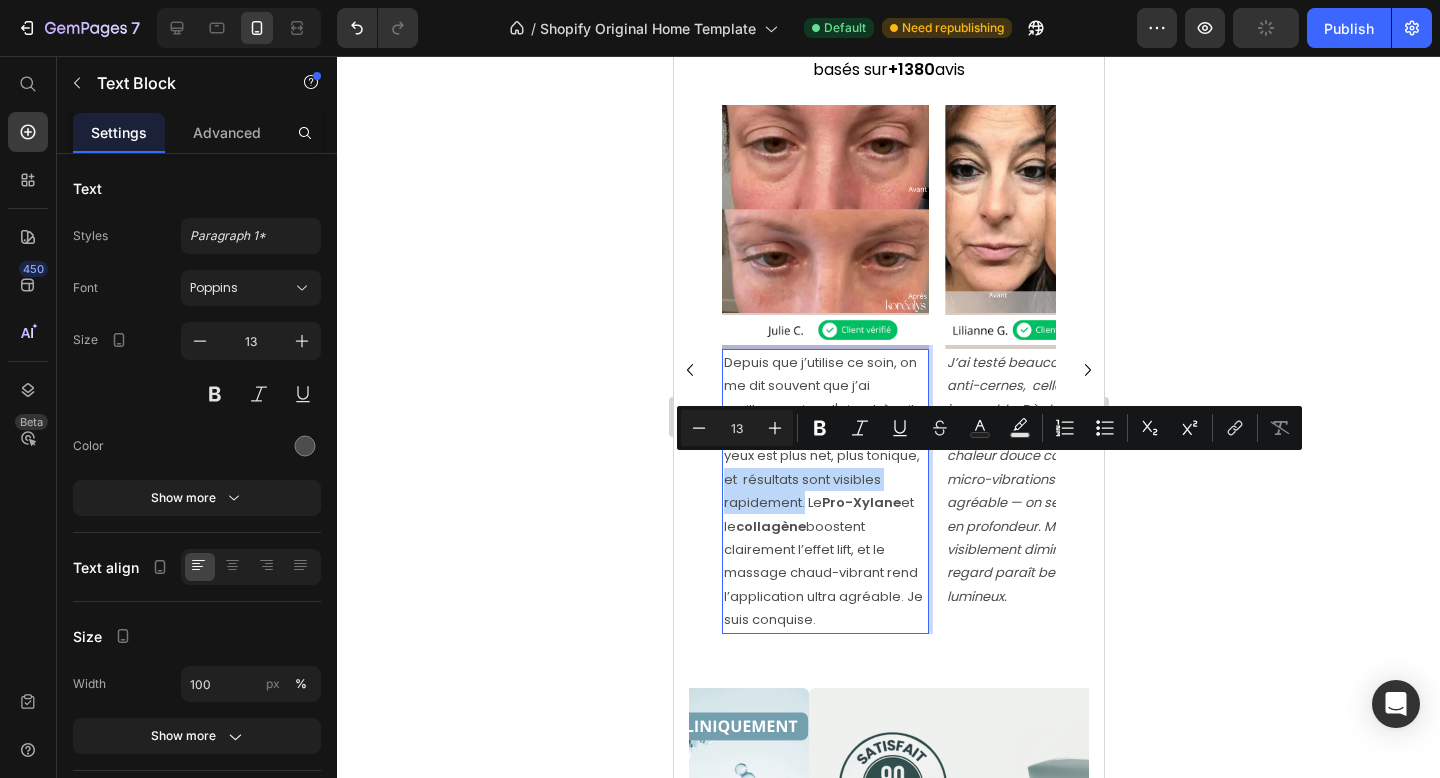drag, startPoint x: 802, startPoint y: 492, endPoint x: 724, endPoint y: 461, distance: 83.9345 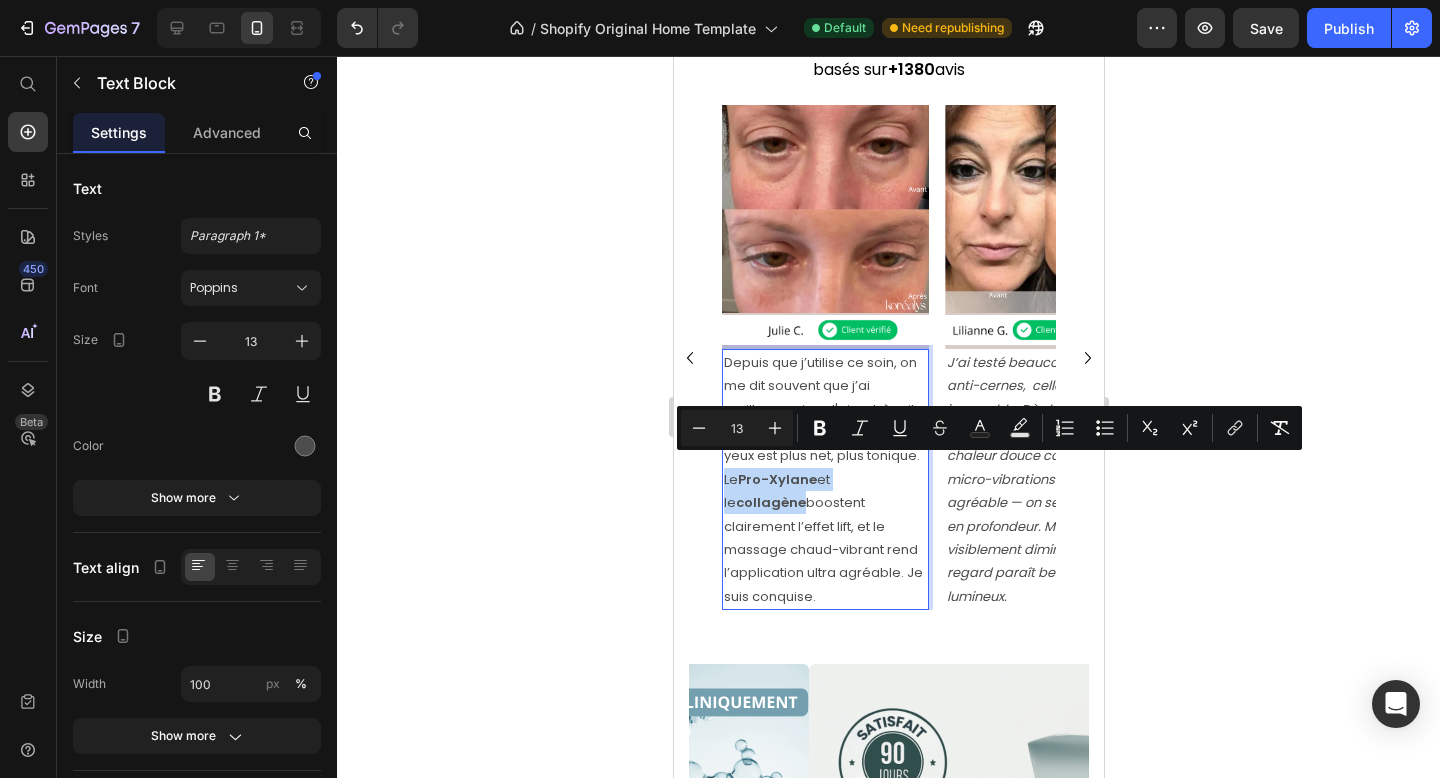 drag, startPoint x: 915, startPoint y: 467, endPoint x: 722, endPoint y: 468, distance: 193.0026 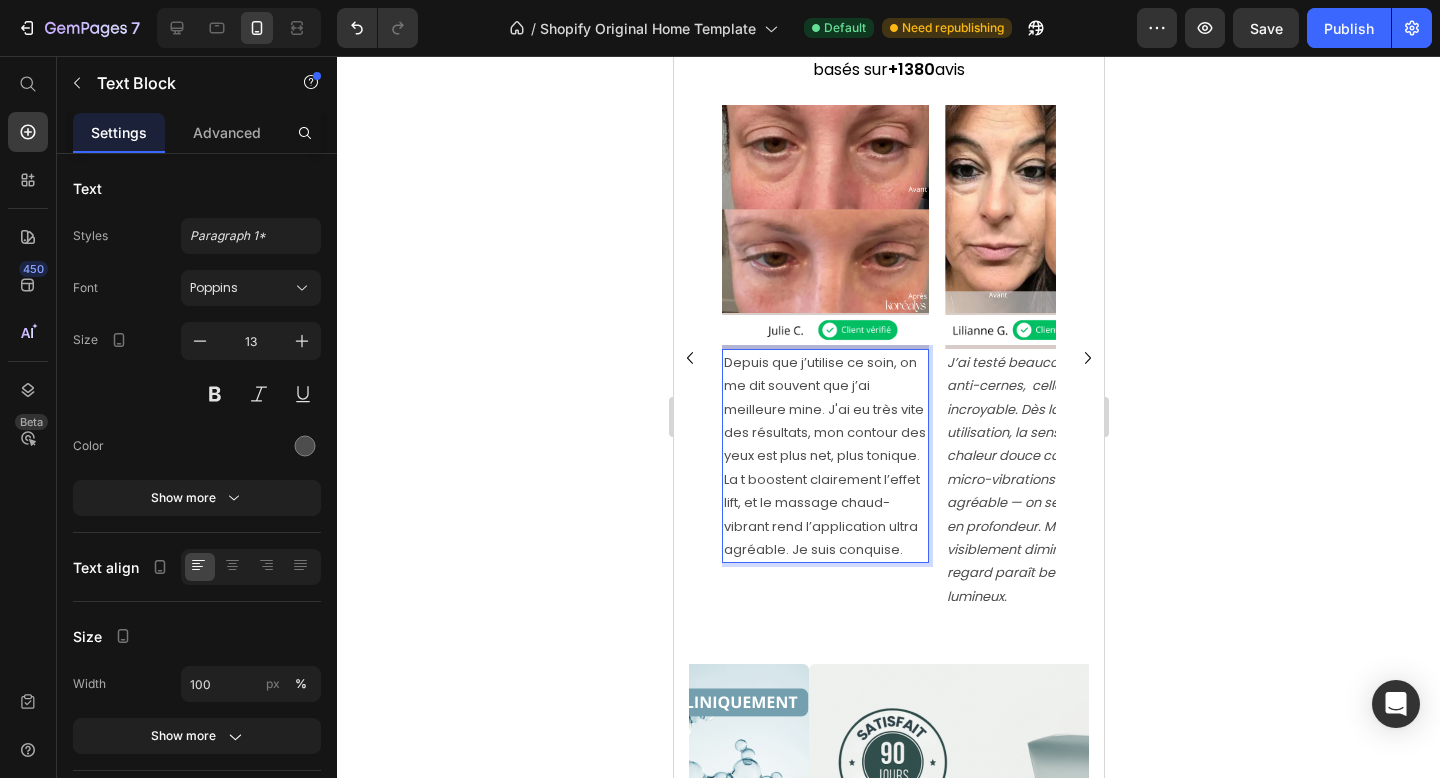 type 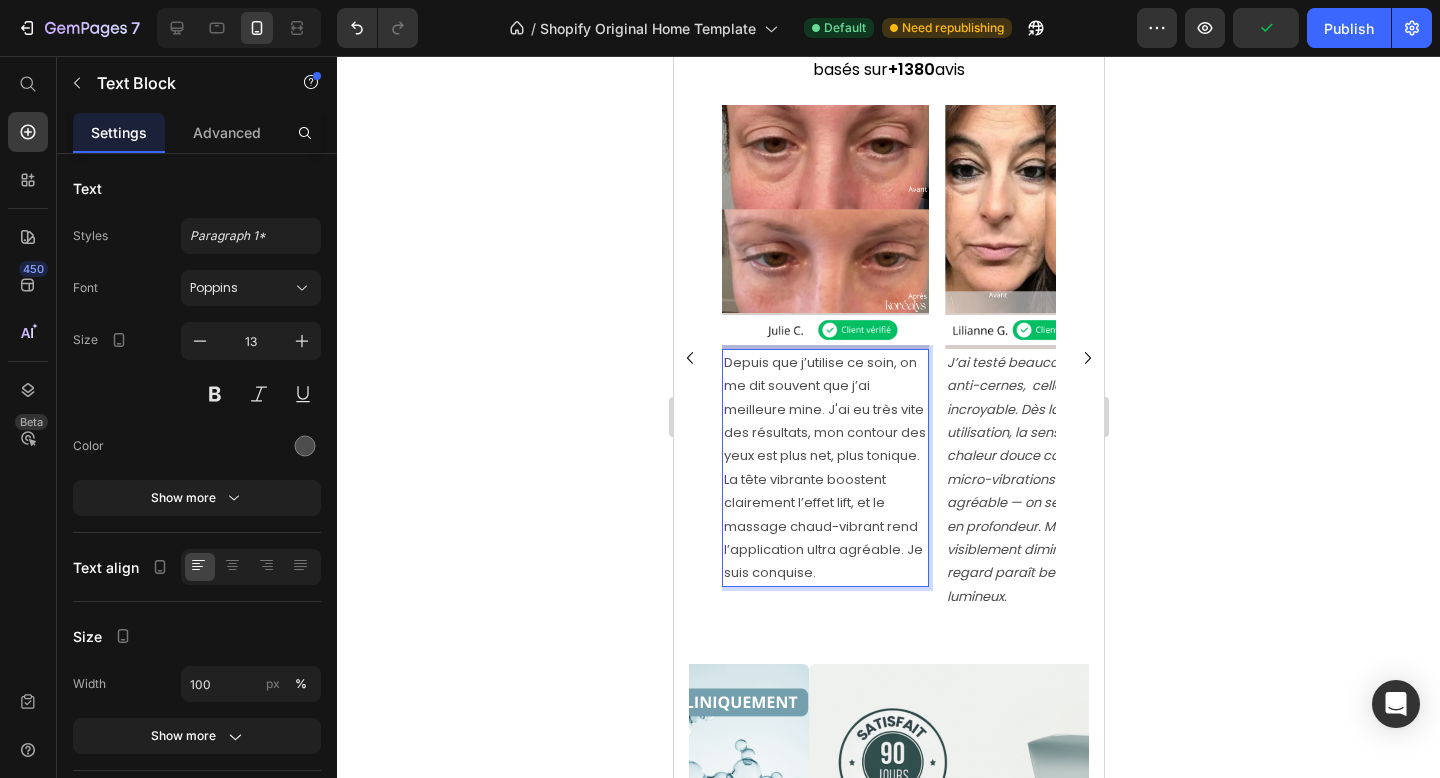 click on "Depuis que j’utilise ce soin, on me dit souvent que j’ai meilleure mine. J'ai eu très vite des résultats, mon contour des yeux est plus net, plus tonique. La tête vibrante boostent clairement l’effet lift, et le massage chaud-vibrant rend l’application ultra agréable. Je suis conquise." at bounding box center [824, 468] 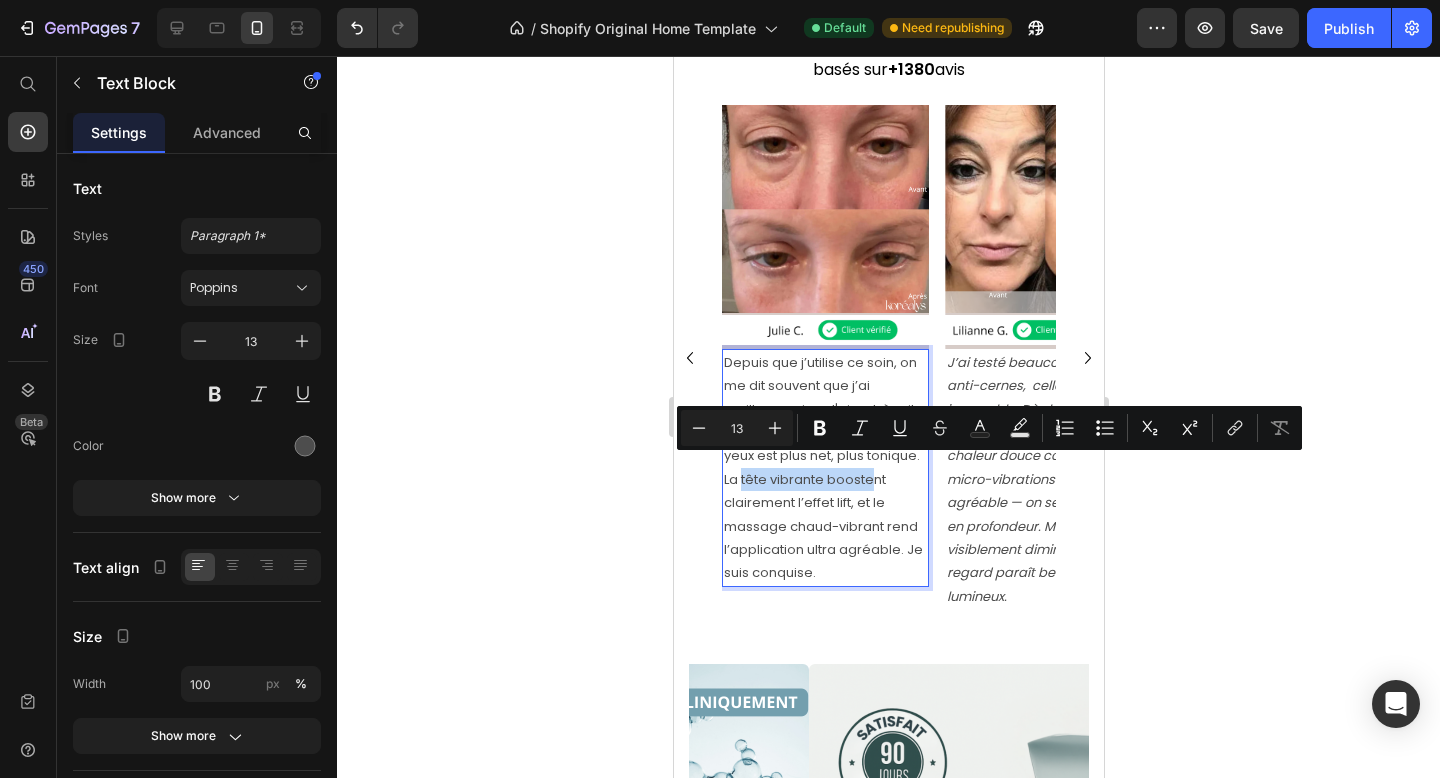 drag, startPoint x: 876, startPoint y: 471, endPoint x: 741, endPoint y: 472, distance: 135.00371 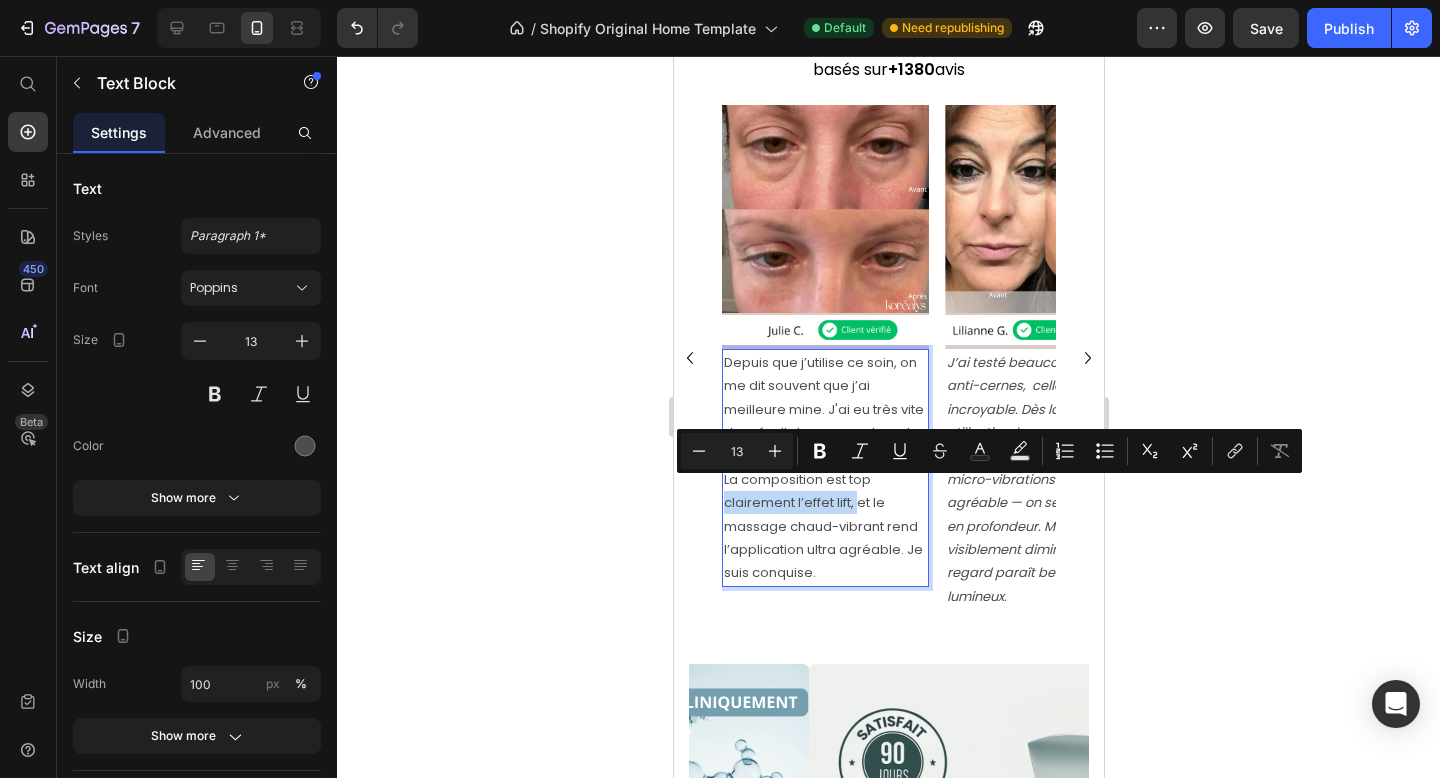drag, startPoint x: 856, startPoint y: 491, endPoint x: 720, endPoint y: 491, distance: 136 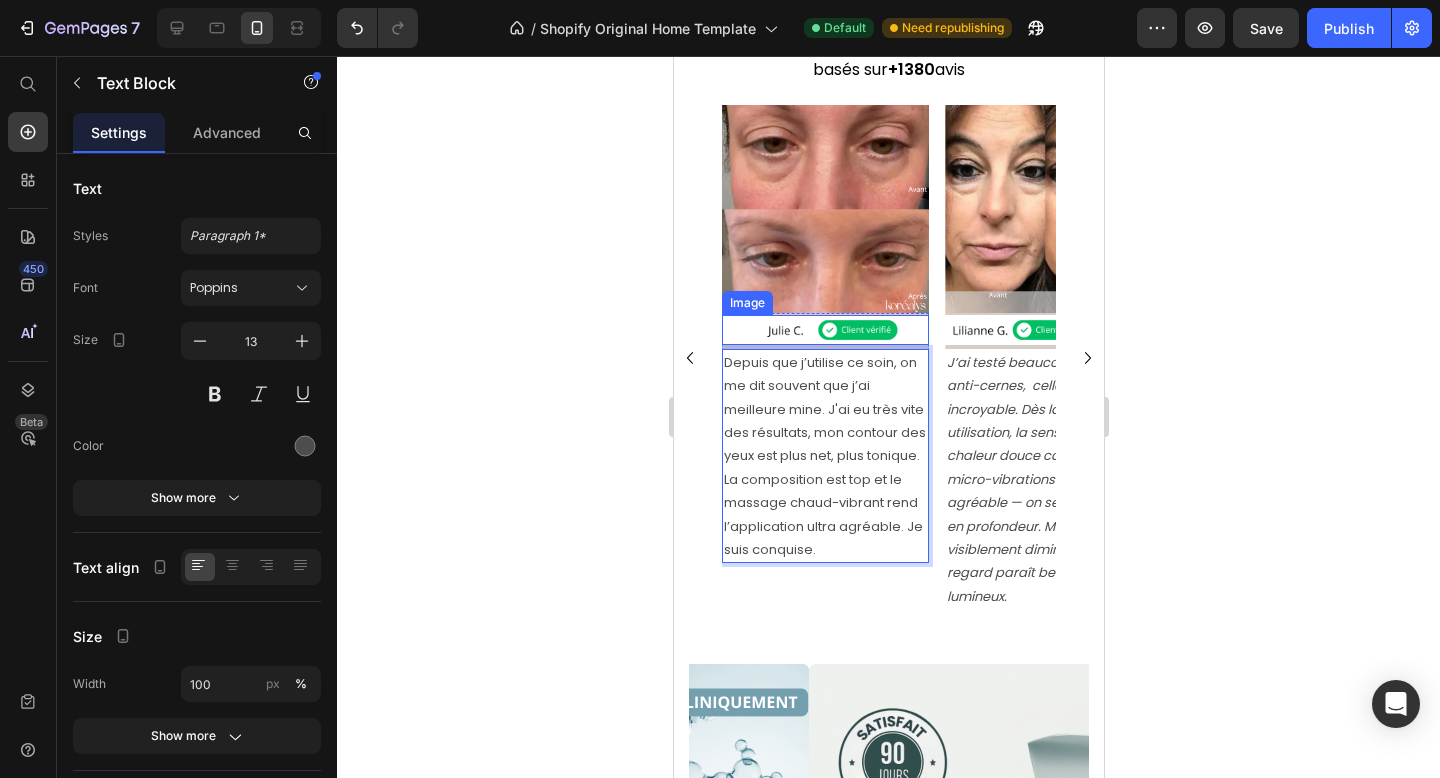 click at bounding box center [824, 330] 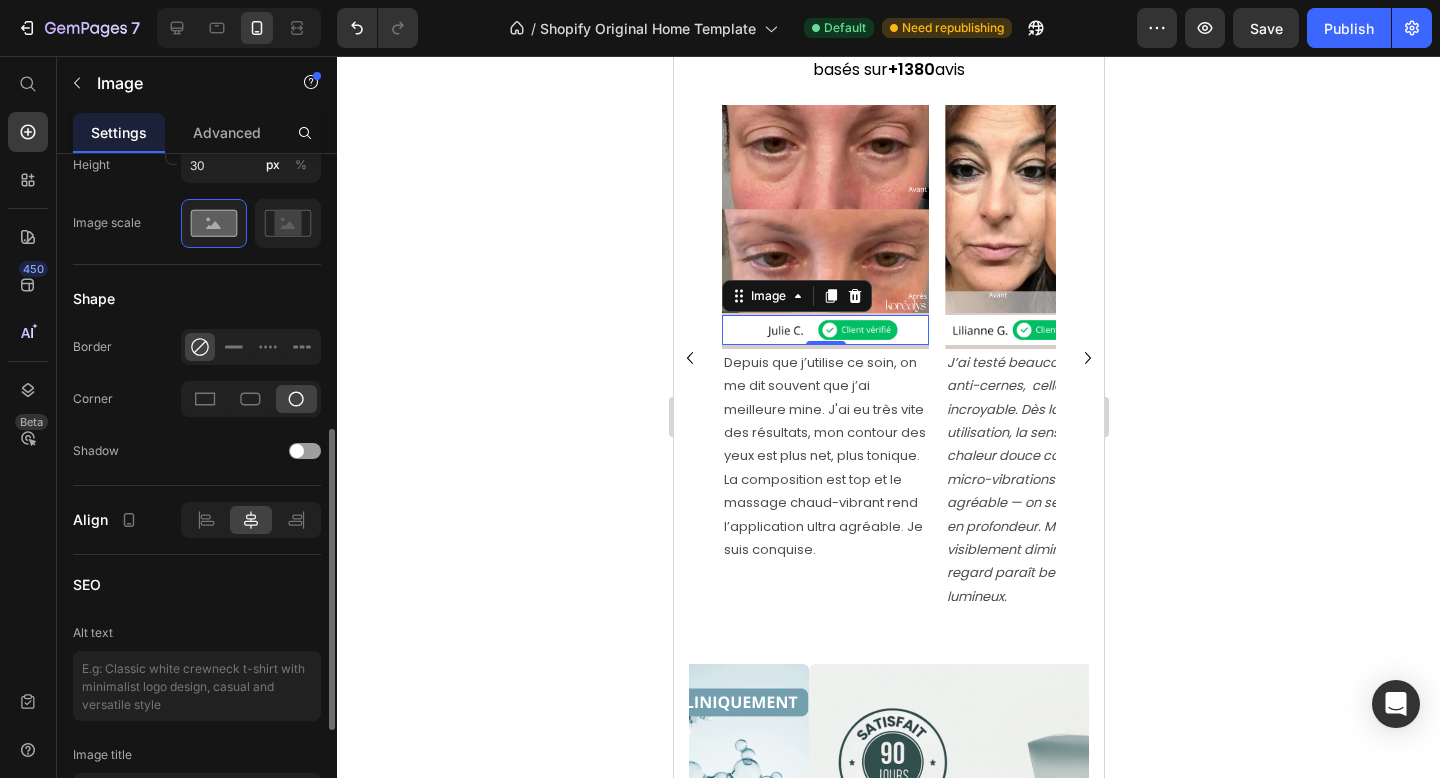scroll, scrollTop: 734, scrollLeft: 0, axis: vertical 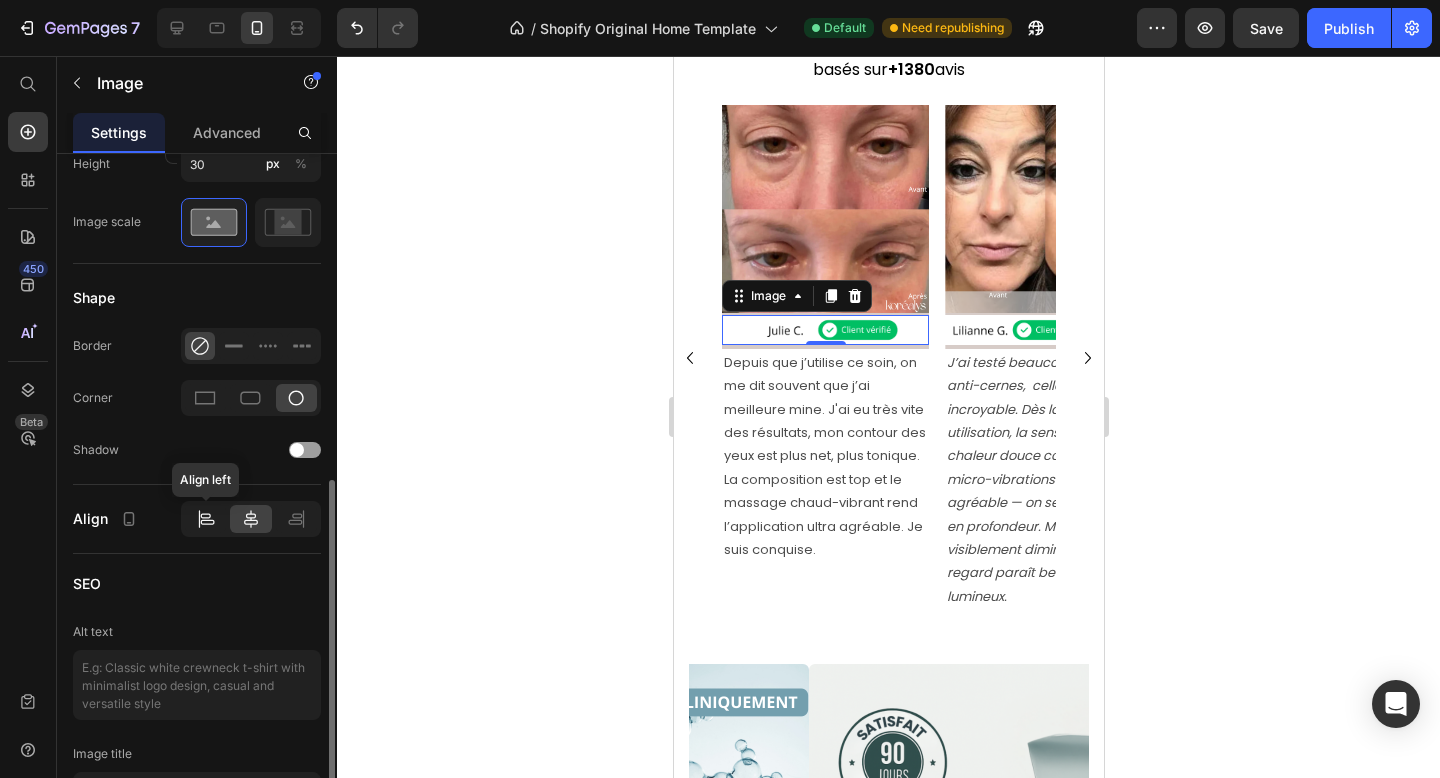 click 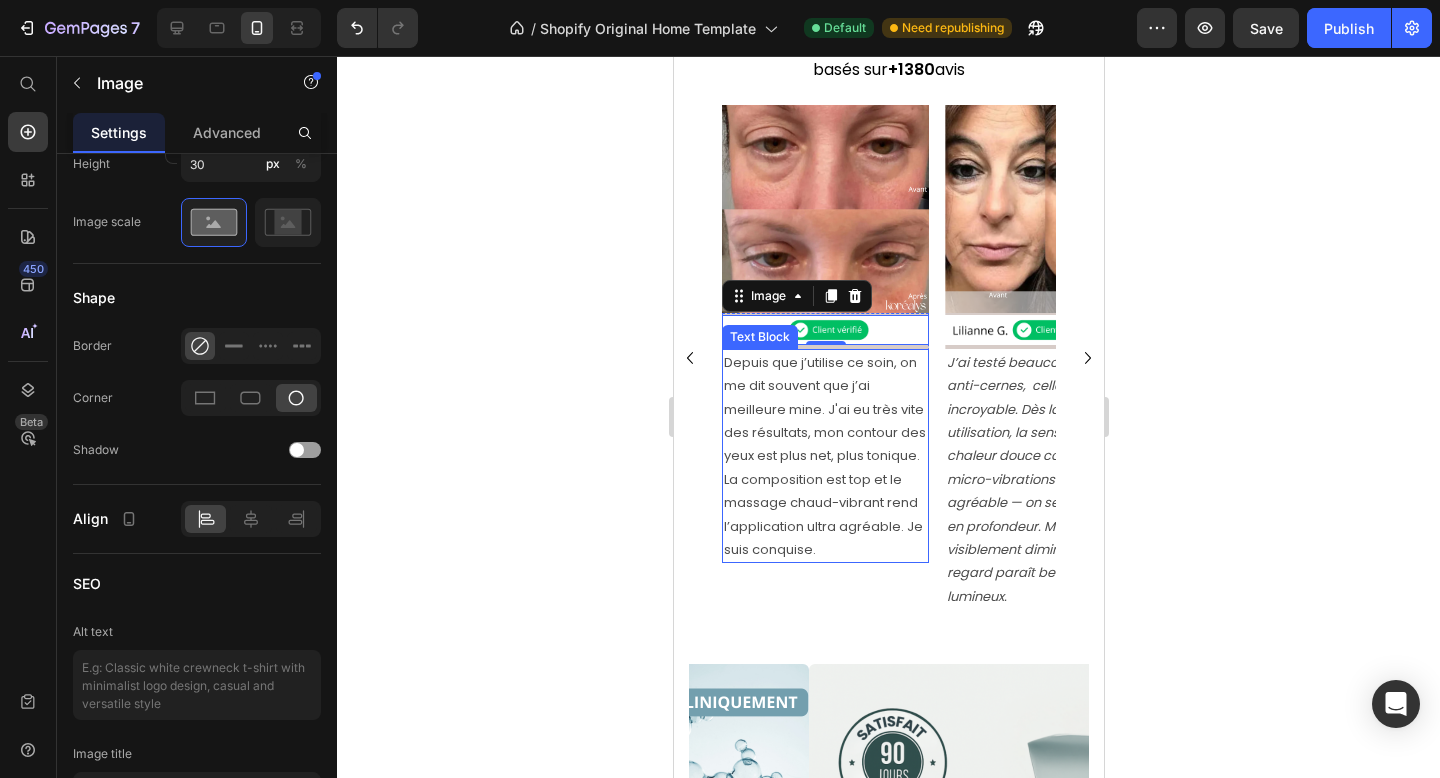 click on "Depuis que j’utilise ce soin, on me dit souvent que j’ai meilleure mine. J'ai eu très vite des résultats, mon contour des yeux est plus net, plus tonique. La composition est top et le massage chaud-vibrant rend l’application ultra agréable. Je suis conquise." at bounding box center [824, 456] 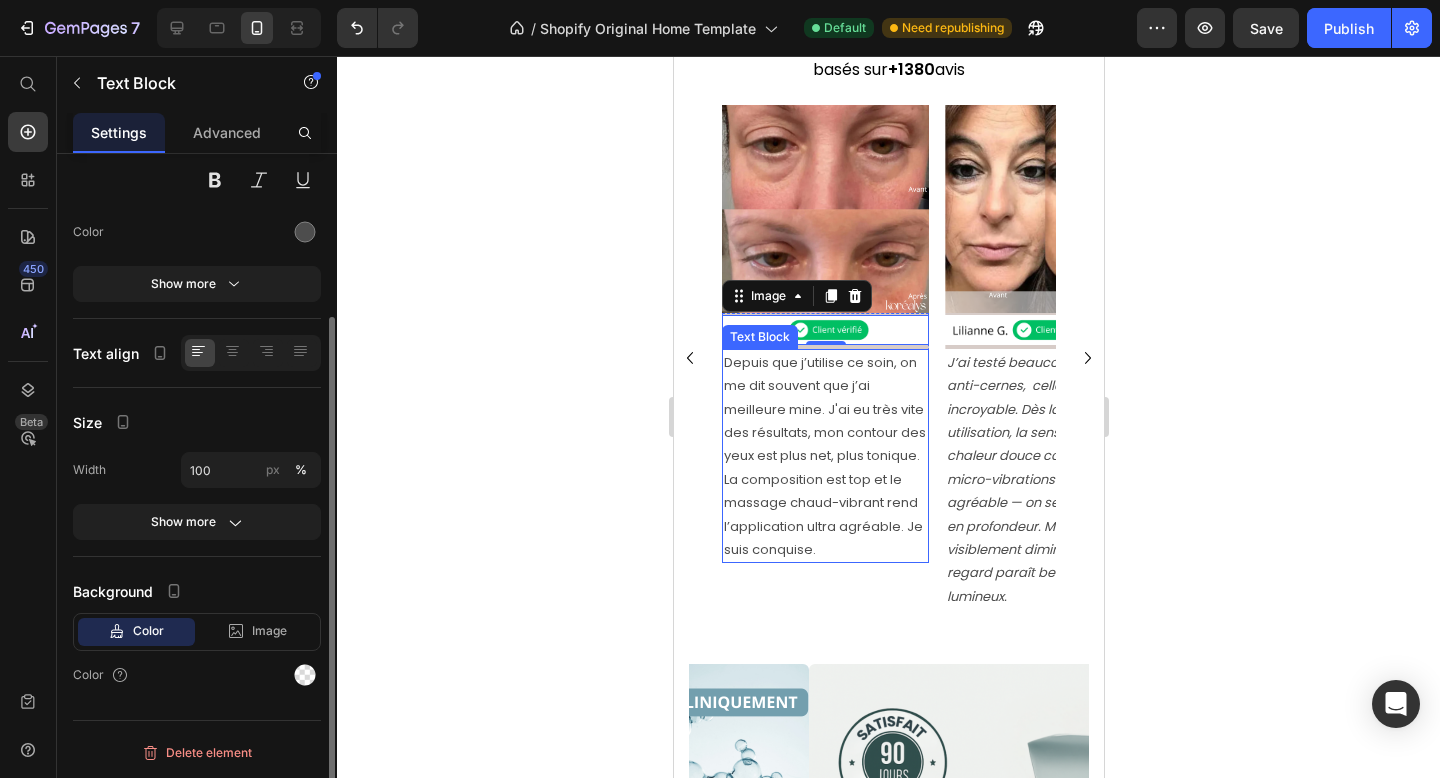 scroll, scrollTop: 0, scrollLeft: 0, axis: both 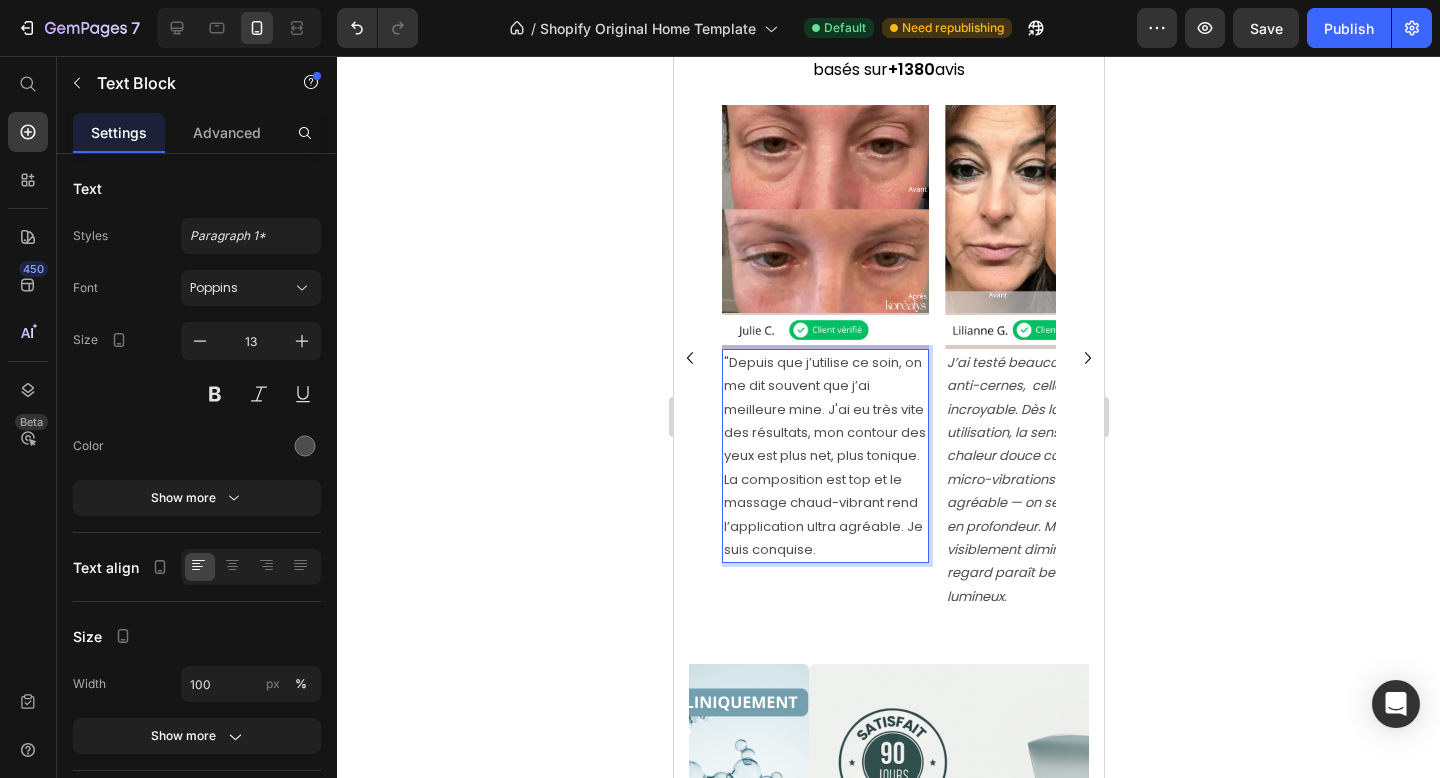 click on ""Depuis que j’utilise ce soin, on me dit souvent que j’ai meilleure mine. J'ai eu très vite des résultats, mon contour des yeux est plus net, plus tonique. La composition est top et le massage chaud-vibrant rend l’application ultra agréable. Je suis conquise." at bounding box center (824, 456) 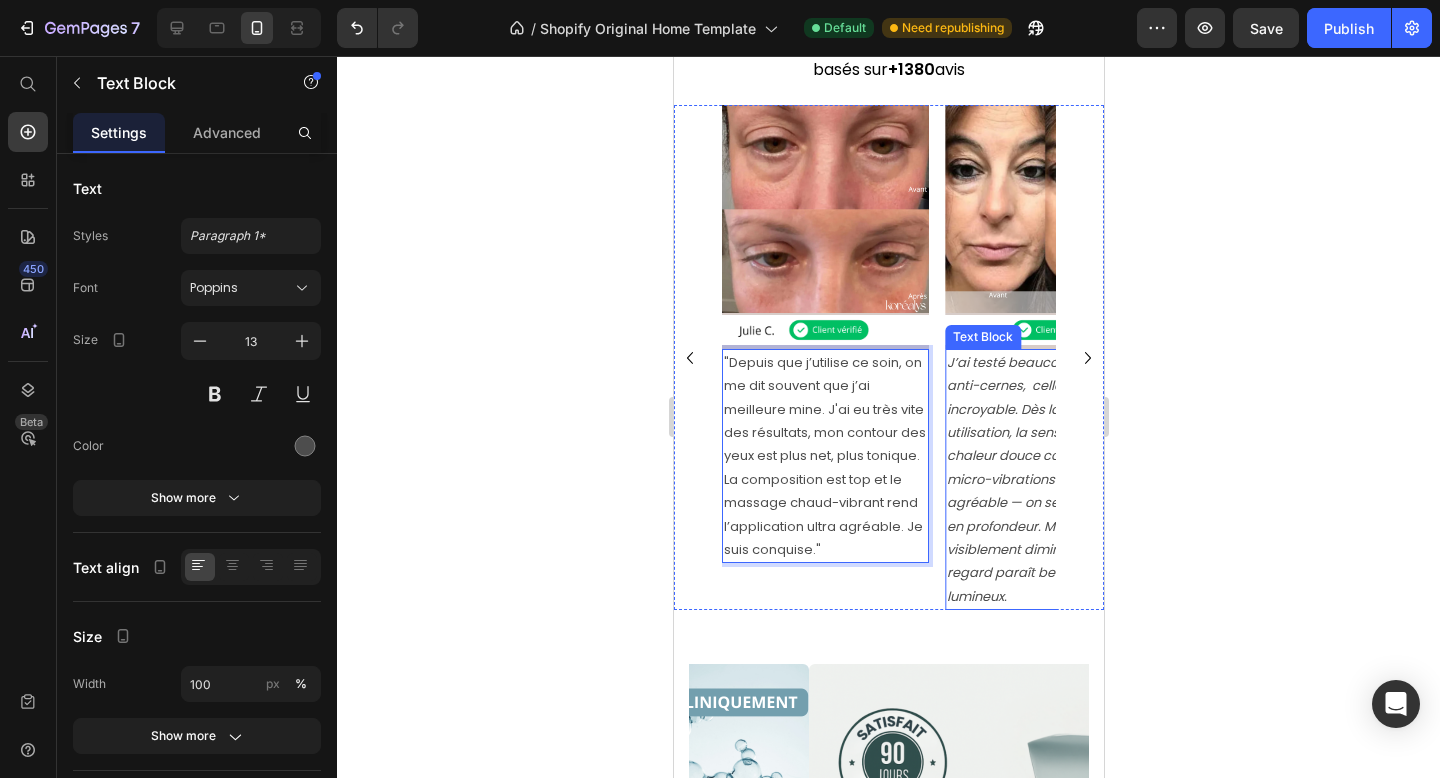 click on "J’ai testé beaucoup de crèmes anti-cernes,  celle-ci est juste incroyable. Dès la première utilisation, la sensation de chaleur douce combinée aux micro-vibrations est hyper agréable — on sent que ça agit en profondeur. Mes poches ont visiblement diminué et mon regard paraît beaucoup plus lumineux." at bounding box center (1047, 479) 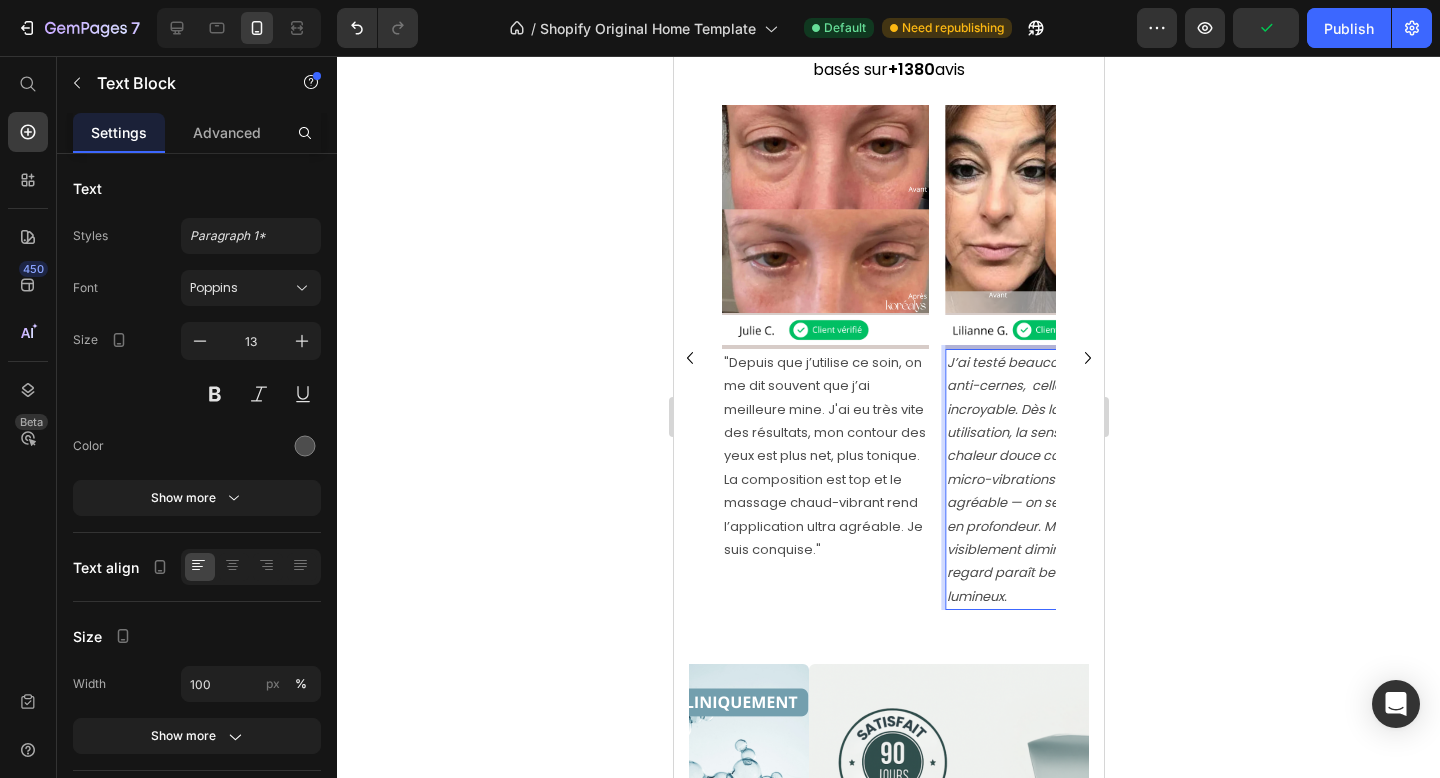 click on "J’ai testé beaucoup de crèmes anti-cernes,  celle-ci est juste incroyable. Dès la première utilisation, la sensation de chaleur douce combinée aux micro-vibrations est hyper agréable — on sent que ça agit en profondeur. Mes poches ont visiblement diminué et mon regard paraît beaucoup plus lumineux." at bounding box center (1047, 479) 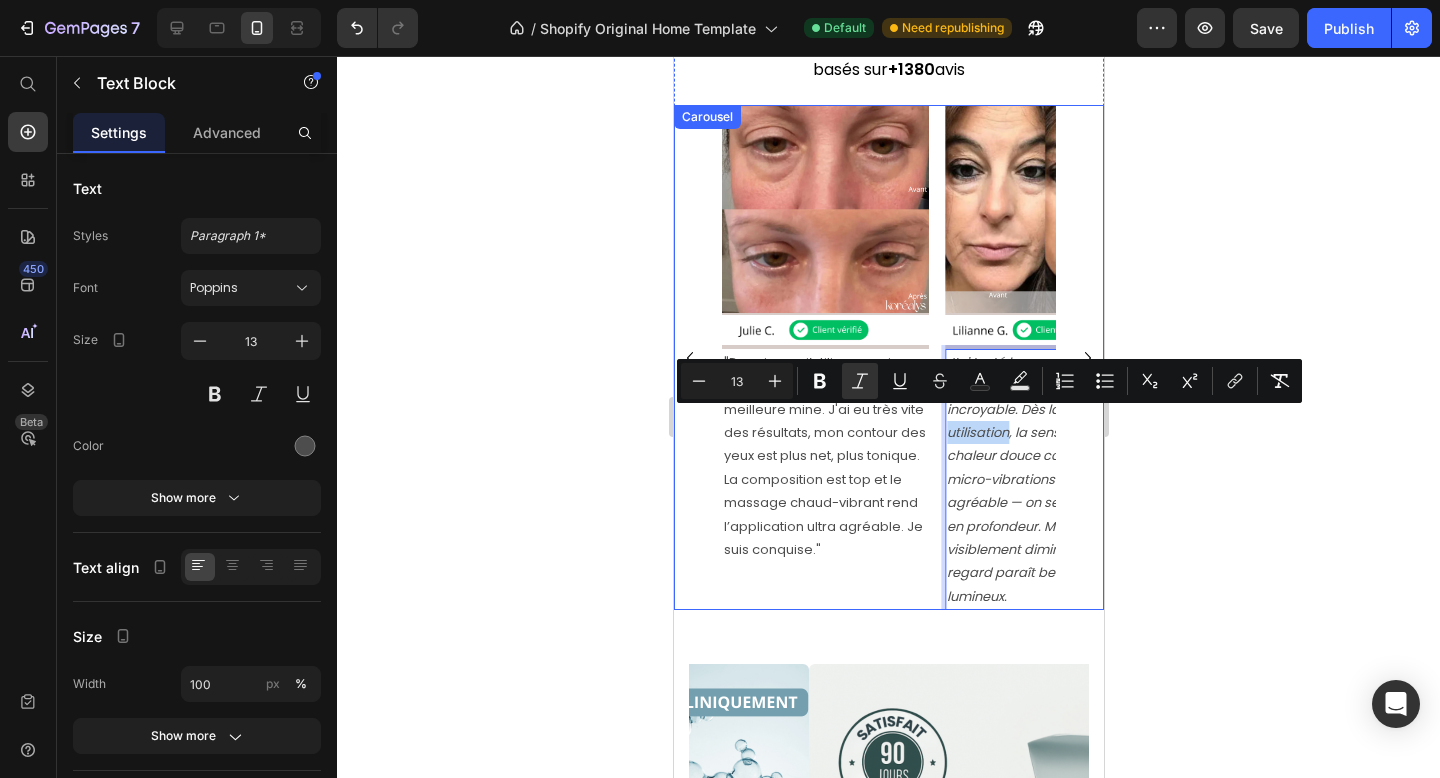 click 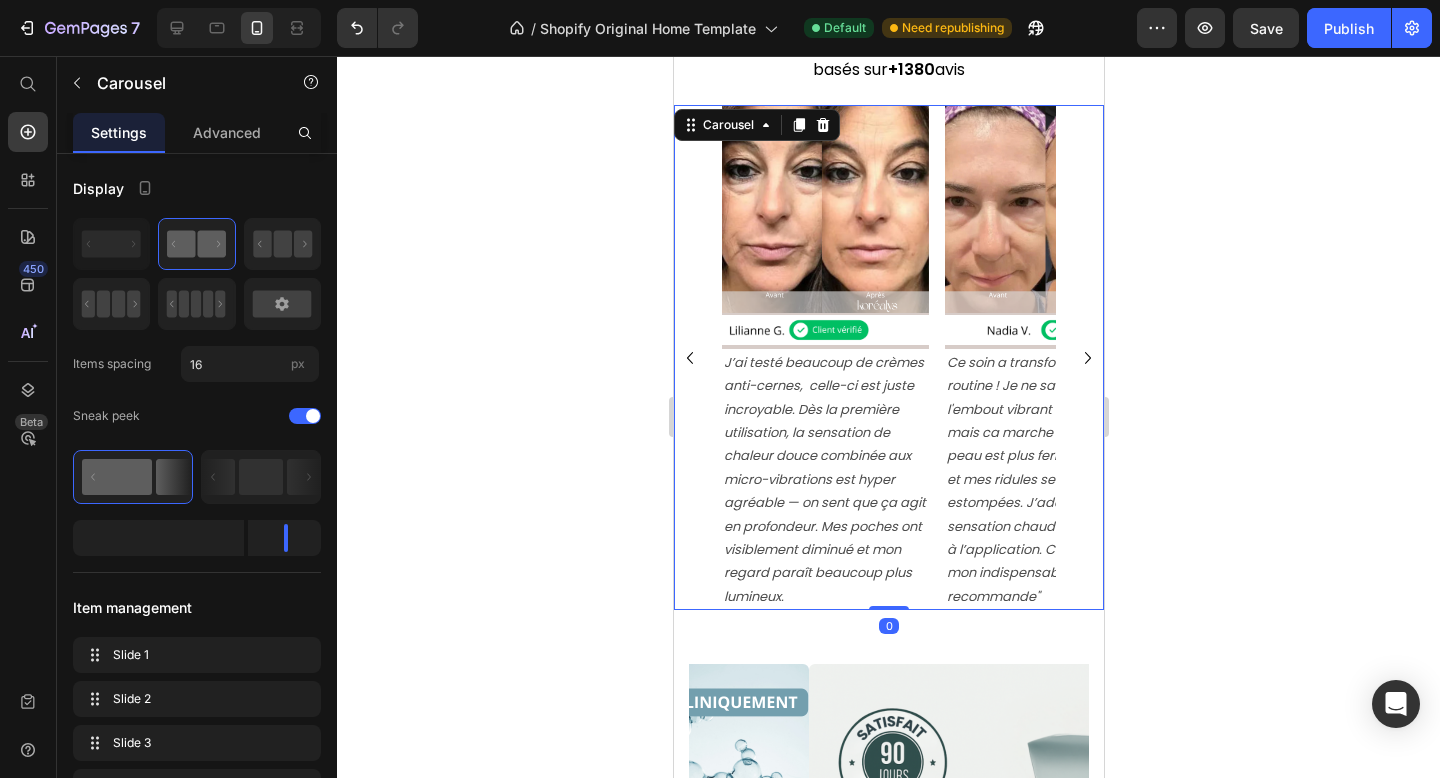 click 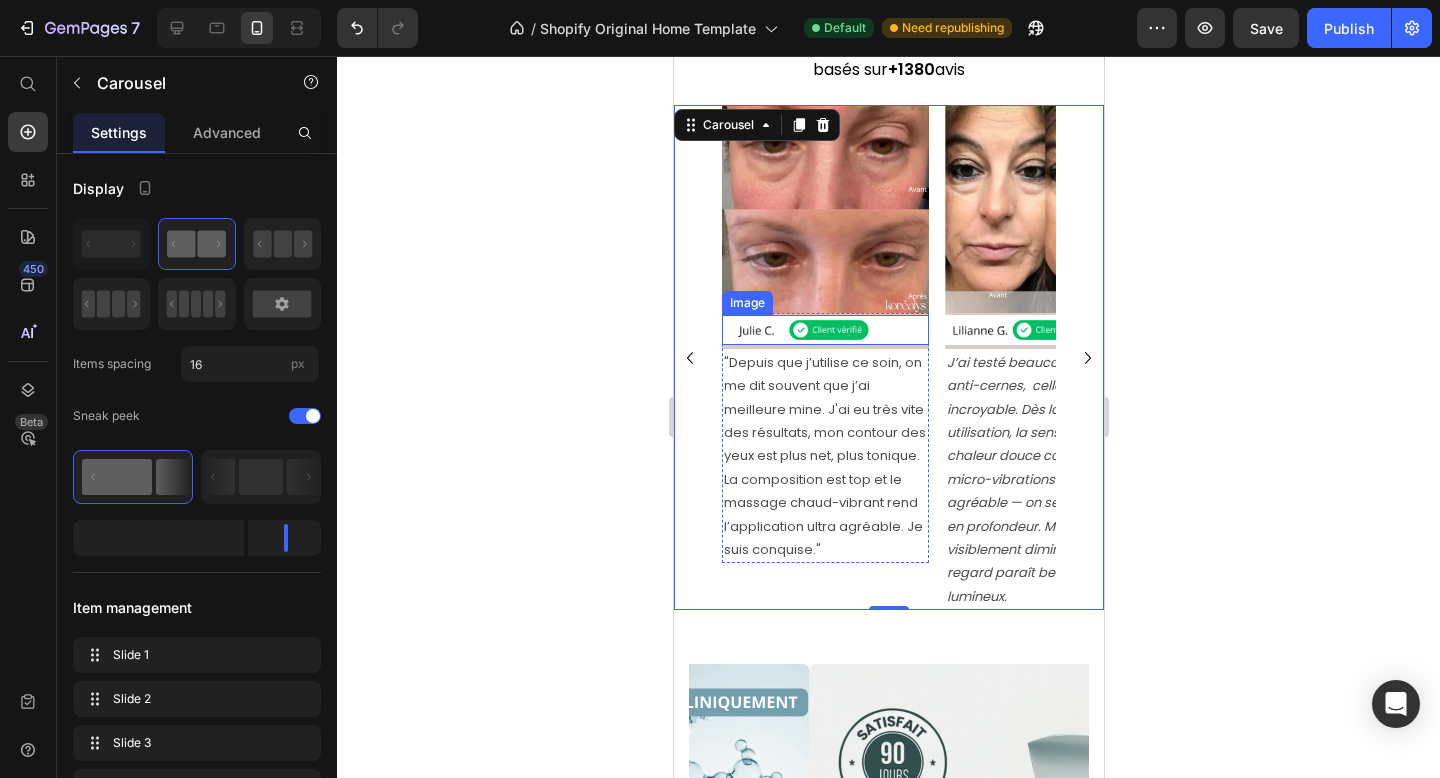click at bounding box center [824, 330] 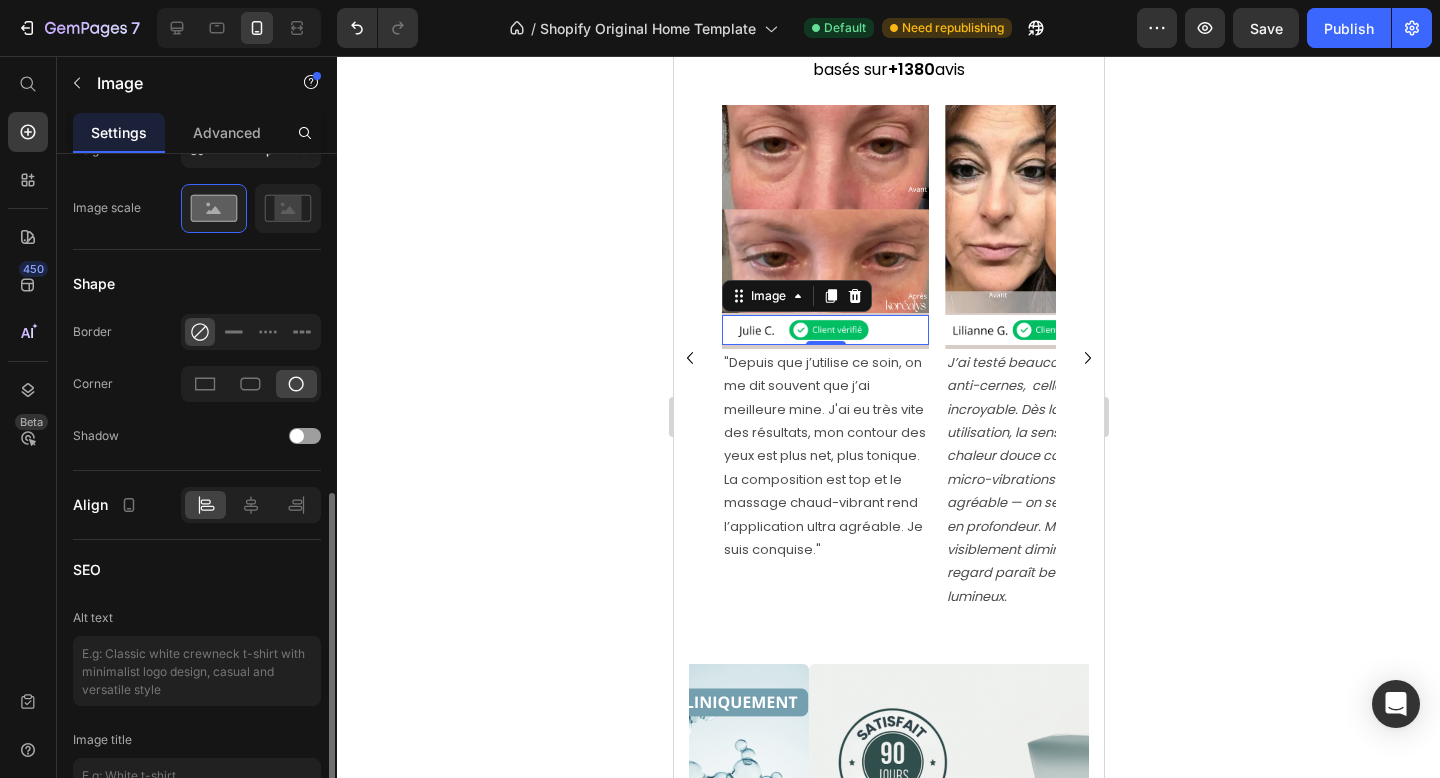 scroll, scrollTop: 753, scrollLeft: 0, axis: vertical 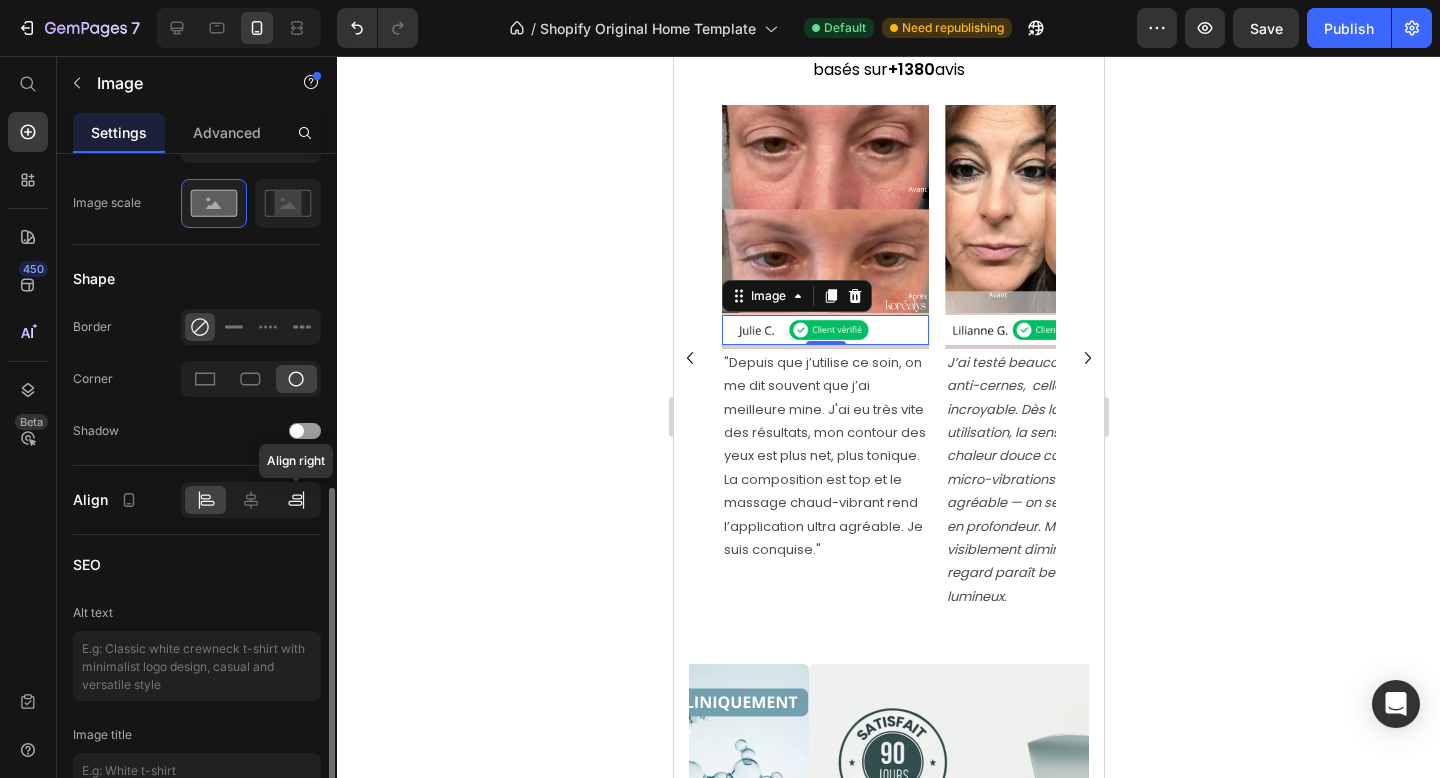 click 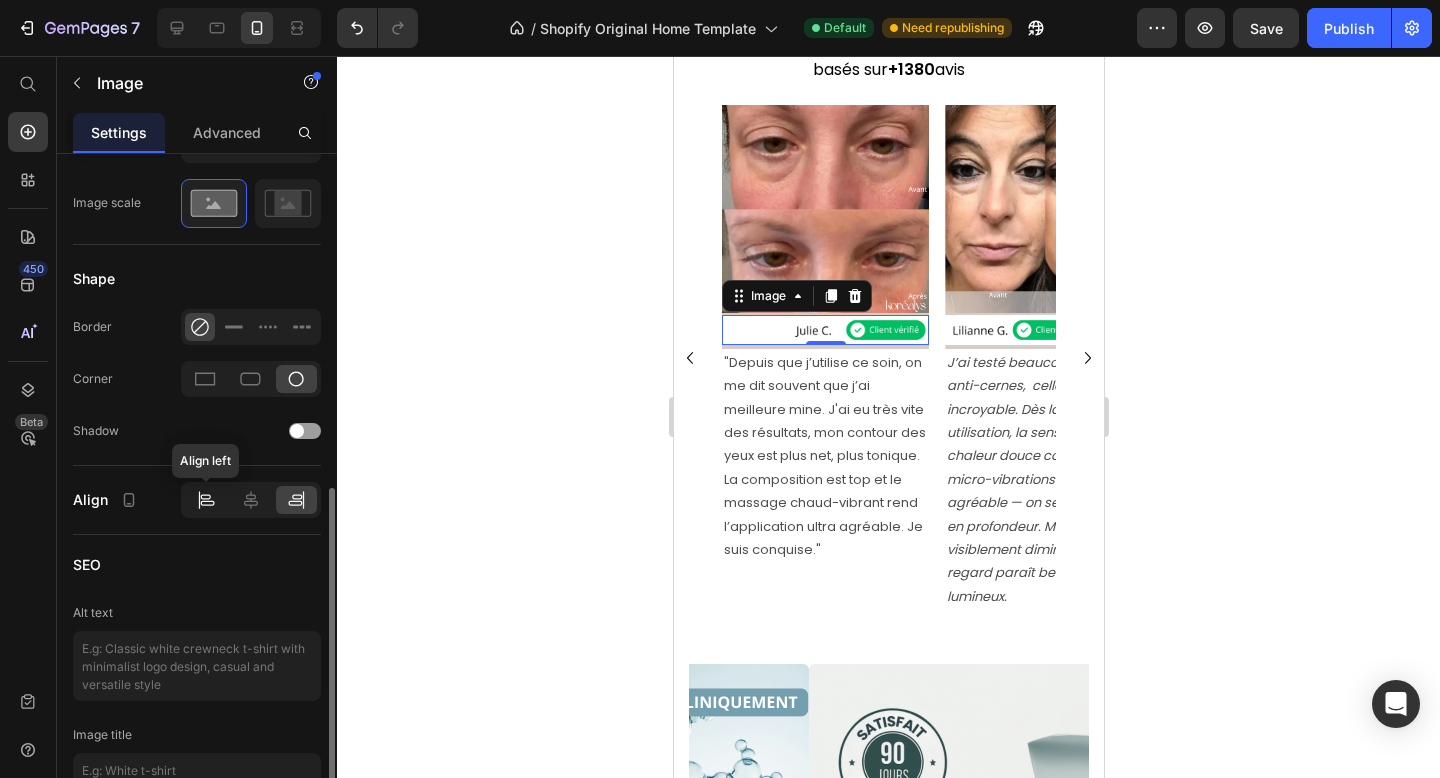 click 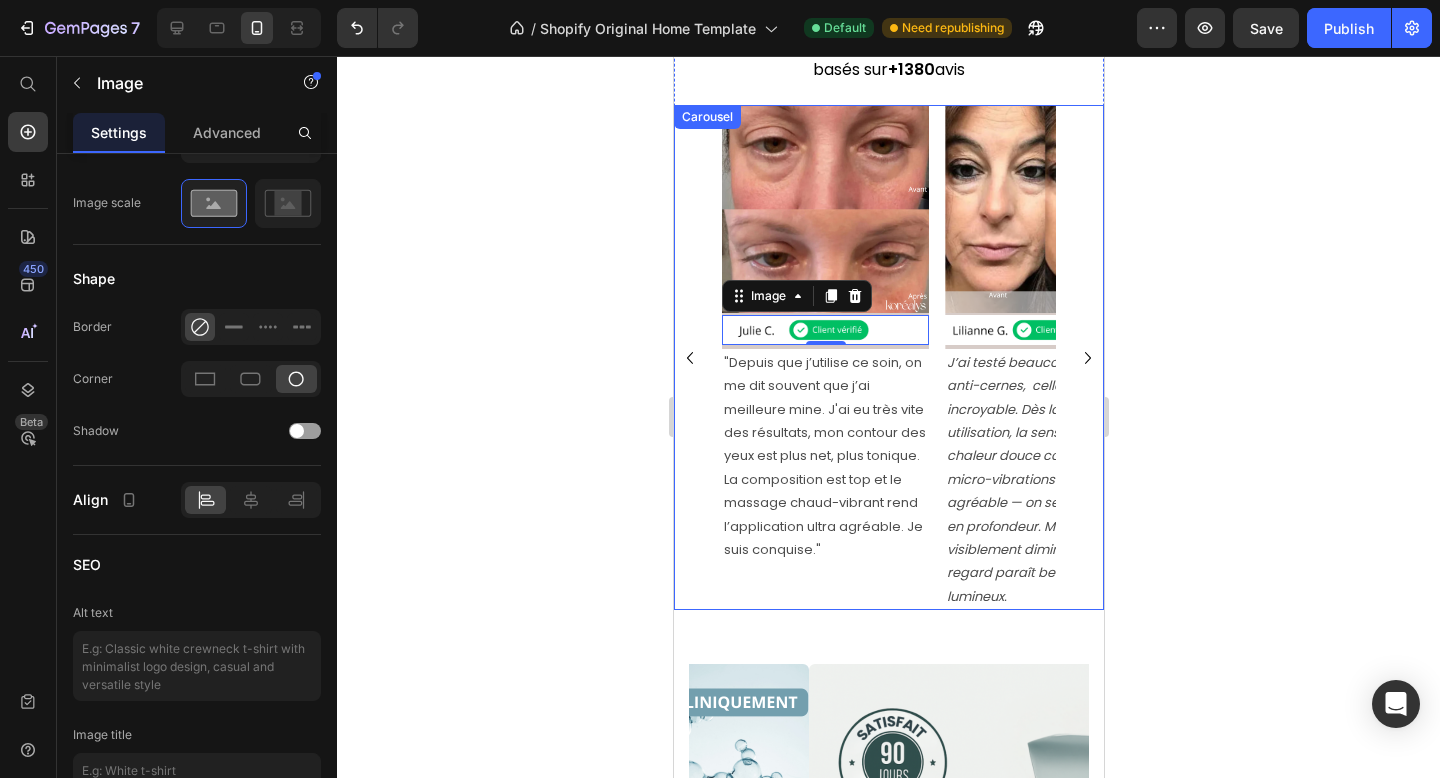 click 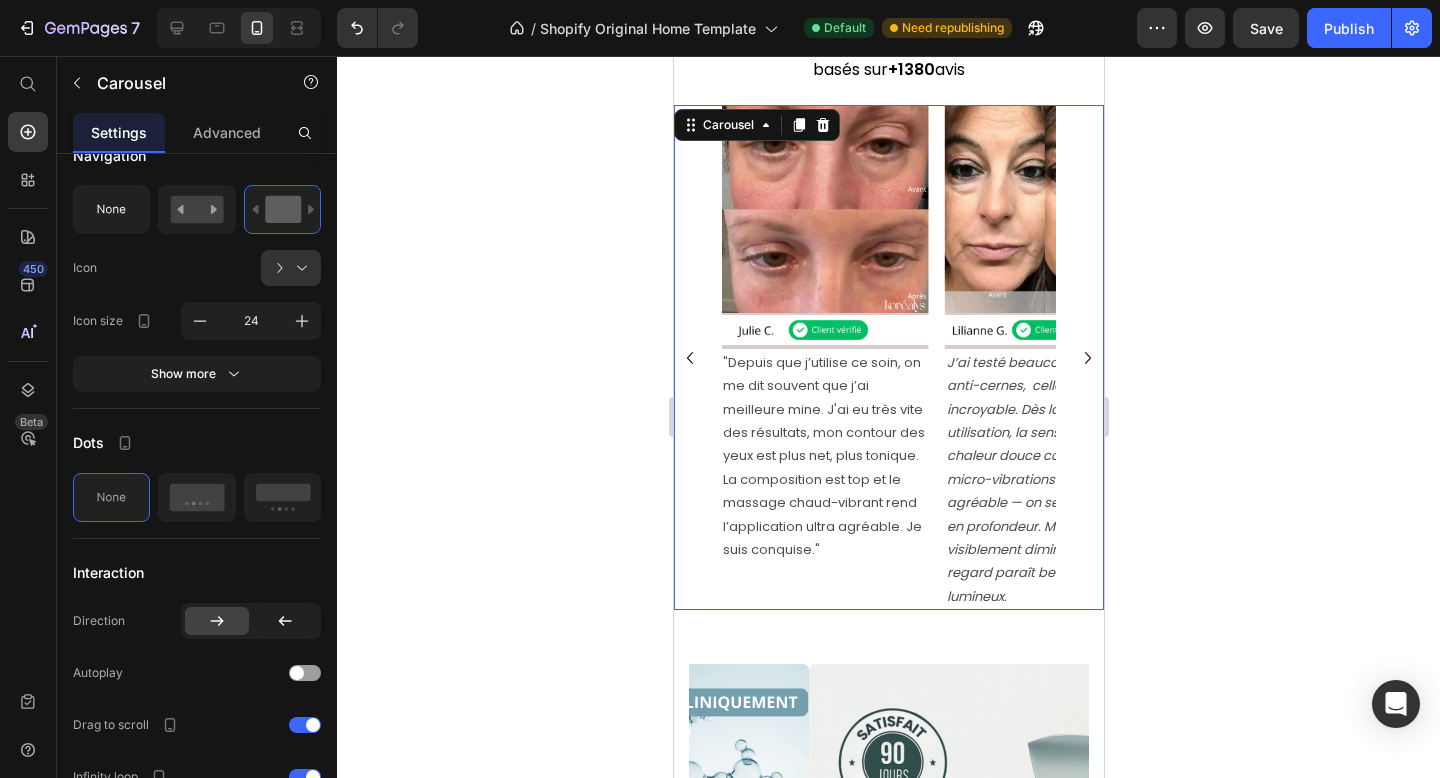 scroll, scrollTop: 0, scrollLeft: 0, axis: both 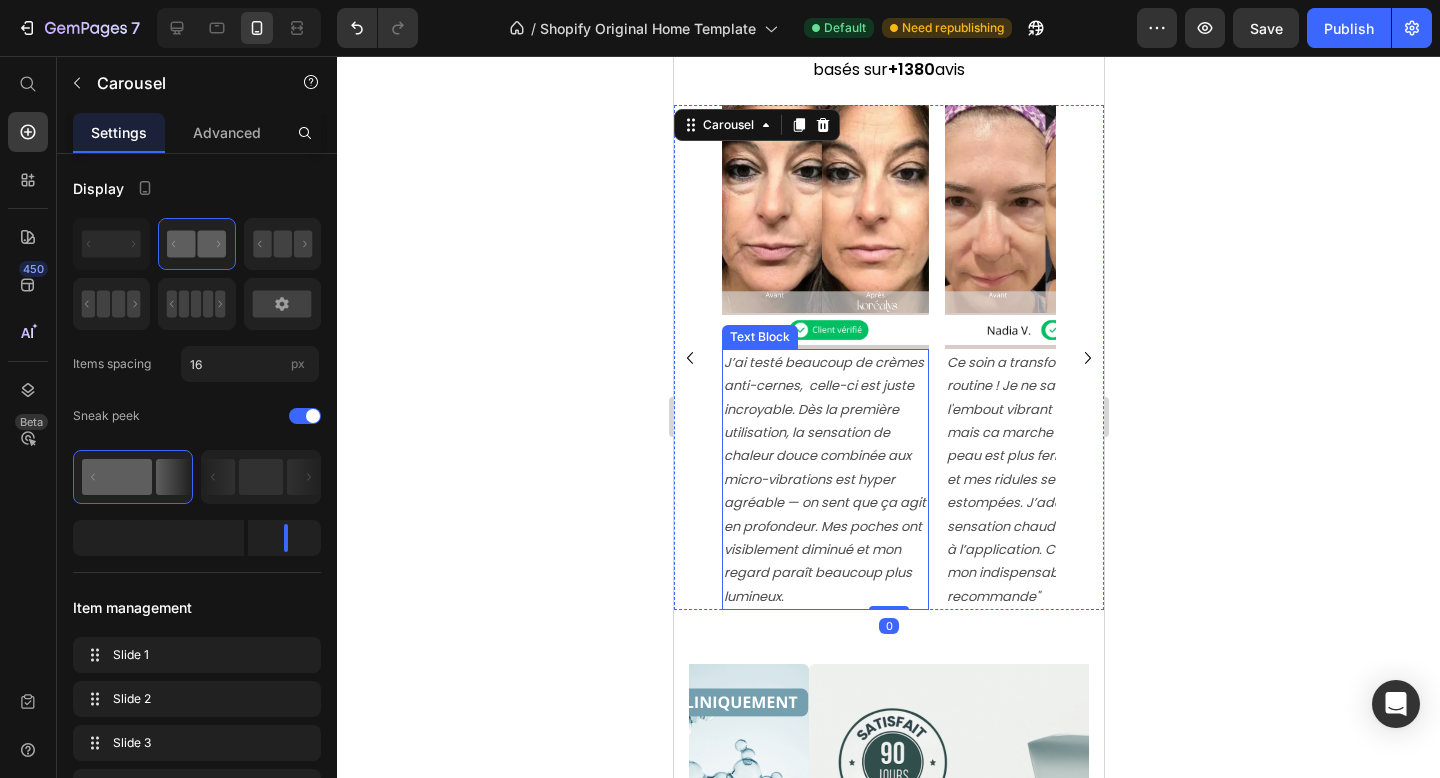 click on "J’ai testé beaucoup de crèmes anti-cernes,  celle-ci est juste incroyable. Dès la première utilisation, la sensation de chaleur douce combinée aux micro-vibrations est hyper agréable — on sent que ça agit en profondeur. Mes poches ont visiblement diminué et mon regard paraît beaucoup plus lumineux." at bounding box center [824, 479] 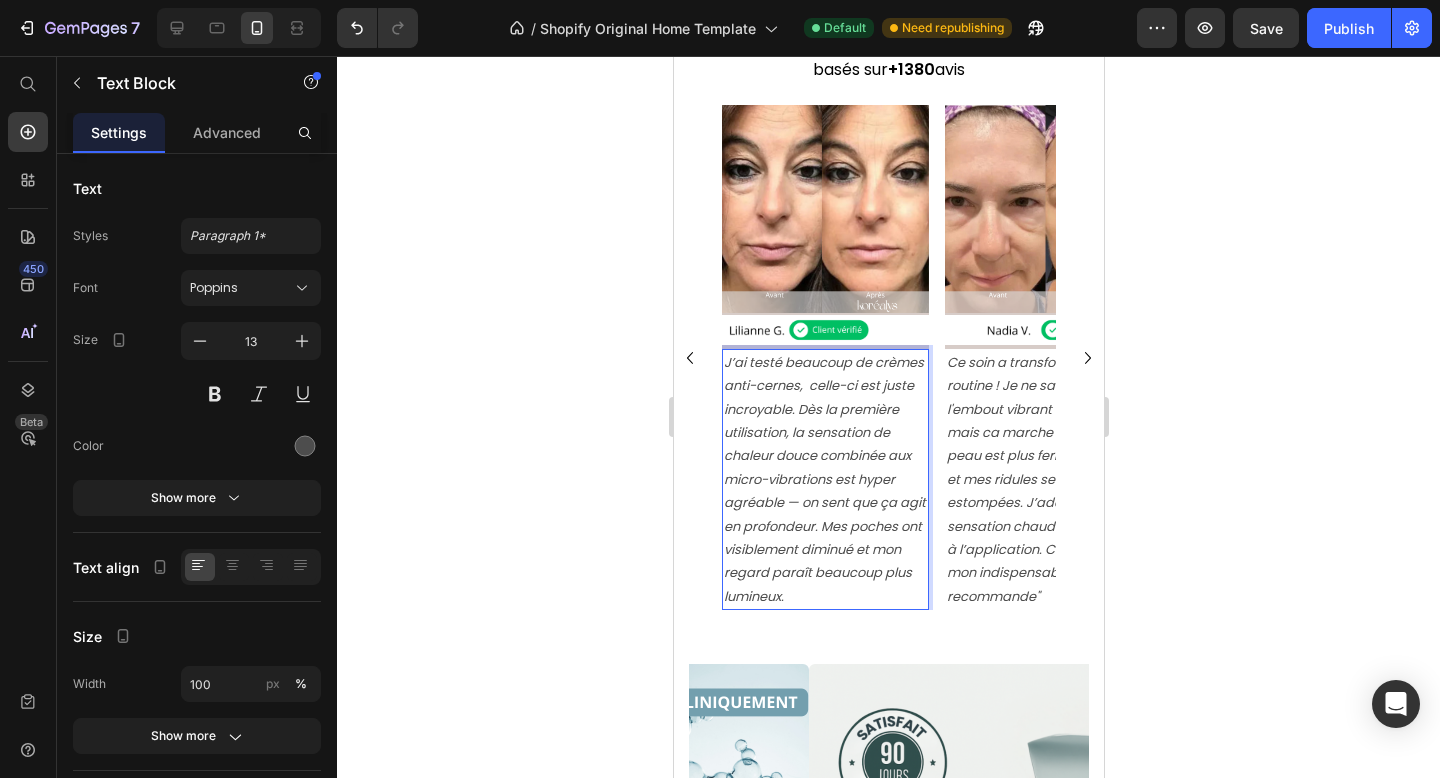 click on "J’ai testé beaucoup de crèmes anti-cernes,  celle-ci est juste incroyable. Dès la première utilisation, la sensation de chaleur douce combinée aux micro-vibrations est hyper agréable — on sent que ça agit en profondeur. Mes poches ont visiblement diminué et mon regard paraît beaucoup plus lumineux." at bounding box center (824, 479) 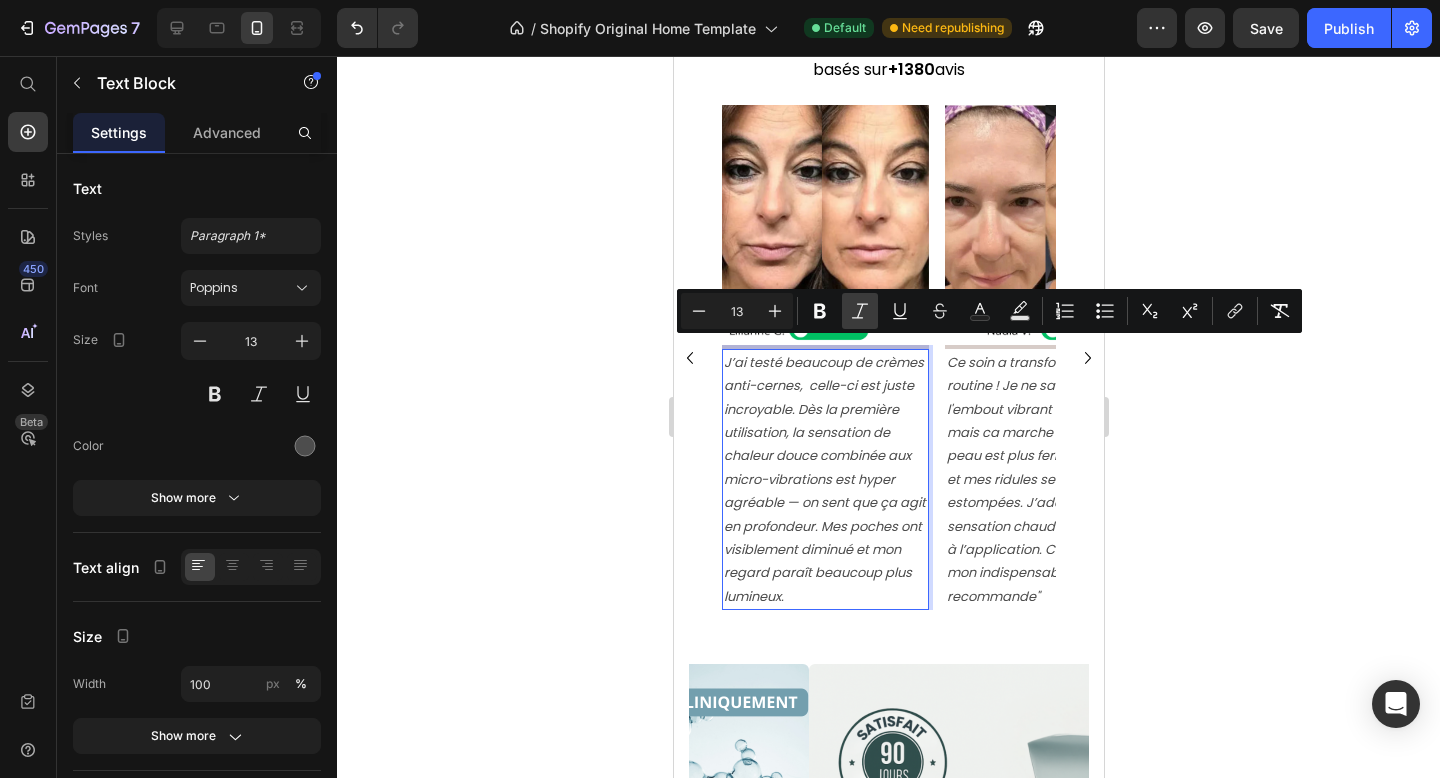 click 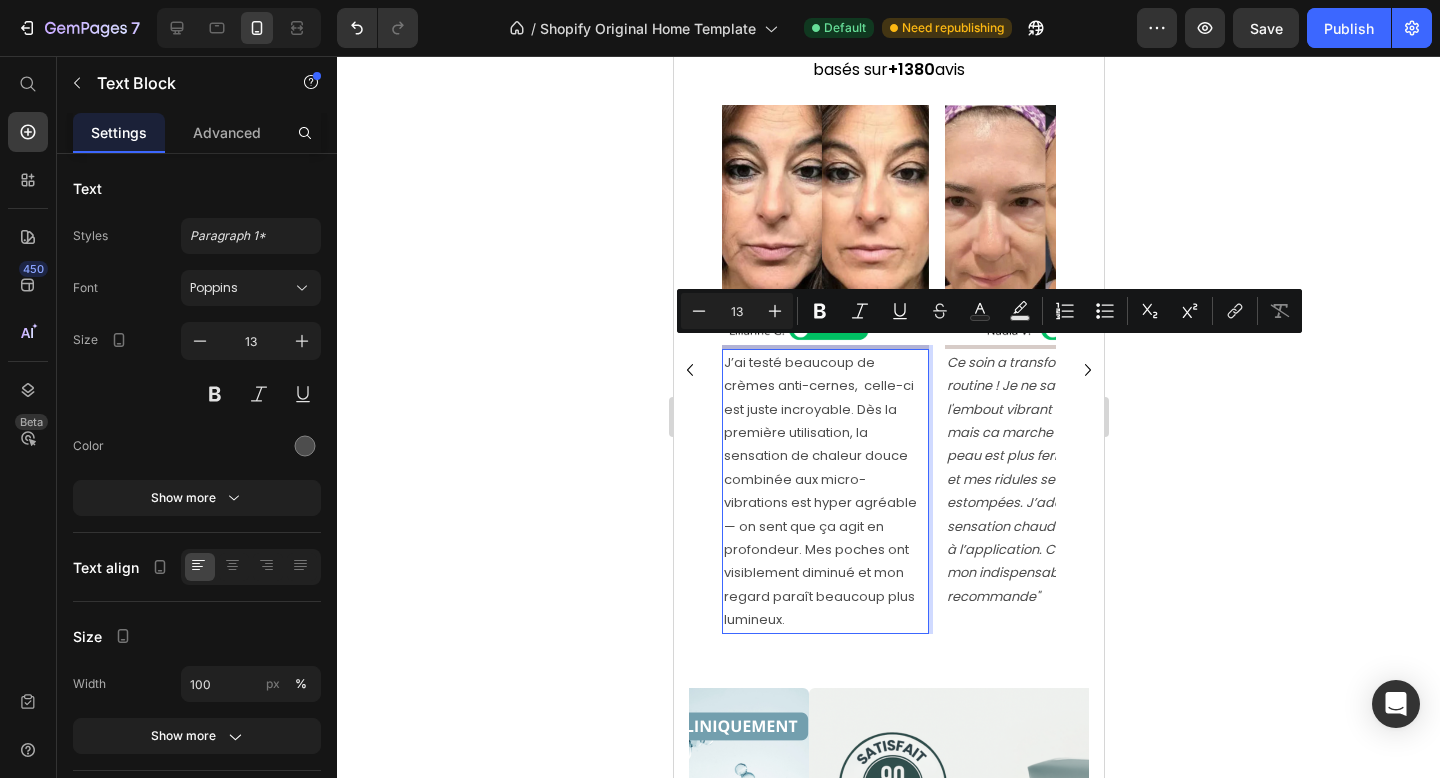 click on "J’ai testé beaucoup de crèmes anti-cernes,  celle-ci est juste incroyable. Dès la première utilisation, la sensation de chaleur douce combinée aux micro-vibrations est hyper agréable — on sent que ça agit en profondeur. Mes poches ont visiblement diminué et mon regard paraît beaucoup plus lumineux." at bounding box center [824, 491] 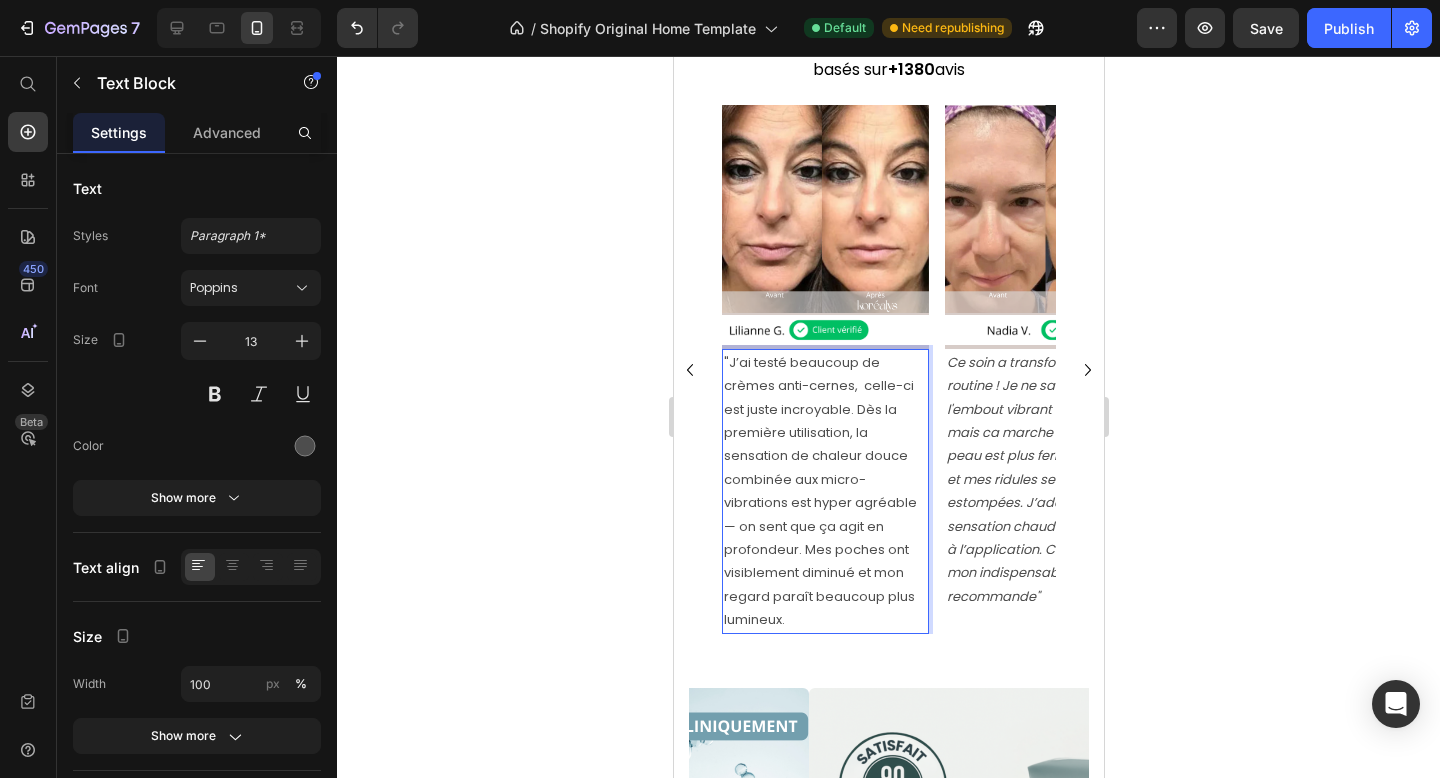 click on ""J’ai testé beaucoup de crèmes anti-cernes,  celle-ci est juste incroyable. Dès la première utilisation, la sensation de chaleur douce combinée aux micro-vibrations est hyper agréable — on sent que ça agit en profondeur. Mes poches ont visiblement diminué et mon regard paraît beaucoup plus lumineux." at bounding box center [824, 491] 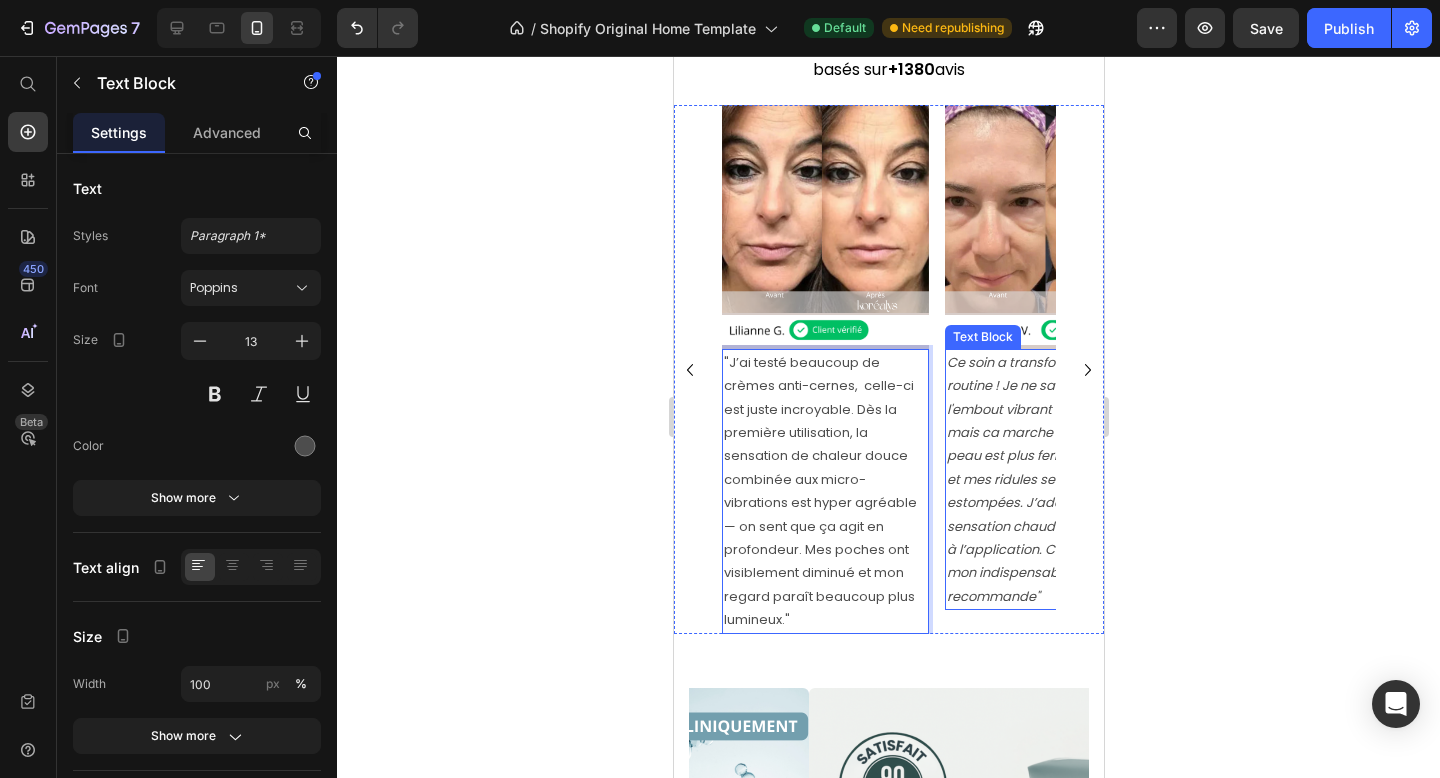 click on "Ce soin a transformé ma routine ! Je ne sais pas si c'est l'embout vibrant ou la compo mais ca marche vraiment. Ma peau est plus ferme, plus lisse et mes ridules se sont bien estompées. J’adore la sensation chaude et relaxante à l’application. C’est devenu mon indispensable beauté.Je recommande"" at bounding box center [1044, 479] 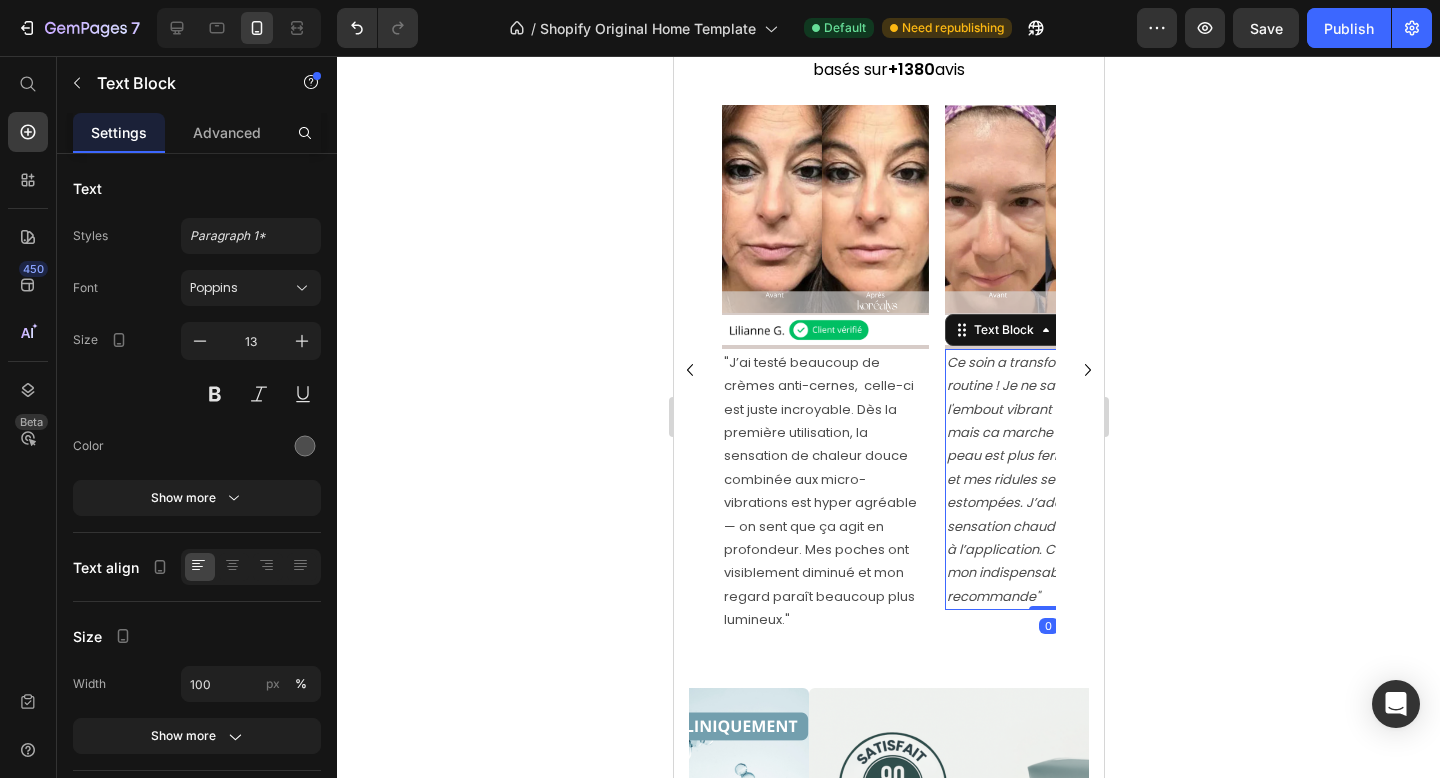 click on "Ce soin a transformé ma routine ! Je ne sais pas si c'est l'embout vibrant ou la compo mais ca marche vraiment. Ma peau est plus ferme, plus lisse et mes ridules se sont bien estompées. J’adore la sensation chaude et relaxante à l’application. C’est devenu mon indispensable beauté.Je recommande"" at bounding box center (1044, 479) 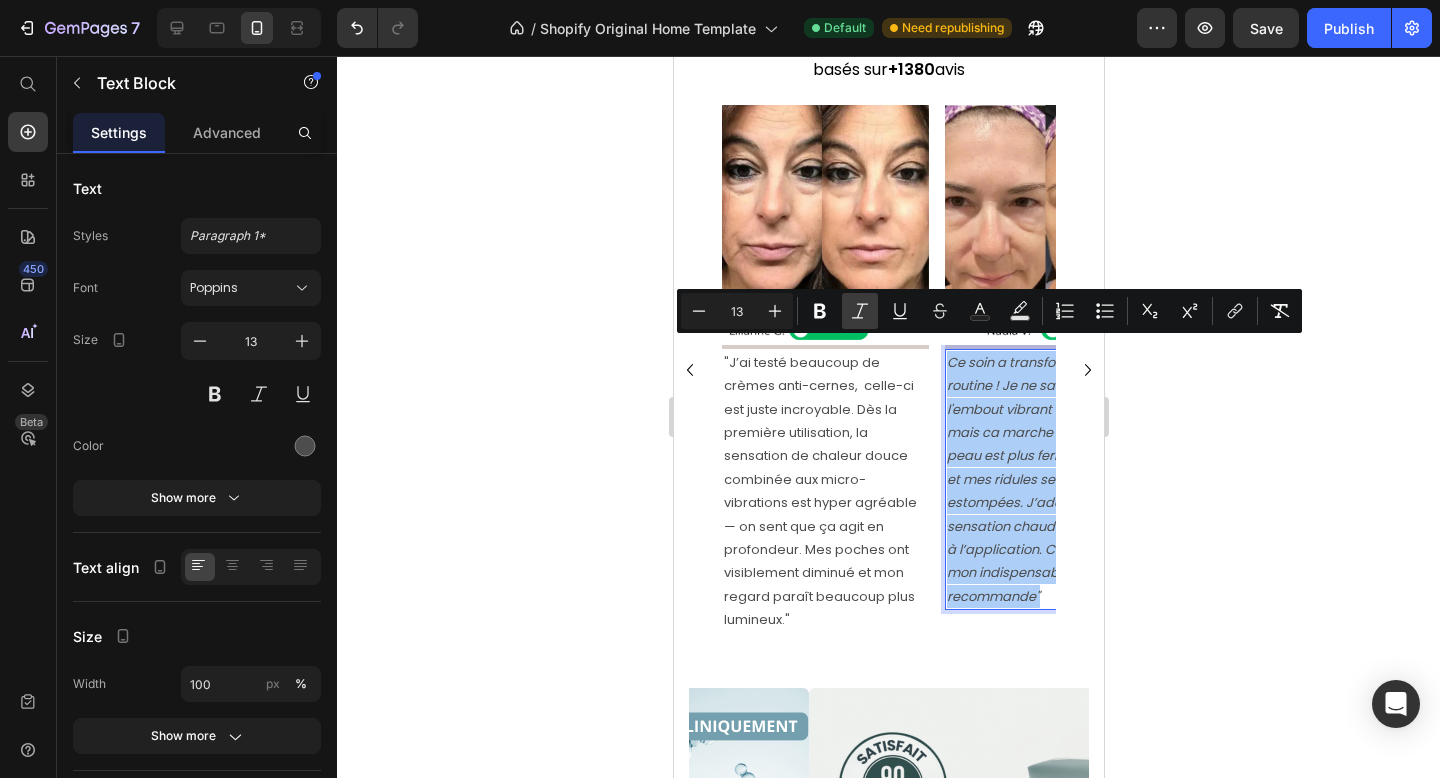 click 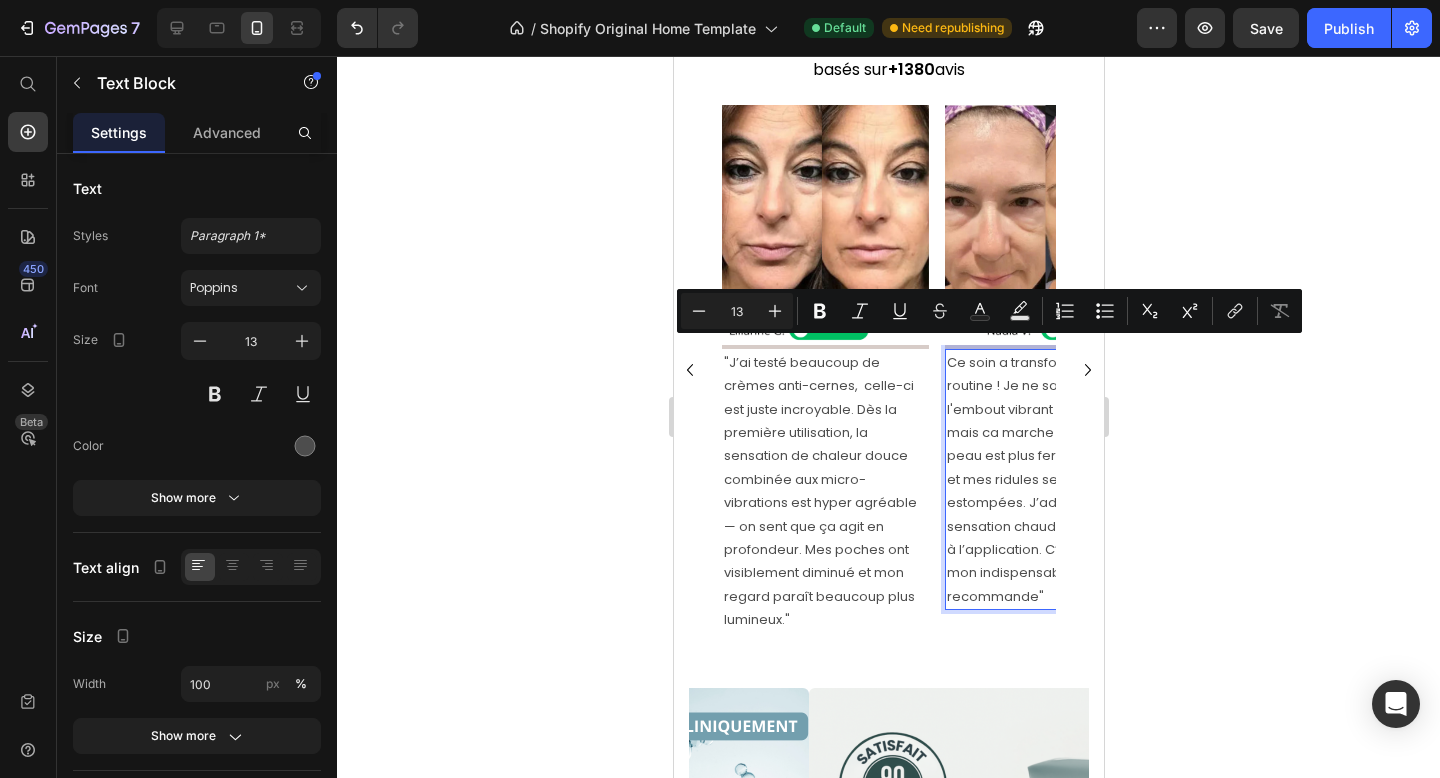 click on "Ce soin a transformé ma routine ! Je ne sais pas si c'est l'embout vibrant ou la compo mais ca marche vraiment. Ma peau est plus ferme, plus lisse et mes ridules se sont bien estompées. J’adore la sensation chaude et relaxante à l’application. C’est devenu mon indispensable beauté.Je recommande"" at bounding box center [1047, 479] 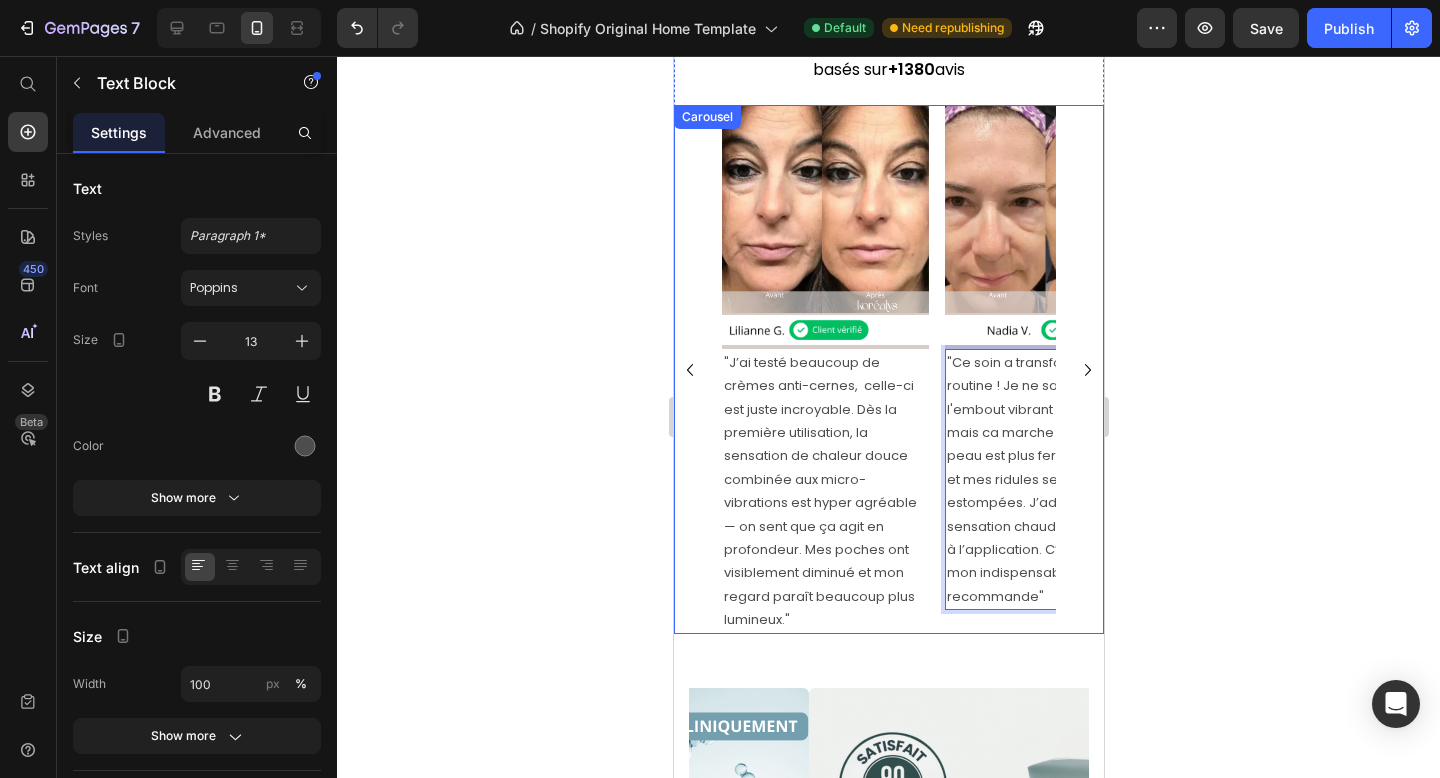 click 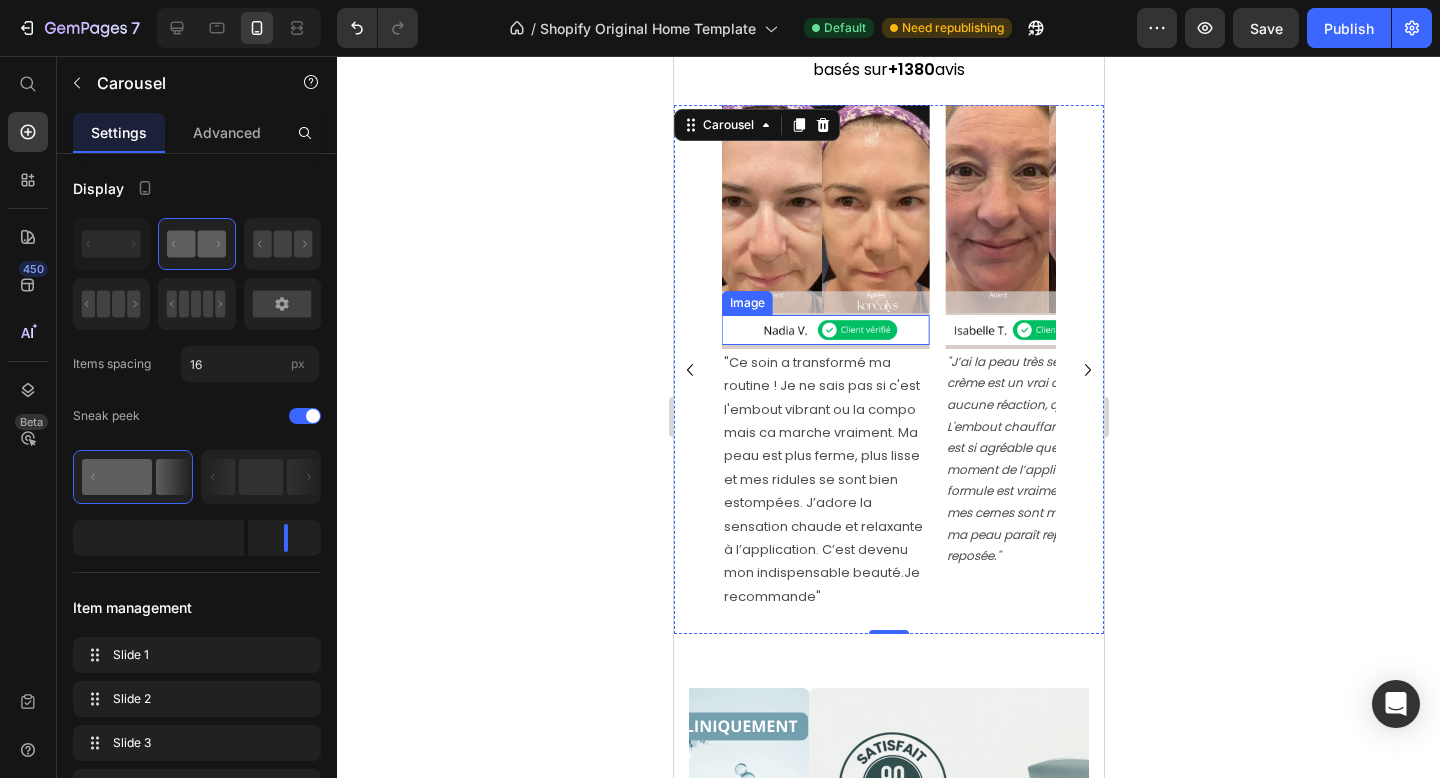 click at bounding box center (824, 330) 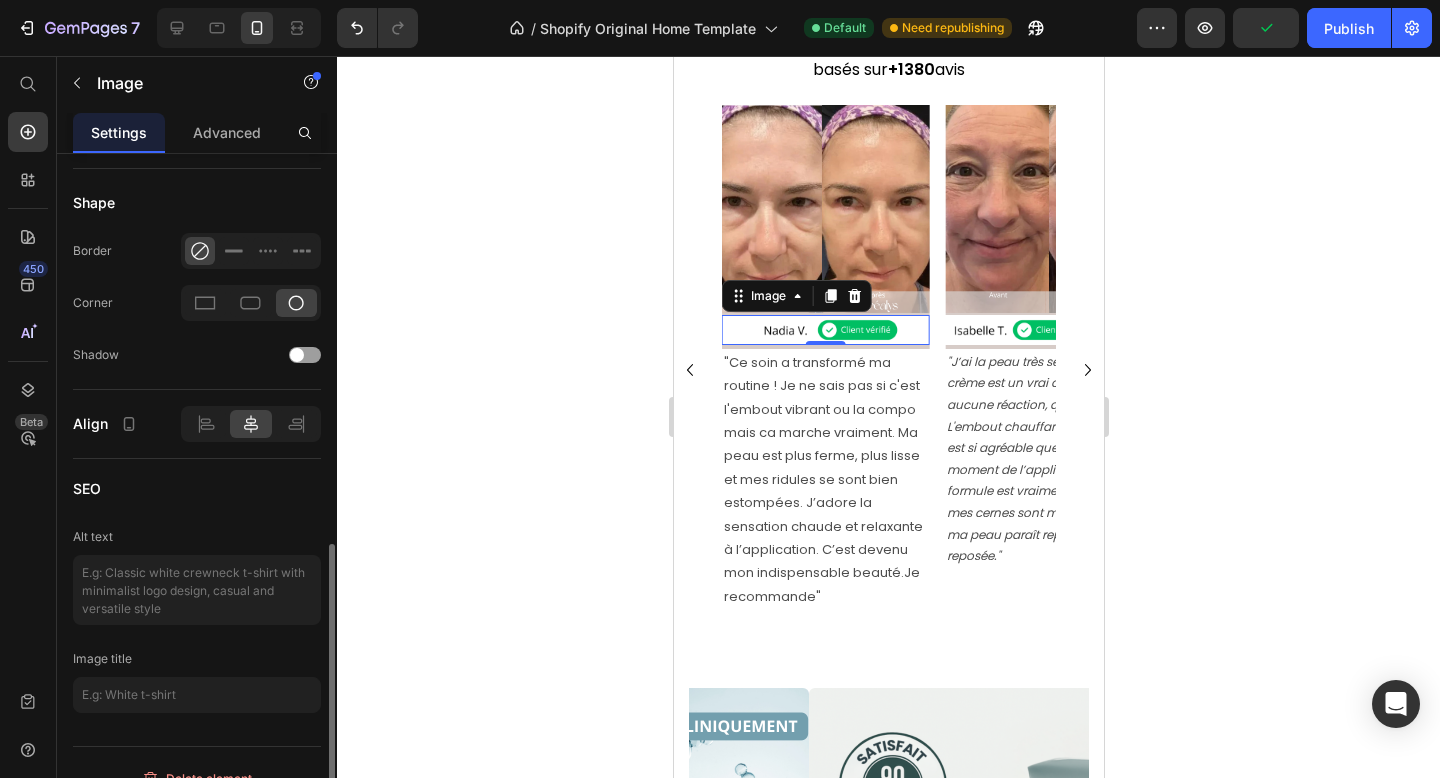 scroll, scrollTop: 849, scrollLeft: 0, axis: vertical 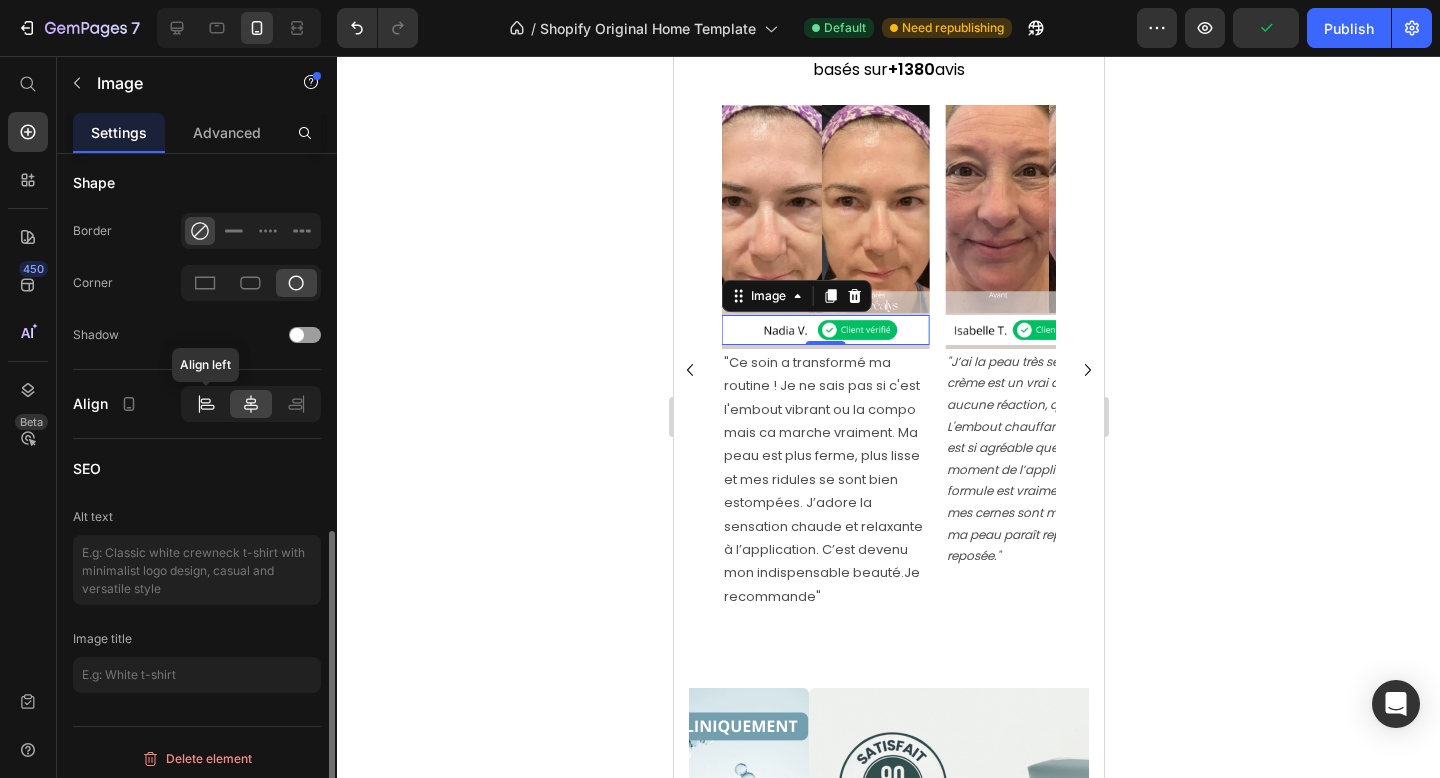 click 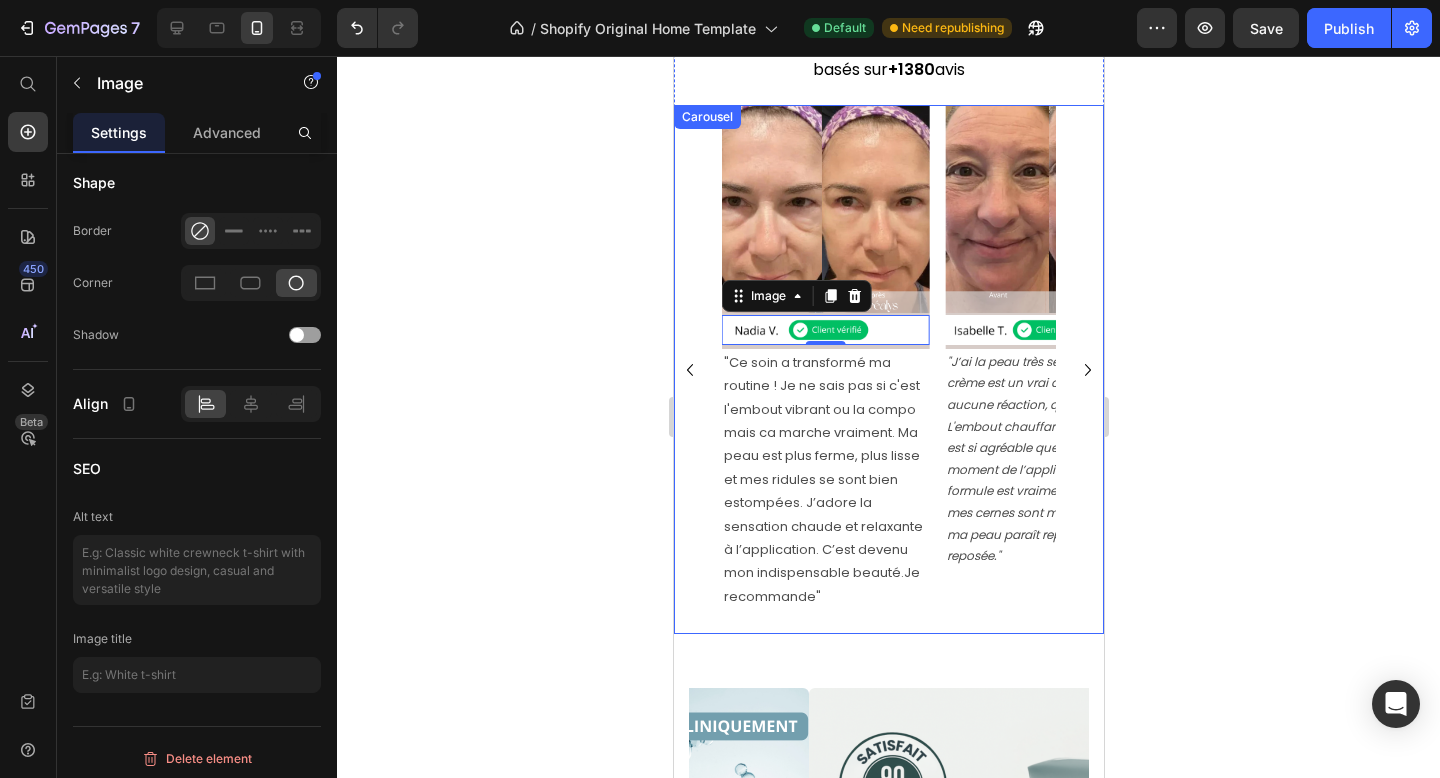 click 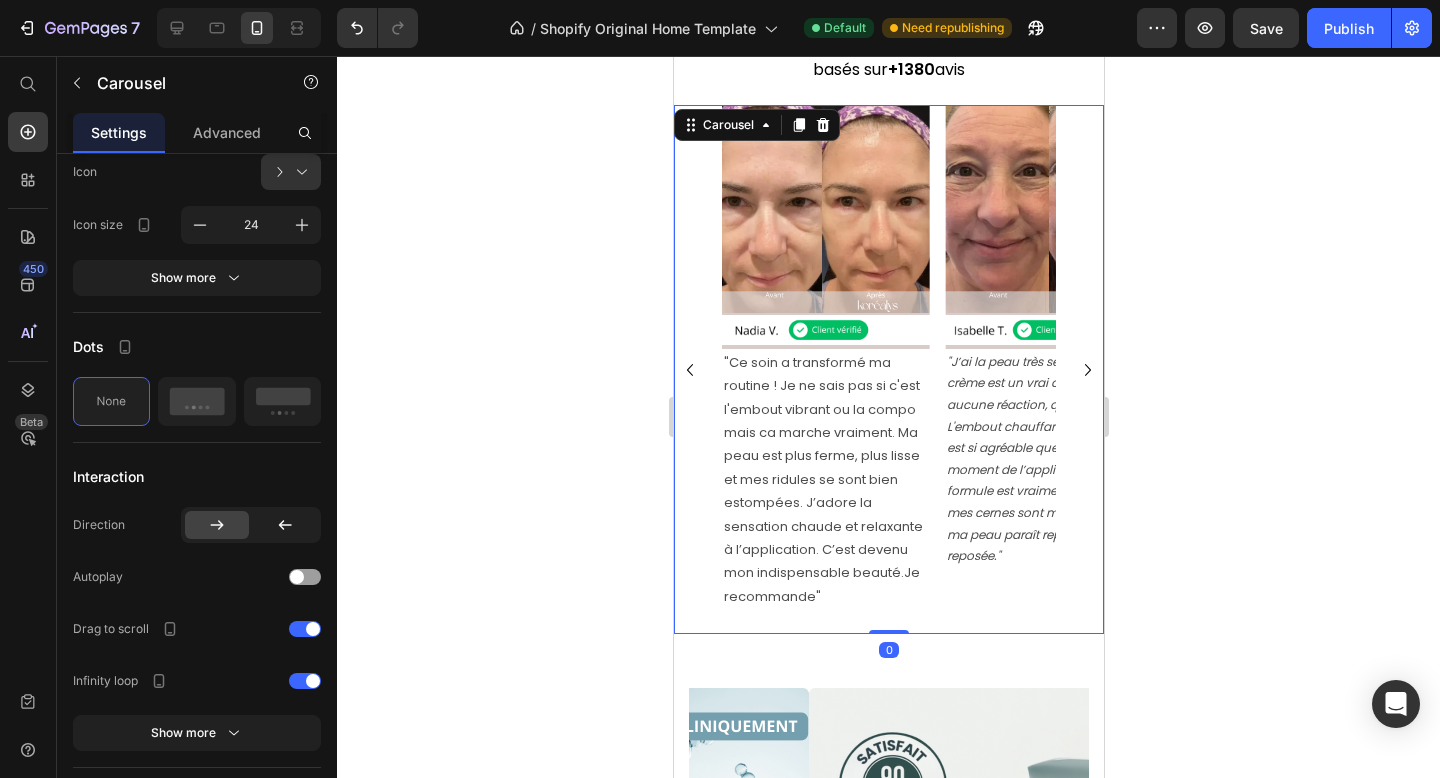 scroll, scrollTop: 0, scrollLeft: 0, axis: both 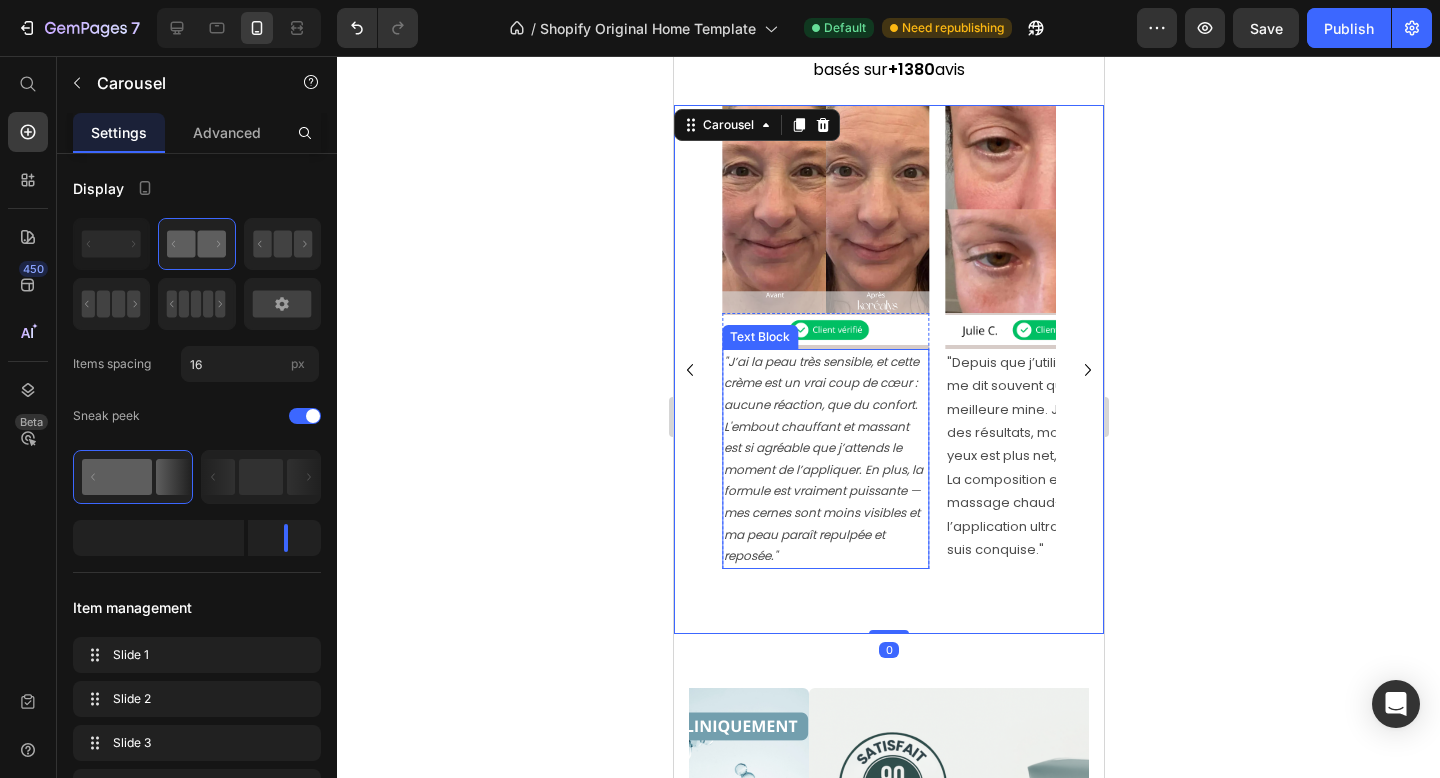 click on ""J’ai la peau très sensible, et cette crème est un vrai coup de cœur : aucune réaction, que du confort. L'embout chauffant et massant est si agréable que j’attends le moment de l’appliquer. En plus, la formule est vraiment puissante — mes cernes sont moins visibles et ma peau paraît repulpée et reposée."" at bounding box center (822, 458) 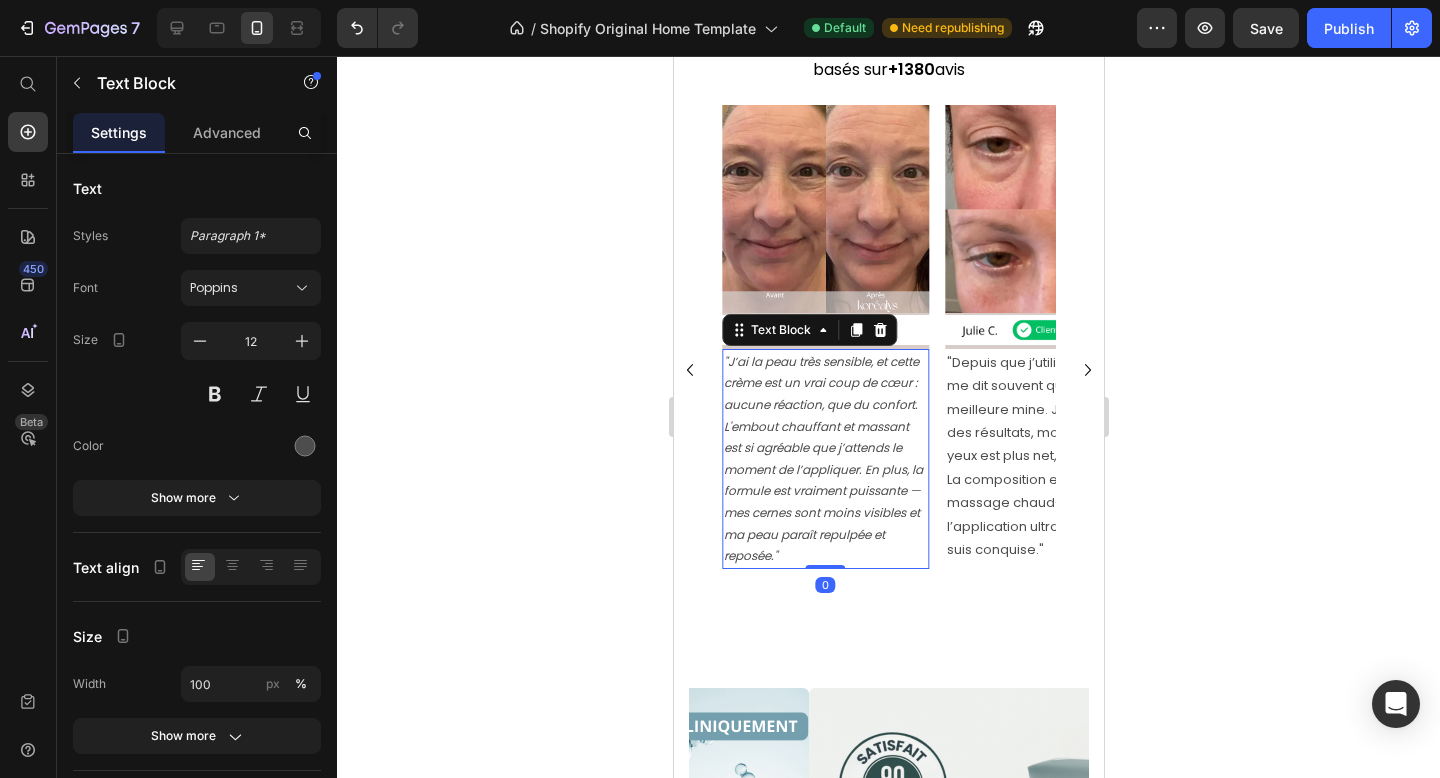 click on ""J’ai la peau très sensible, et cette crème est un vrai coup de cœur : aucune réaction, que du confort. L'embout chauffant et massant est si agréable que j’attends le moment de l’appliquer. En plus, la formule est vraiment puissante — mes cernes sont moins visibles et ma peau paraît repulpée et reposée."" at bounding box center [822, 458] 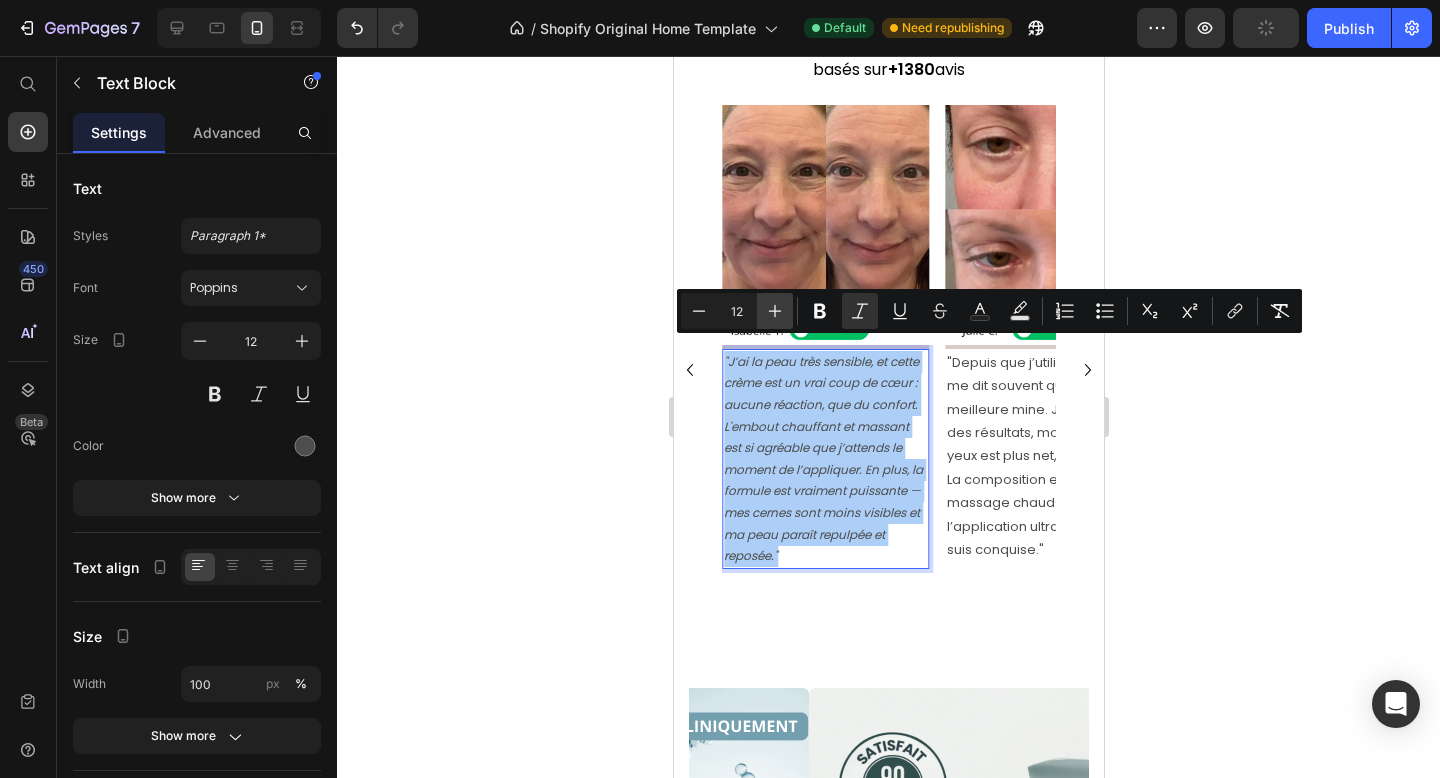 click 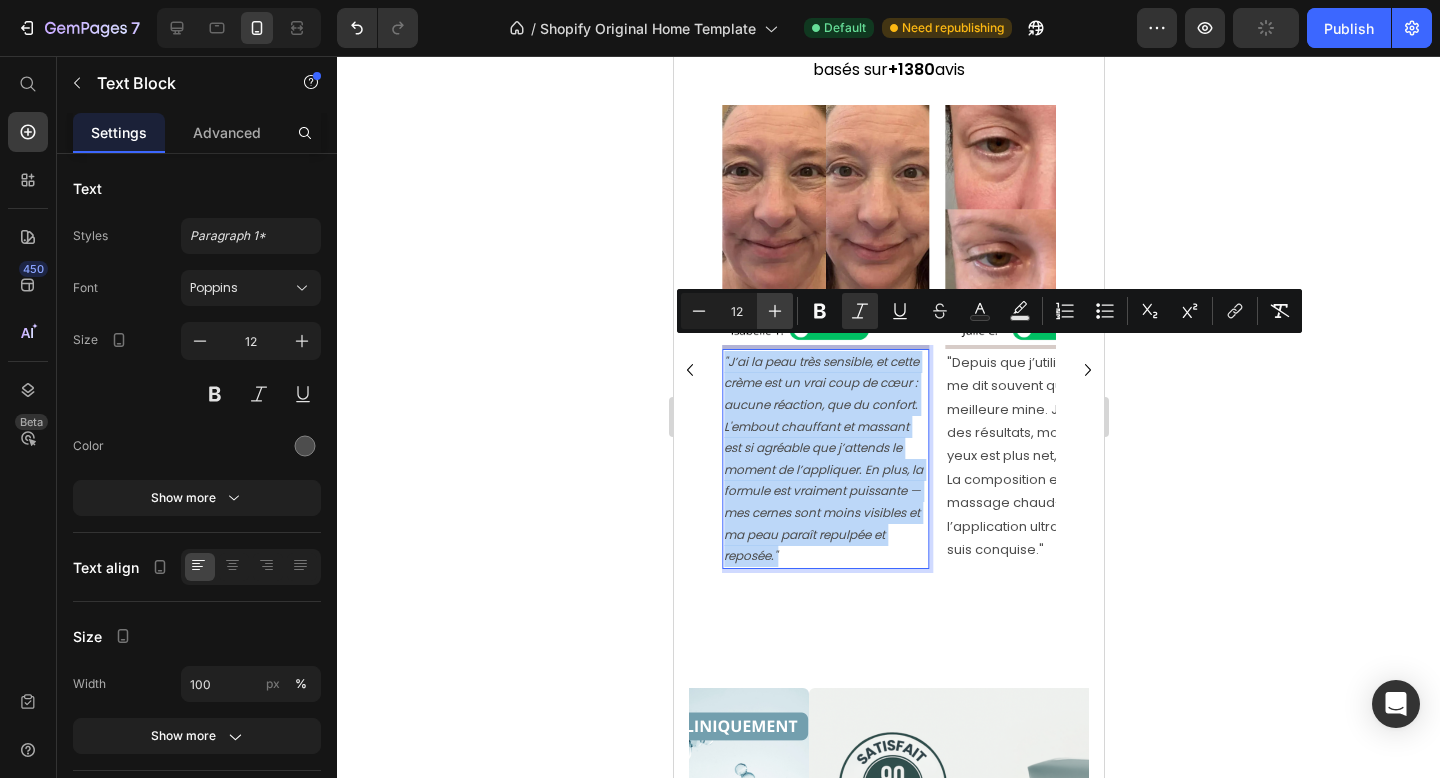 type on "13" 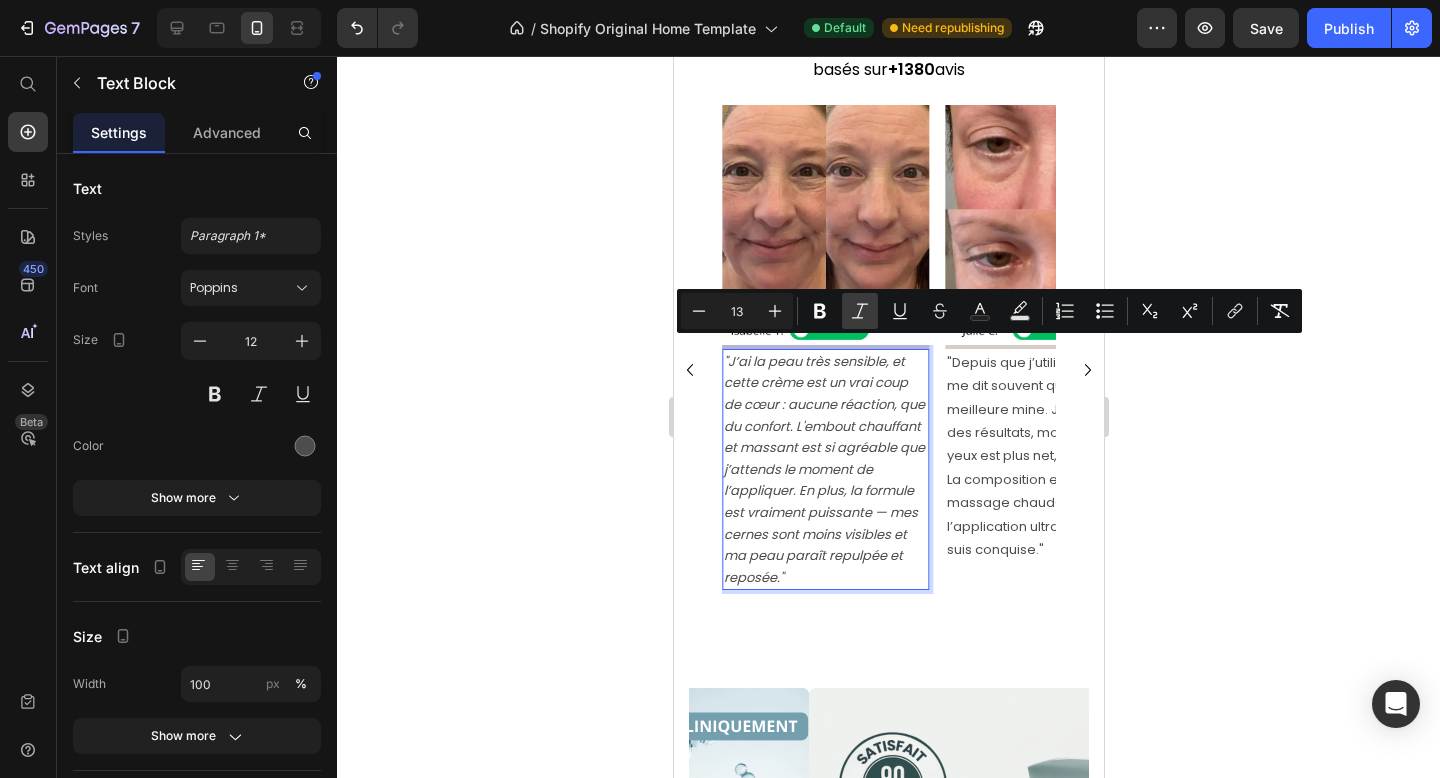 click 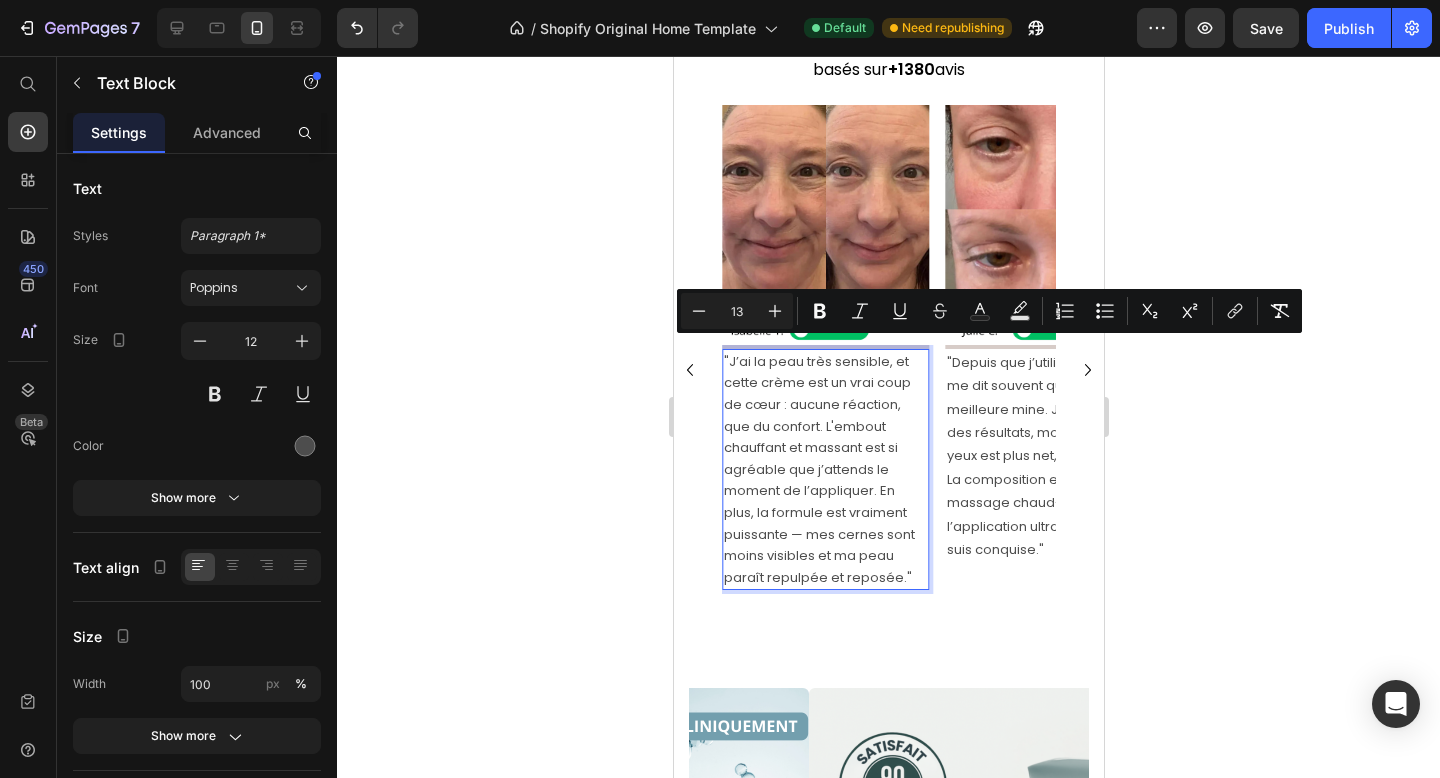 click 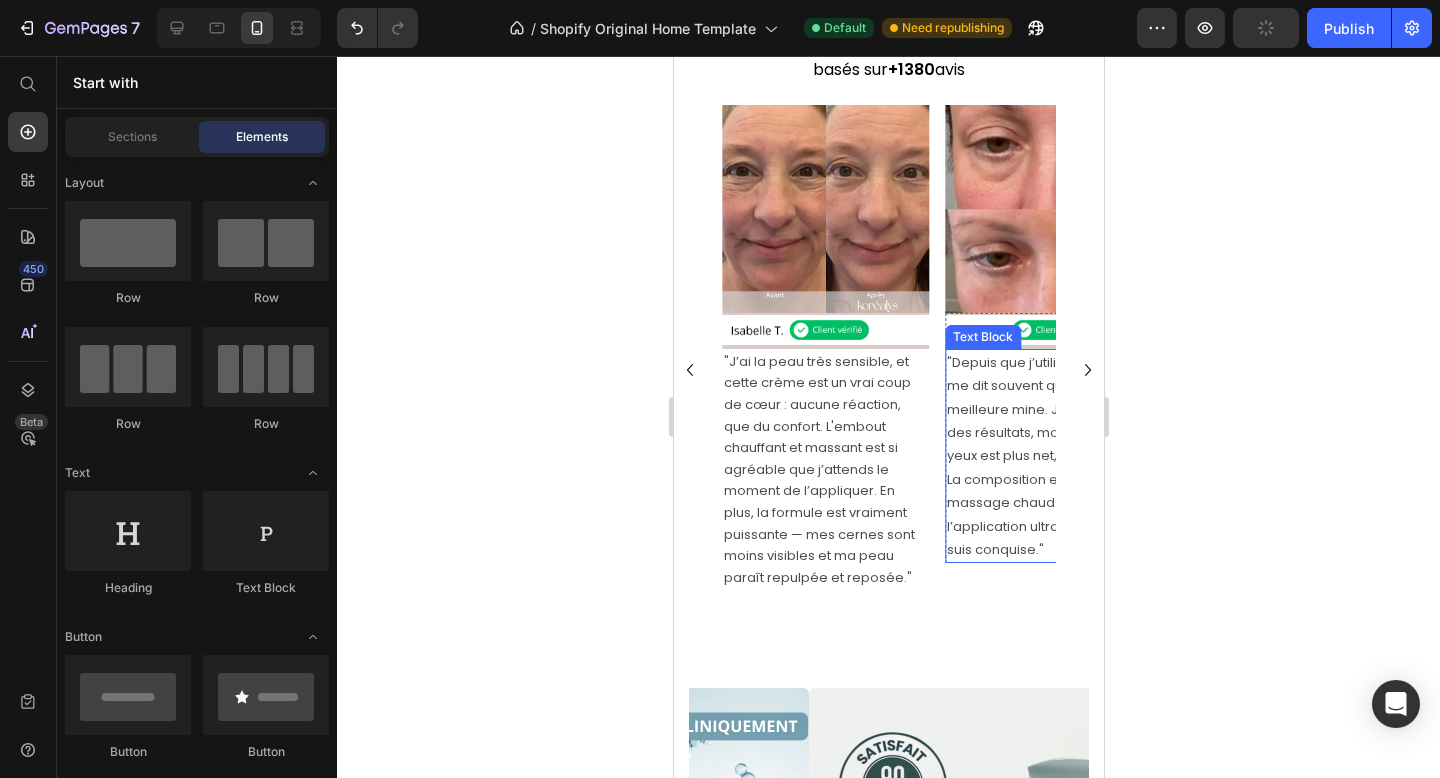 click on ""Depuis que j’utilise ce soin, on me dit souvent que j’ai meilleure mine. J'ai eu très vite des résultats, mon contour des yeux est plus net, plus tonique. La composition est top et le massage chaud-vibrant rend l’application ultra agréable. Je suis conquise."" at bounding box center [1047, 456] 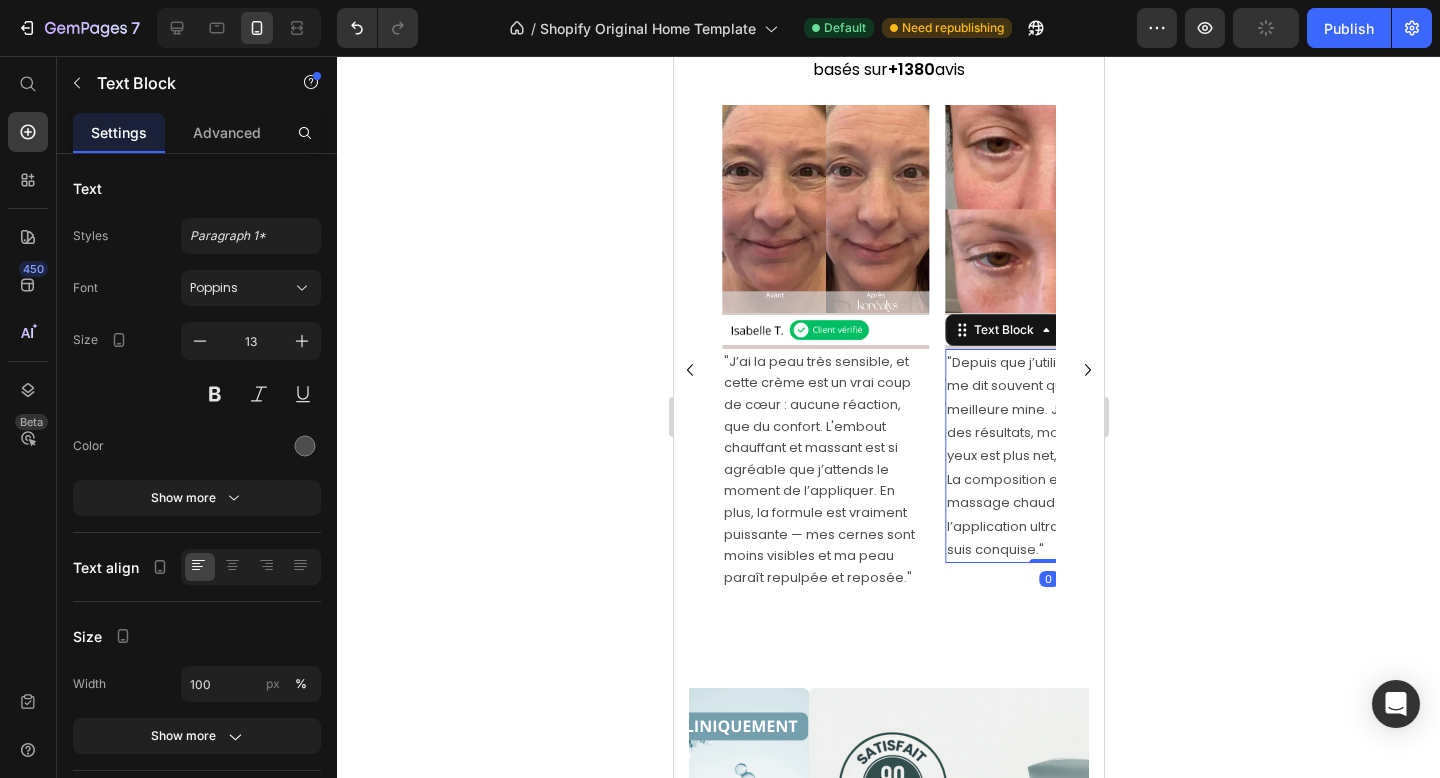 click on ""Depuis que j’utilise ce soin, on me dit souvent que j’ai meilleure mine. J'ai eu très vite des résultats, mon contour des yeux est plus net, plus tonique. La composition est top et le massage chaud-vibrant rend l’application ultra agréable. Je suis conquise."" at bounding box center [1047, 456] 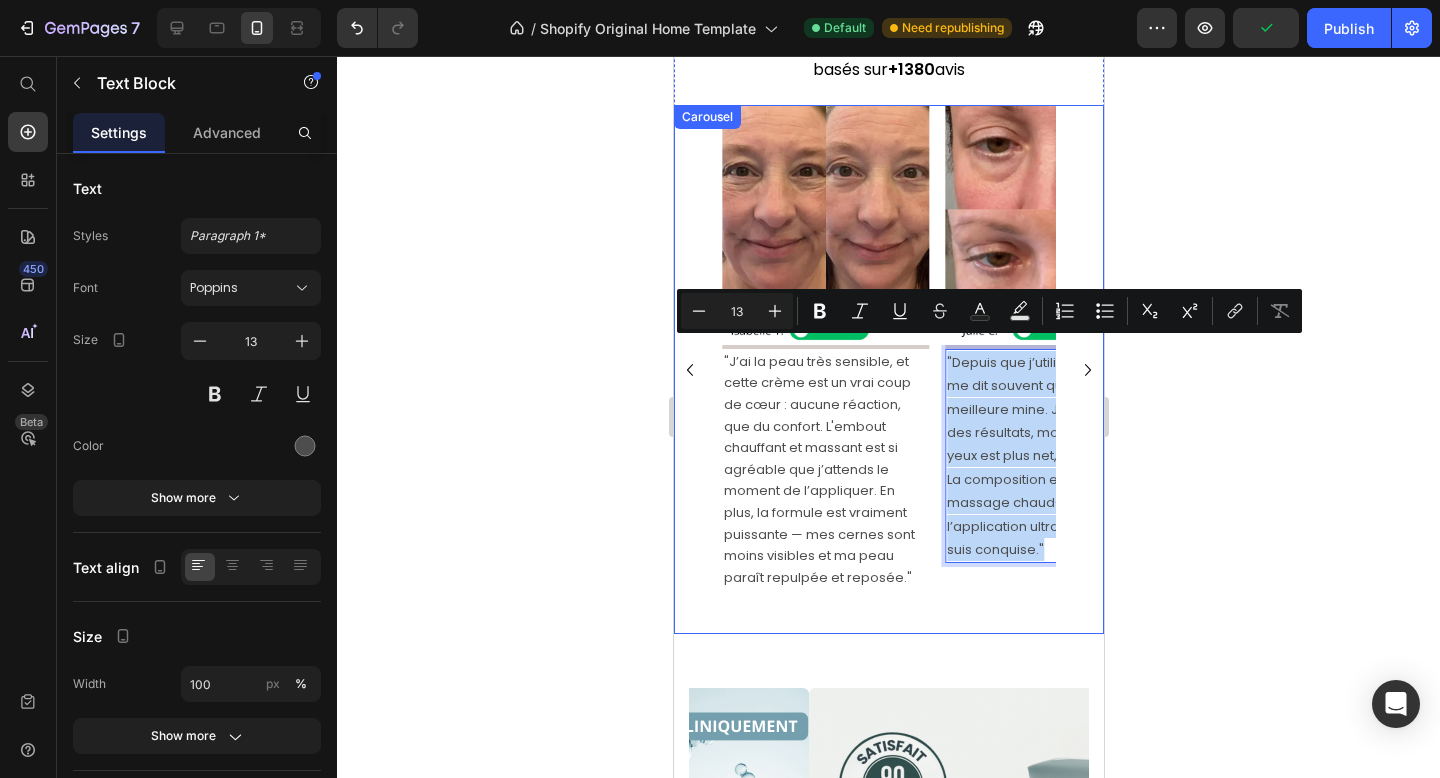 click 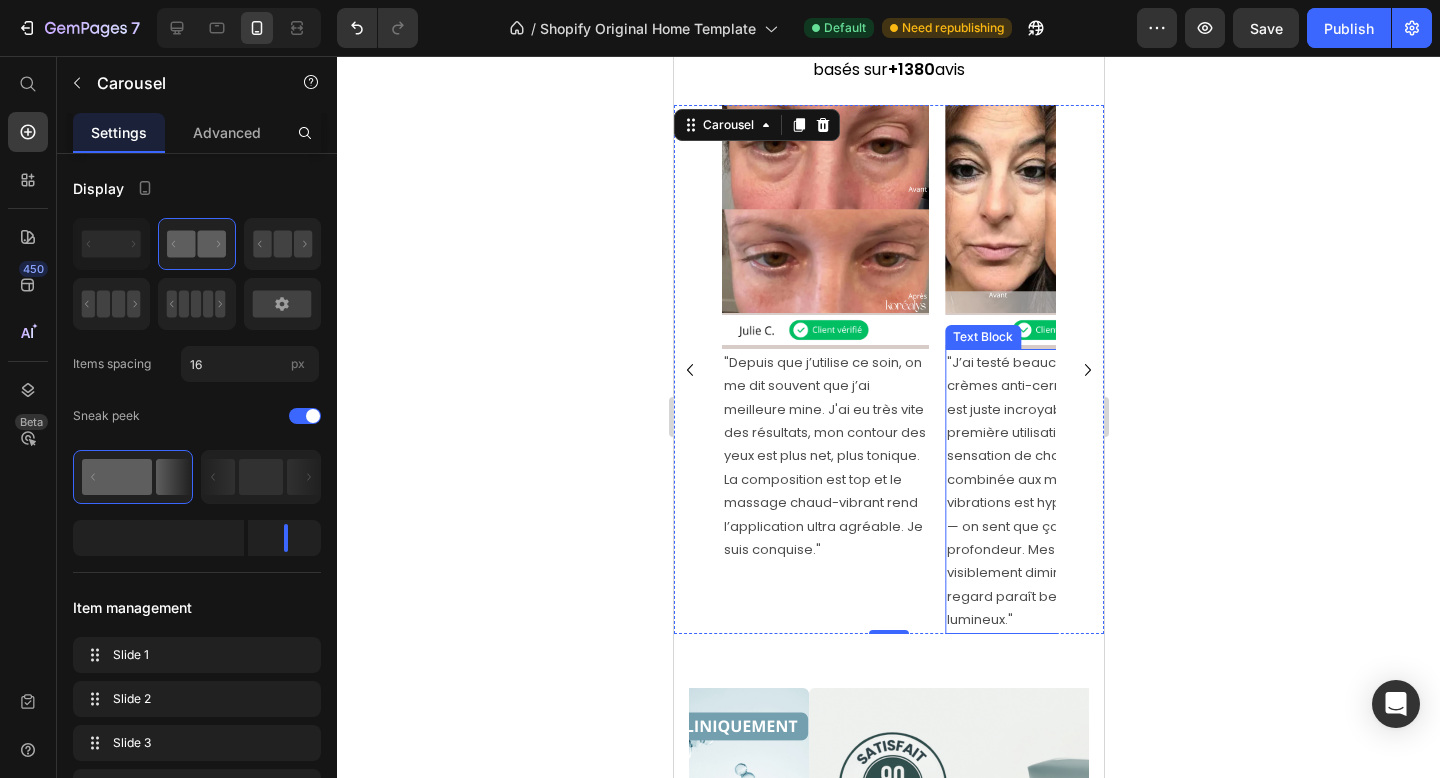 click on ""J’ai testé beaucoup de crèmes anti-cernes,  celle-ci est juste incroyable. Dès la première utilisation, la sensation de chaleur douce combinée aux micro-vibrations est hyper agréable — on sent que ça agit en profondeur. Mes poches ont visiblement diminué et mon regard paraît beaucoup plus lumineux."" at bounding box center [1047, 491] 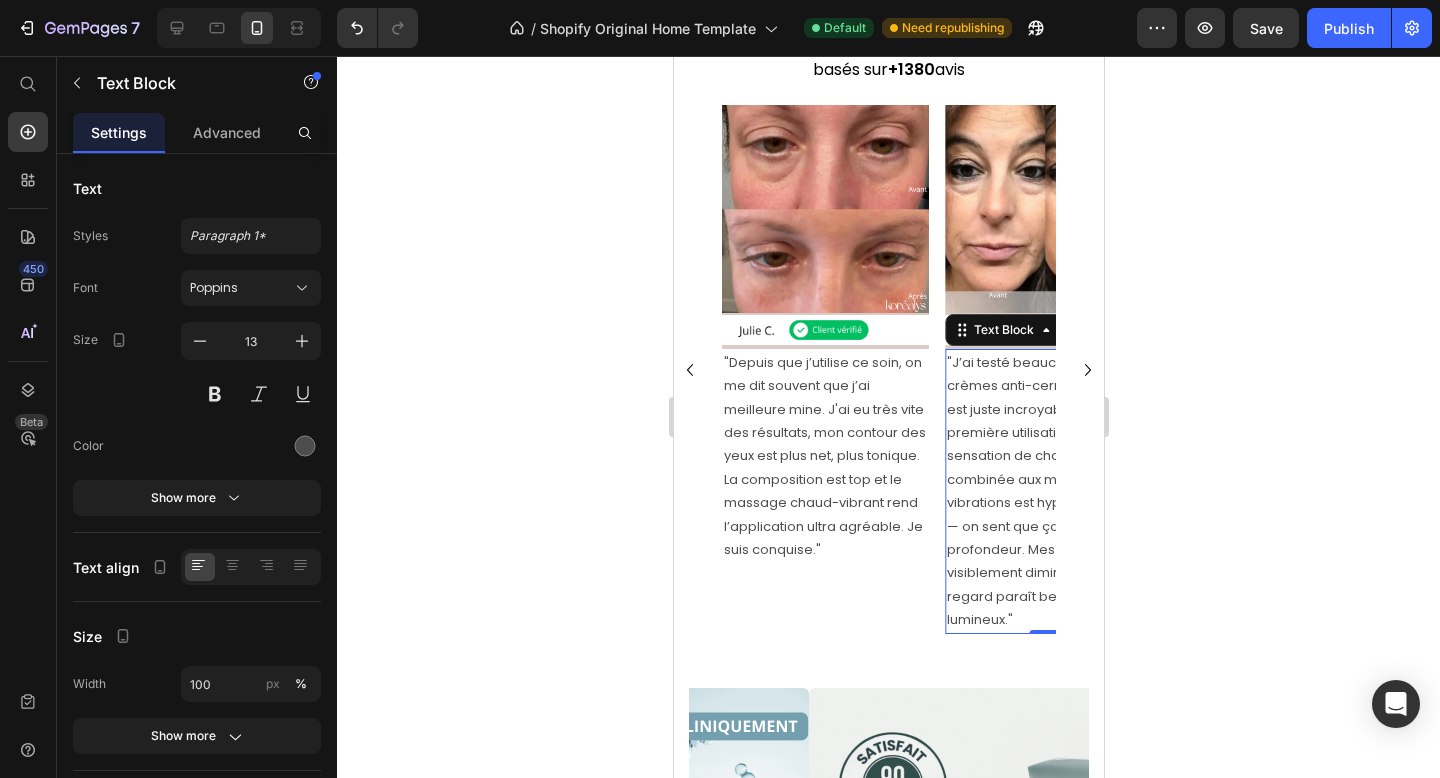 click on ""J’ai testé beaucoup de crèmes anti-cernes,  celle-ci est juste incroyable. Dès la première utilisation, la sensation de chaleur douce combinée aux micro-vibrations est hyper agréable — on sent que ça agit en profondeur. Mes poches ont visiblement diminué et mon regard paraît beaucoup plus lumineux."" at bounding box center [1047, 491] 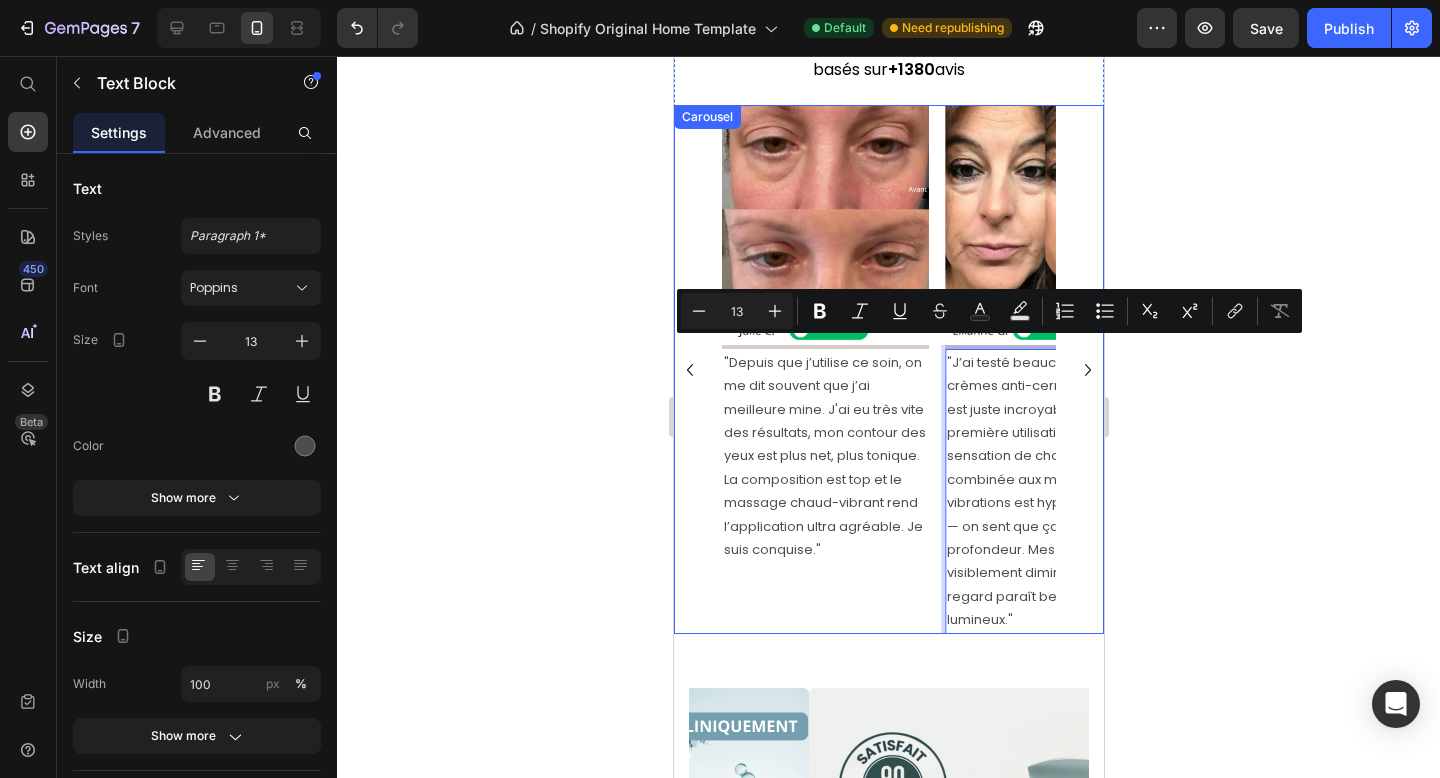 click 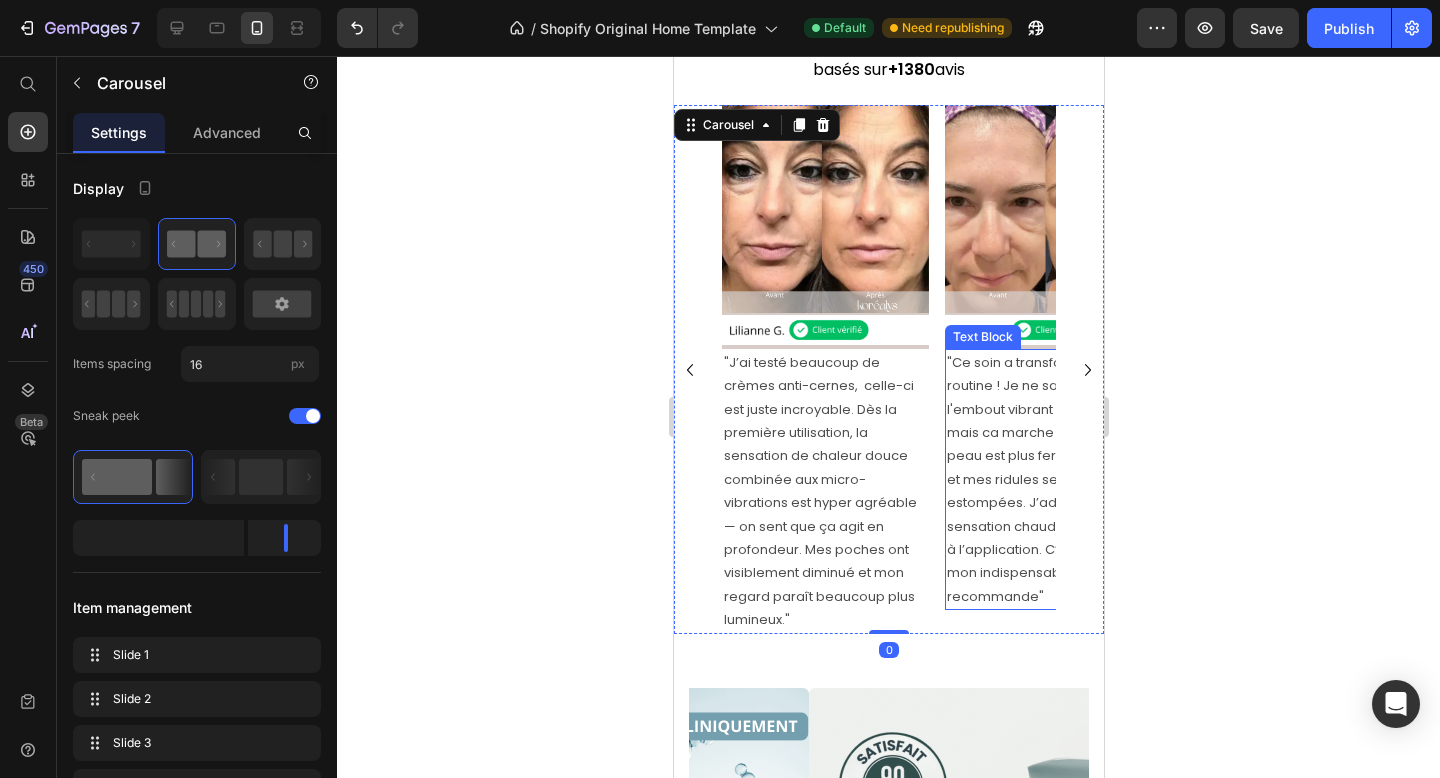 click on ""Ce soin a transformé ma routine ! Je ne sais pas si c'est l'embout vibrant ou la compo mais ca marche vraiment. Ma peau est plus ferme, plus lisse et mes ridules se sont bien estompées. J’adore la sensation chaude et relaxante à l’application. C’est devenu mon indispensable beauté.Je recommande"" at bounding box center (1047, 479) 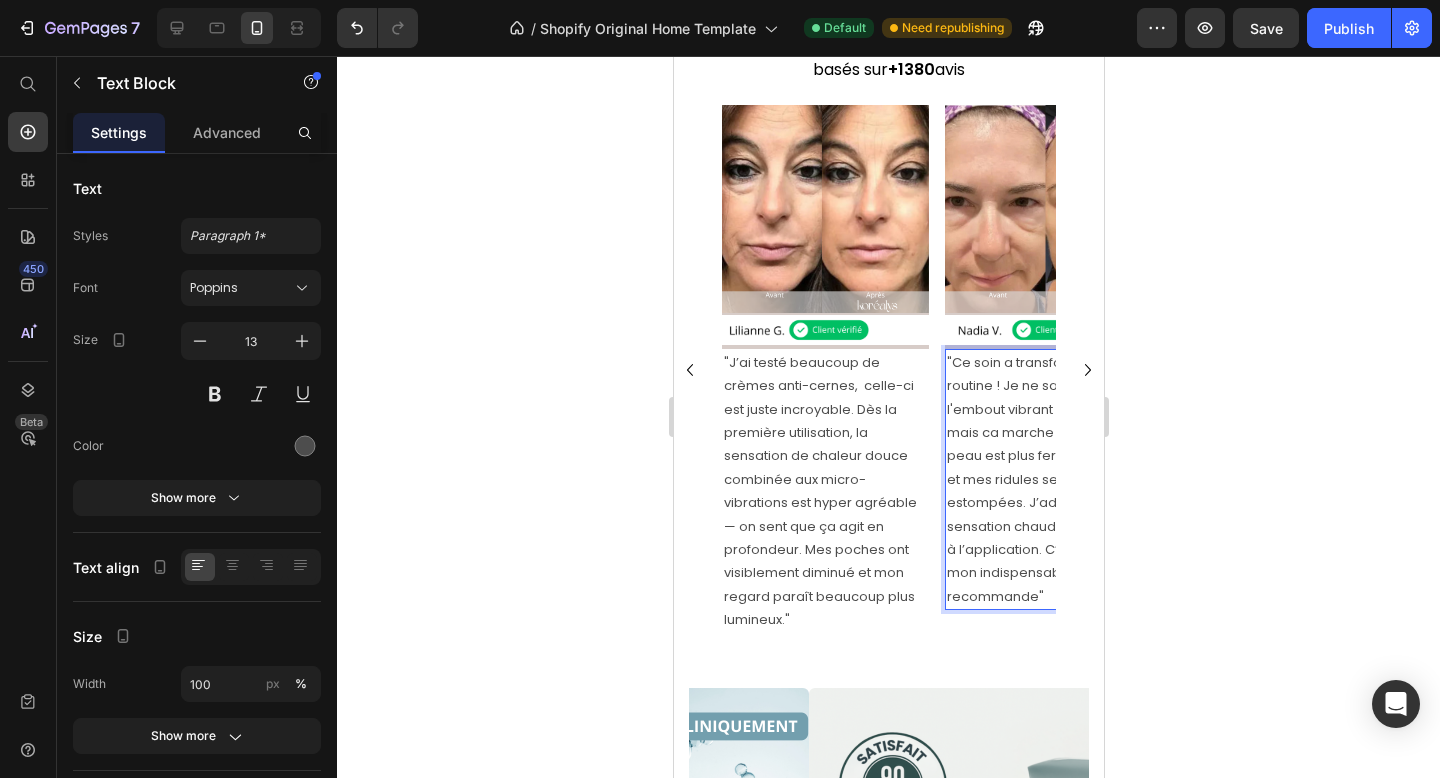 click on ""Ce soin a transformé ma routine ! Je ne sais pas si c'est l'embout vibrant ou la compo mais ca marche vraiment. Ma peau est plus ferme, plus lisse et mes ridules se sont bien estompées. J’adore la sensation chaude et relaxante à l’application. C’est devenu mon indispensable beauté.Je recommande"" at bounding box center [1047, 479] 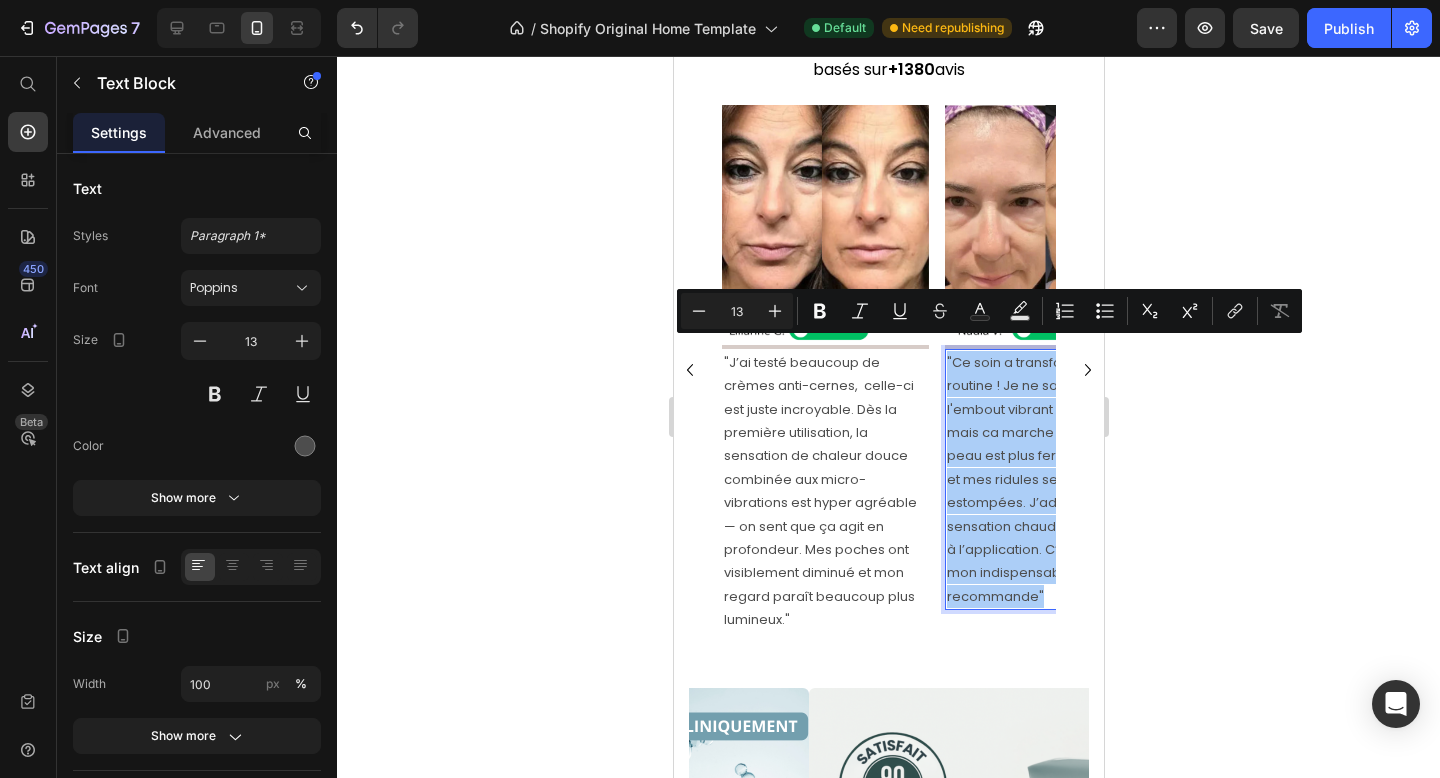 click 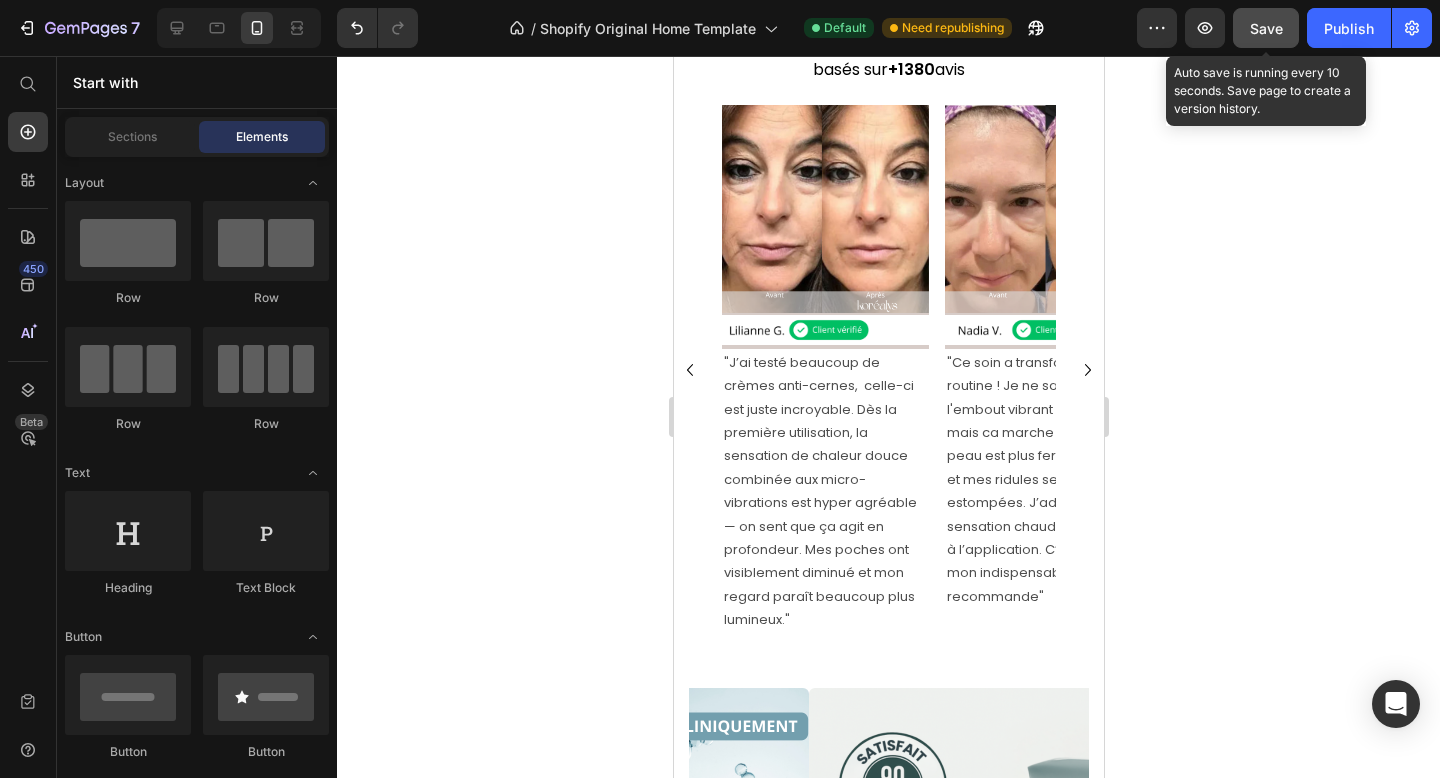click on "Save" 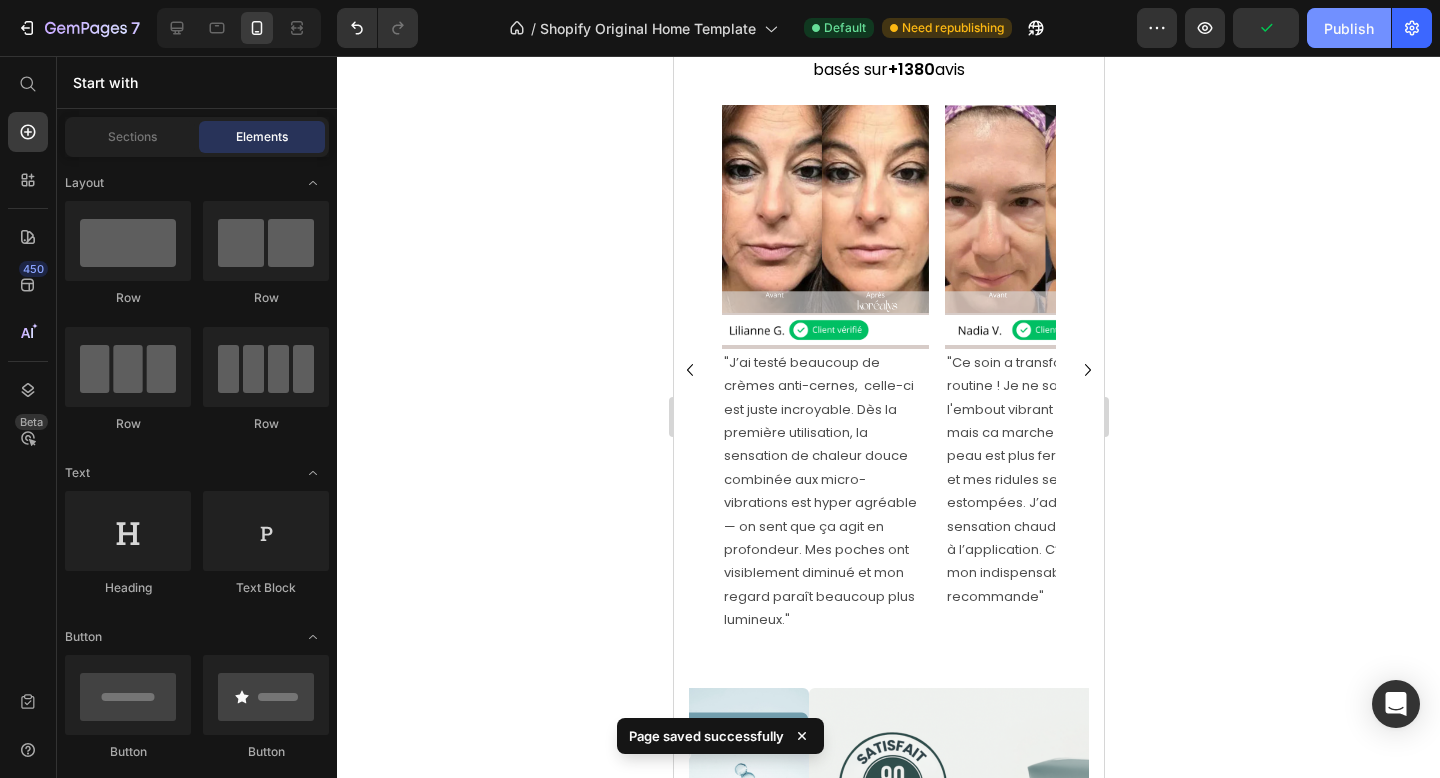 click on "Publish" at bounding box center [1349, 28] 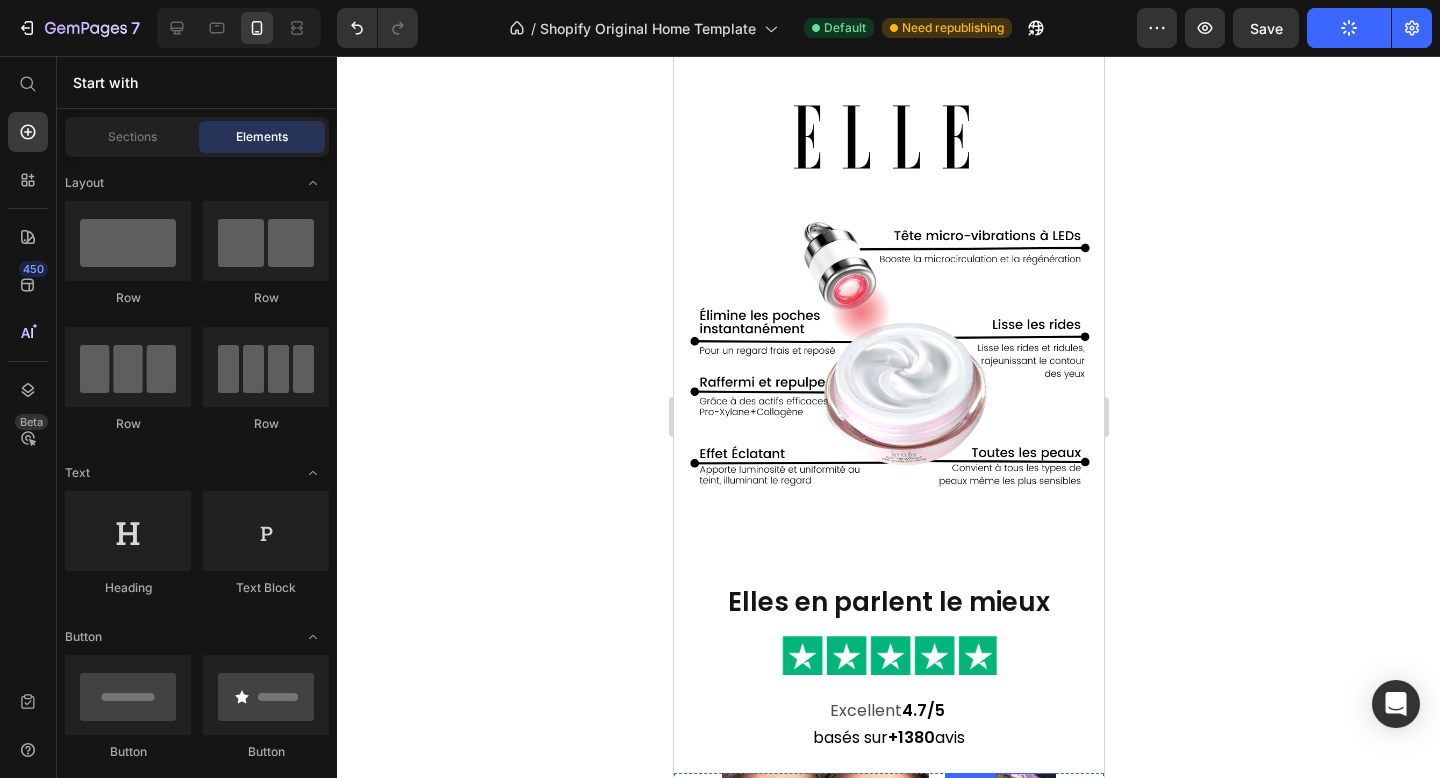 scroll, scrollTop: 0, scrollLeft: 0, axis: both 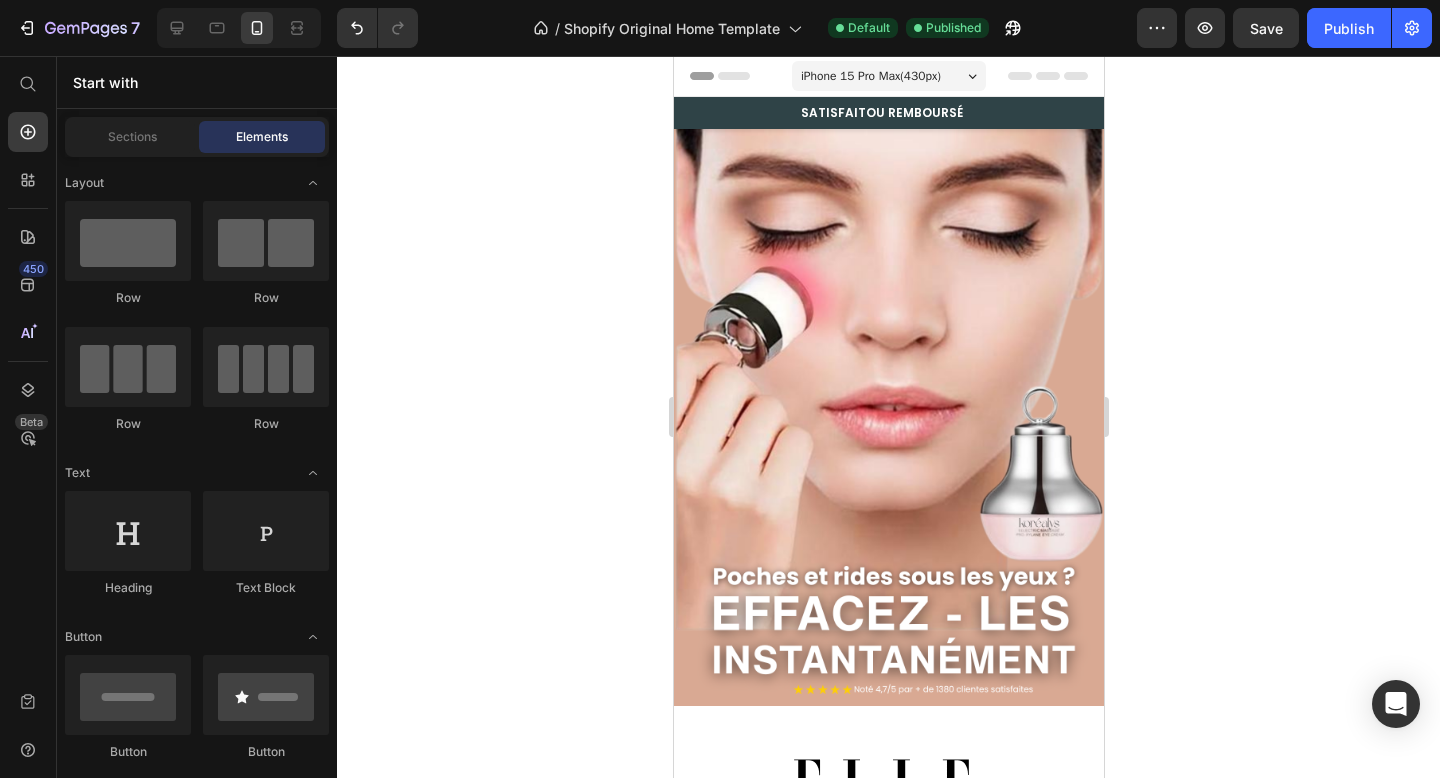 click 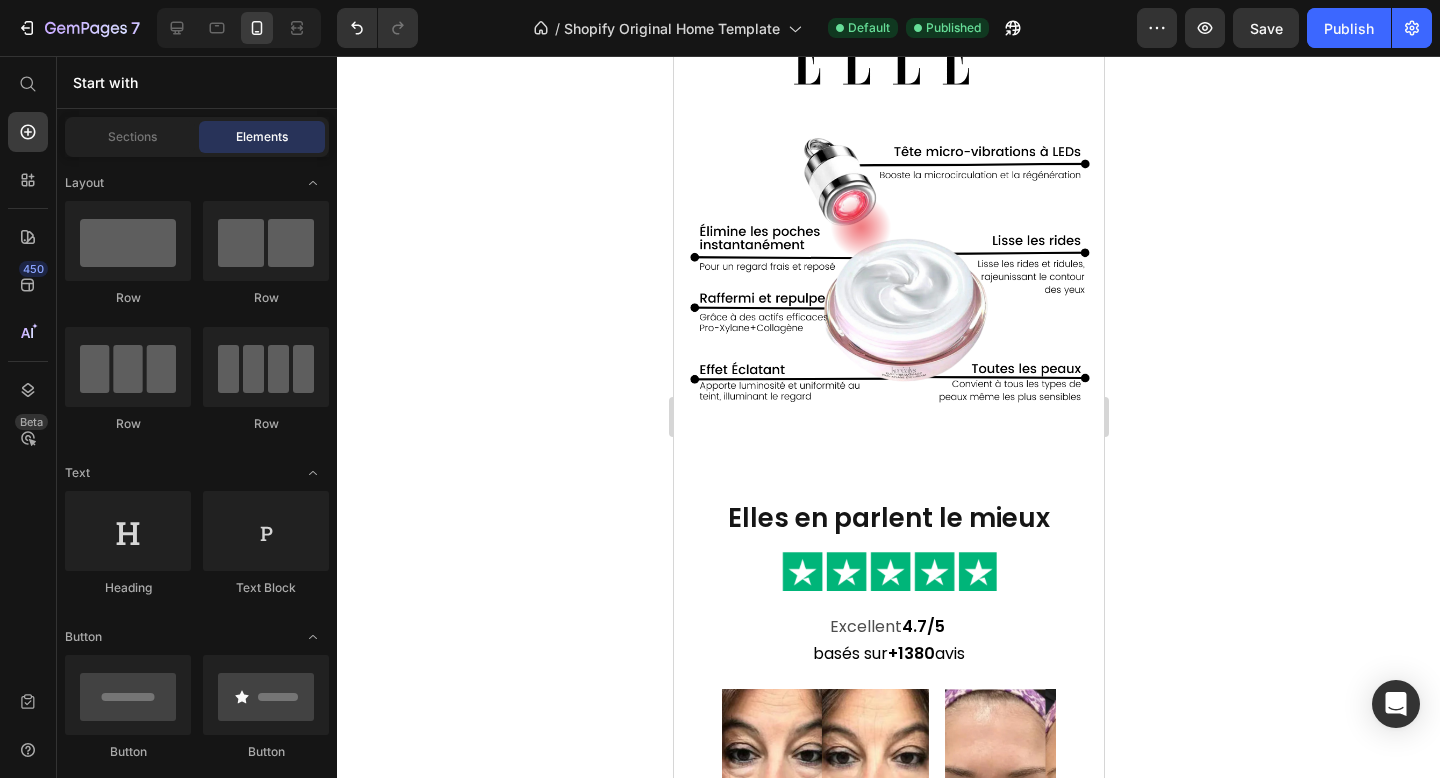 scroll, scrollTop: 0, scrollLeft: 0, axis: both 